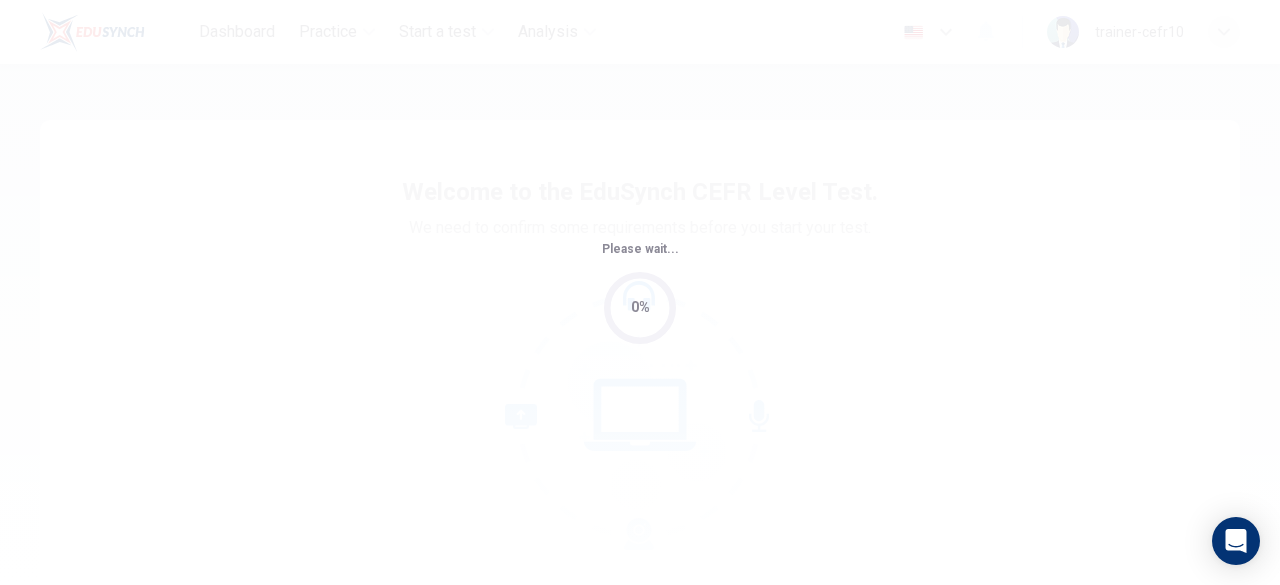 scroll, scrollTop: 0, scrollLeft: 0, axis: both 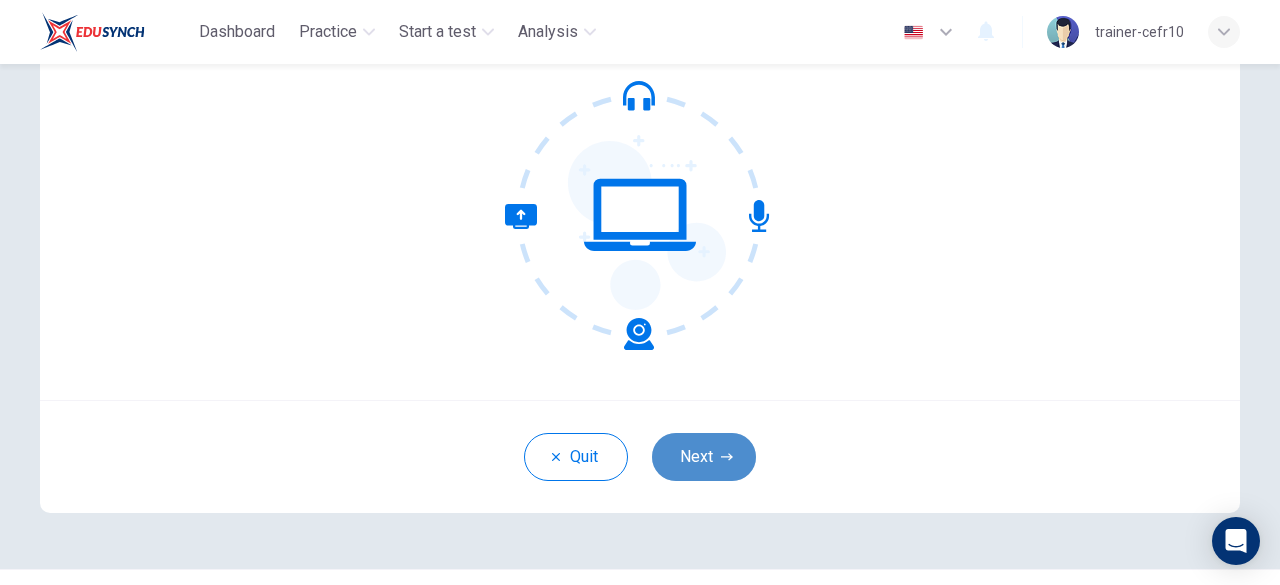 click on "Next" at bounding box center [704, 457] 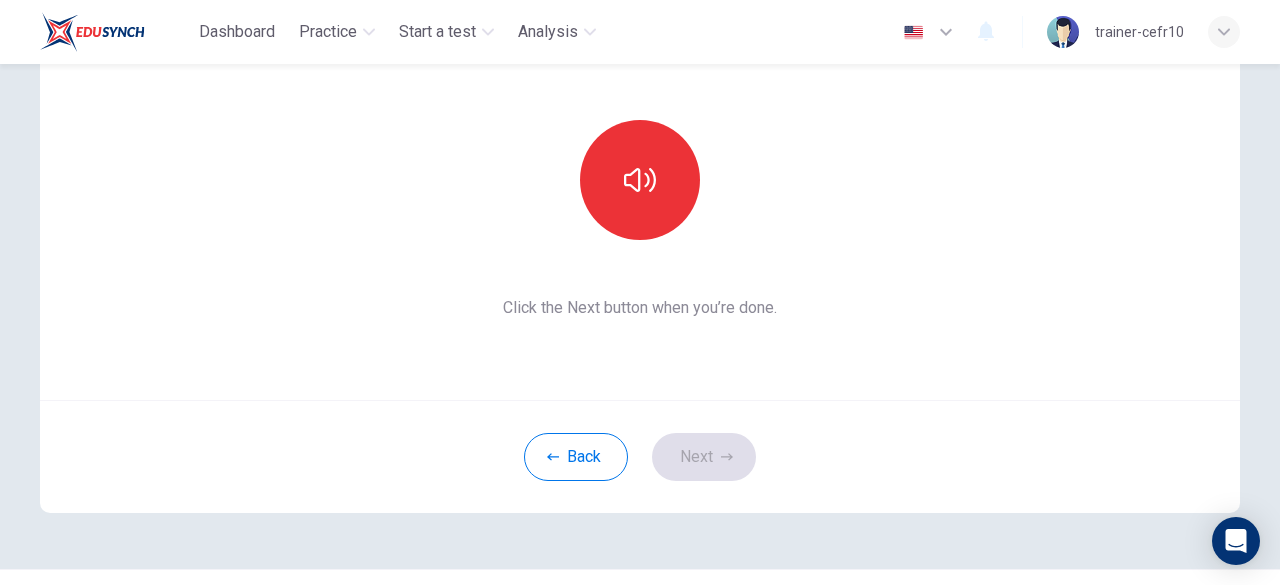 click on "This section requires audio. Click the icon to make sure you can hear the tune clearly. Click the Next button when you’re done." at bounding box center (640, 160) 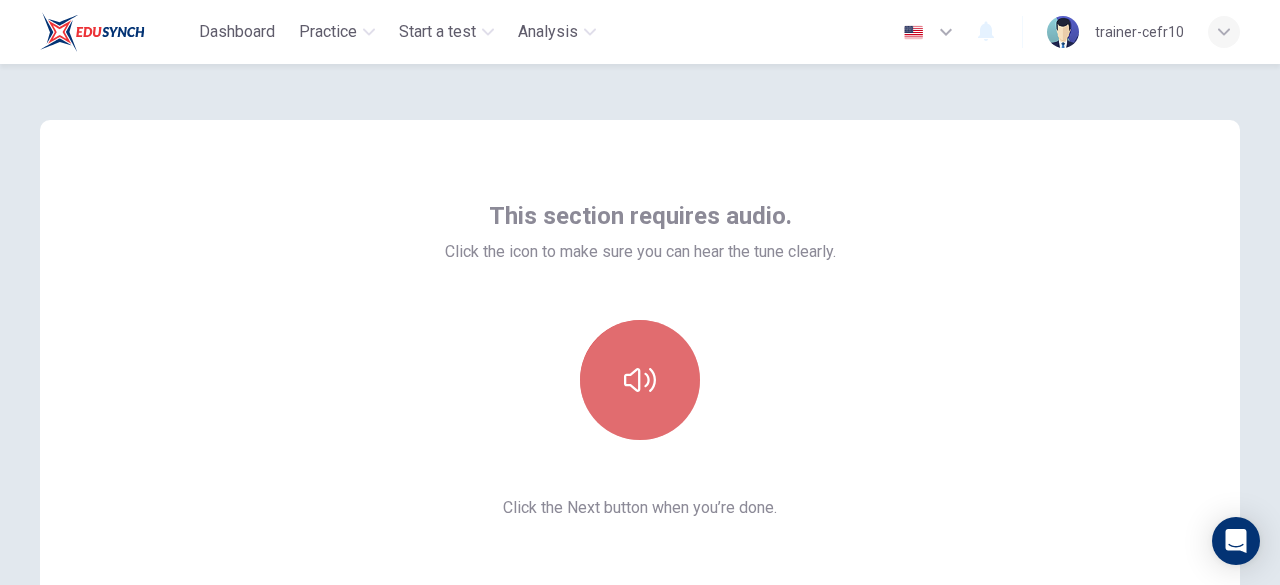 click at bounding box center (640, 380) 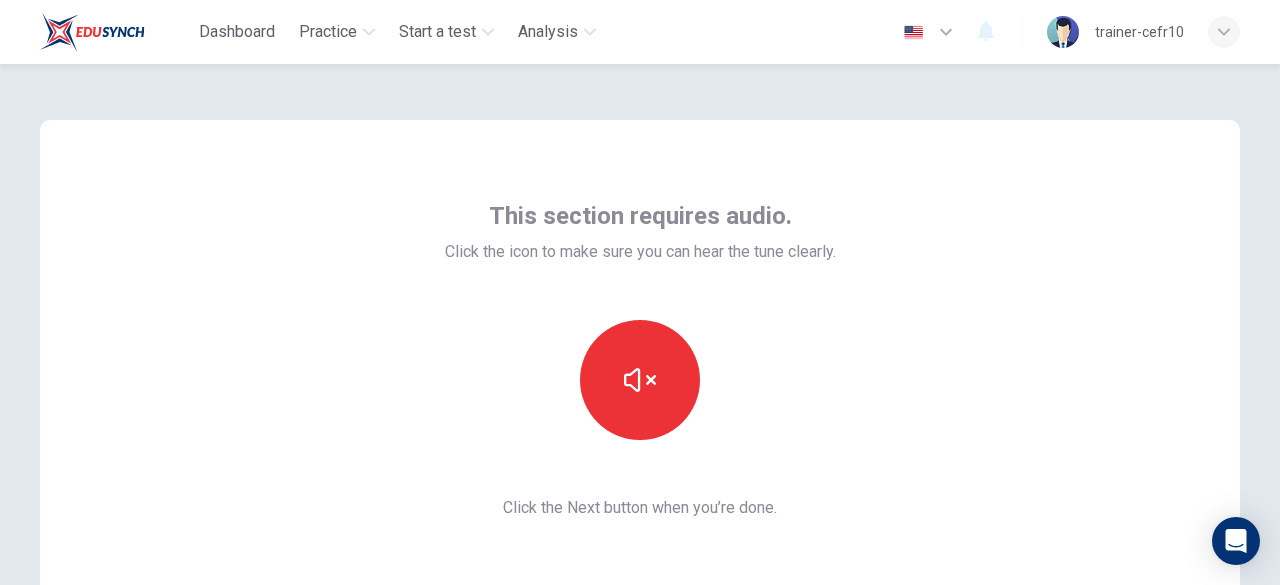 scroll, scrollTop: 200, scrollLeft: 0, axis: vertical 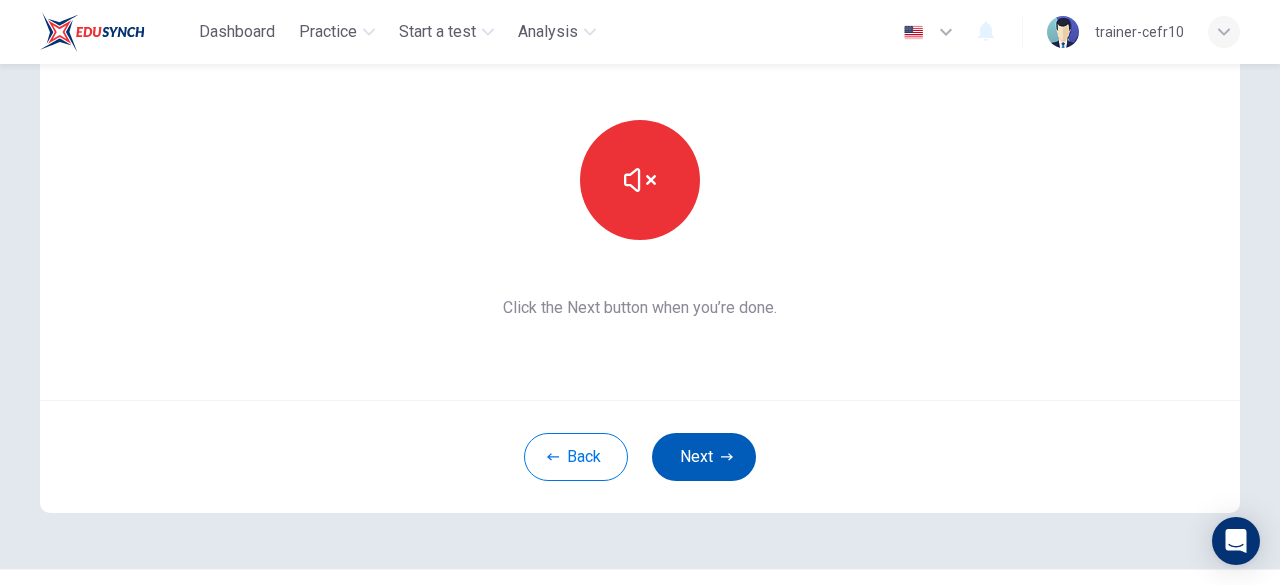 click on "Next" at bounding box center (704, 457) 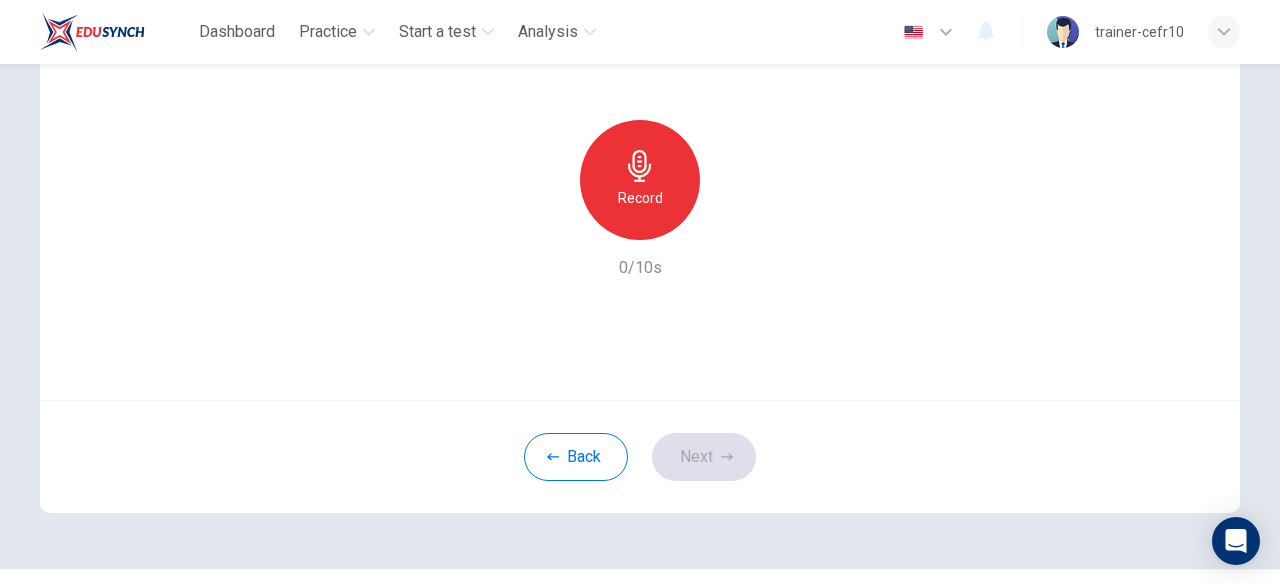 scroll, scrollTop: 0, scrollLeft: 0, axis: both 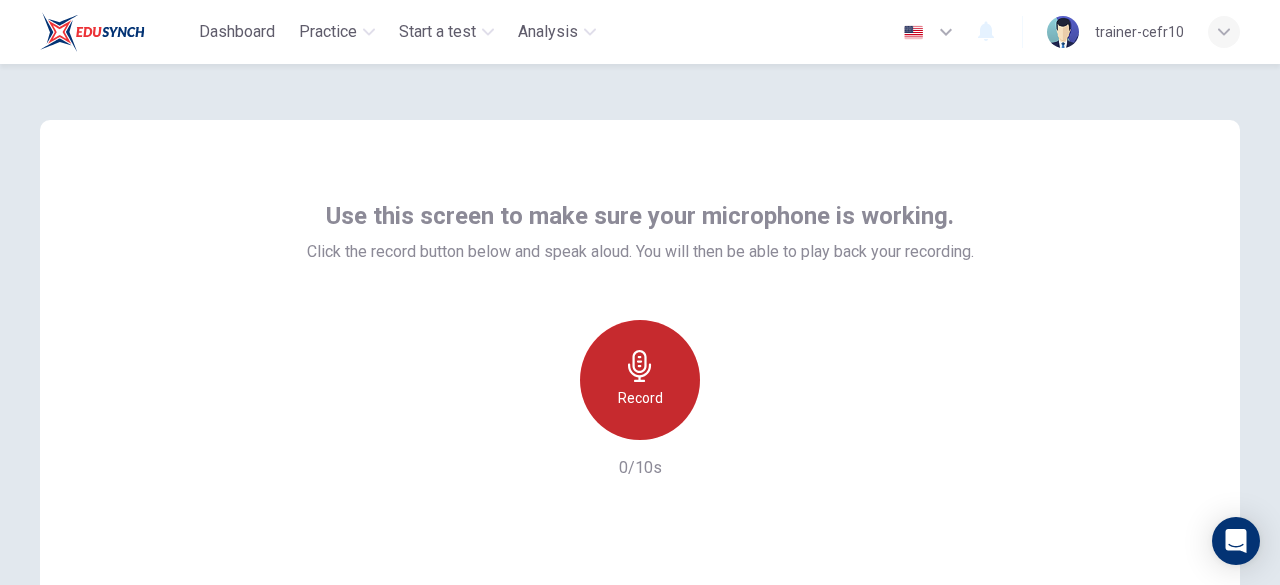 click on "Record" at bounding box center [640, 380] 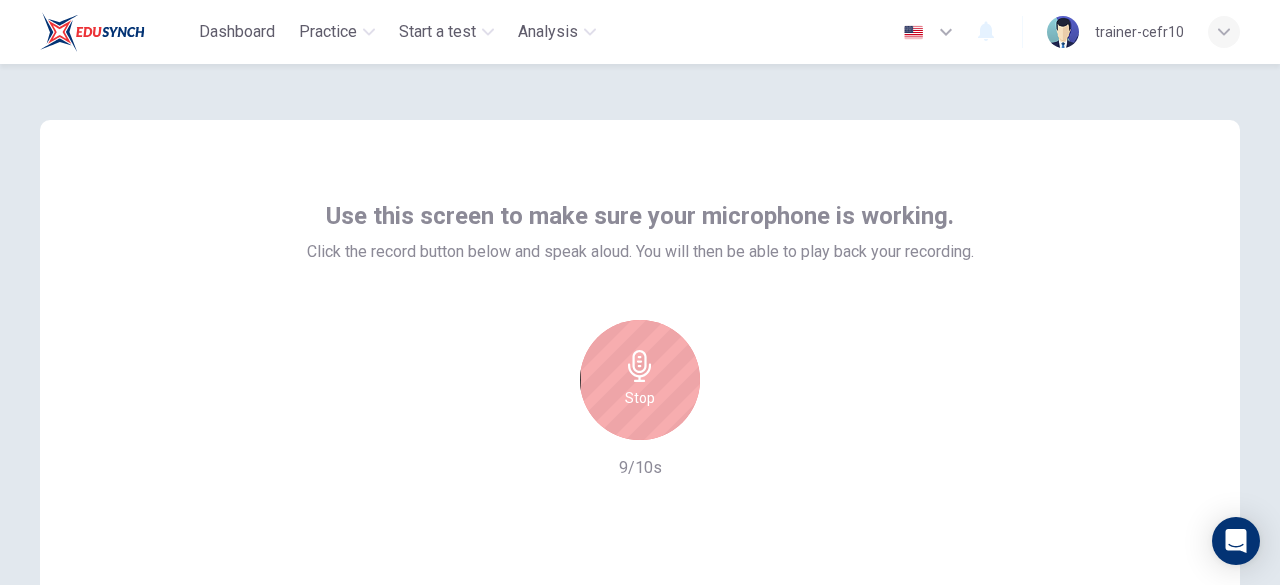 click on "Stop" at bounding box center (640, 398) 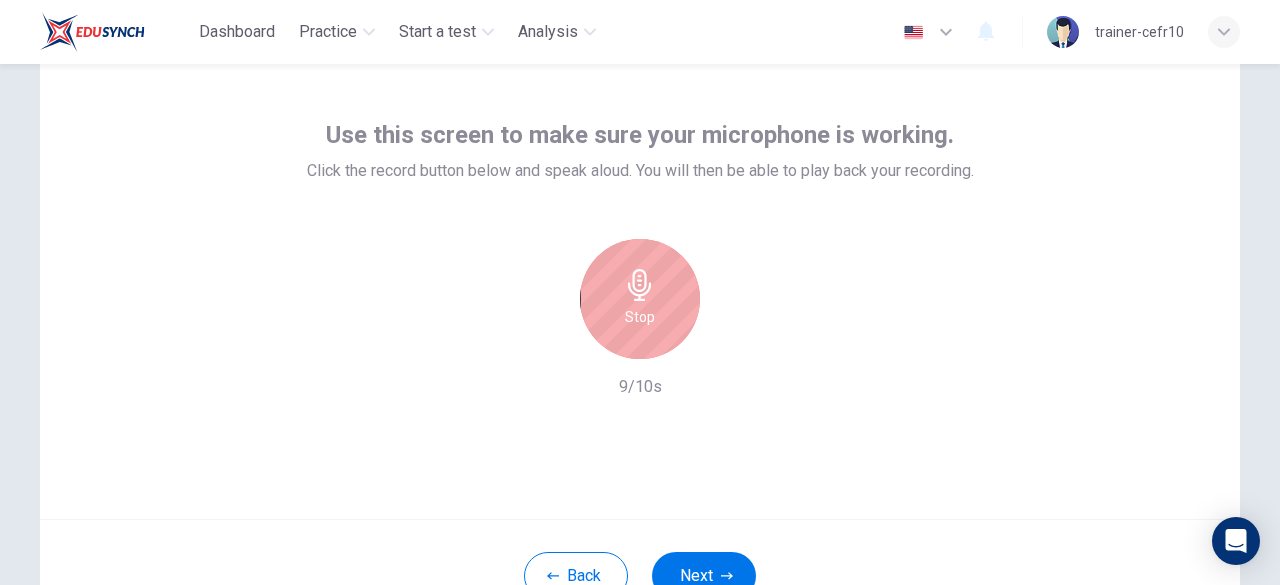 scroll, scrollTop: 100, scrollLeft: 0, axis: vertical 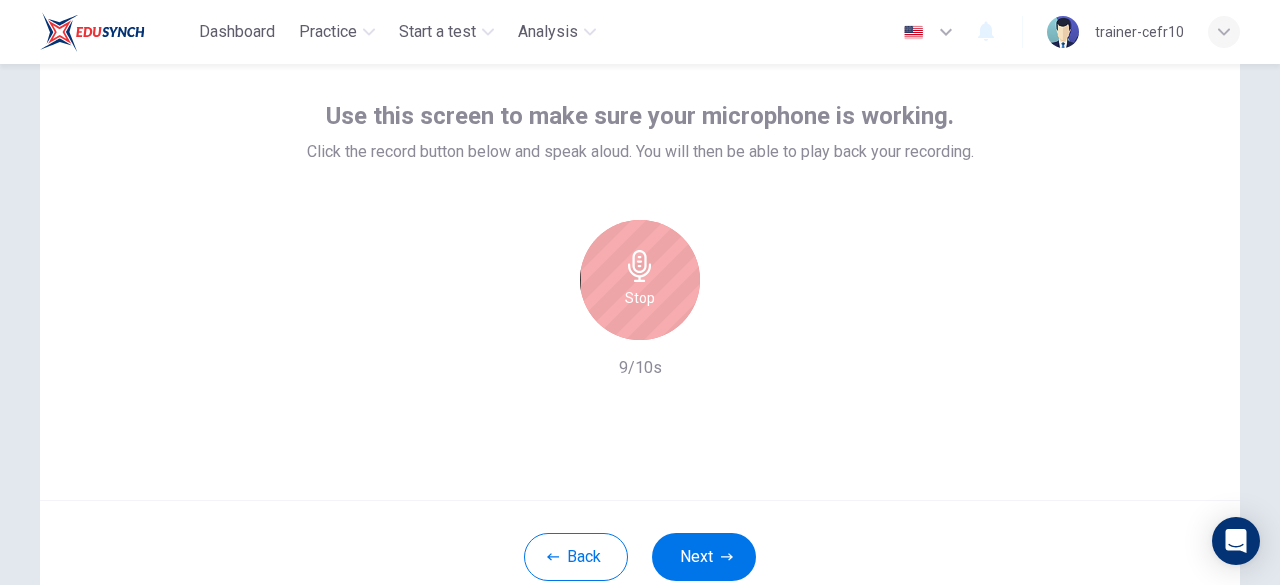 click 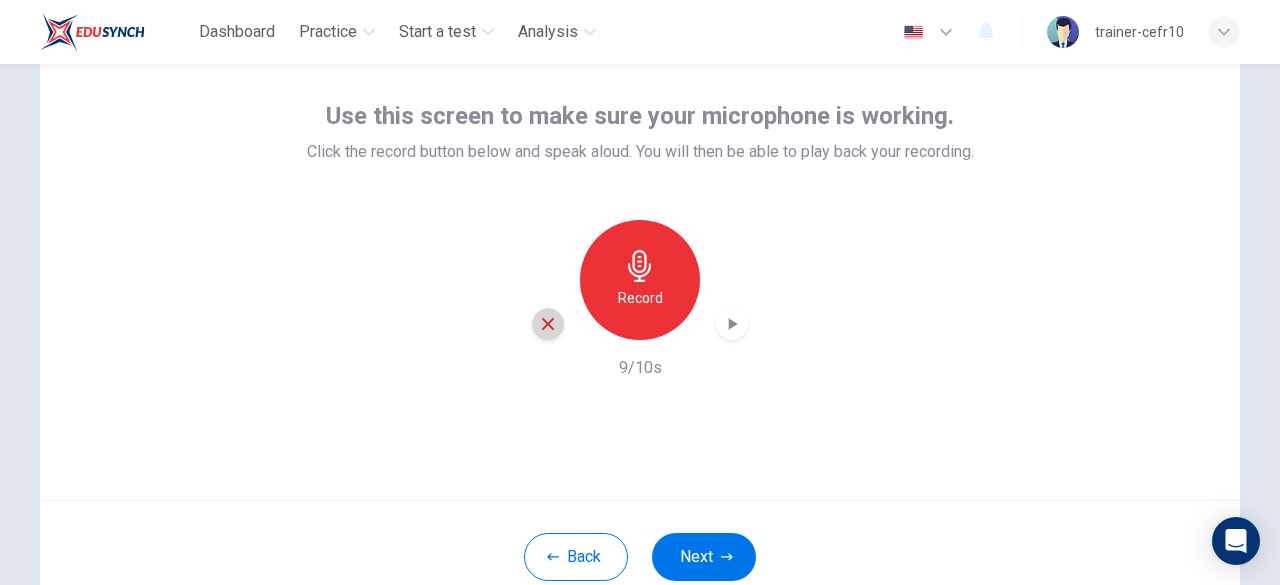 click 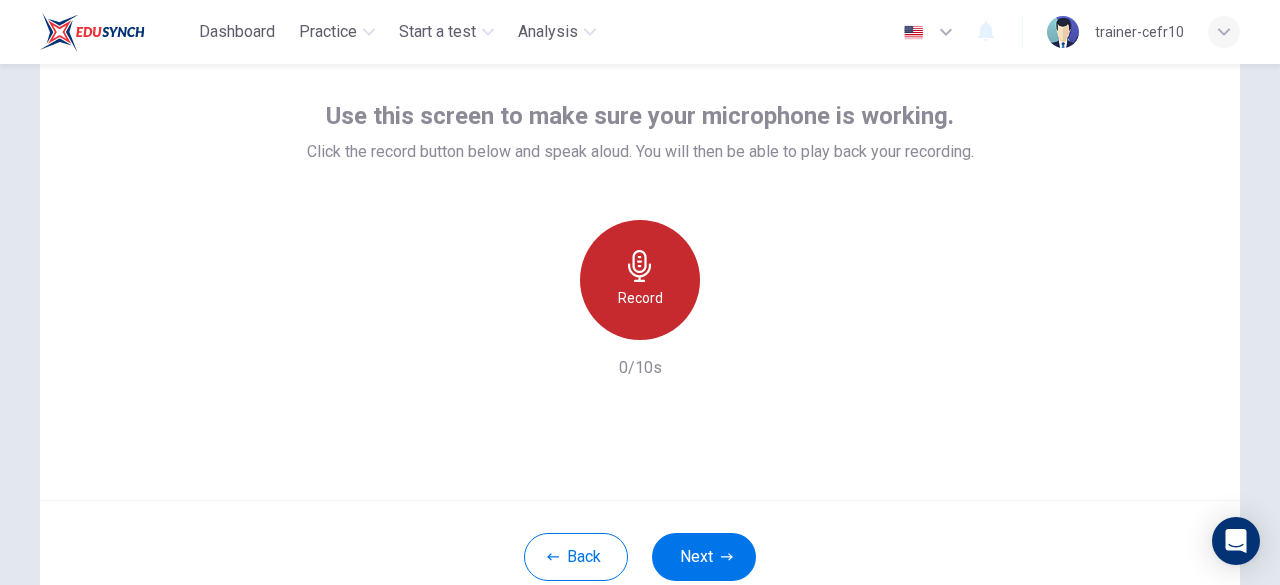 click 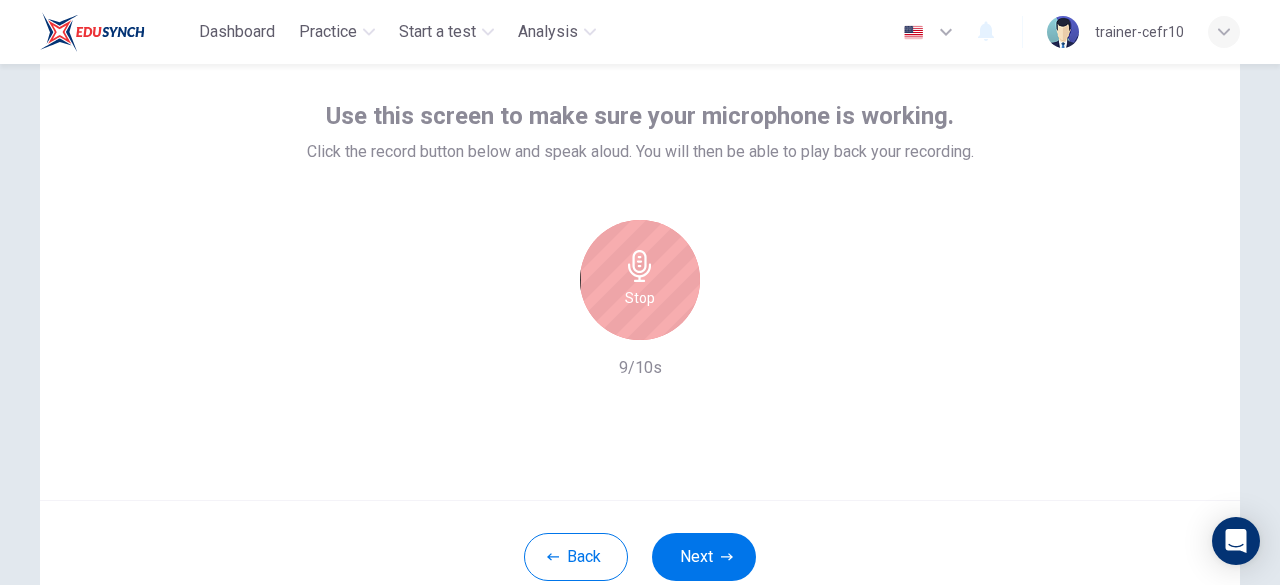 click on "Stop" at bounding box center [640, 298] 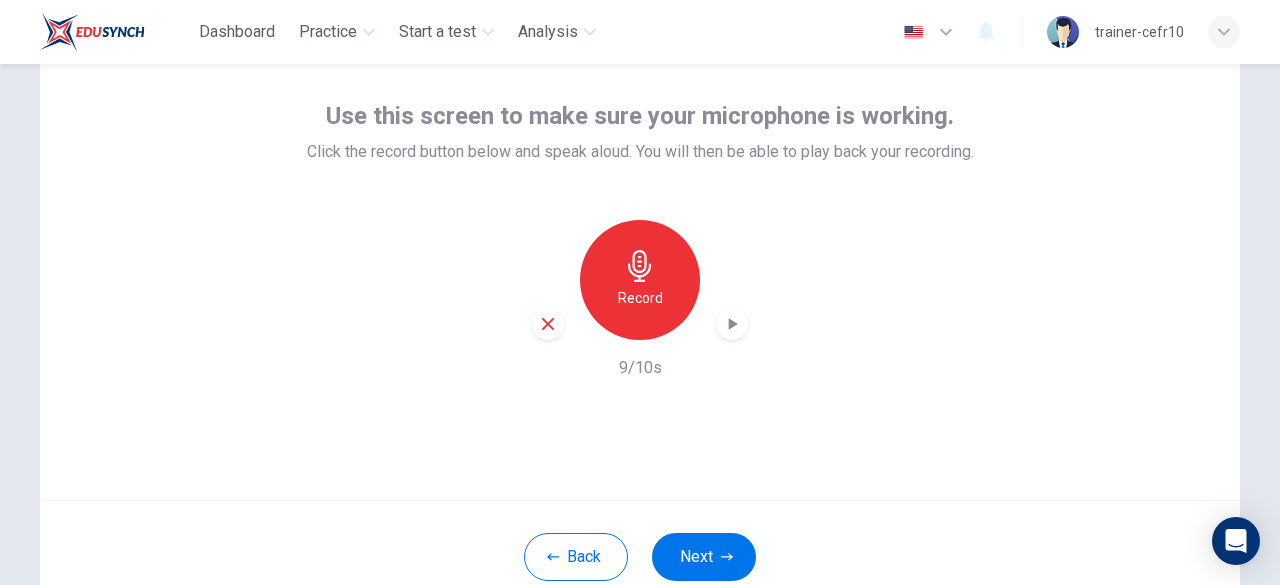 click 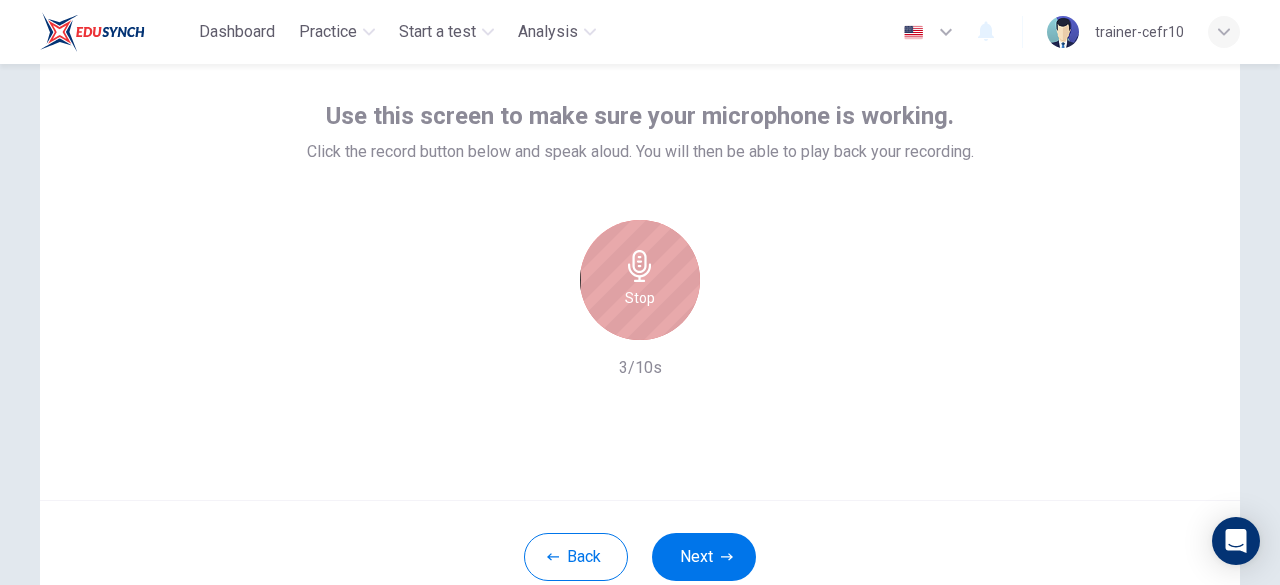 click 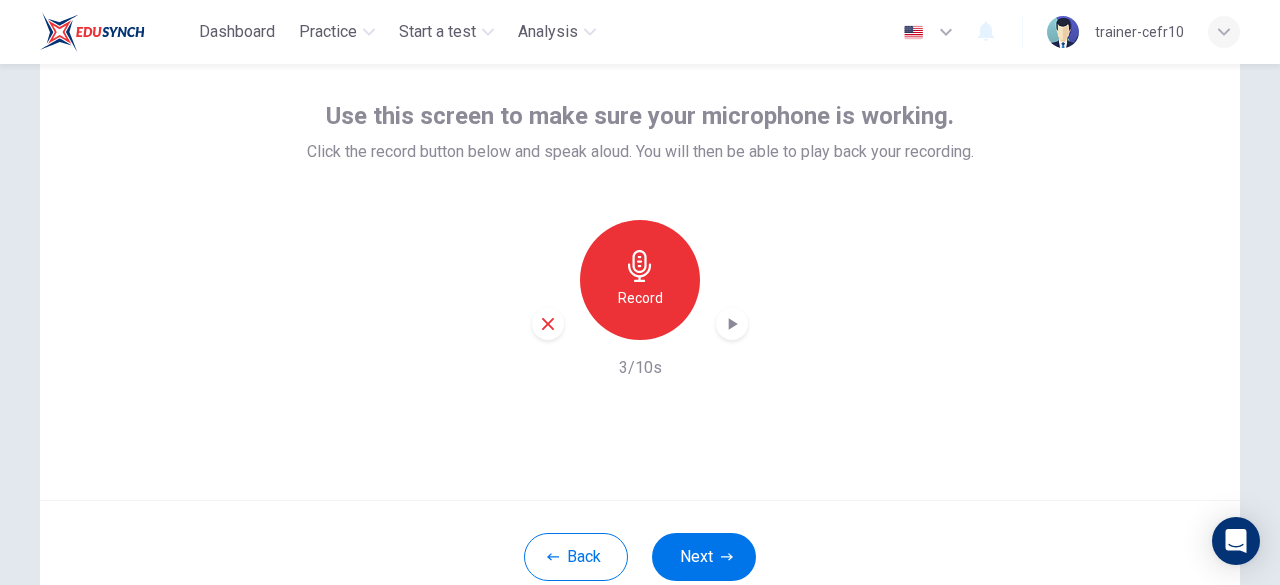 click 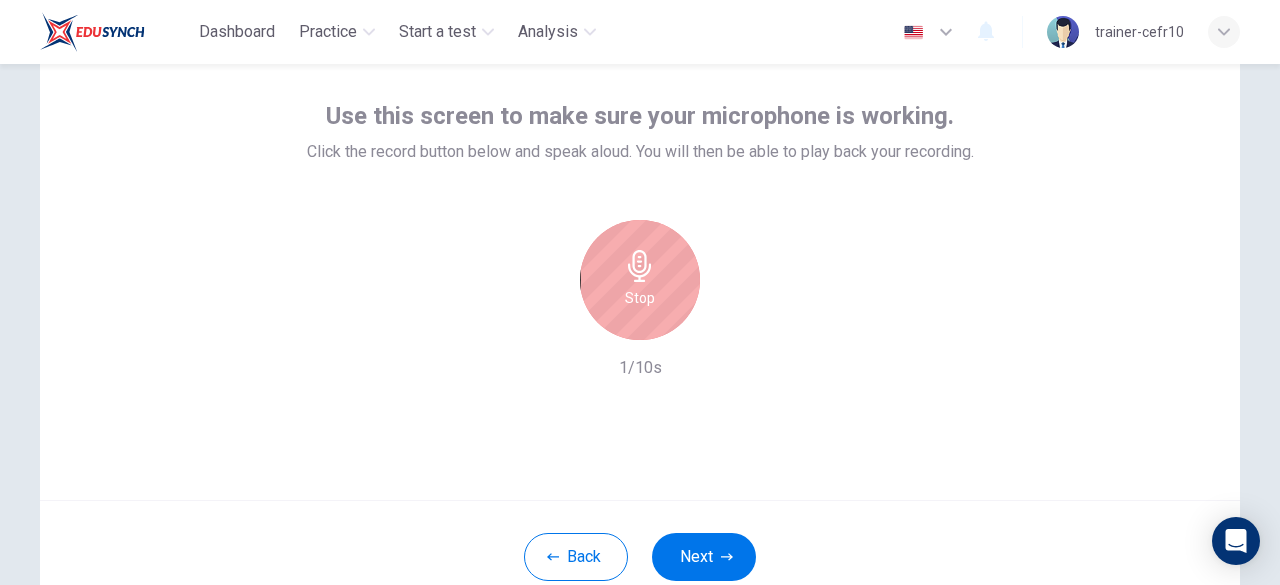 click 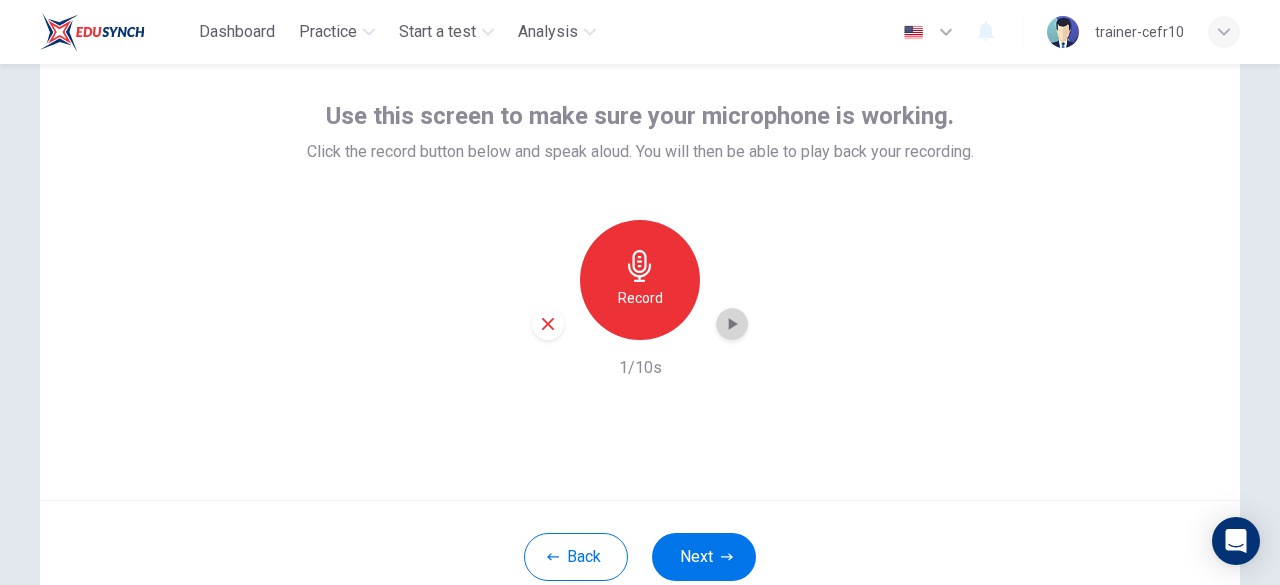 click 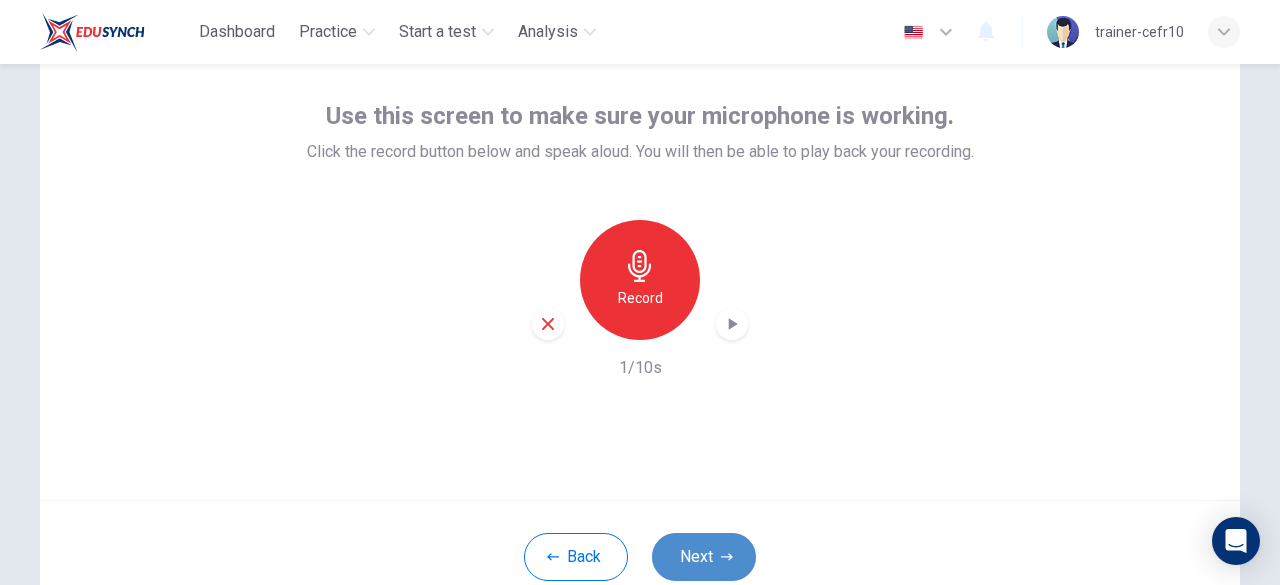 click on "Next" at bounding box center [704, 557] 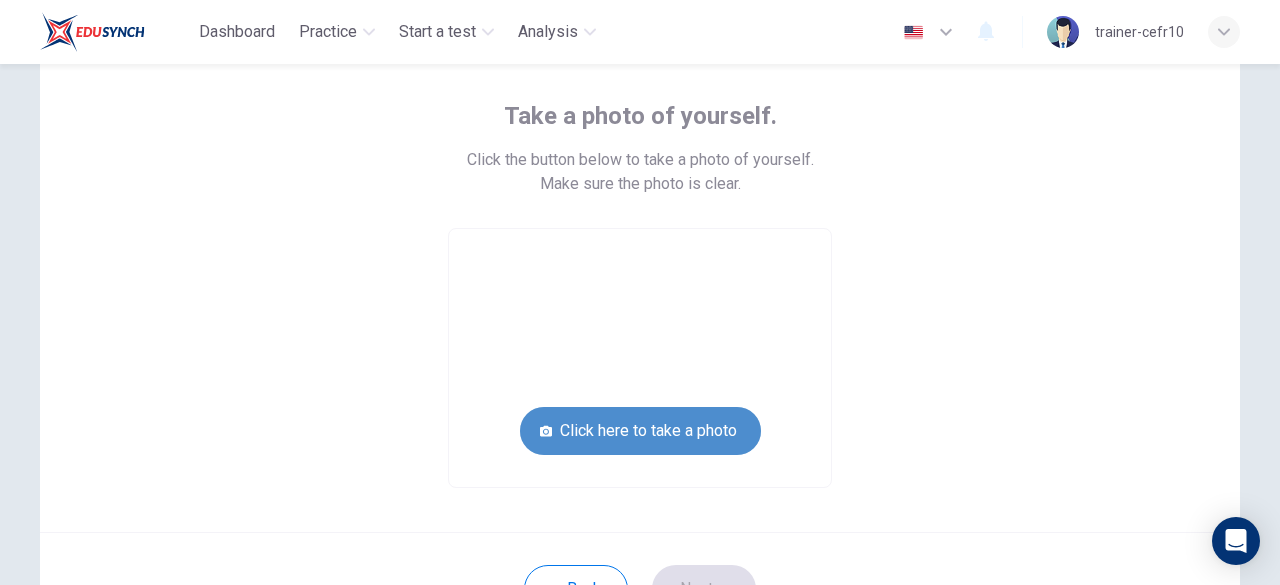 click on "Click here to take a photo" at bounding box center (640, 431) 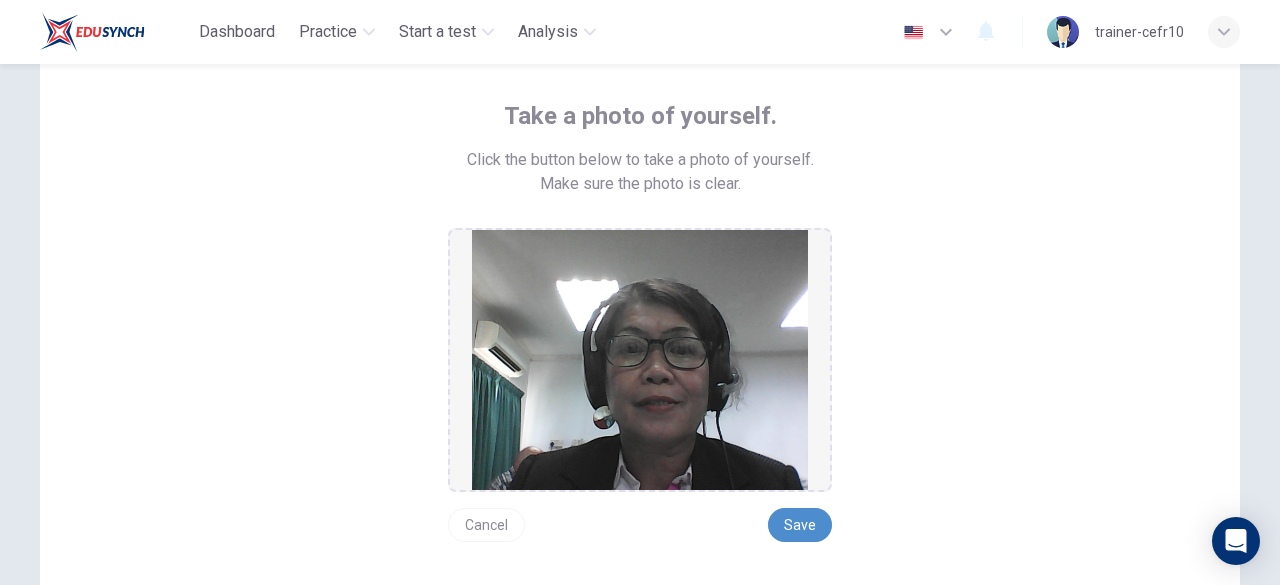 click on "Save" at bounding box center (800, 525) 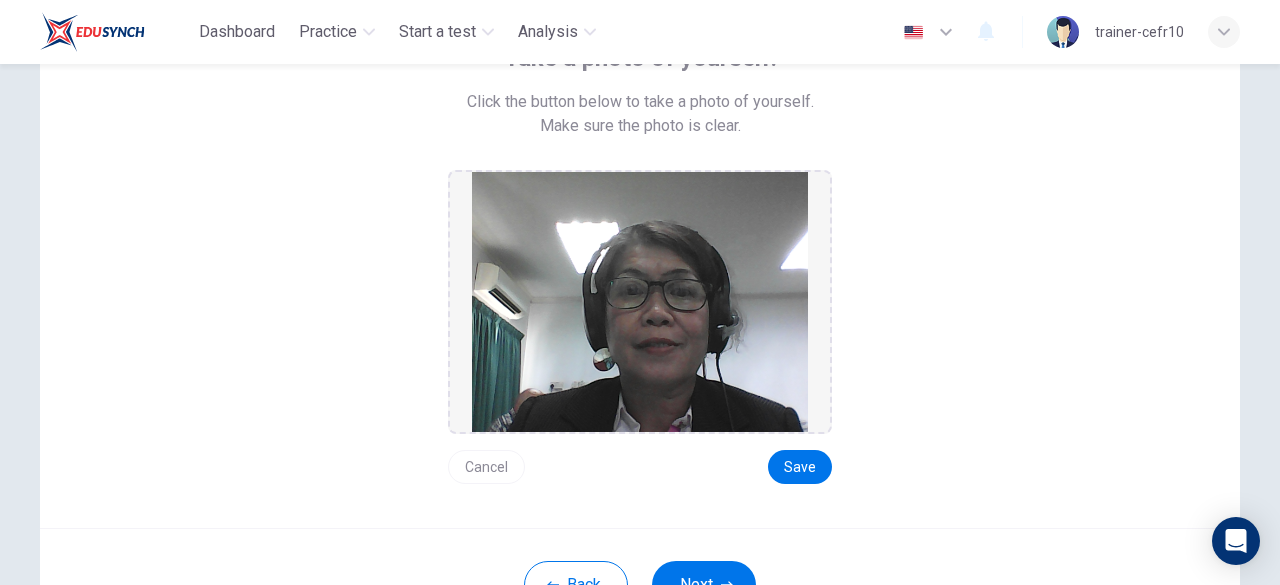 scroll, scrollTop: 200, scrollLeft: 0, axis: vertical 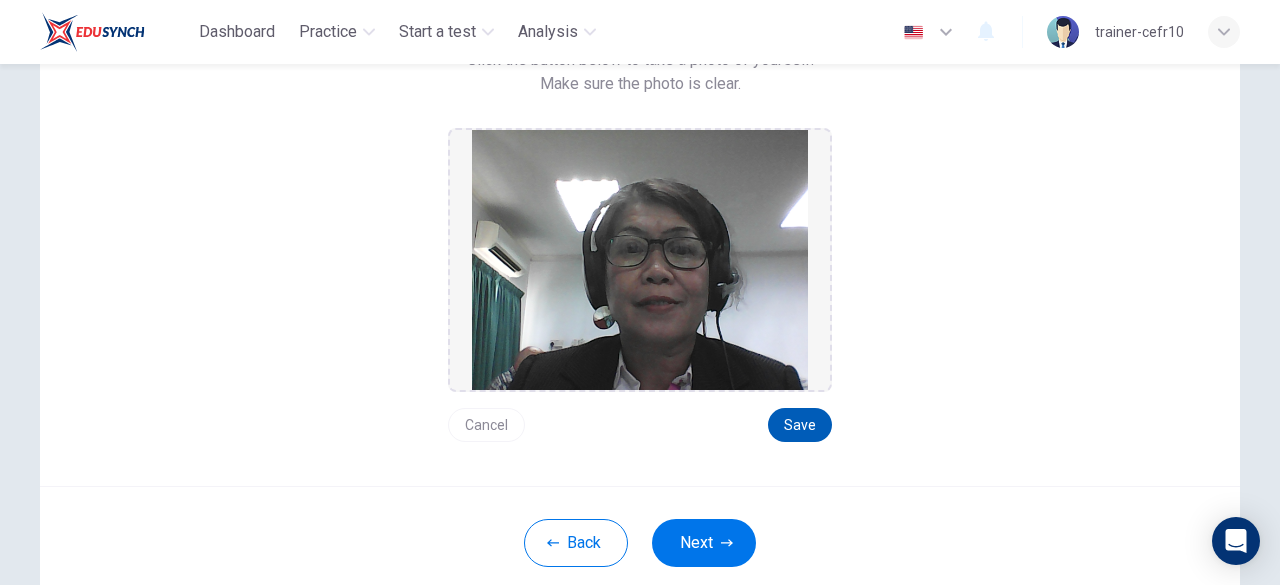 click on "Save" at bounding box center (800, 425) 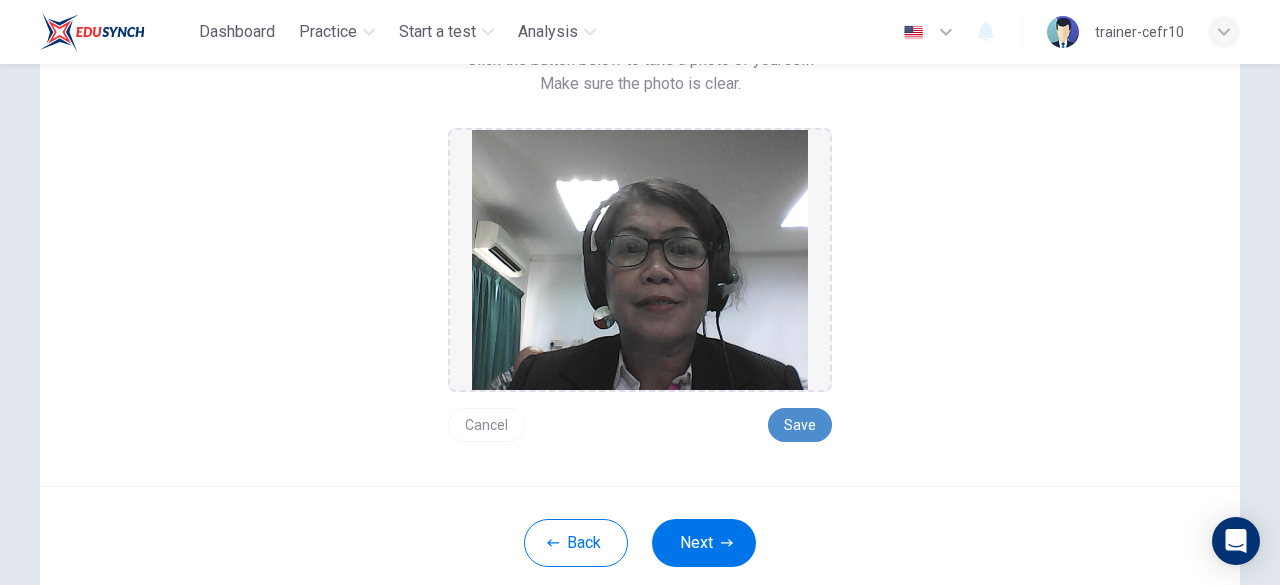click on "Save" at bounding box center [800, 425] 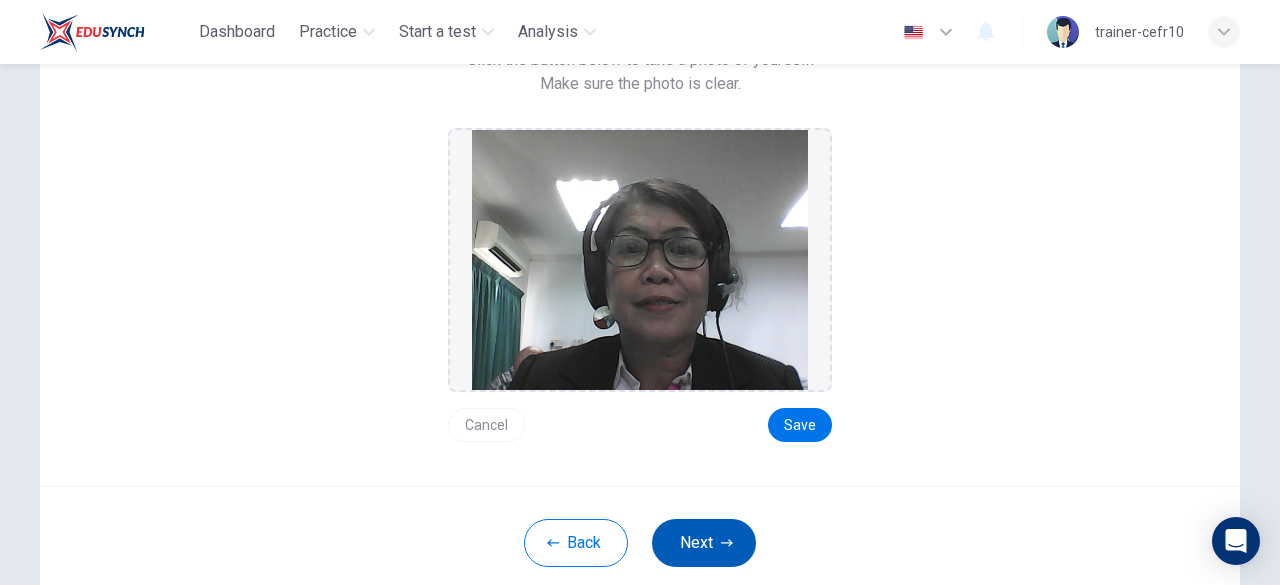 click on "Next" at bounding box center (704, 543) 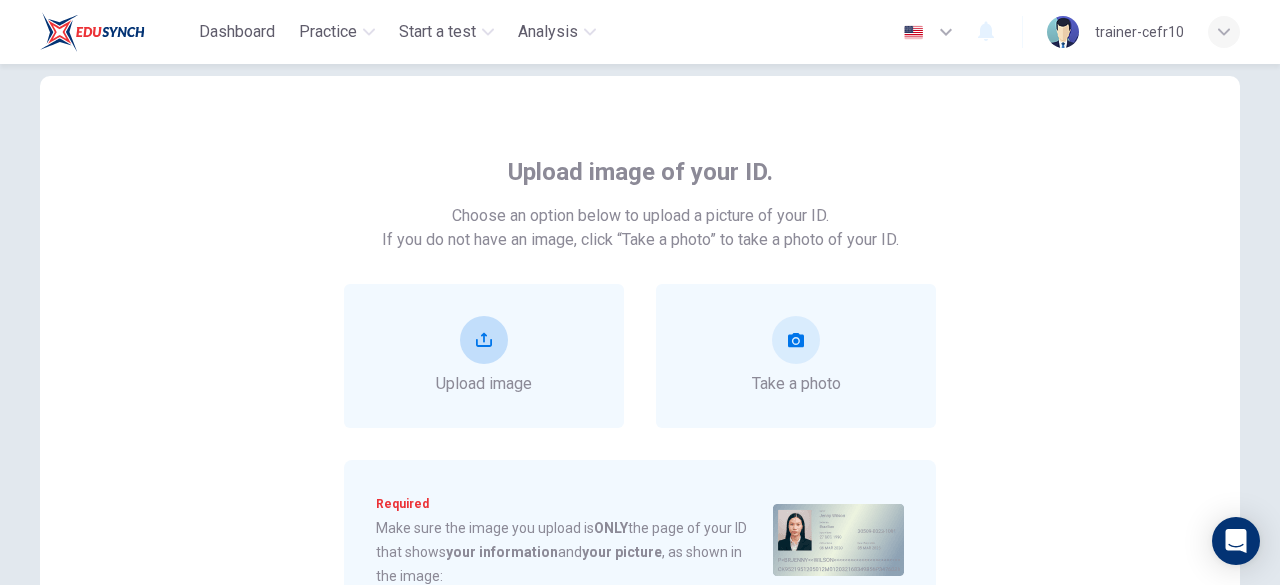 scroll, scrollTop: 0, scrollLeft: 0, axis: both 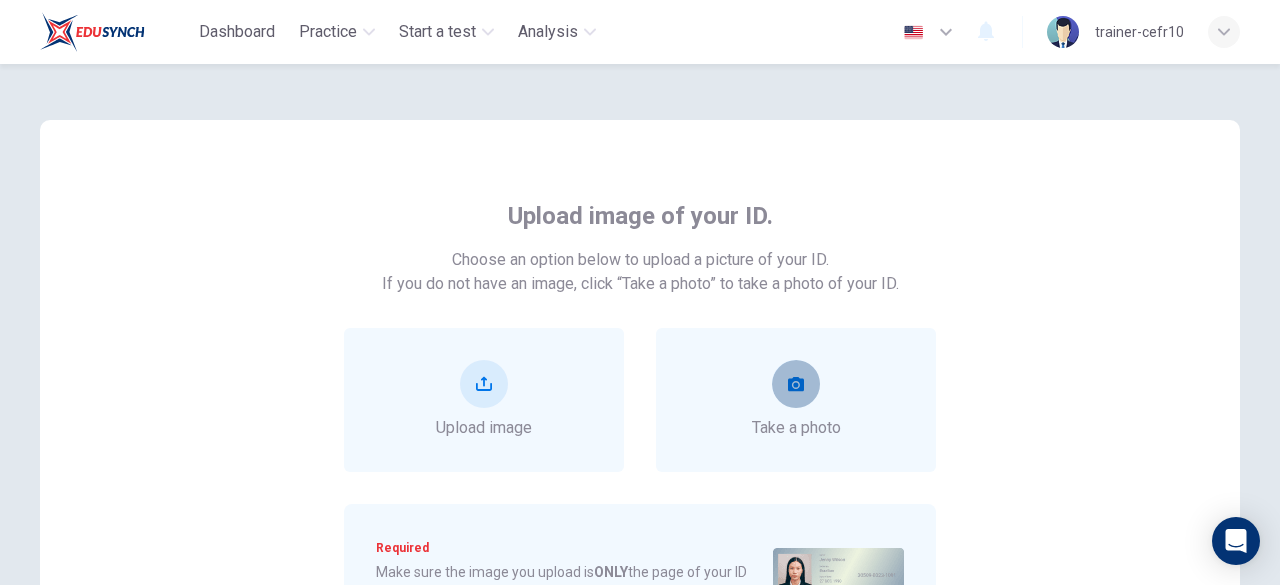 click at bounding box center [796, 384] 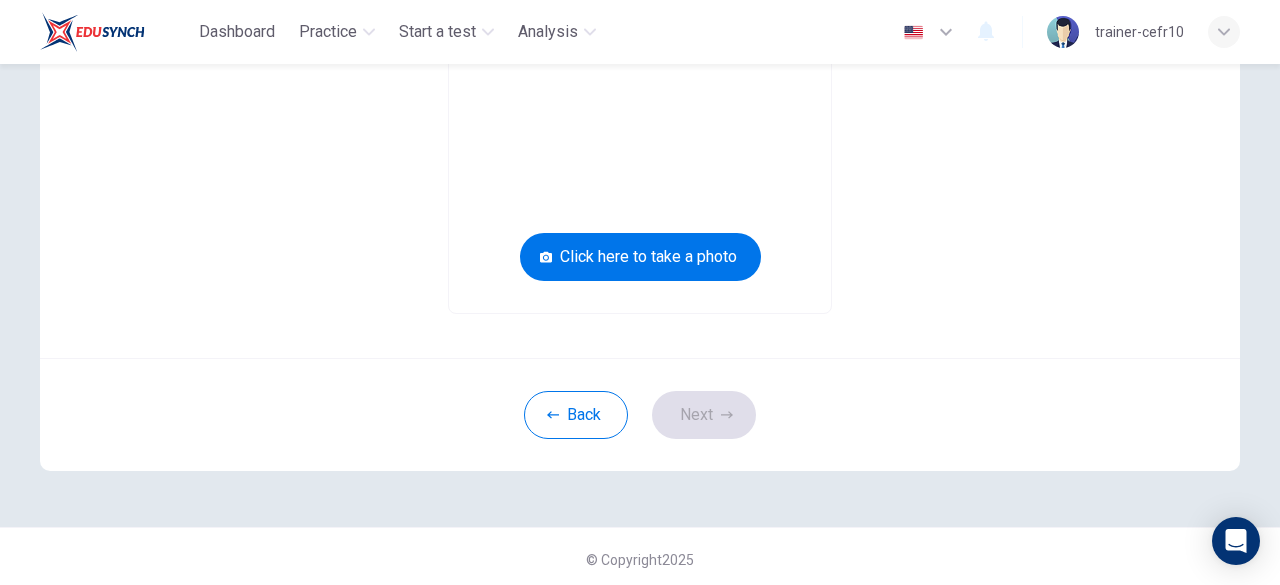 scroll, scrollTop: 303, scrollLeft: 0, axis: vertical 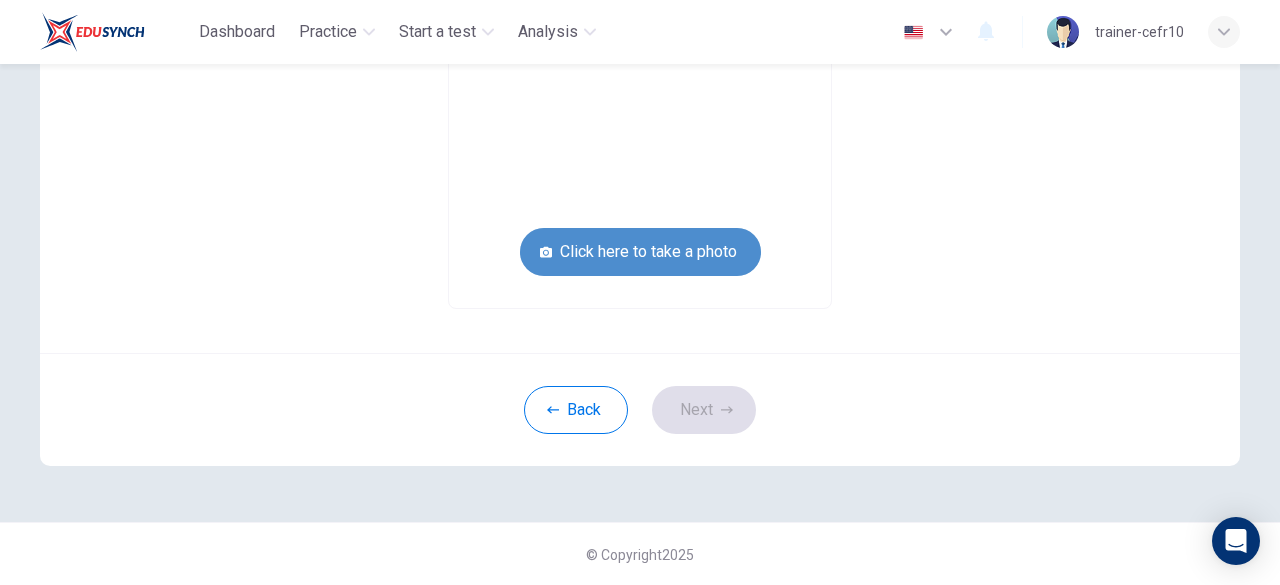 click on "Click here to take a photo" at bounding box center [640, 252] 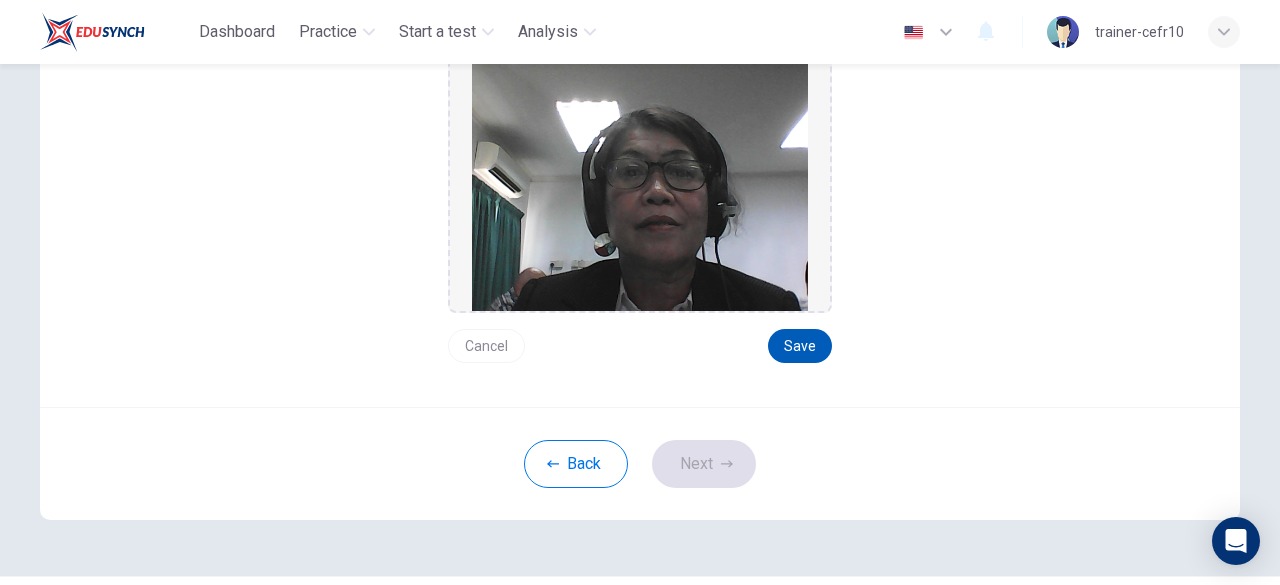 click on "Save" at bounding box center [800, 346] 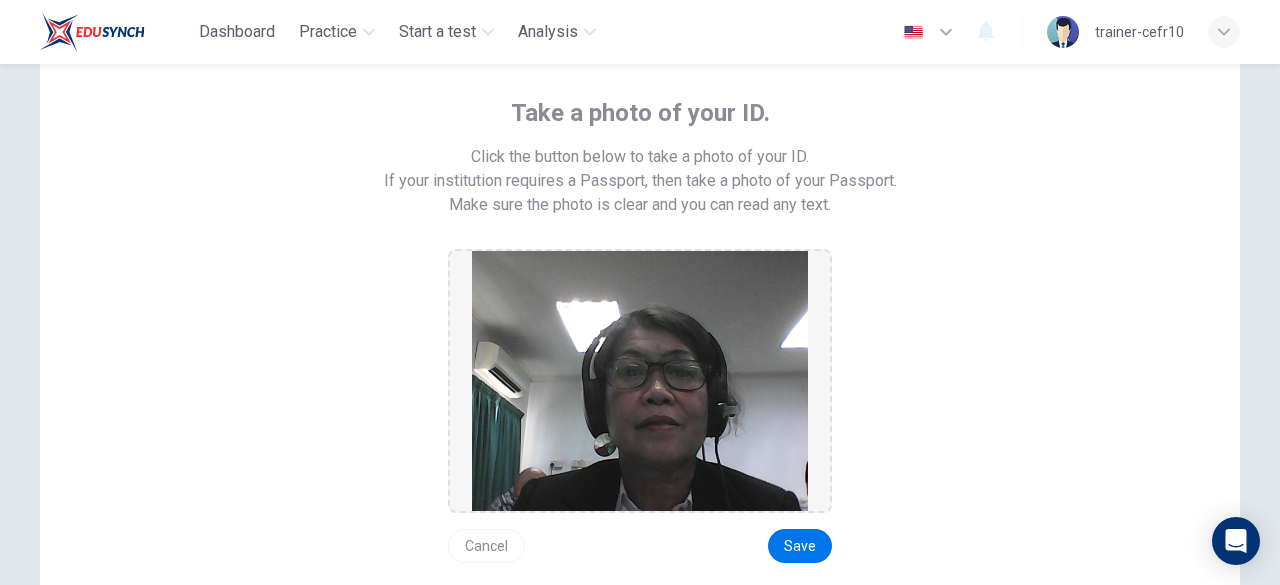 scroll, scrollTop: 203, scrollLeft: 0, axis: vertical 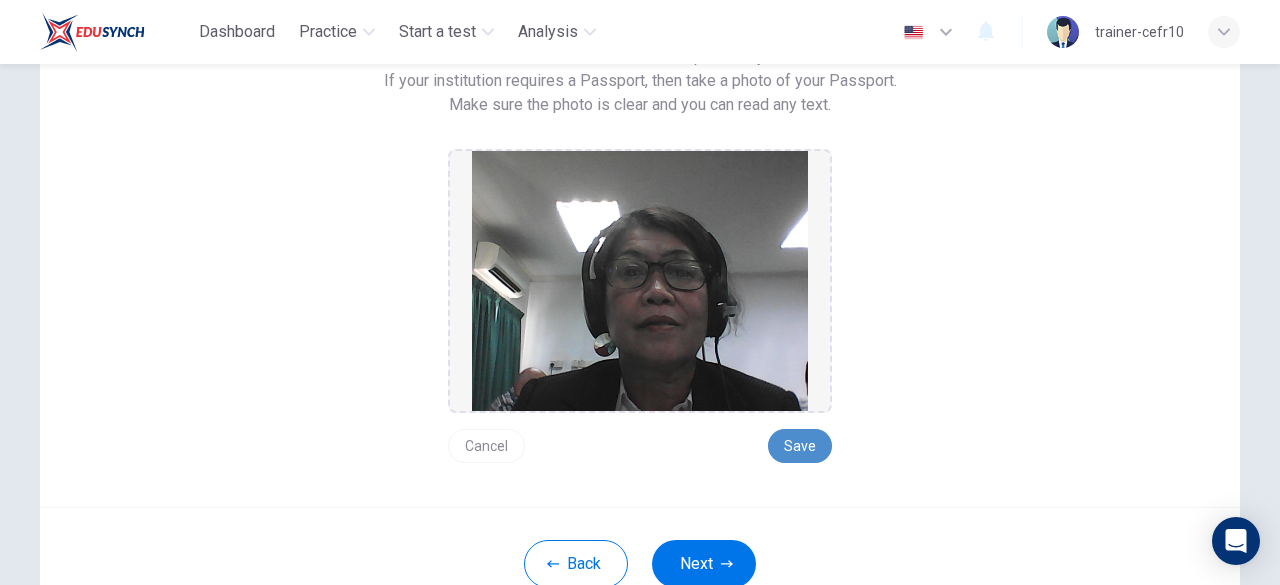 click on "Save" at bounding box center [800, 446] 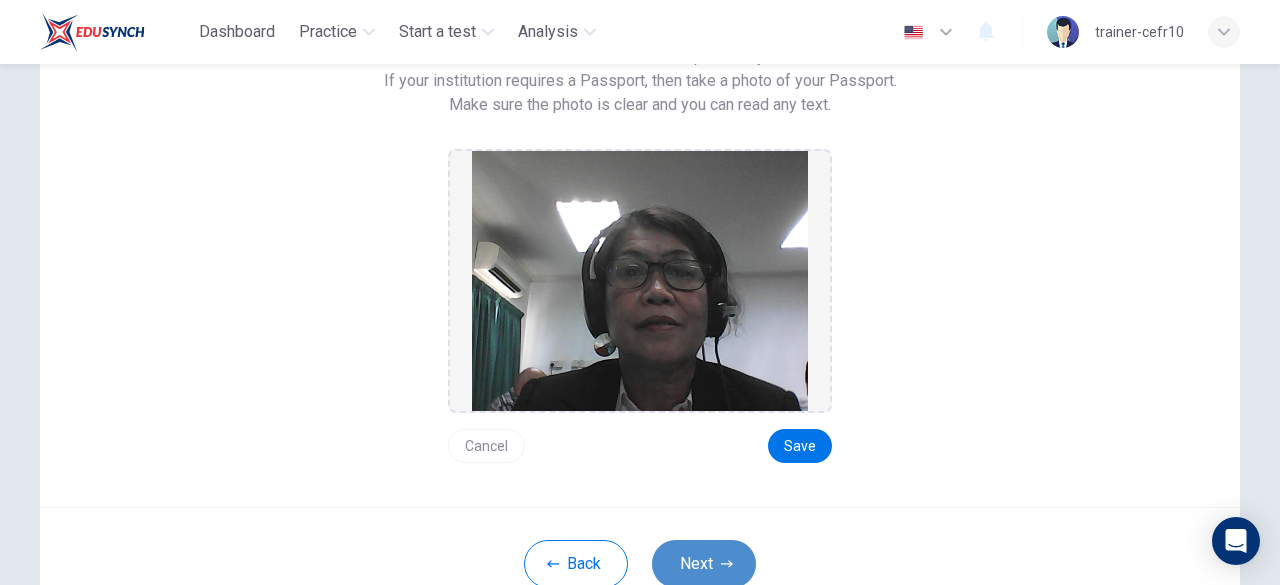 click on "Next" at bounding box center (704, 564) 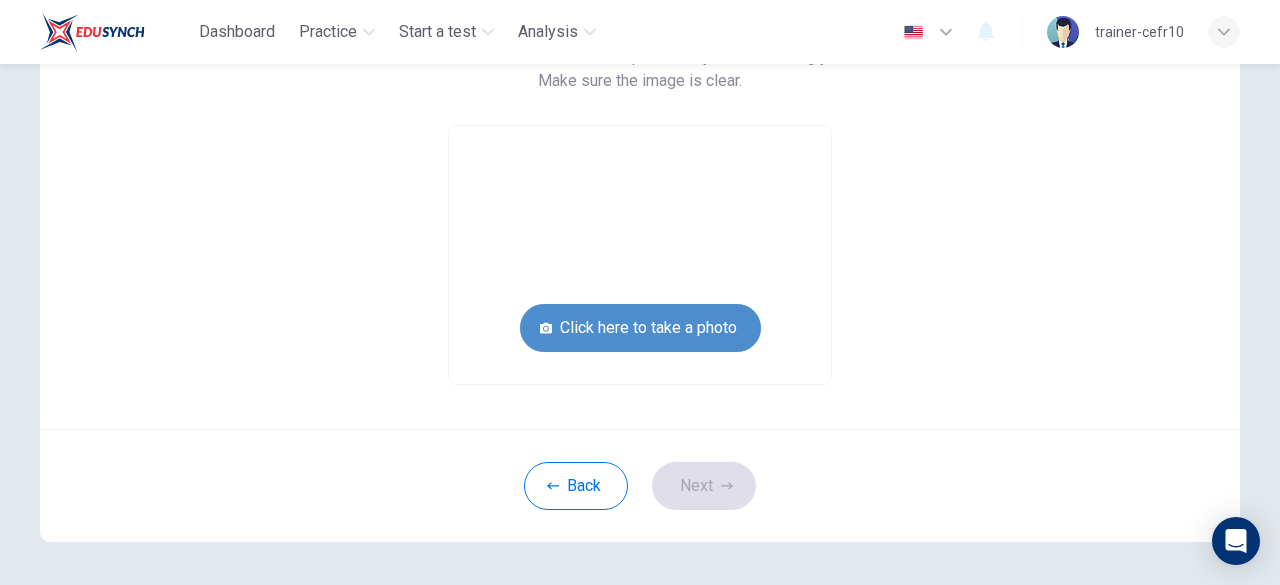 click on "Click here to take a photo" at bounding box center [640, 328] 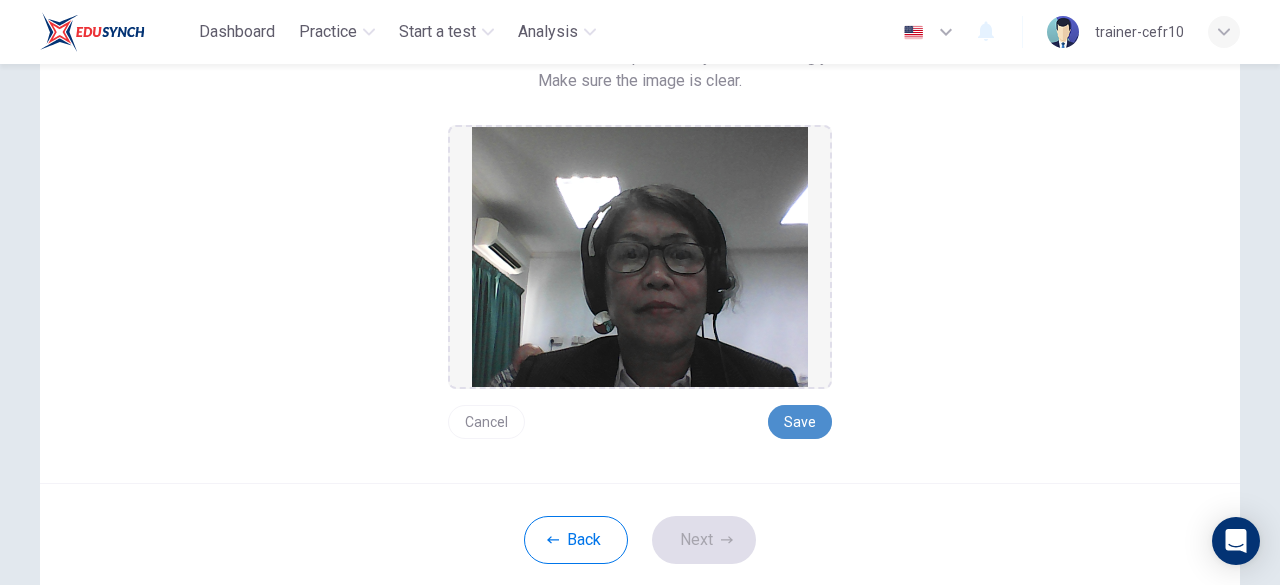 click on "Save" at bounding box center (800, 422) 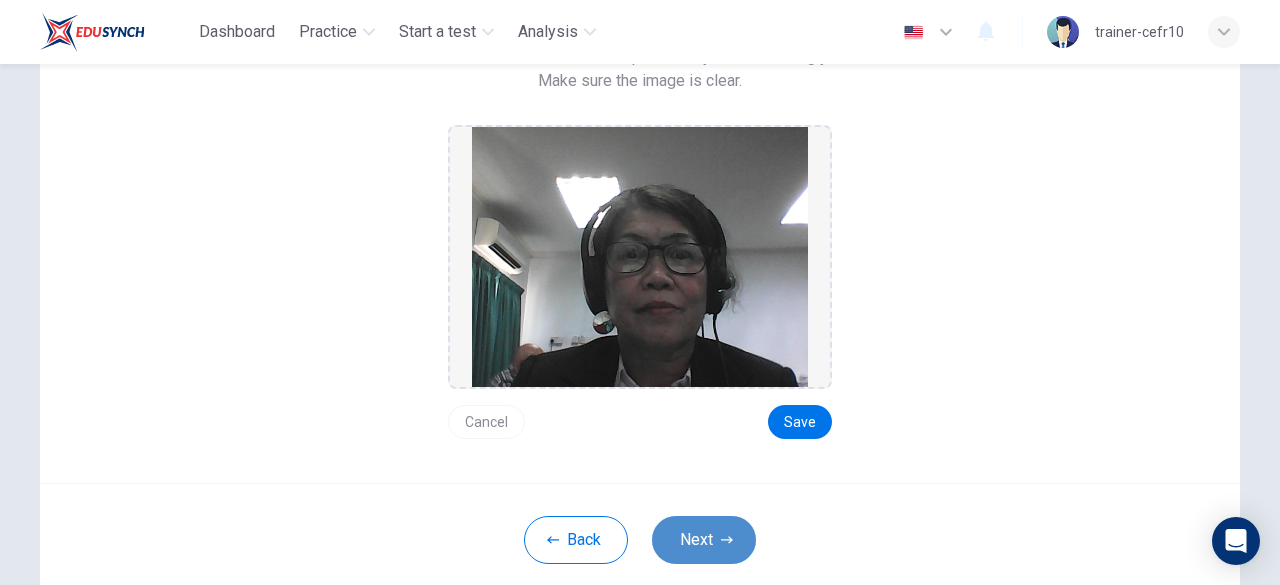 click on "Next" at bounding box center (704, 540) 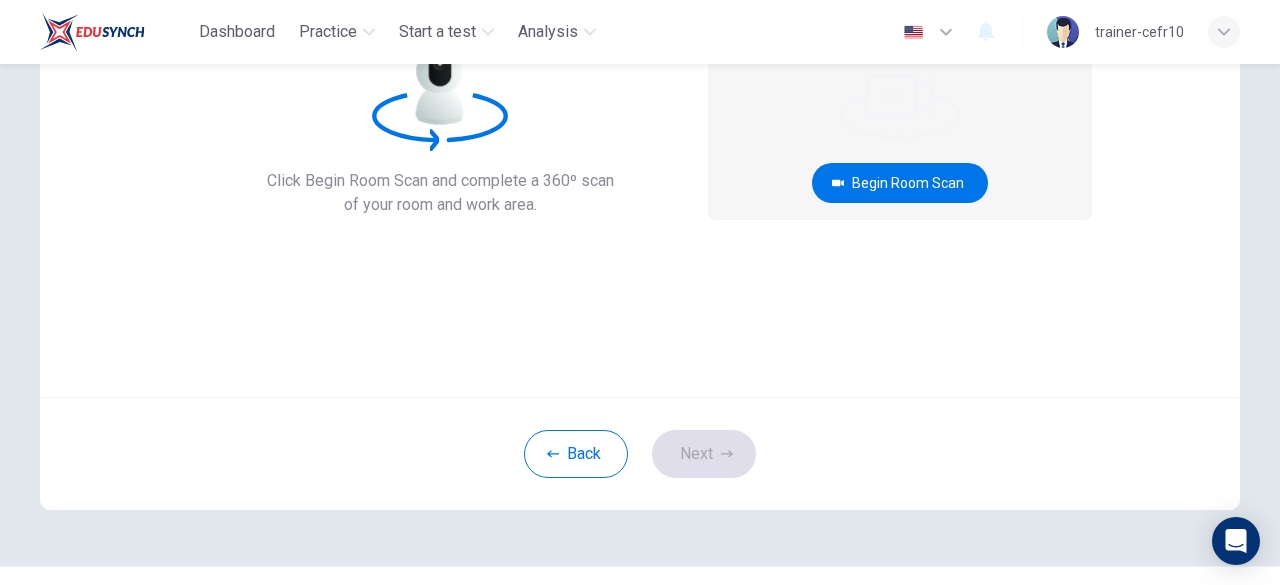 scroll, scrollTop: 103, scrollLeft: 0, axis: vertical 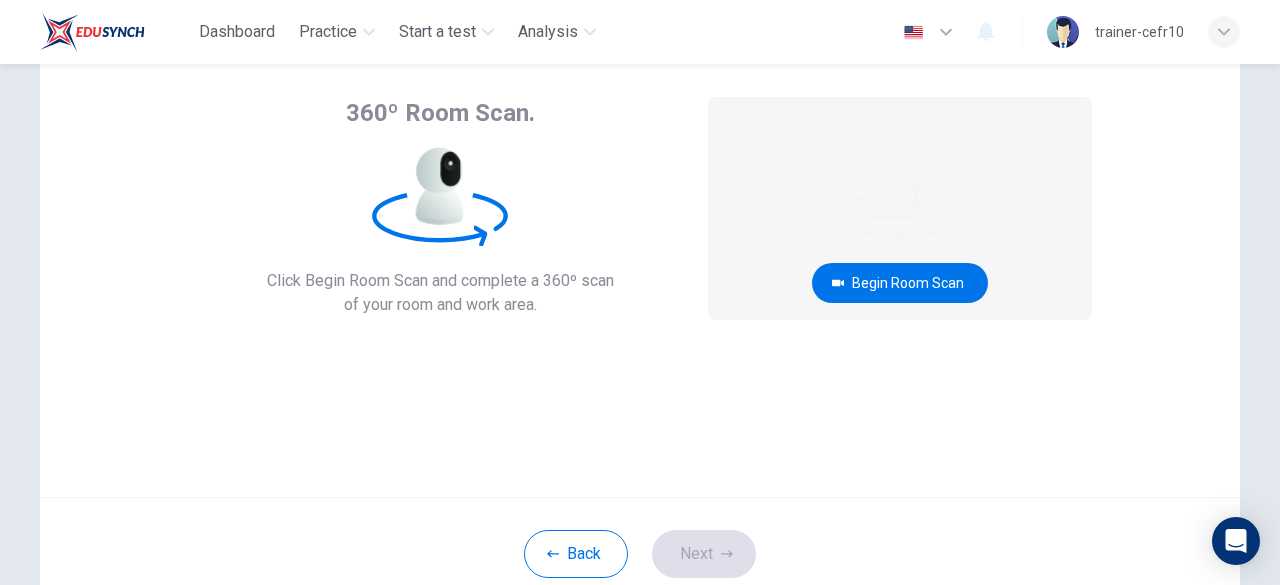 click 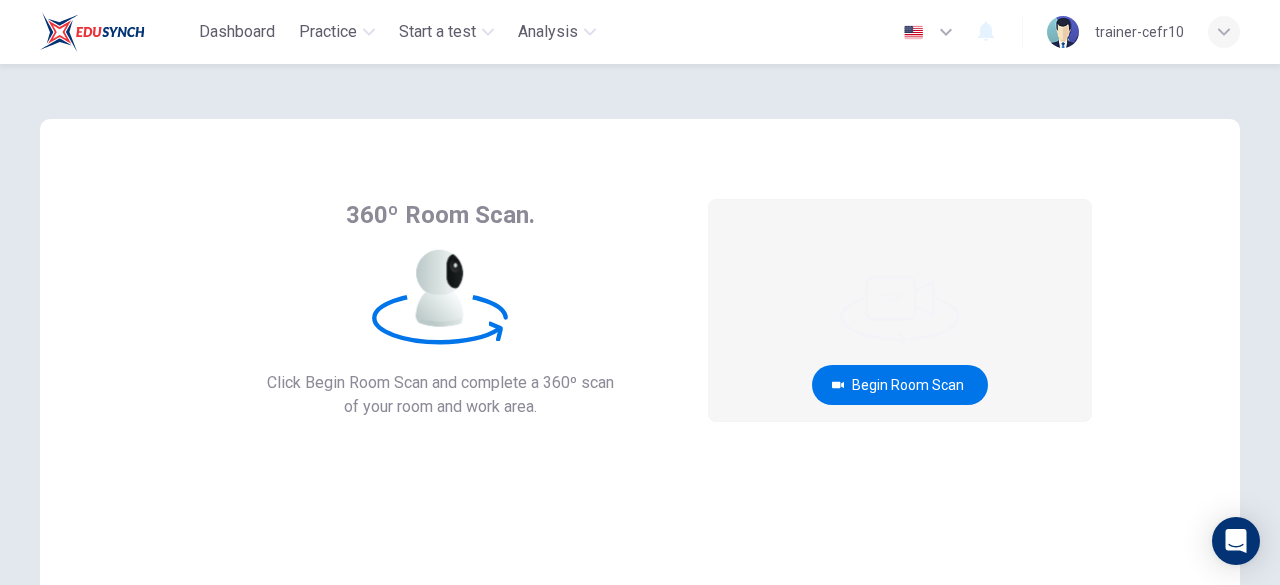 scroll, scrollTop: 0, scrollLeft: 0, axis: both 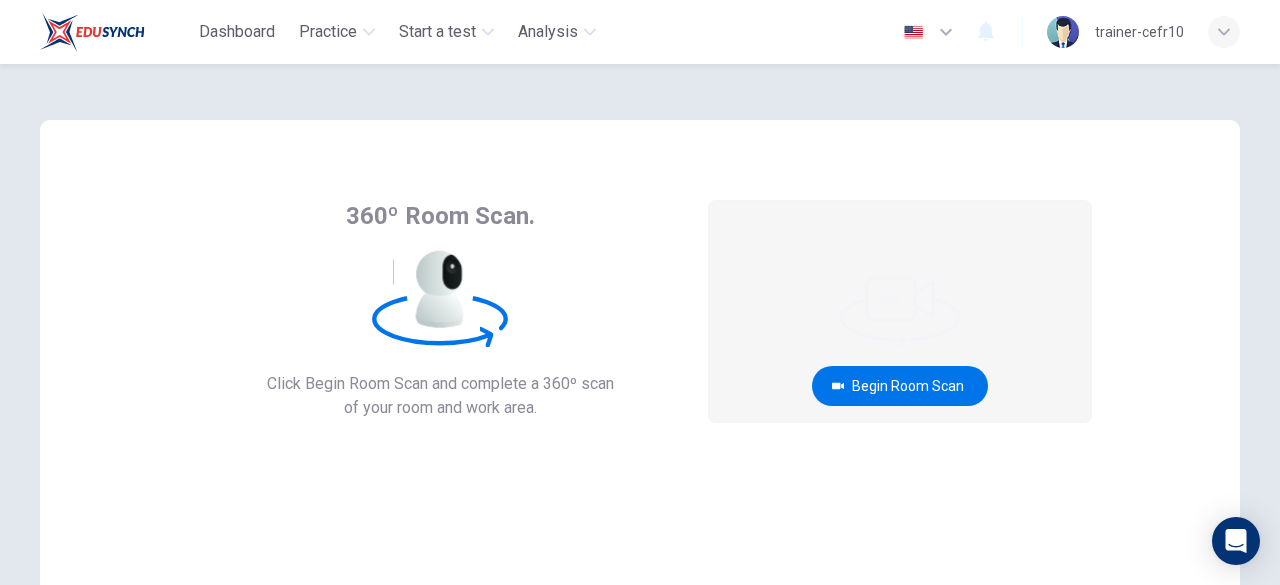 click 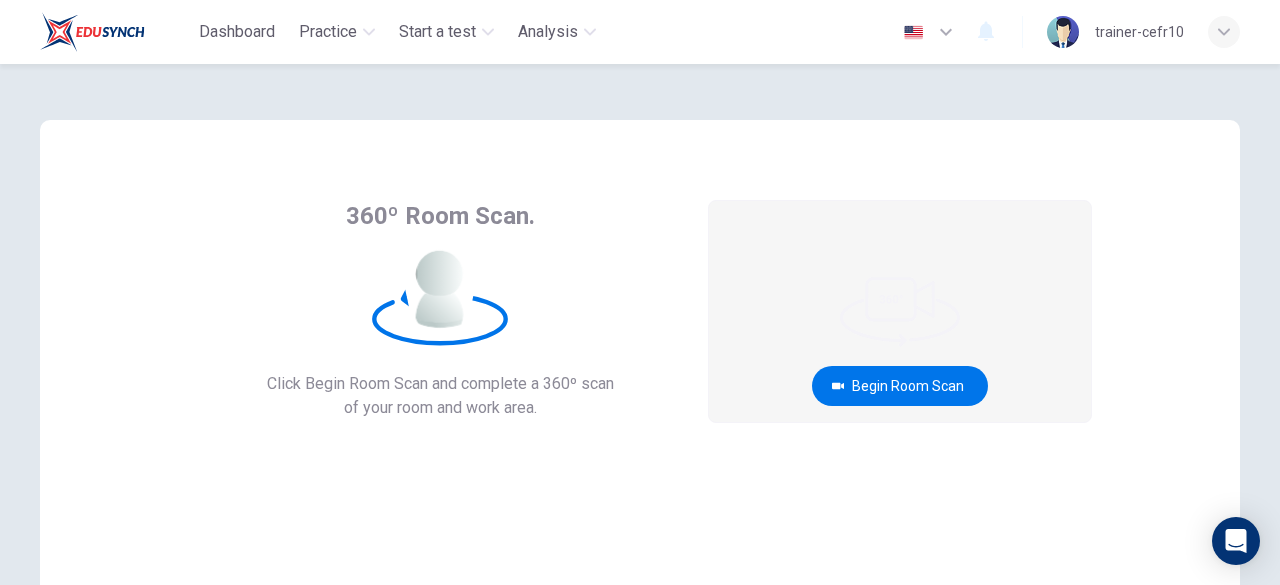 click 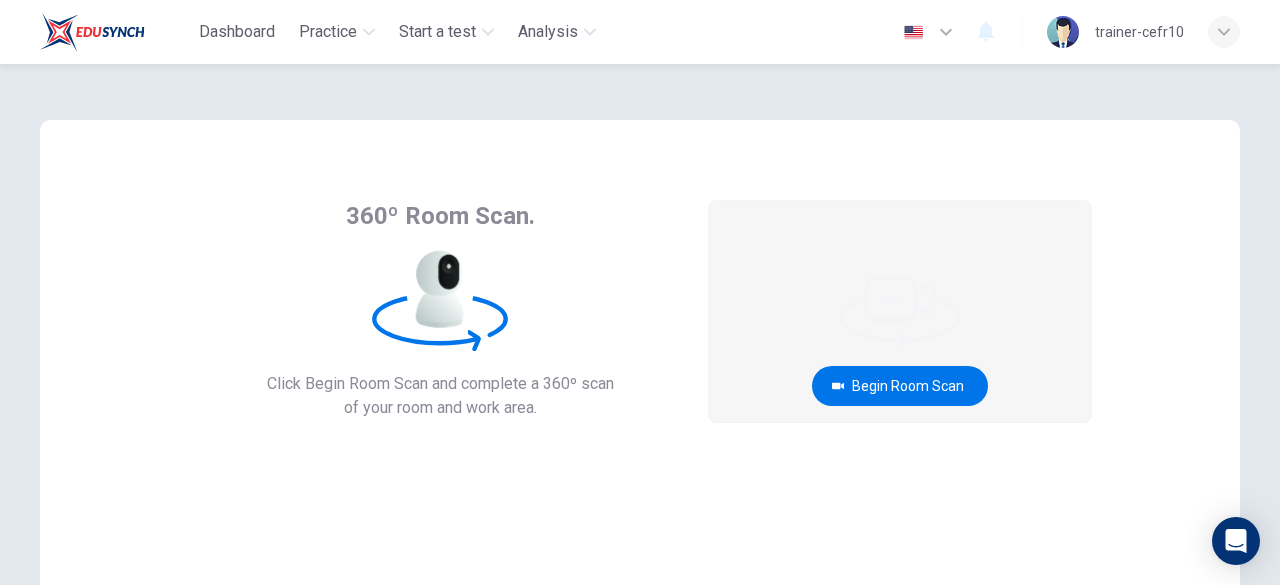 click 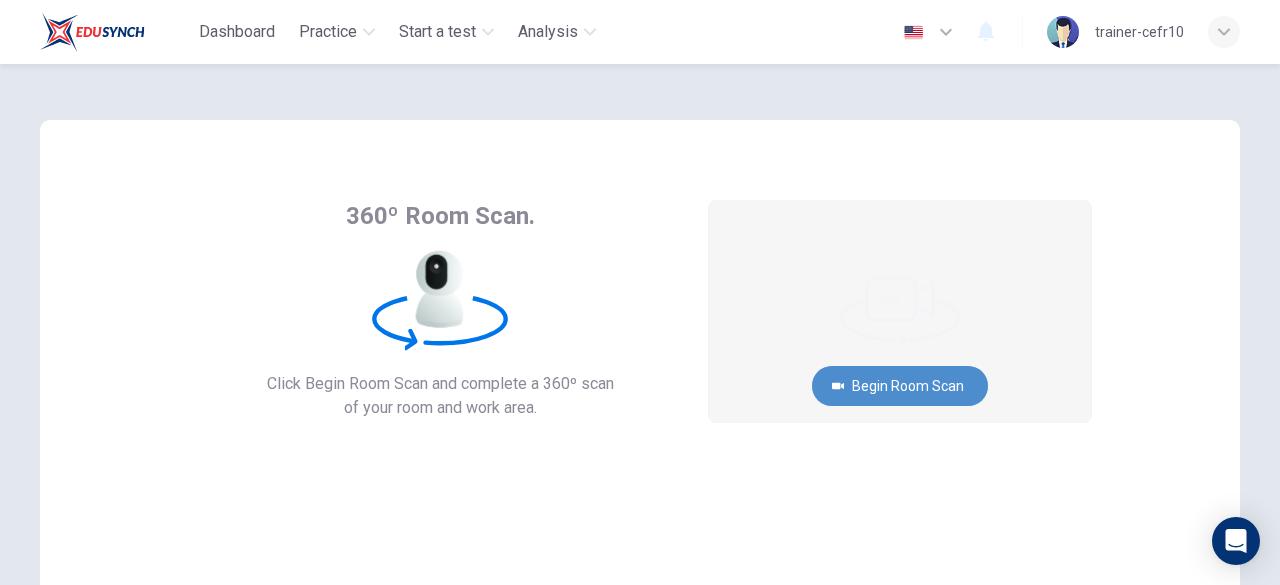 click on "Begin Room Scan" at bounding box center [900, 386] 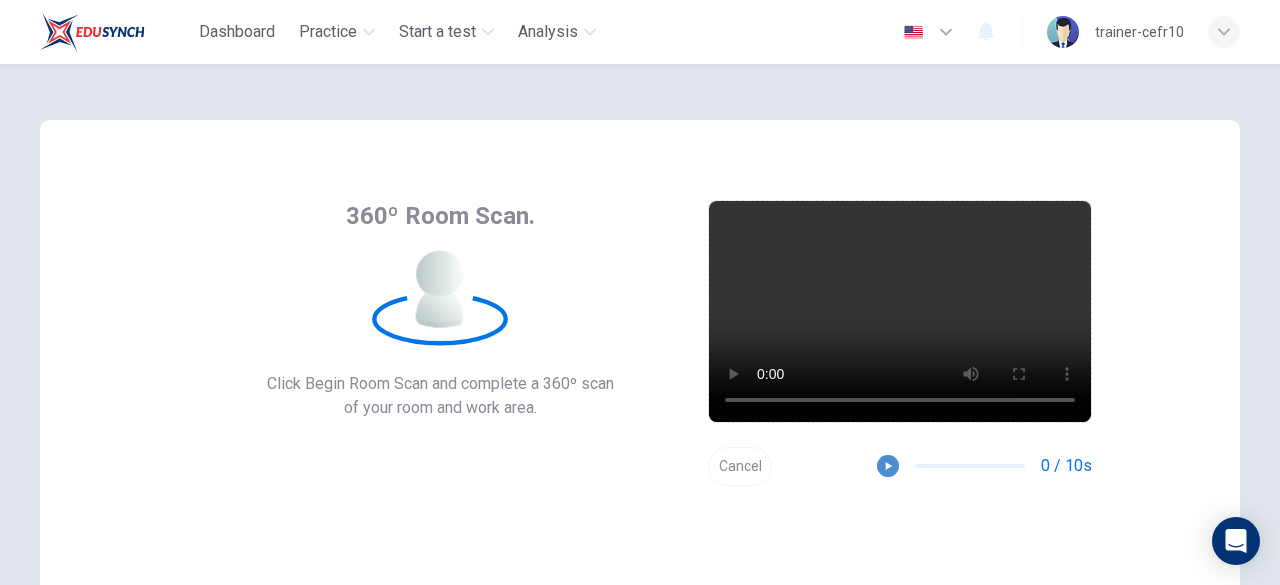 click 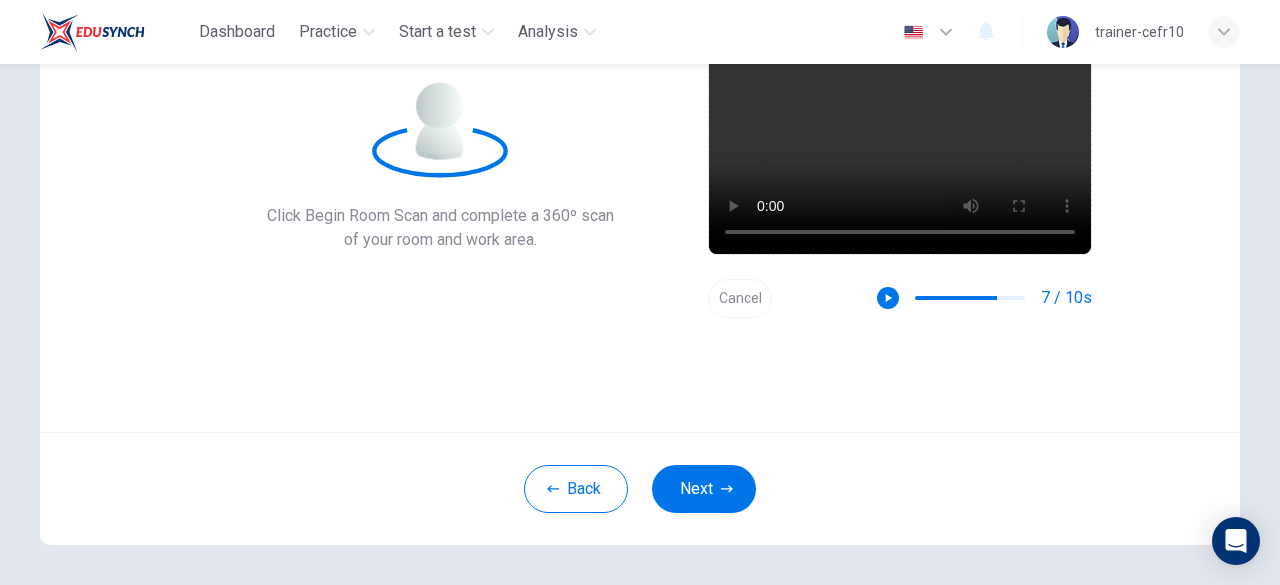 scroll, scrollTop: 200, scrollLeft: 0, axis: vertical 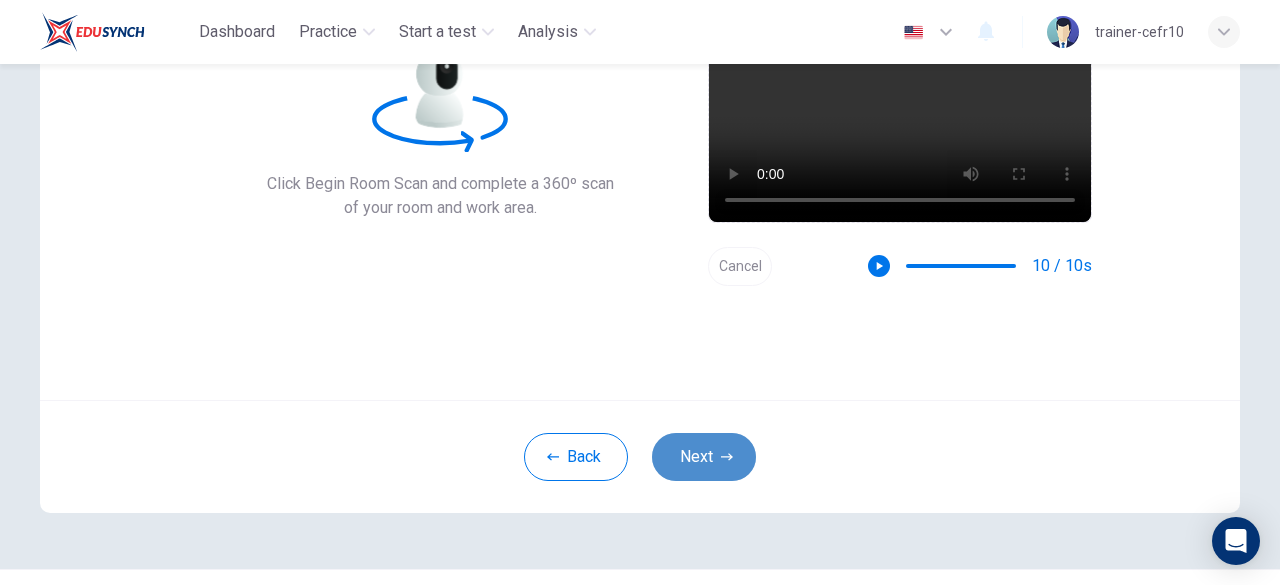 click on "Next" at bounding box center [704, 457] 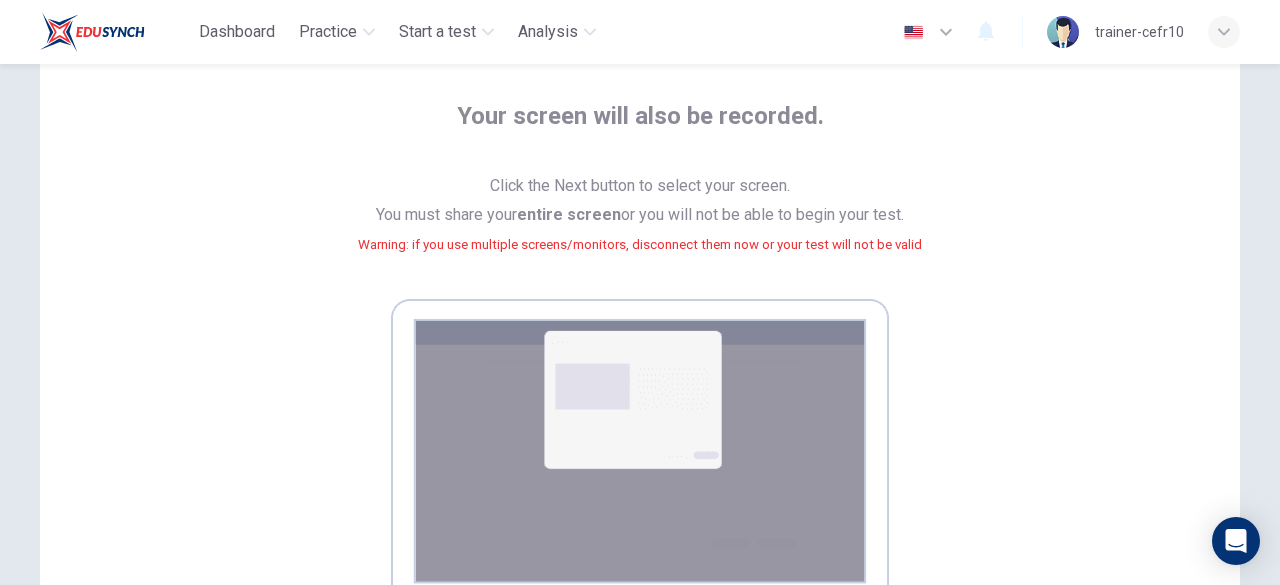 scroll, scrollTop: 200, scrollLeft: 0, axis: vertical 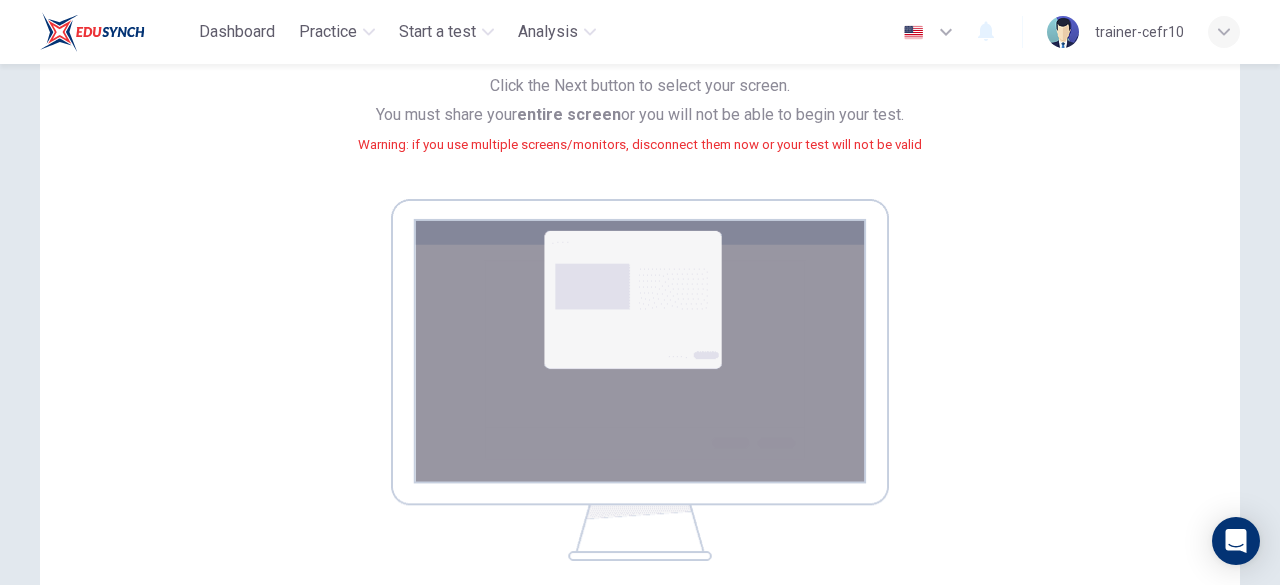 click at bounding box center [640, 380] 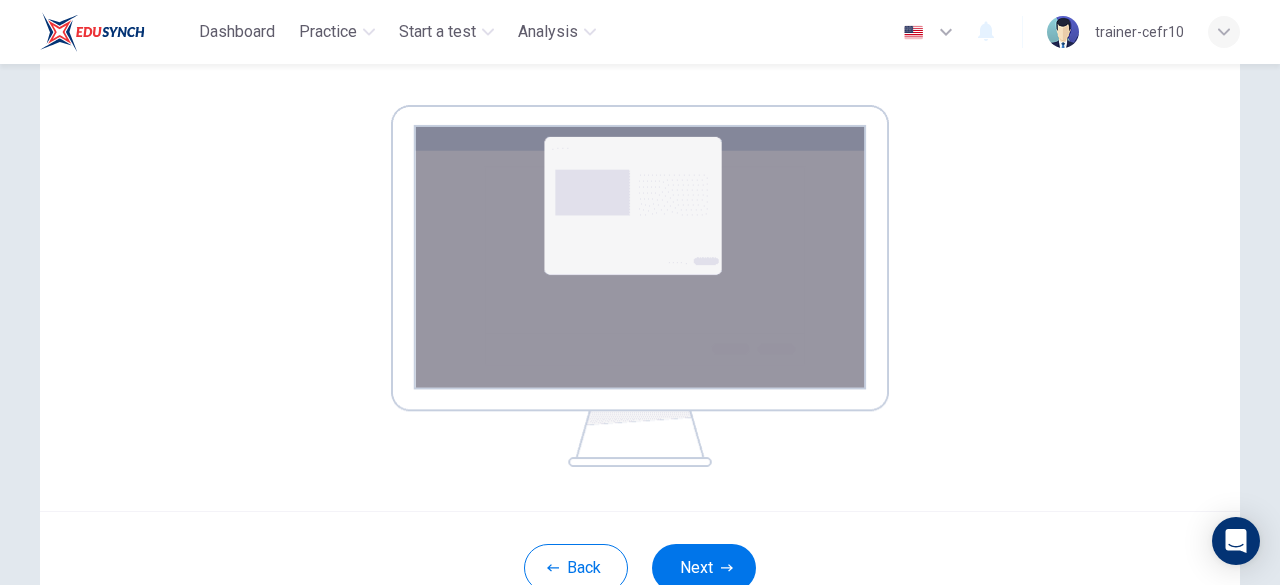 scroll, scrollTop: 300, scrollLeft: 0, axis: vertical 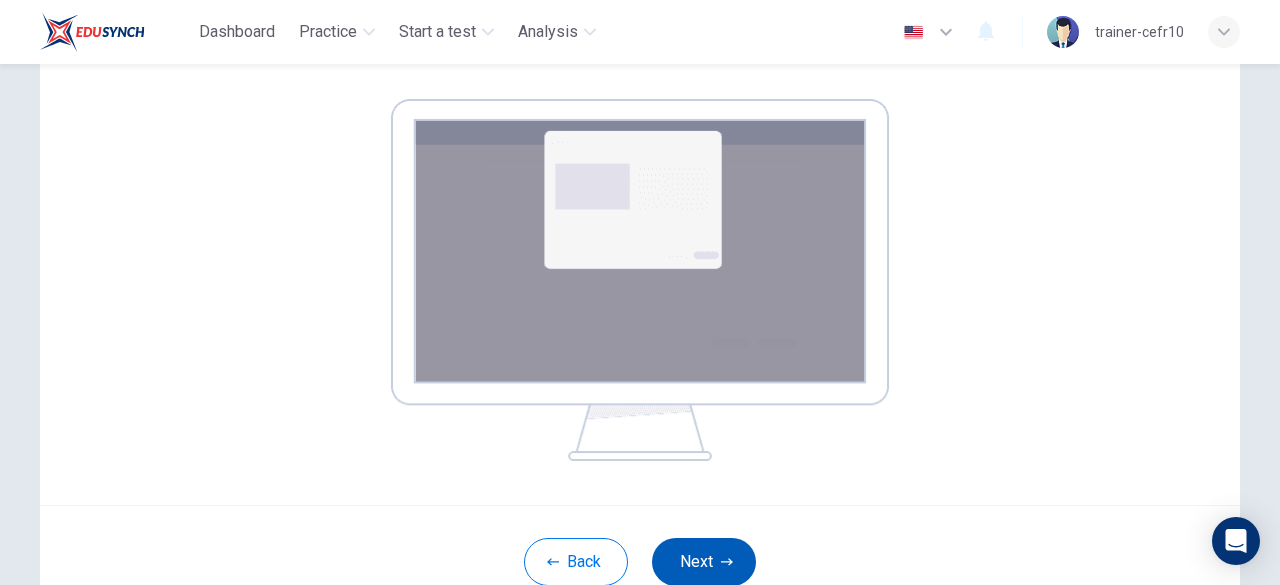 click on "Next" at bounding box center (704, 562) 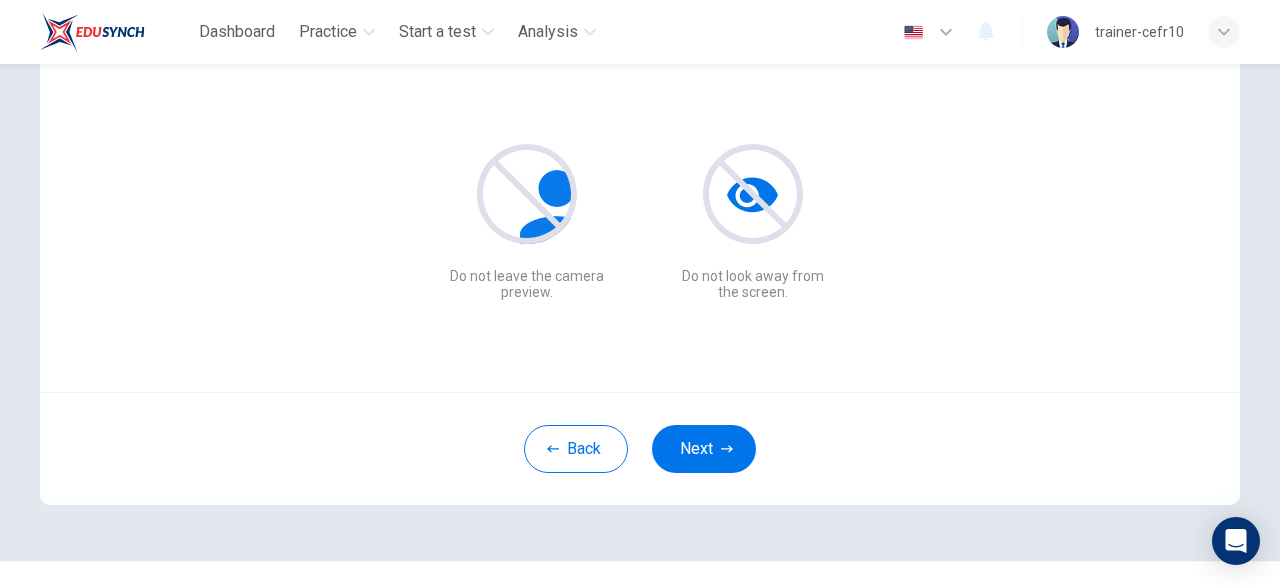 scroll, scrollTop: 247, scrollLeft: 0, axis: vertical 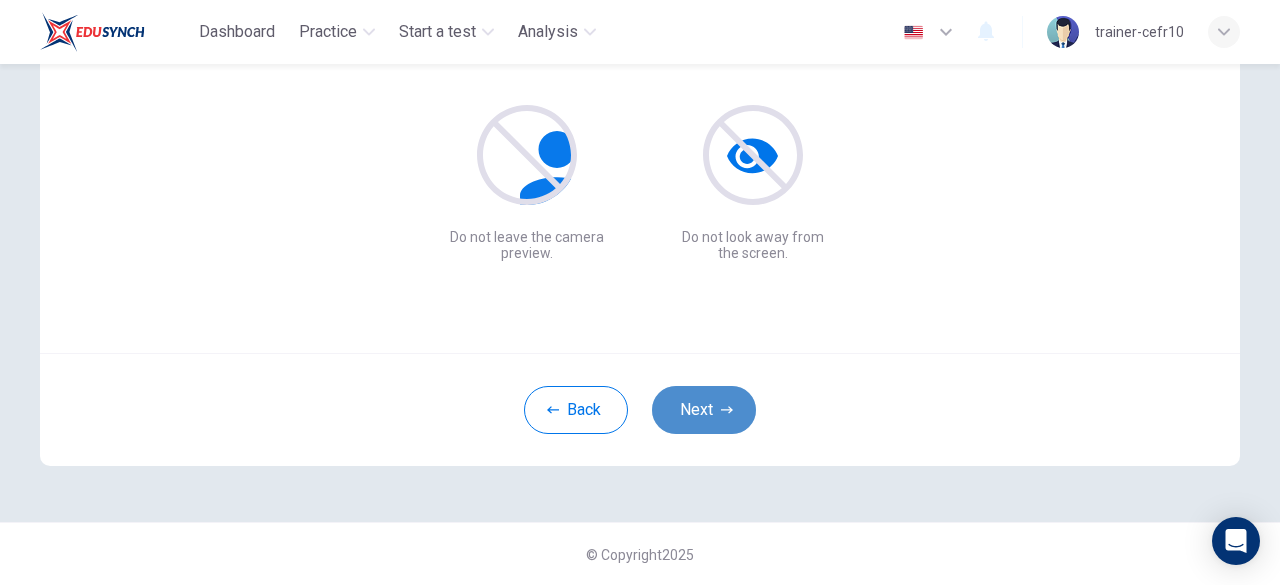 click on "Next" at bounding box center [704, 410] 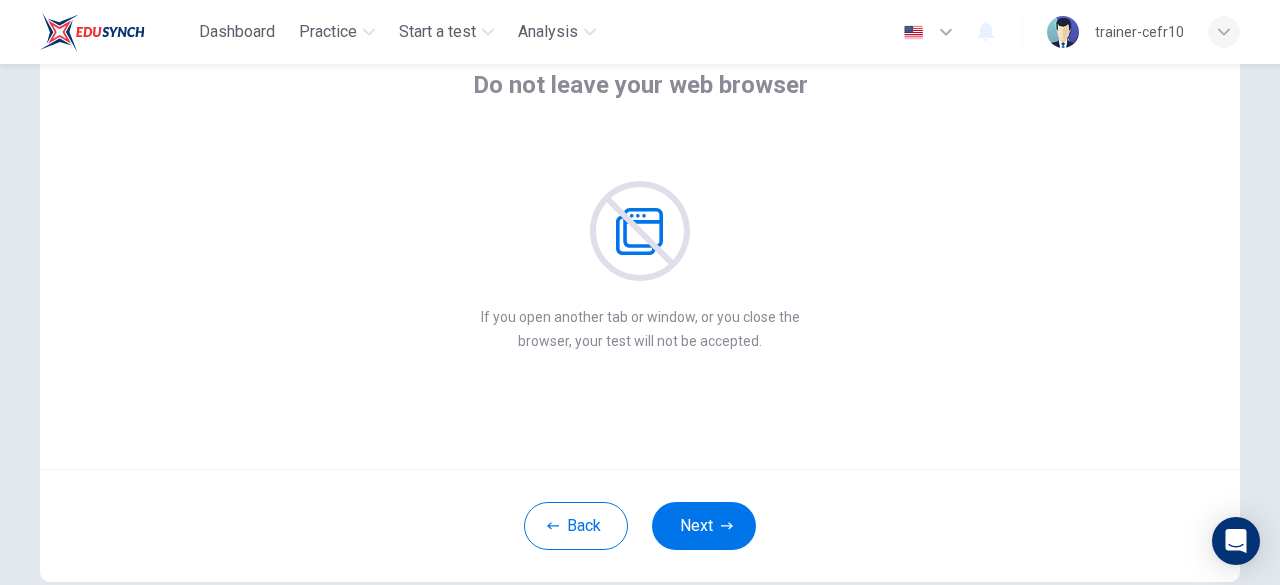 scroll, scrollTop: 247, scrollLeft: 0, axis: vertical 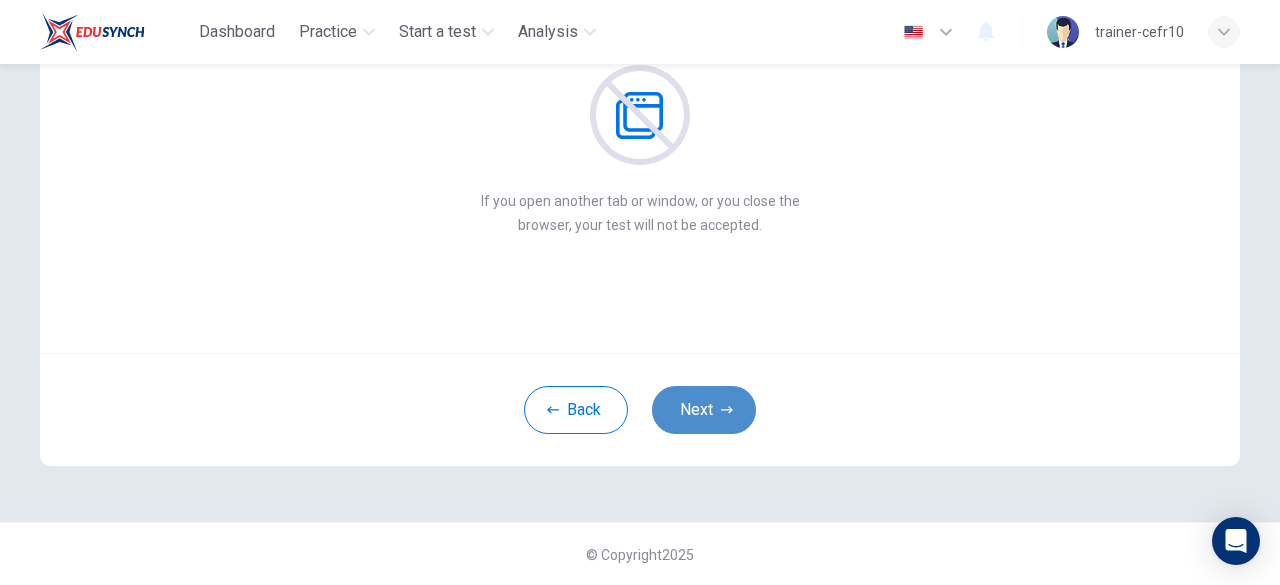 click on "Next" at bounding box center [704, 410] 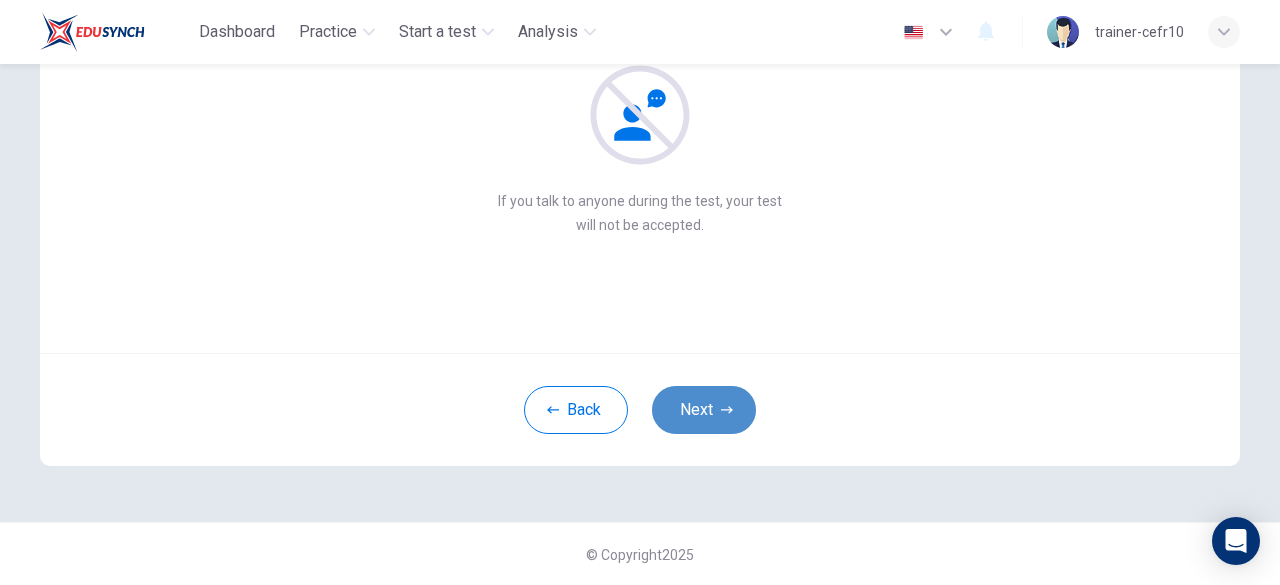 click on "Next" at bounding box center [704, 410] 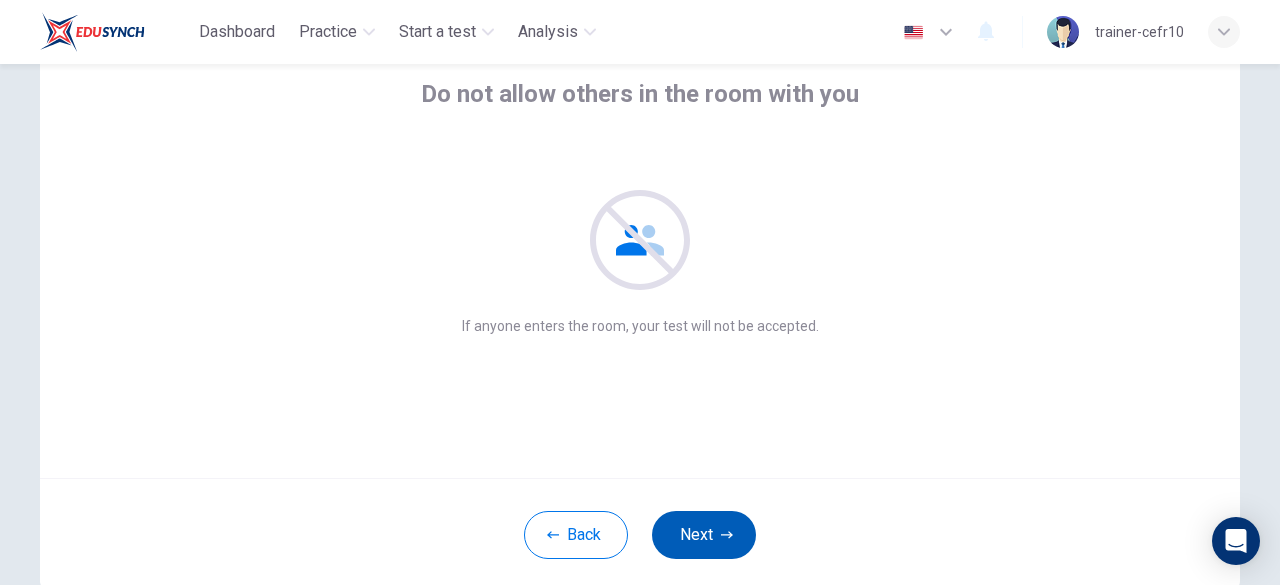 scroll, scrollTop: 247, scrollLeft: 0, axis: vertical 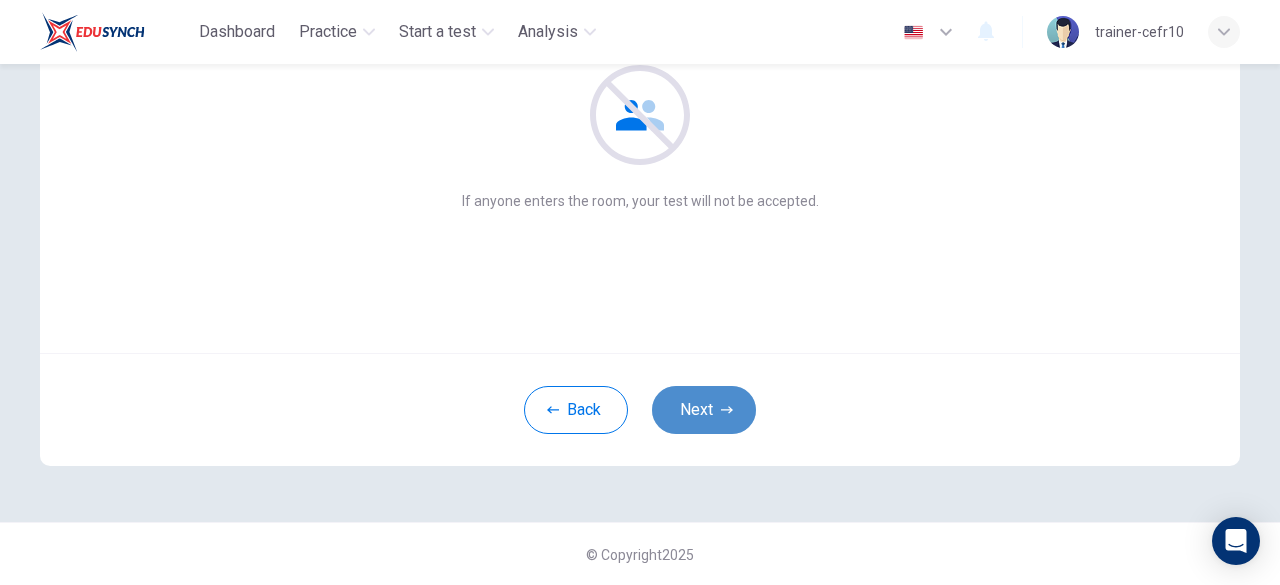 click on "Next" at bounding box center [704, 410] 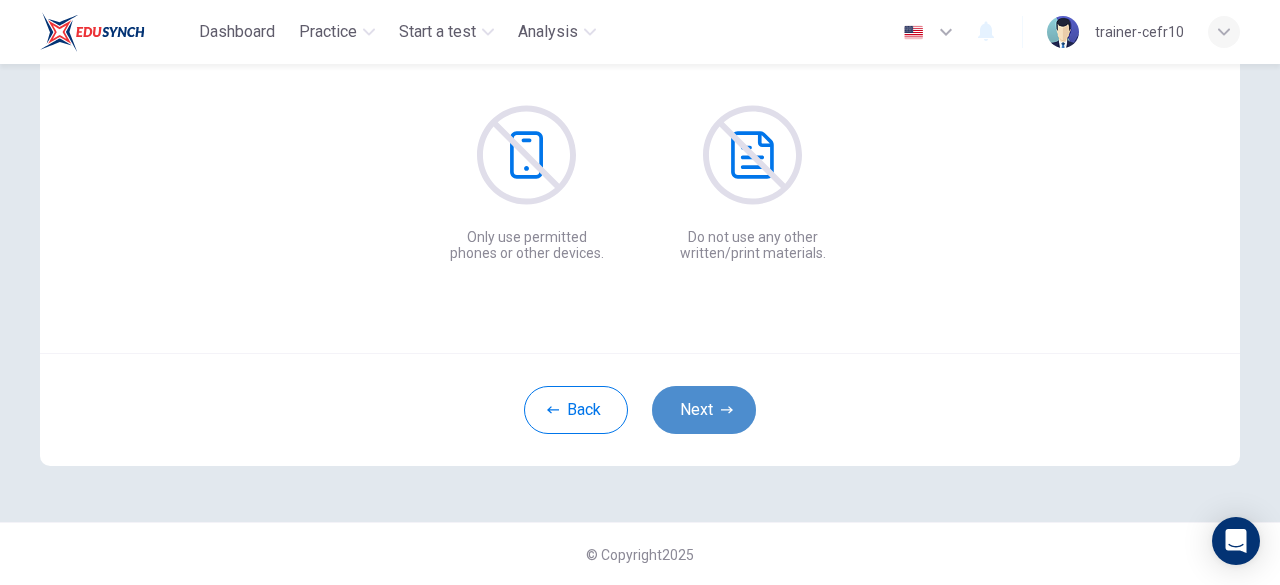 click on "Next" at bounding box center [704, 410] 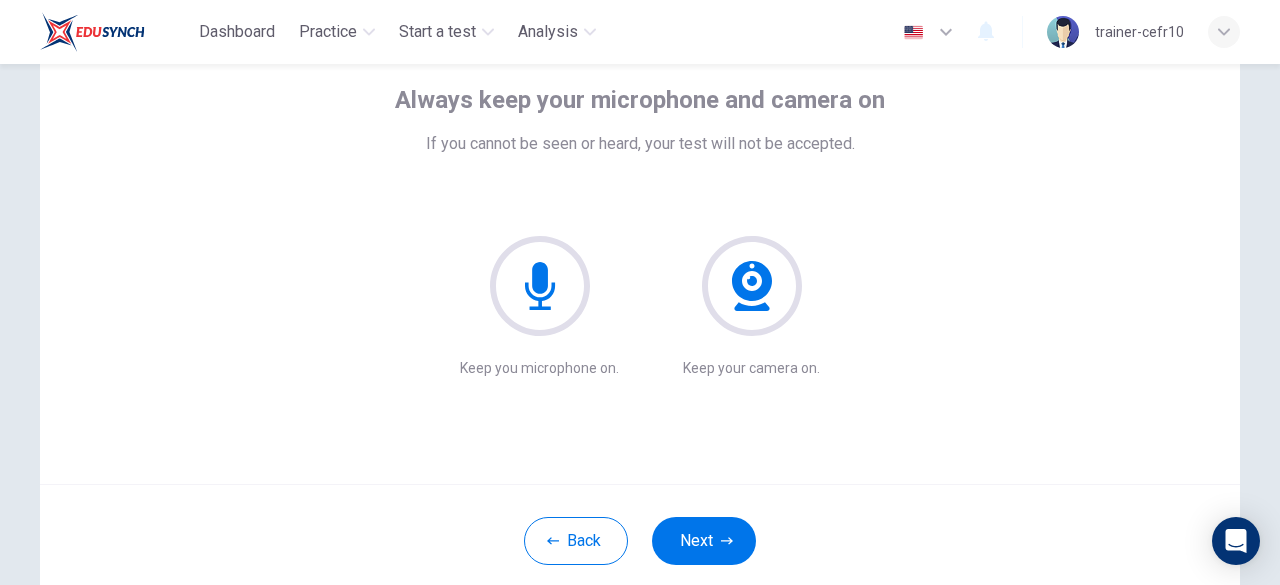 scroll, scrollTop: 147, scrollLeft: 0, axis: vertical 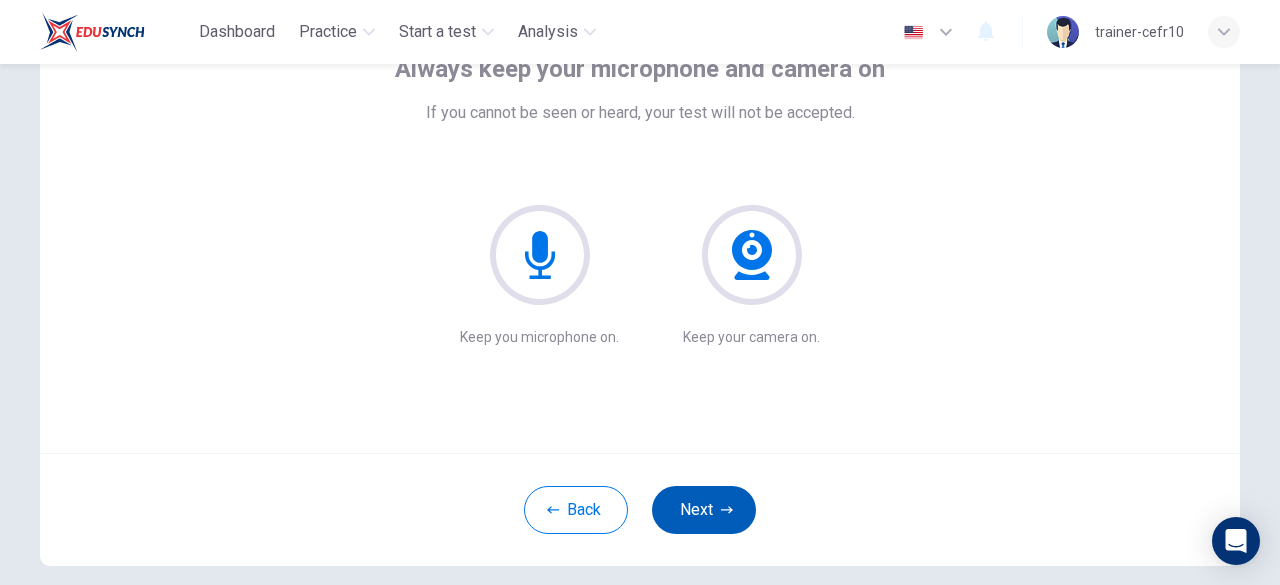 click on "Next" at bounding box center (704, 510) 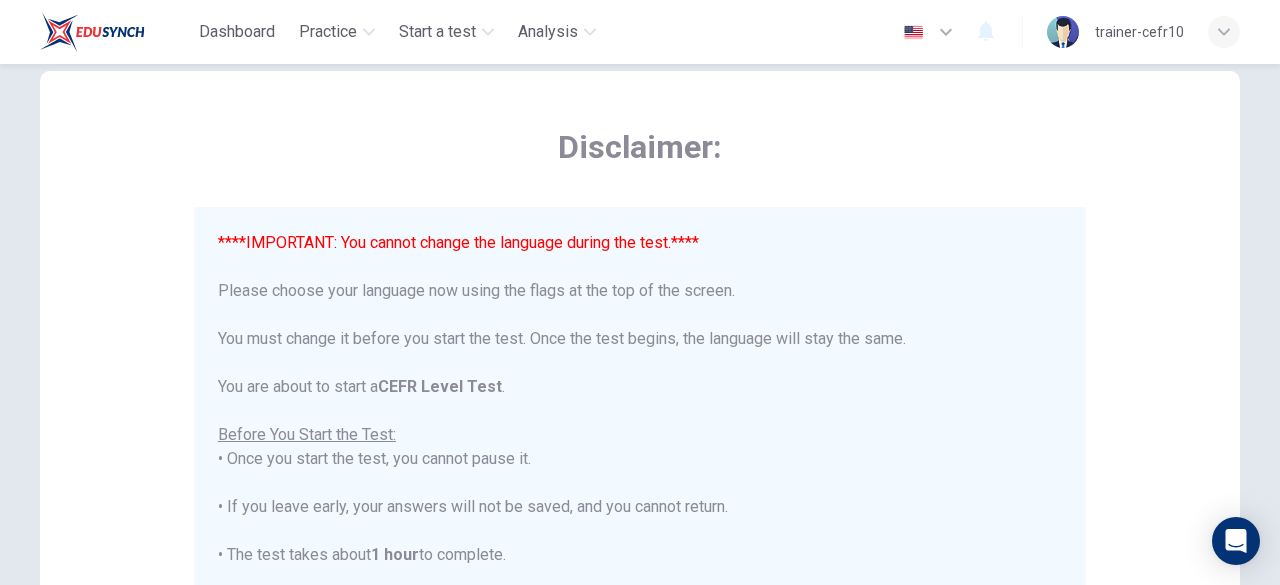 scroll, scrollTop: 47, scrollLeft: 0, axis: vertical 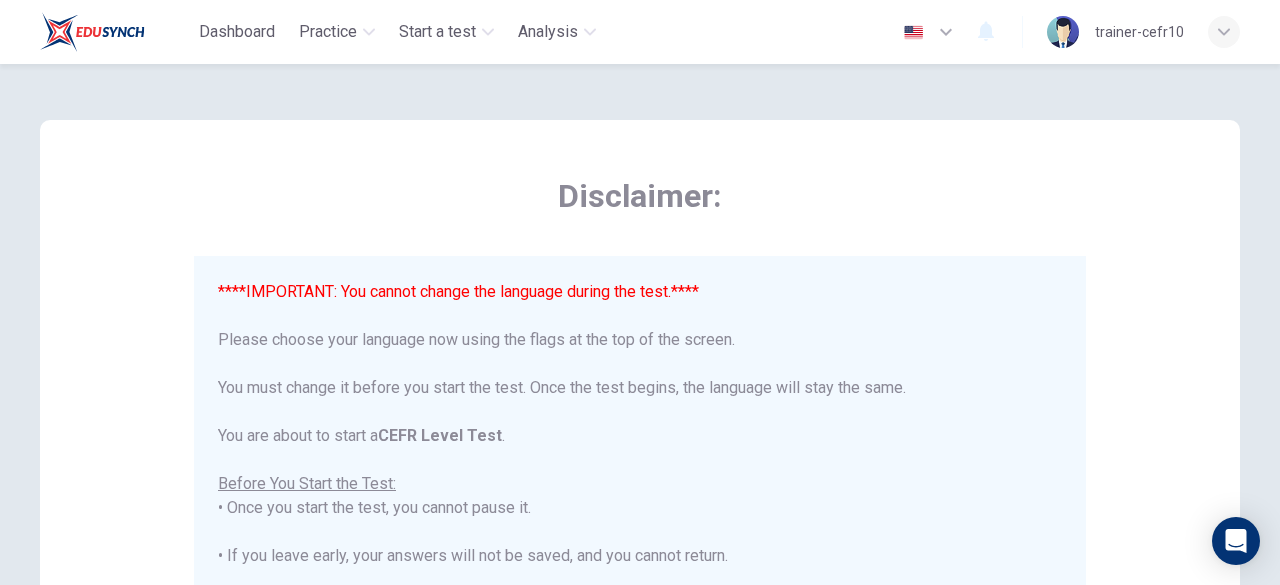 click 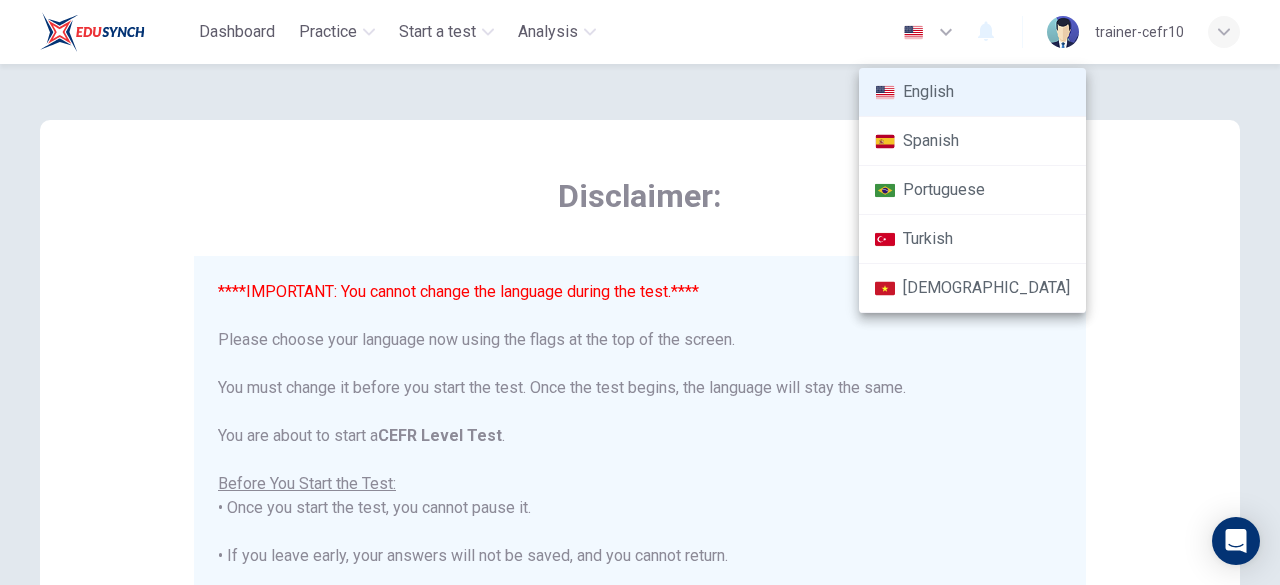 click at bounding box center [640, 292] 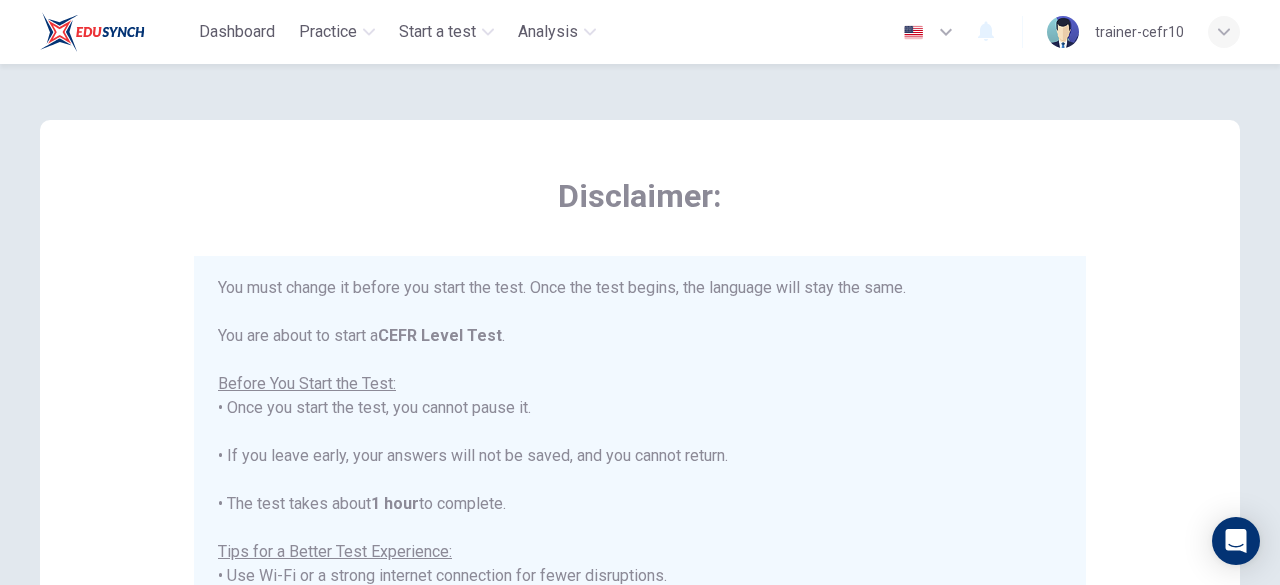 scroll, scrollTop: 190, scrollLeft: 0, axis: vertical 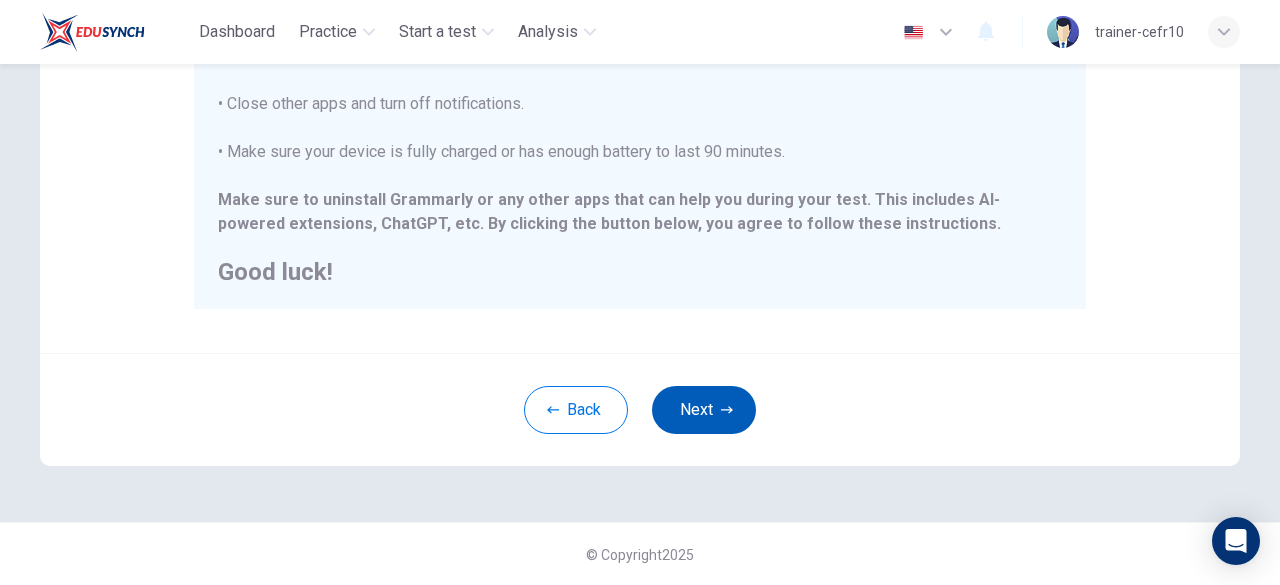 click on "Next" at bounding box center [704, 410] 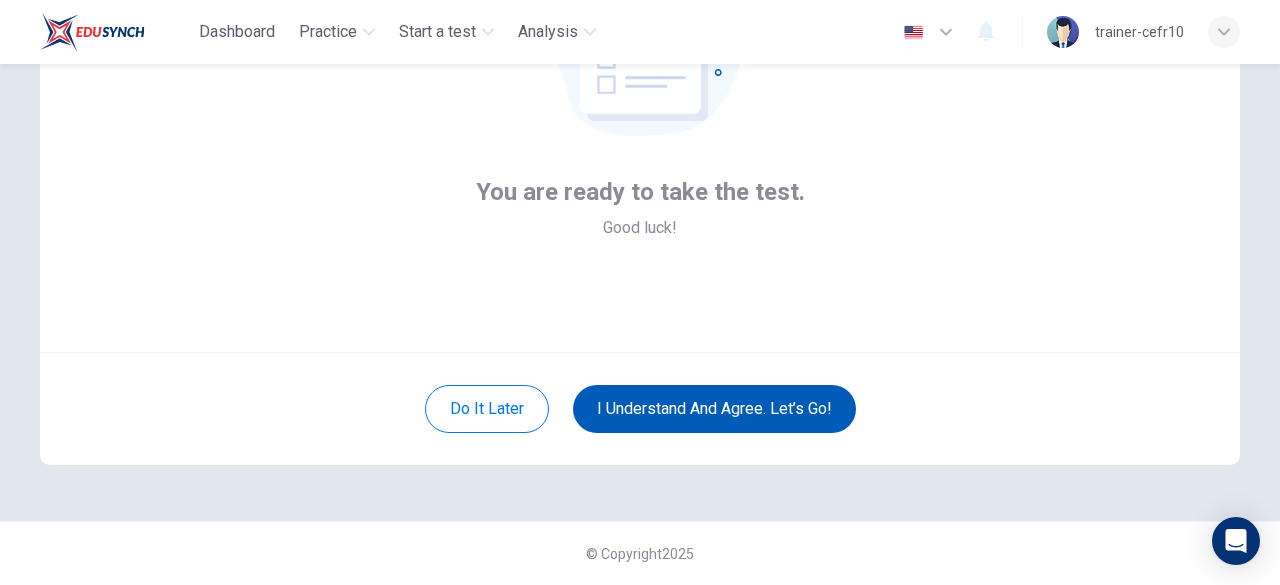 scroll, scrollTop: 247, scrollLeft: 0, axis: vertical 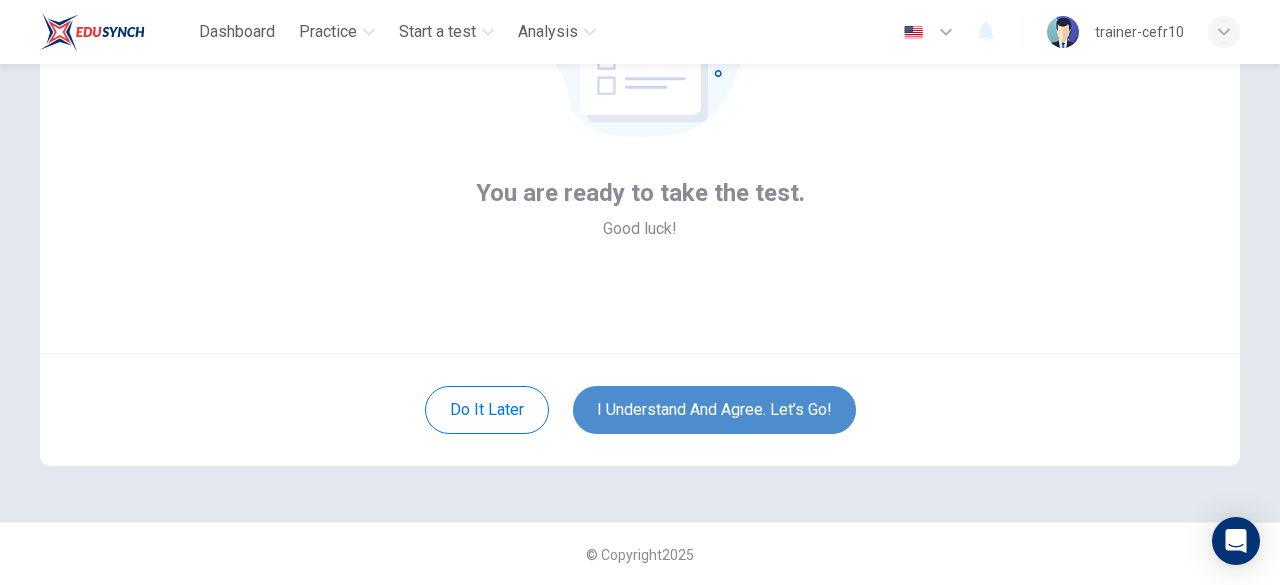 click on "I understand and agree. Let’s go!" at bounding box center (714, 410) 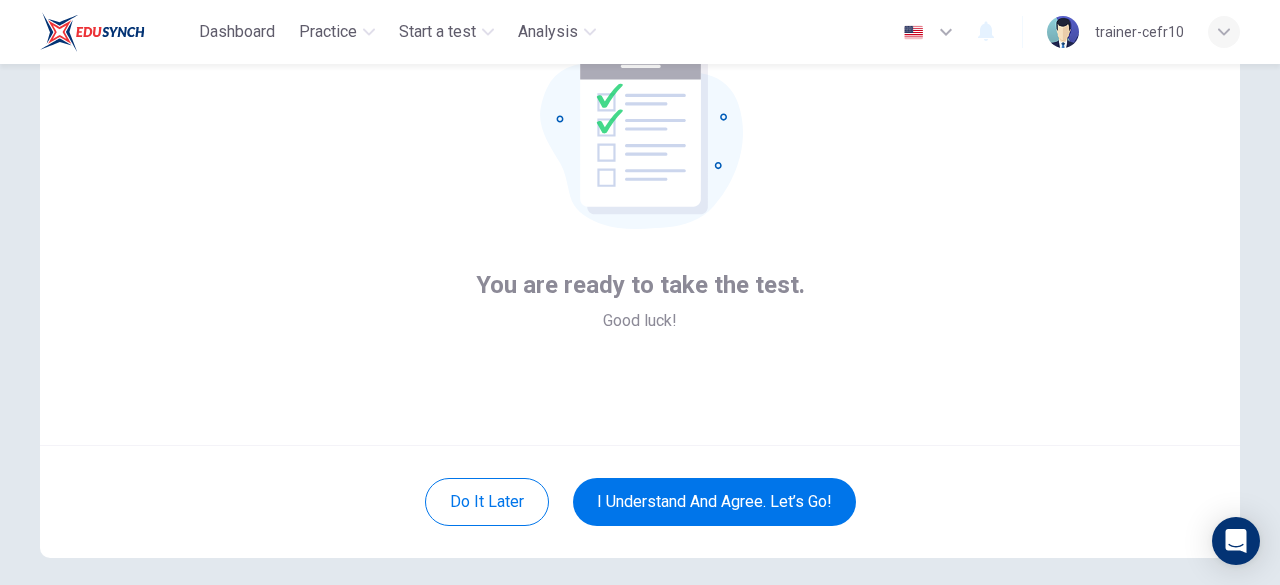 scroll, scrollTop: 47, scrollLeft: 0, axis: vertical 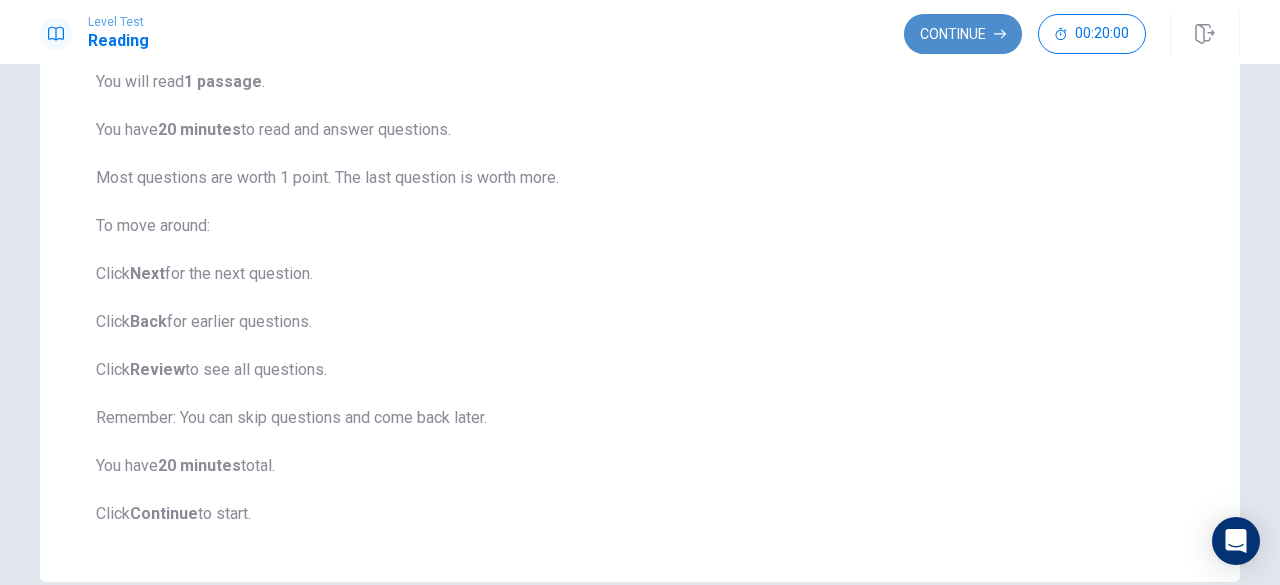click on "Continue" at bounding box center (963, 34) 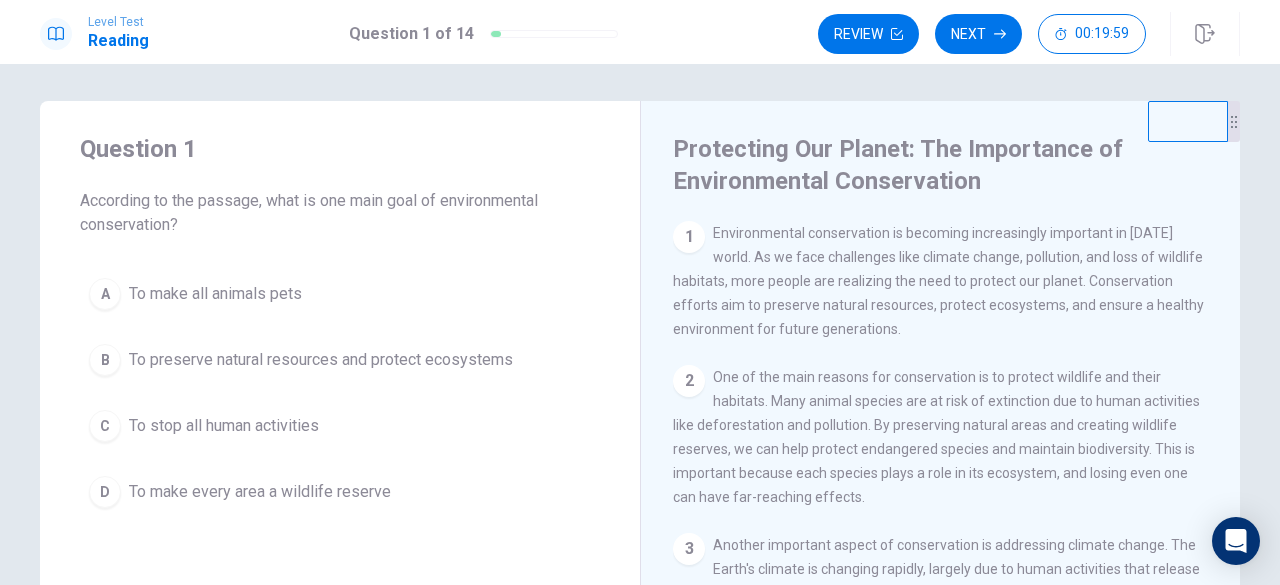 scroll, scrollTop: 0, scrollLeft: 0, axis: both 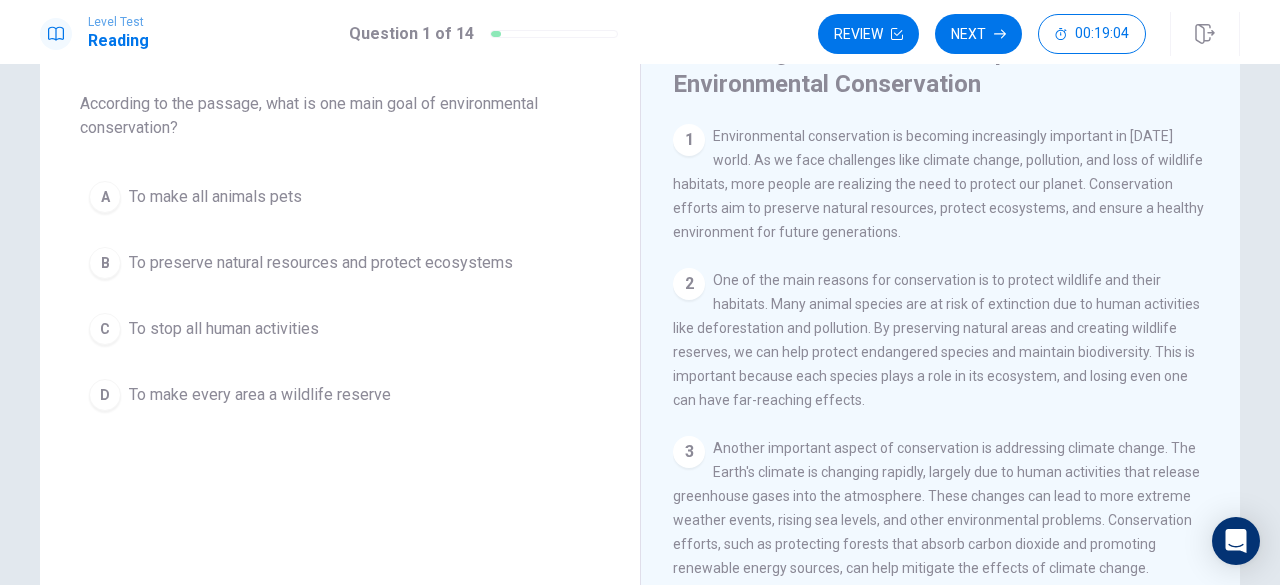 click on "To preserve natural resources and protect ecosystems" at bounding box center [321, 263] 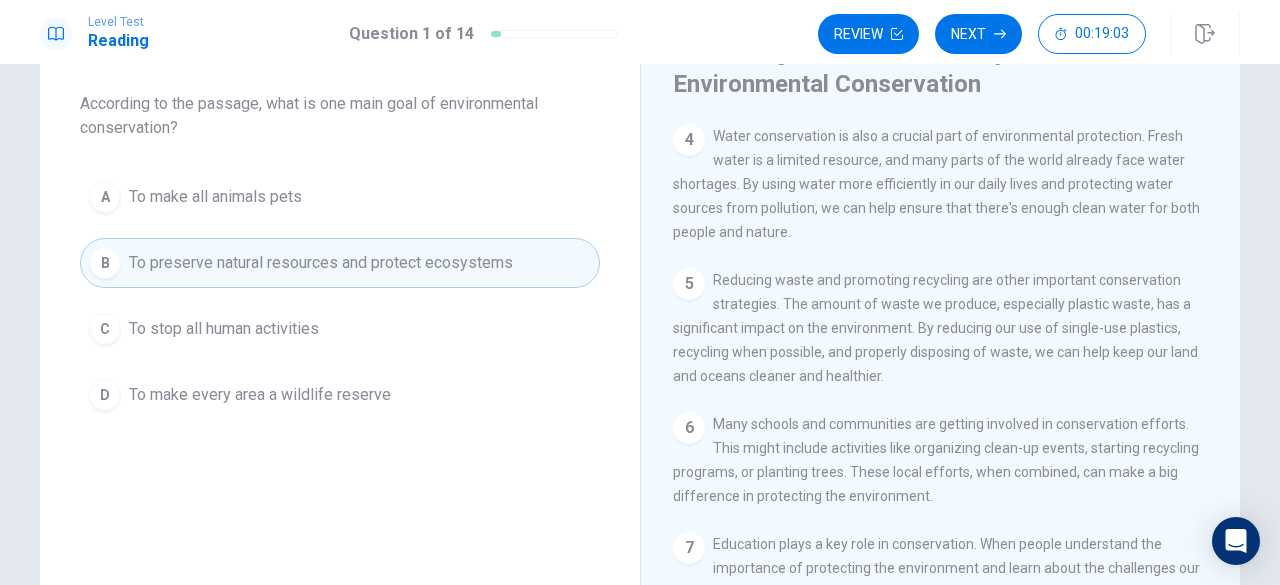 scroll, scrollTop: 500, scrollLeft: 0, axis: vertical 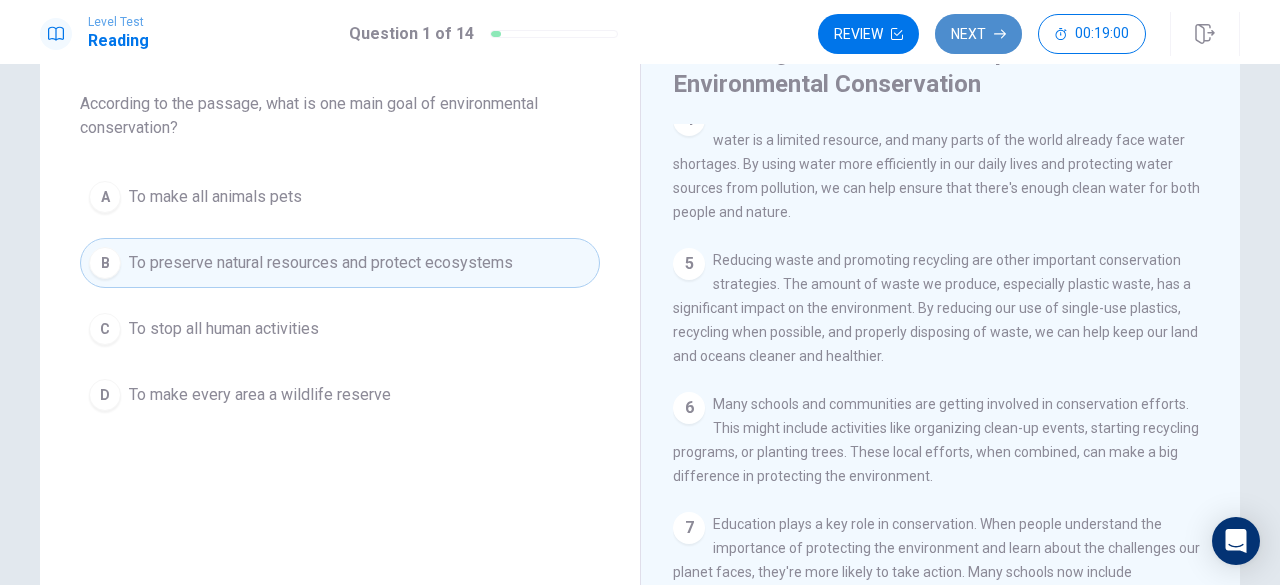 click on "Next" at bounding box center (978, 34) 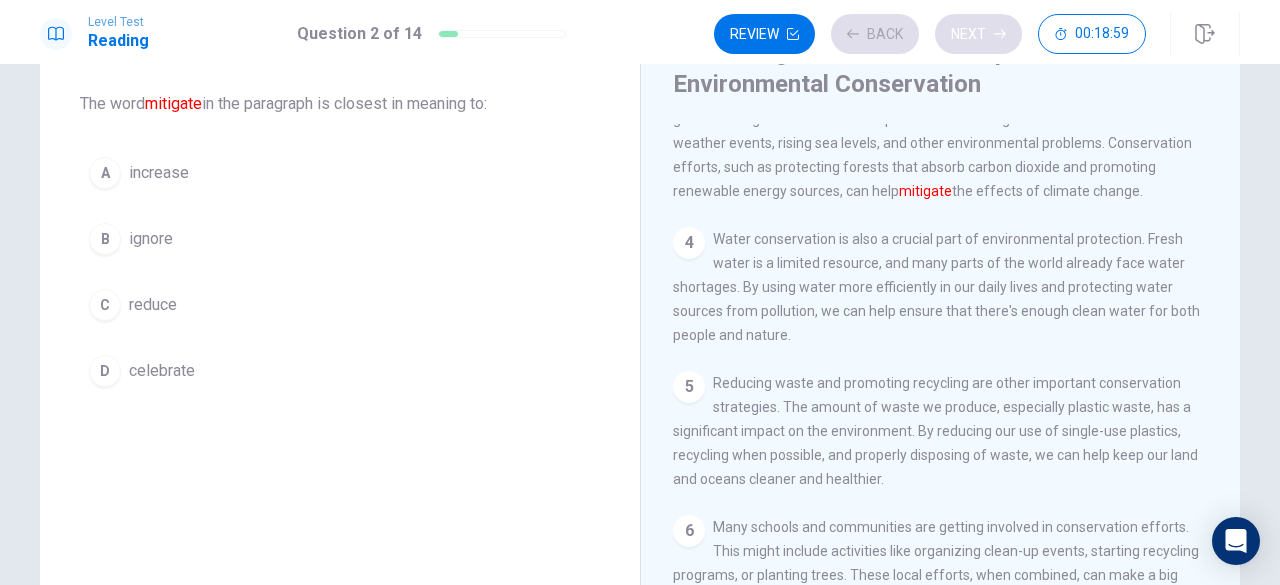 scroll, scrollTop: 319, scrollLeft: 0, axis: vertical 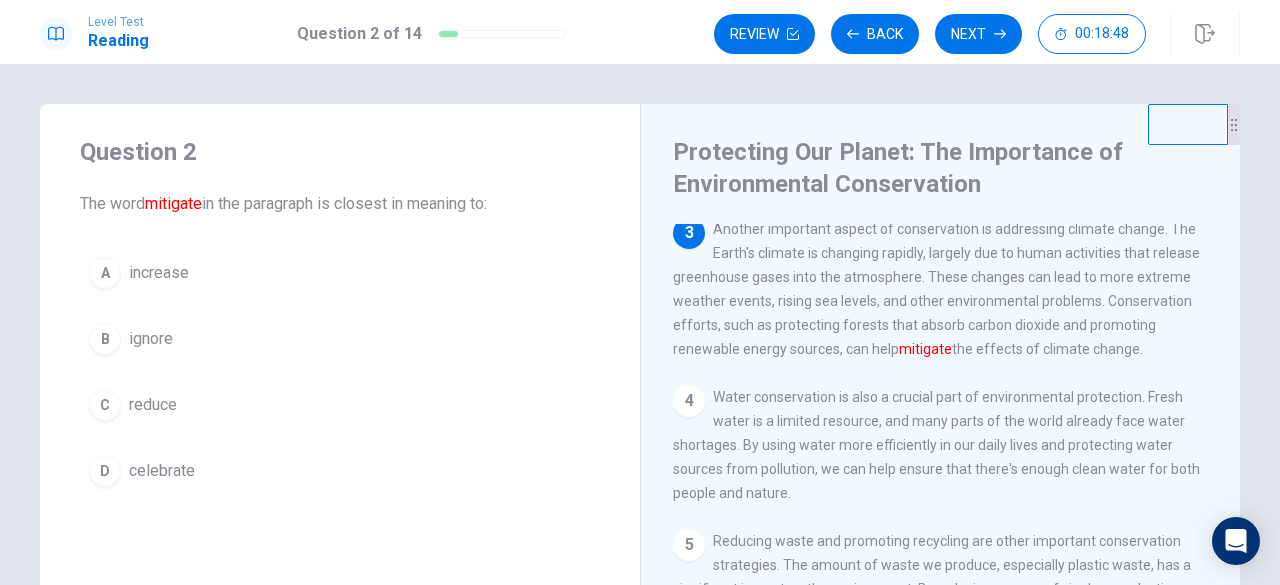 click on "reduce" at bounding box center [153, 405] 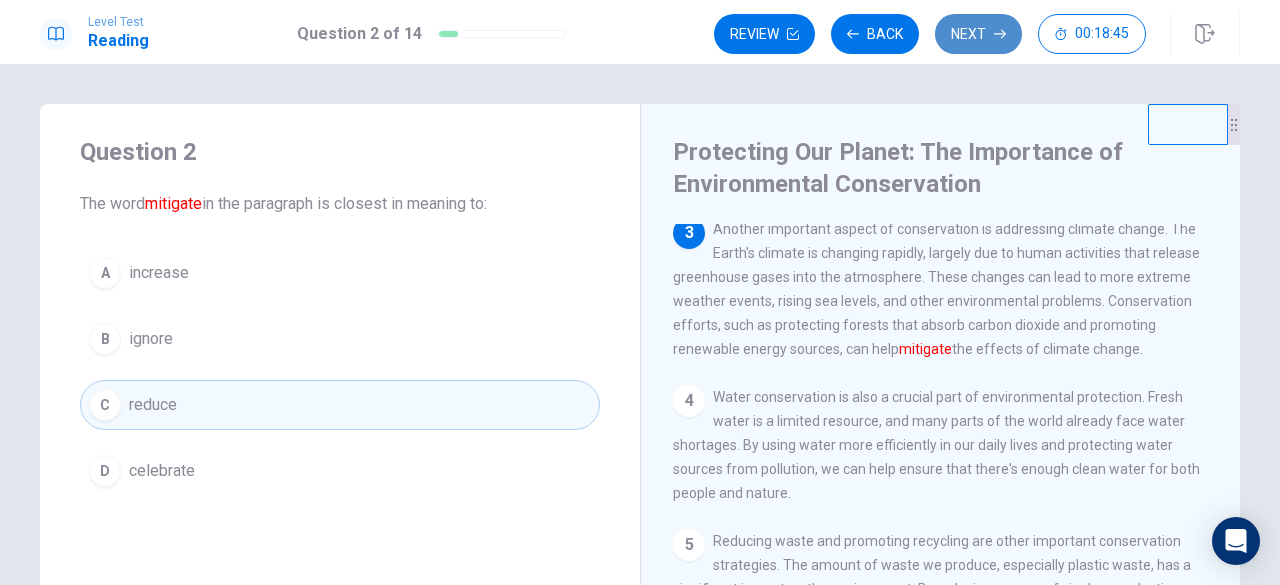 click on "Next" at bounding box center [978, 34] 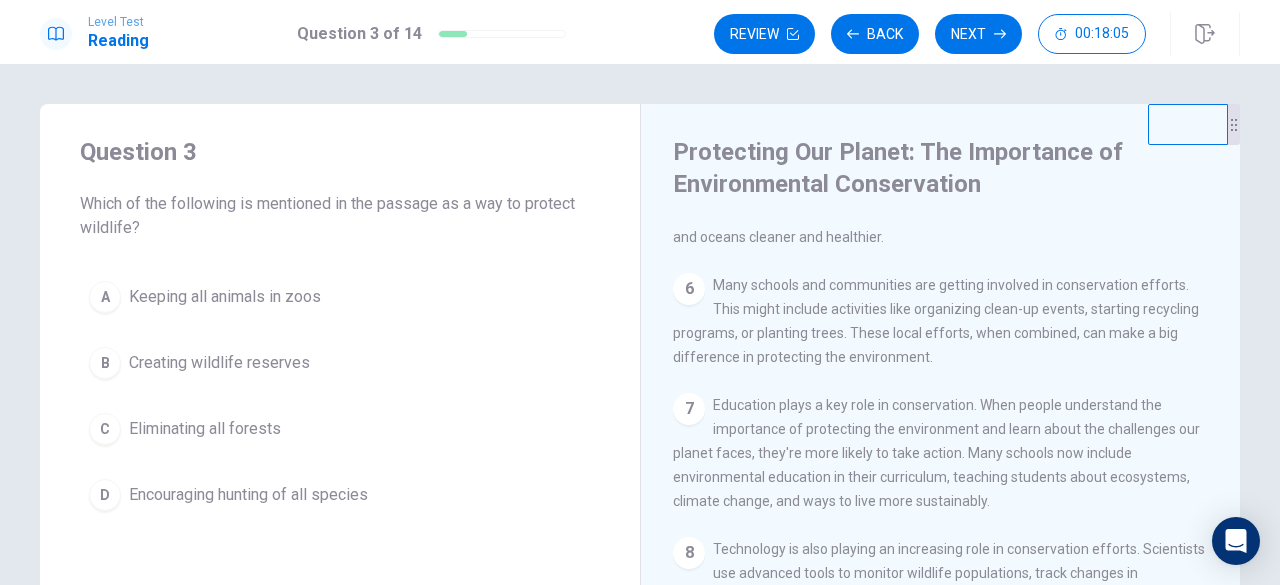 scroll, scrollTop: 775, scrollLeft: 0, axis: vertical 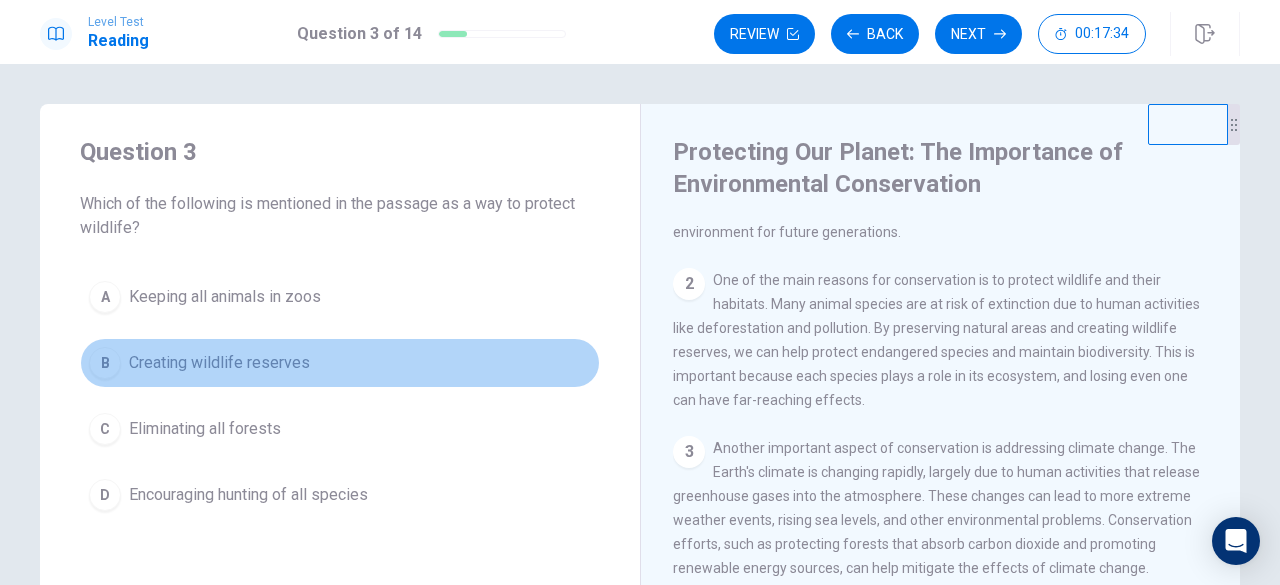 click on "Creating wildlife reserves" at bounding box center (219, 363) 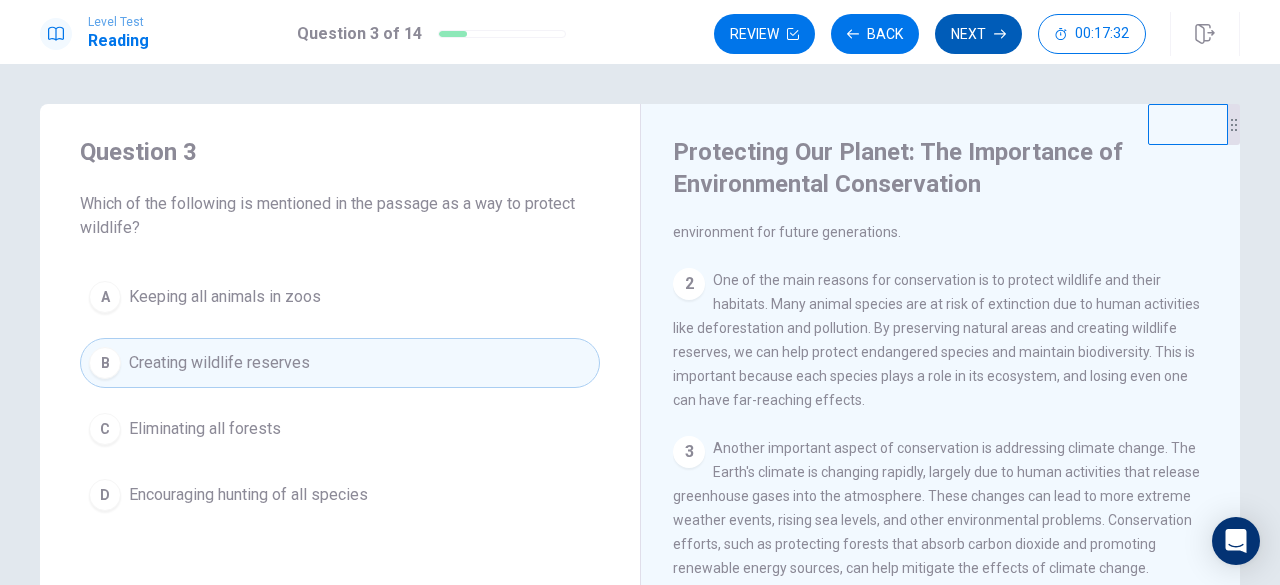 click on "Next" at bounding box center [978, 34] 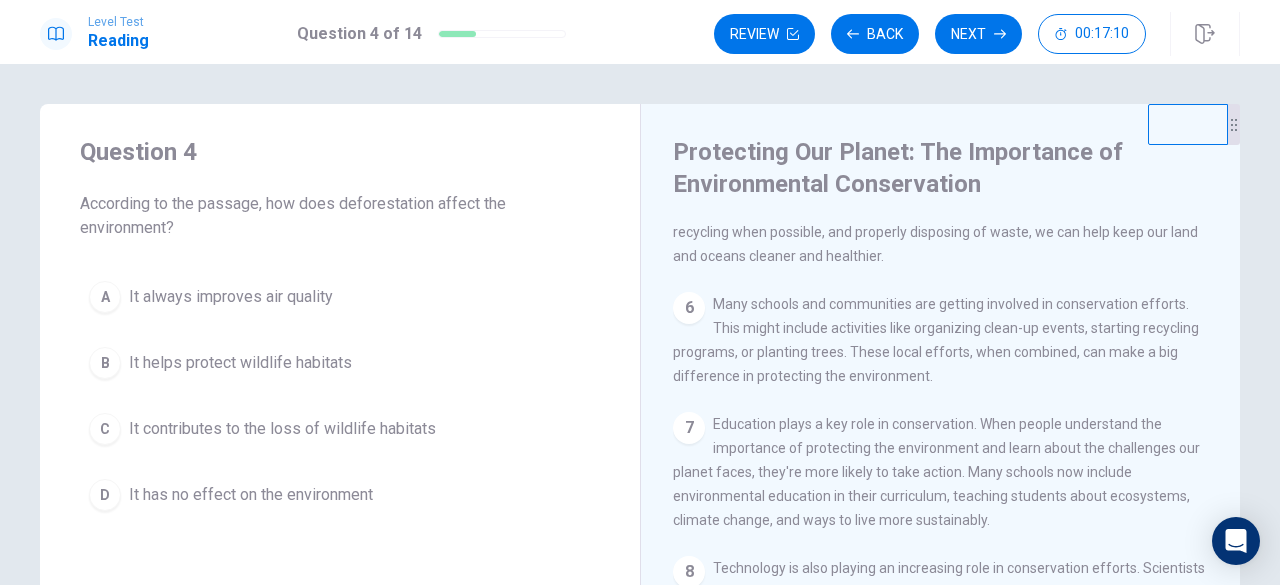 scroll, scrollTop: 775, scrollLeft: 0, axis: vertical 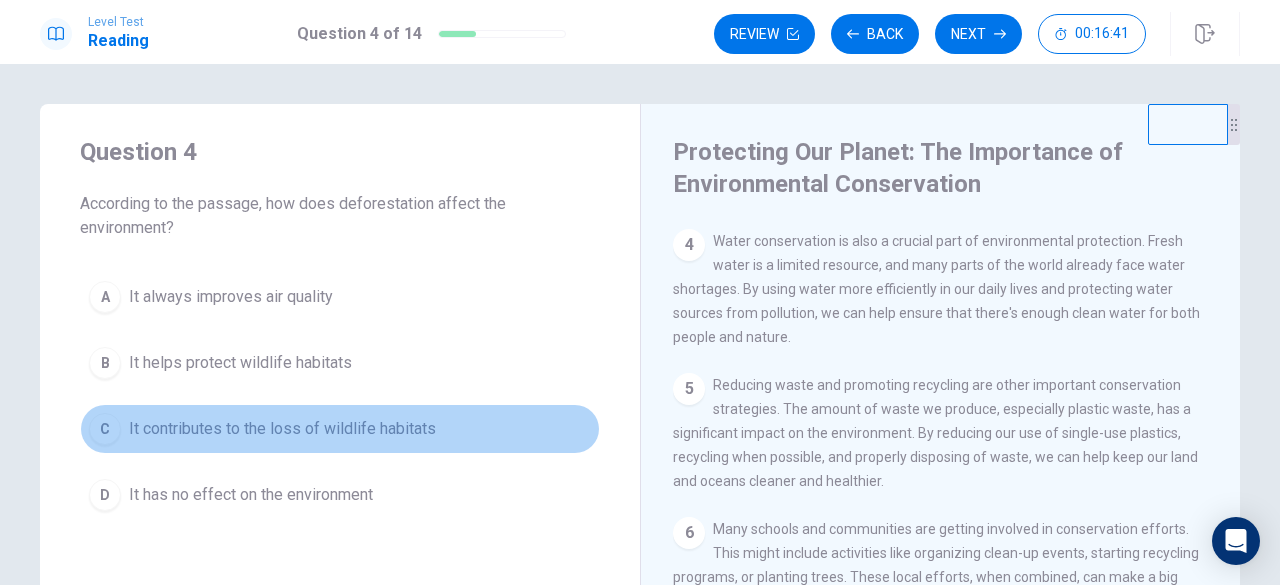 click on "It contributes to the loss of wildlife habitats" at bounding box center [282, 429] 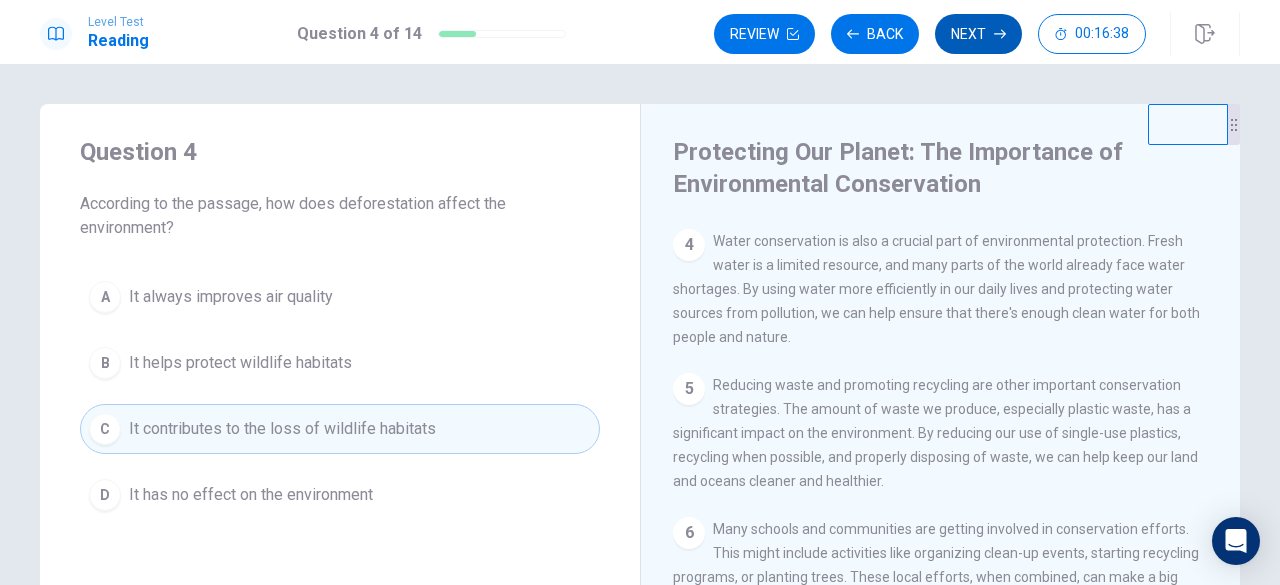 click on "Next" at bounding box center (978, 34) 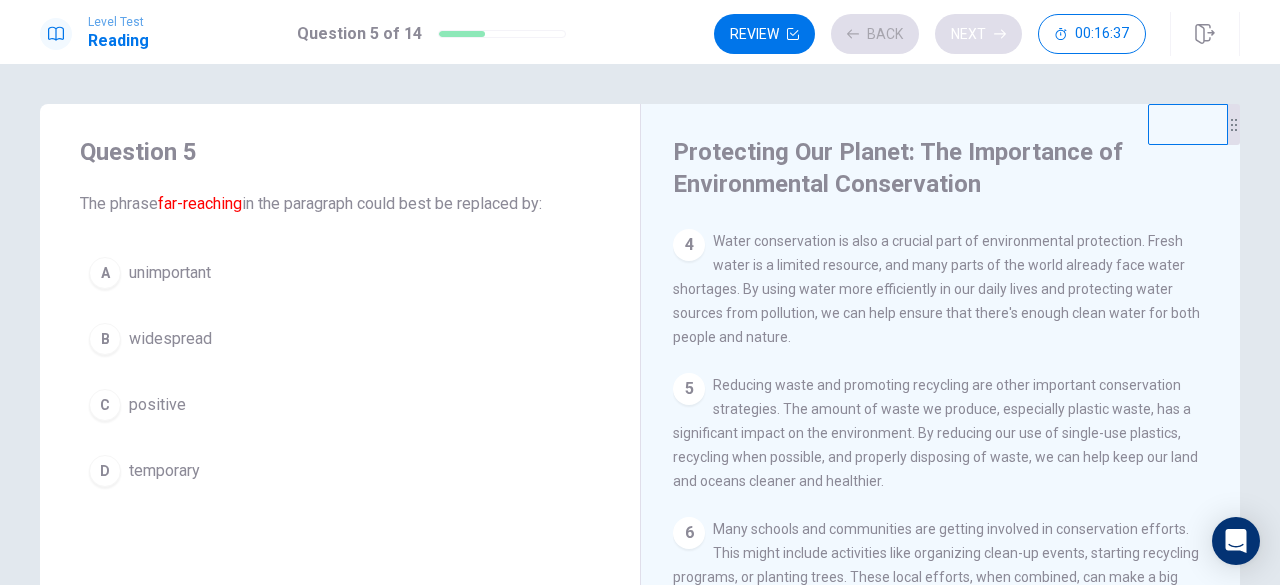 scroll, scrollTop: 147, scrollLeft: 0, axis: vertical 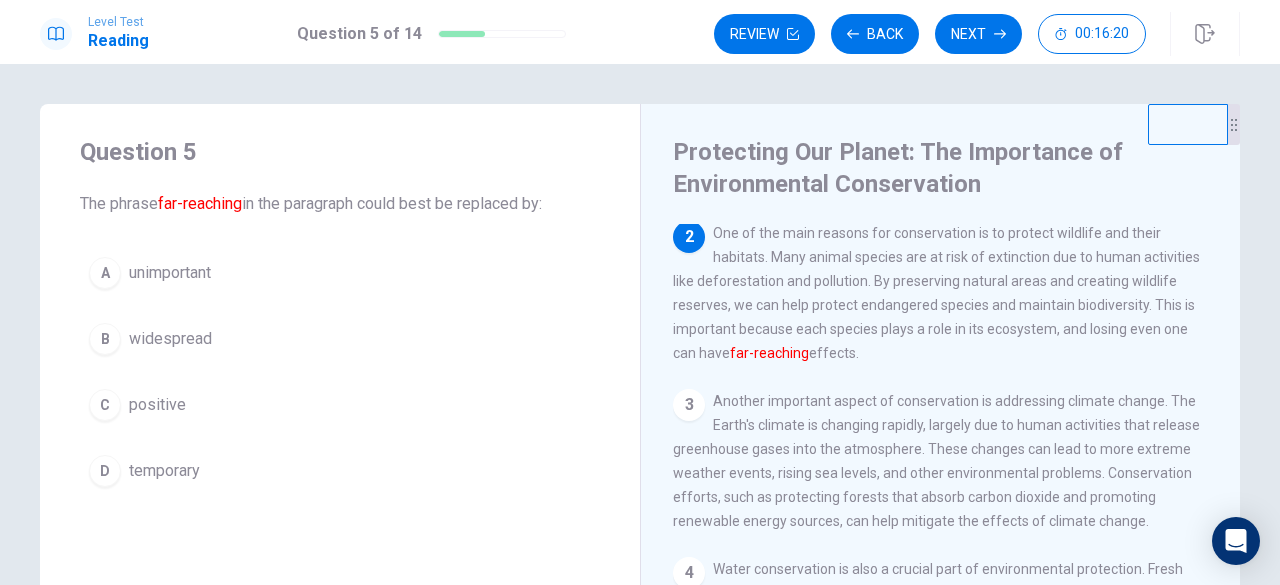click on "widespread" at bounding box center (170, 339) 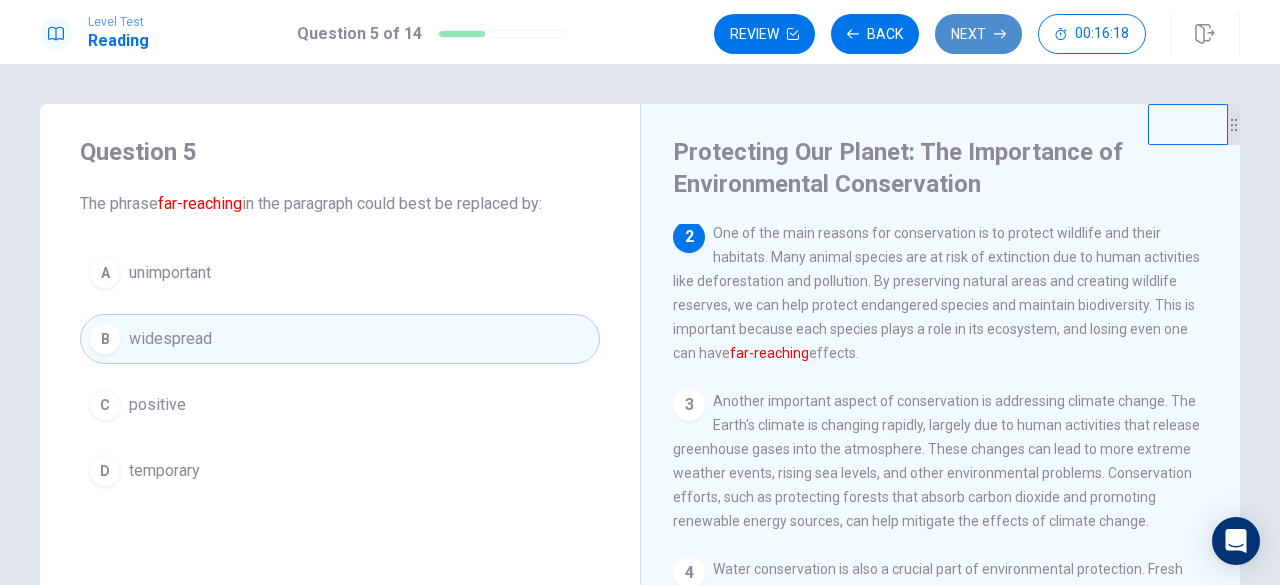 click on "Next" at bounding box center [978, 34] 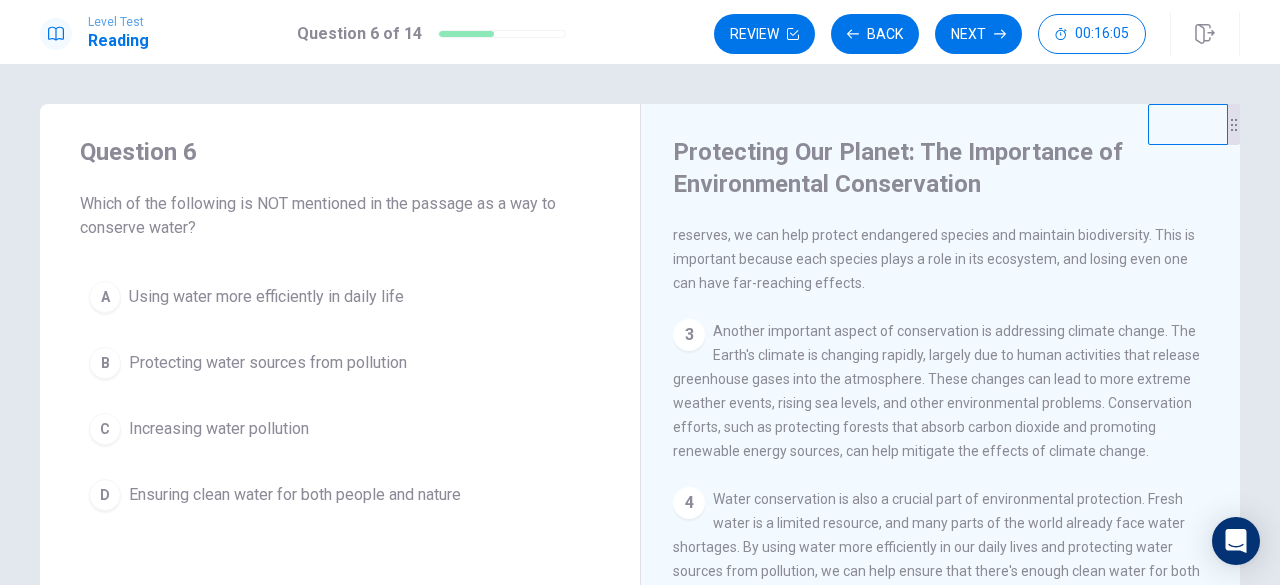 scroll, scrollTop: 247, scrollLeft: 0, axis: vertical 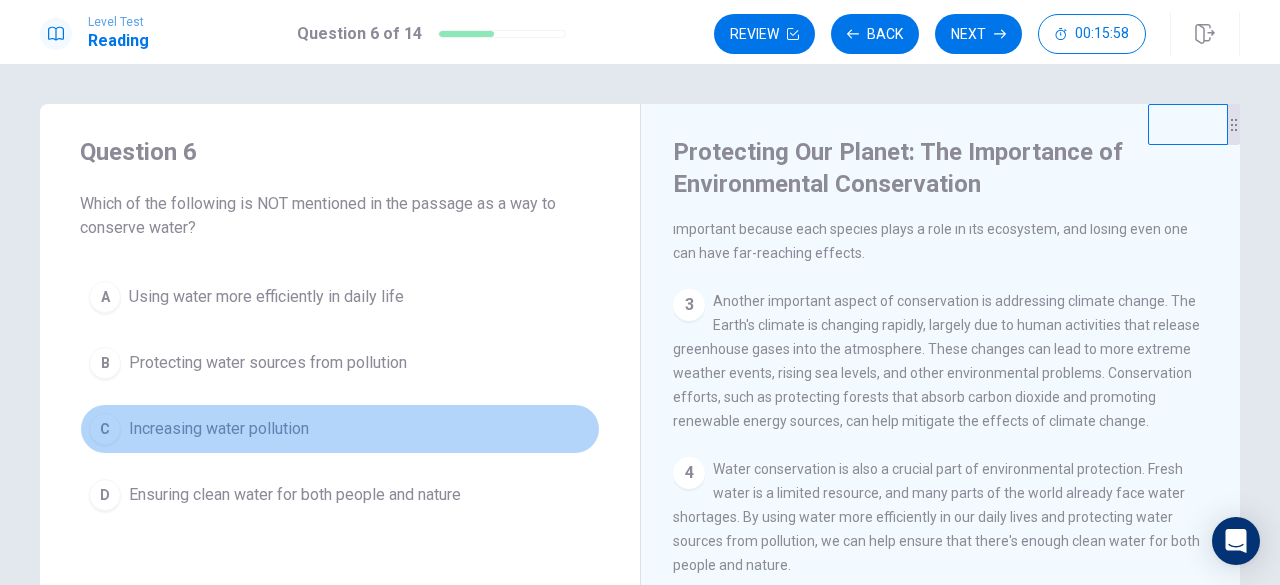 click on "Increasing water pollution" at bounding box center [219, 429] 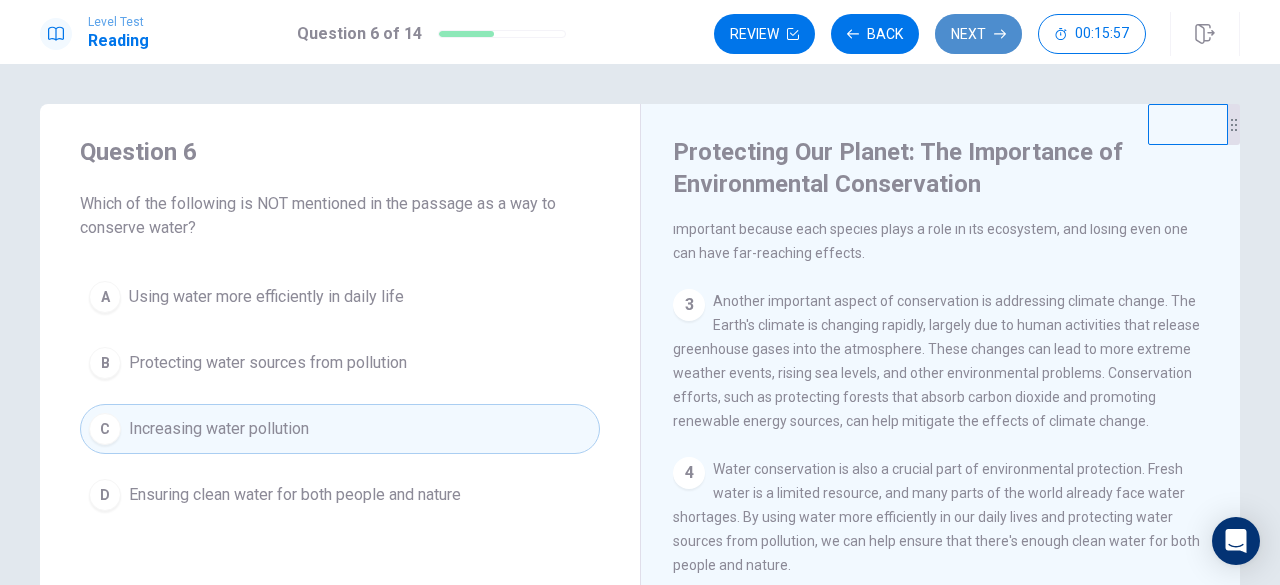 click on "Next" at bounding box center [978, 34] 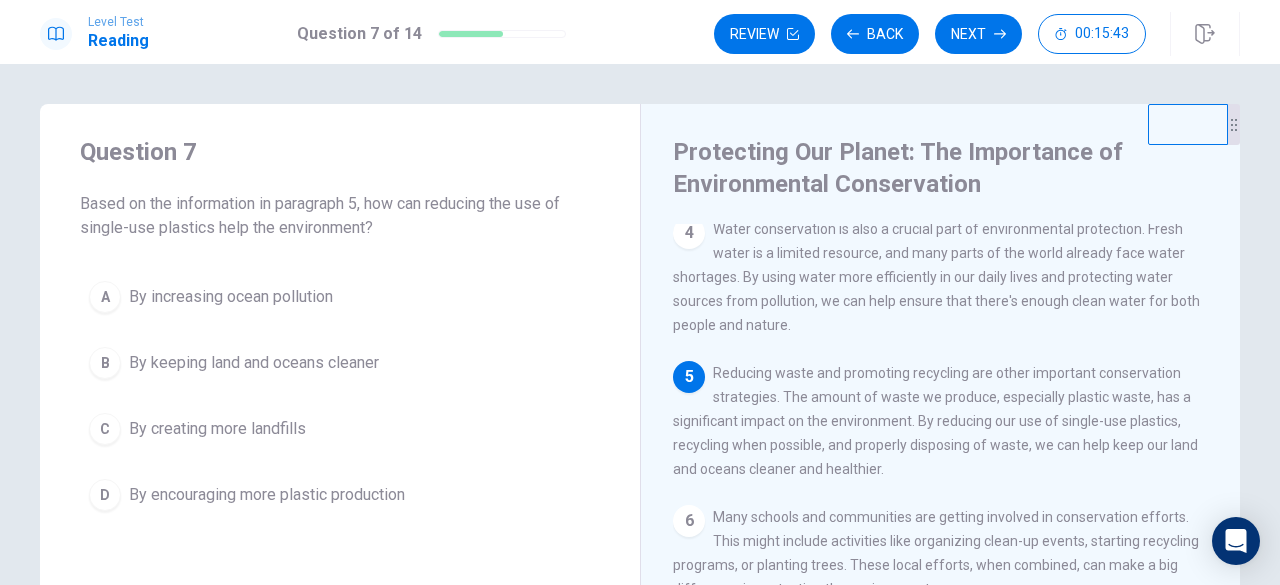 scroll, scrollTop: 587, scrollLeft: 0, axis: vertical 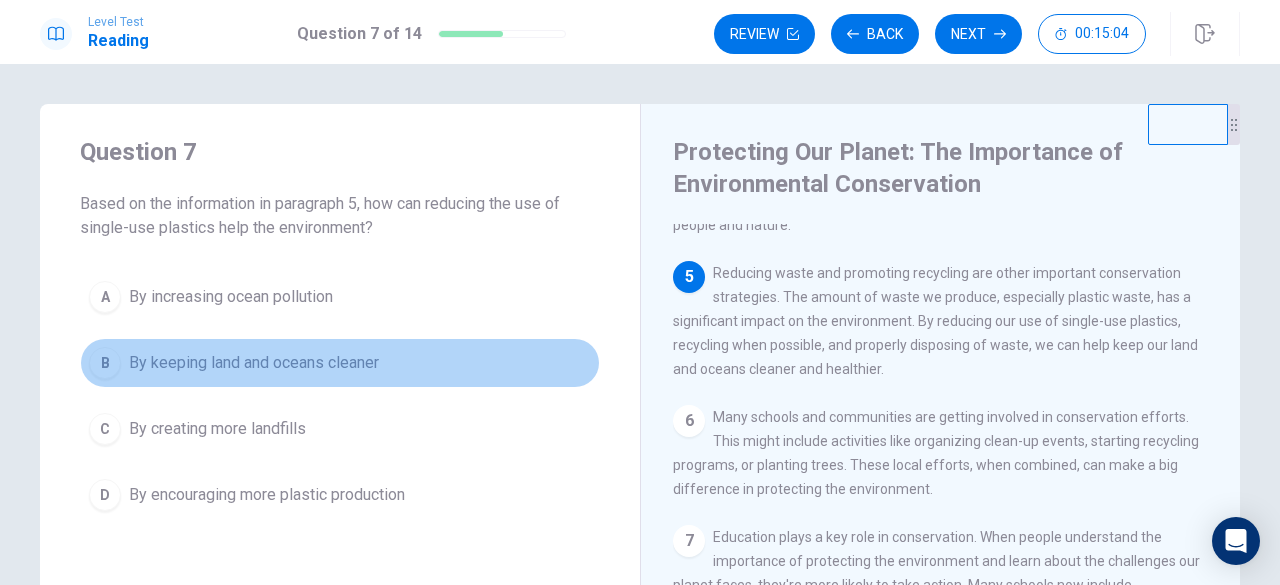 click on "By keeping land and oceans cleaner" at bounding box center (254, 363) 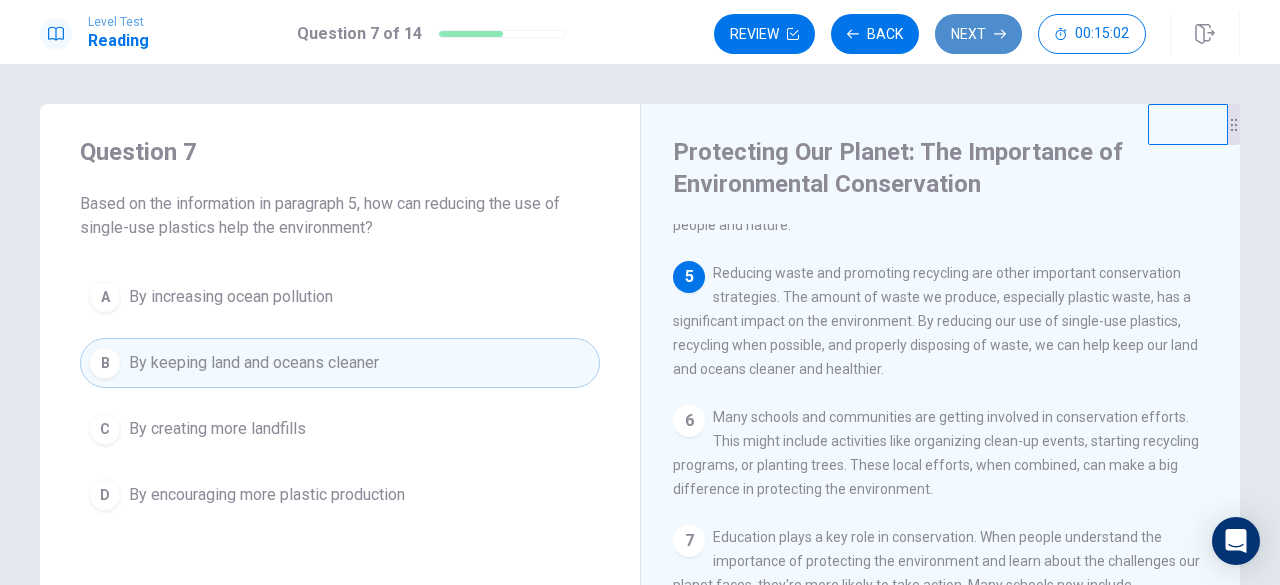 click on "Next" at bounding box center [978, 34] 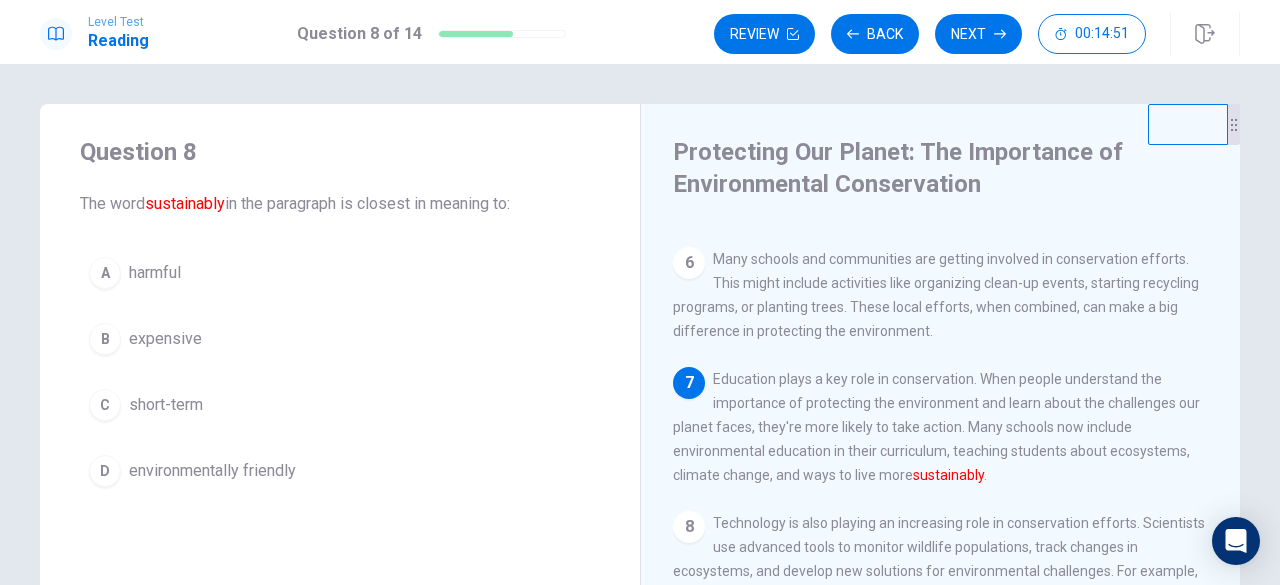 scroll, scrollTop: 775, scrollLeft: 0, axis: vertical 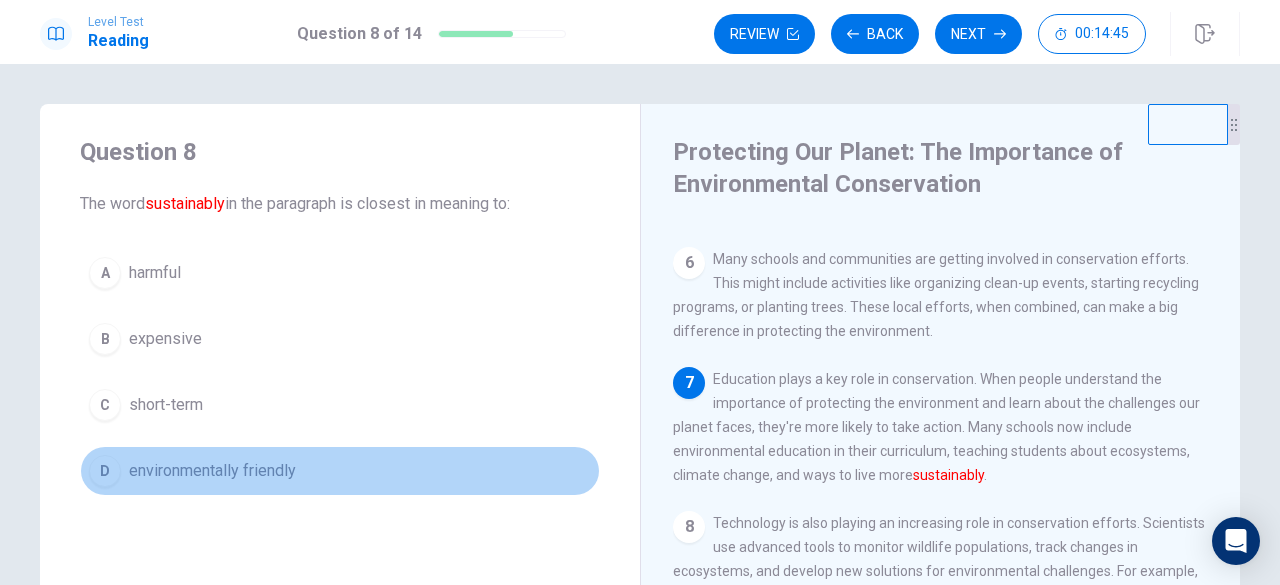 click on "environmentally friendly" at bounding box center (212, 471) 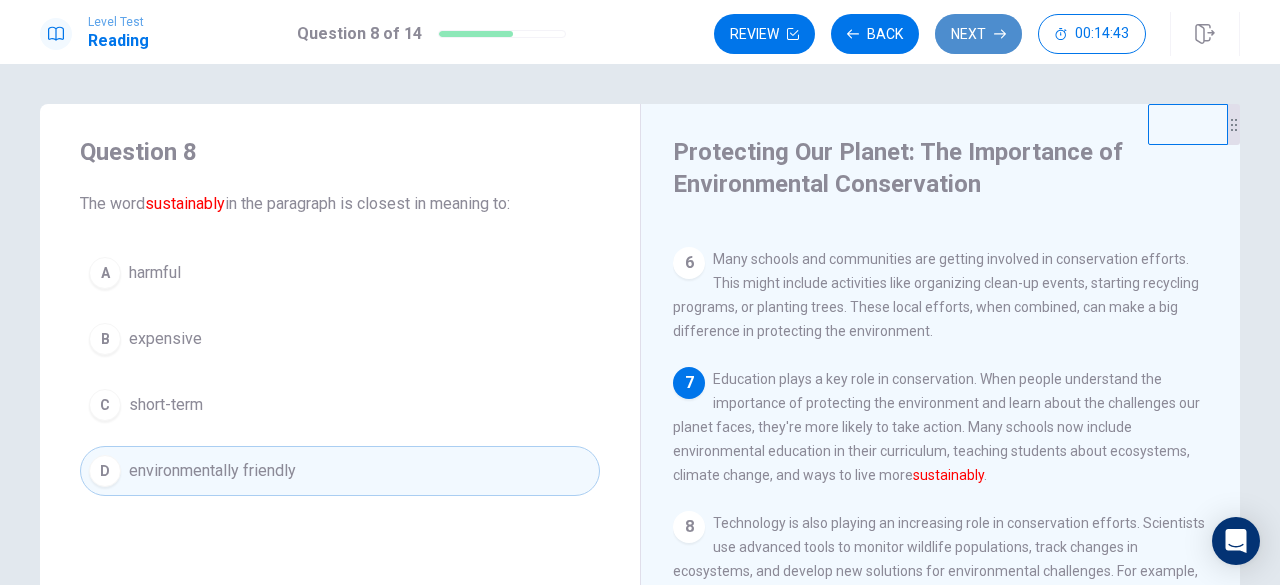 click on "Next" at bounding box center (978, 34) 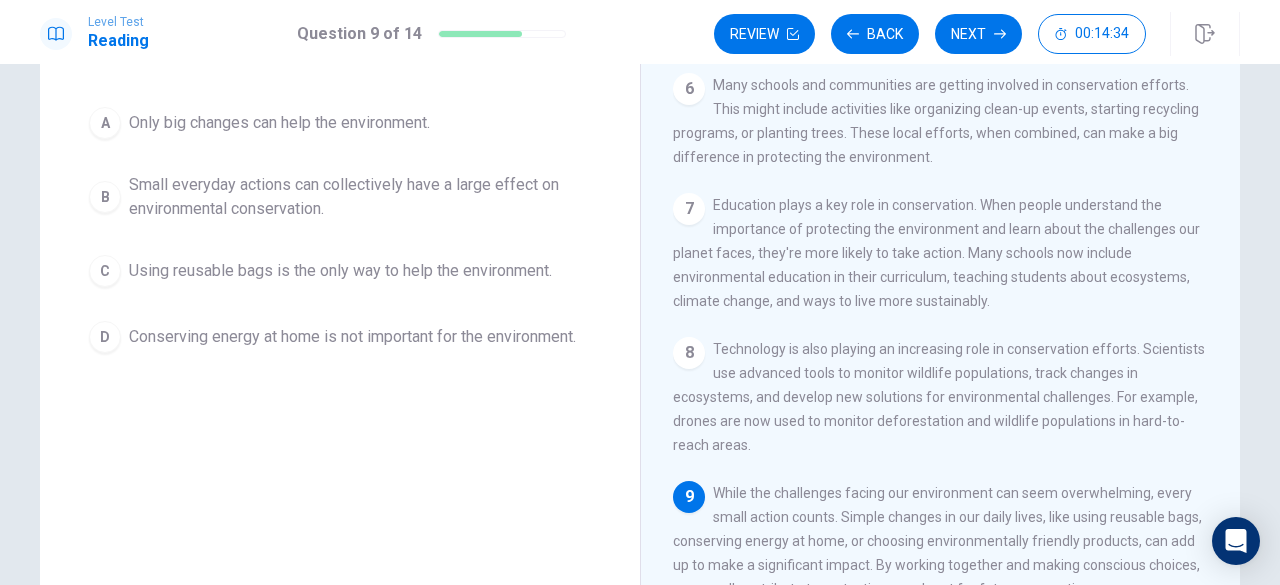 scroll, scrollTop: 200, scrollLeft: 0, axis: vertical 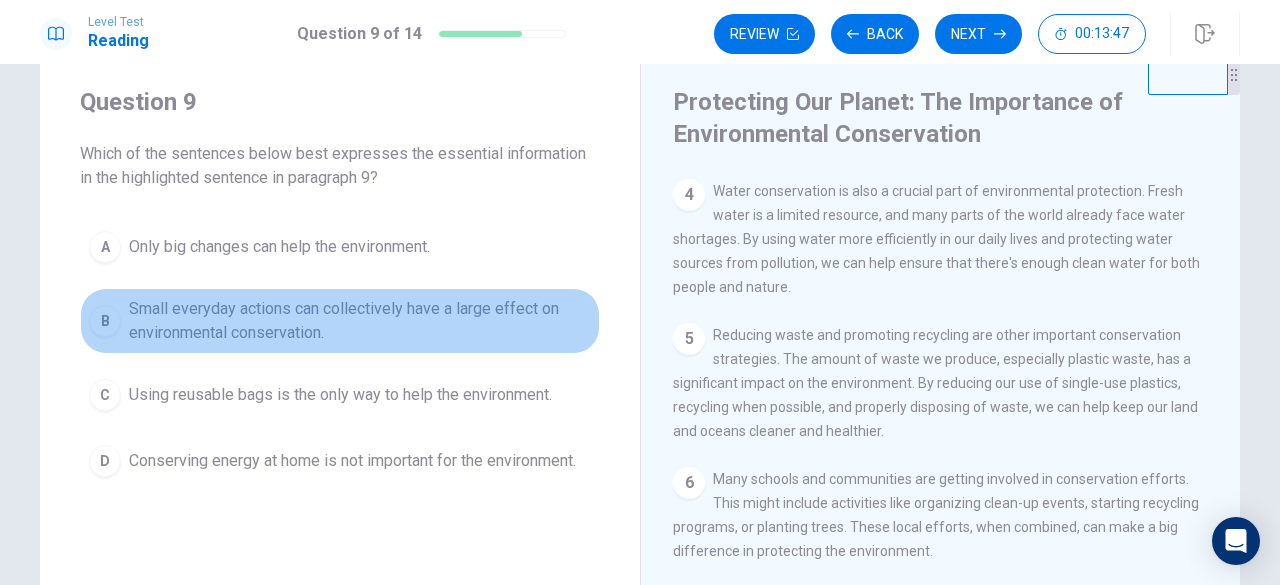 click on "Small everyday actions can collectively have a large effect on environmental conservation." at bounding box center (360, 321) 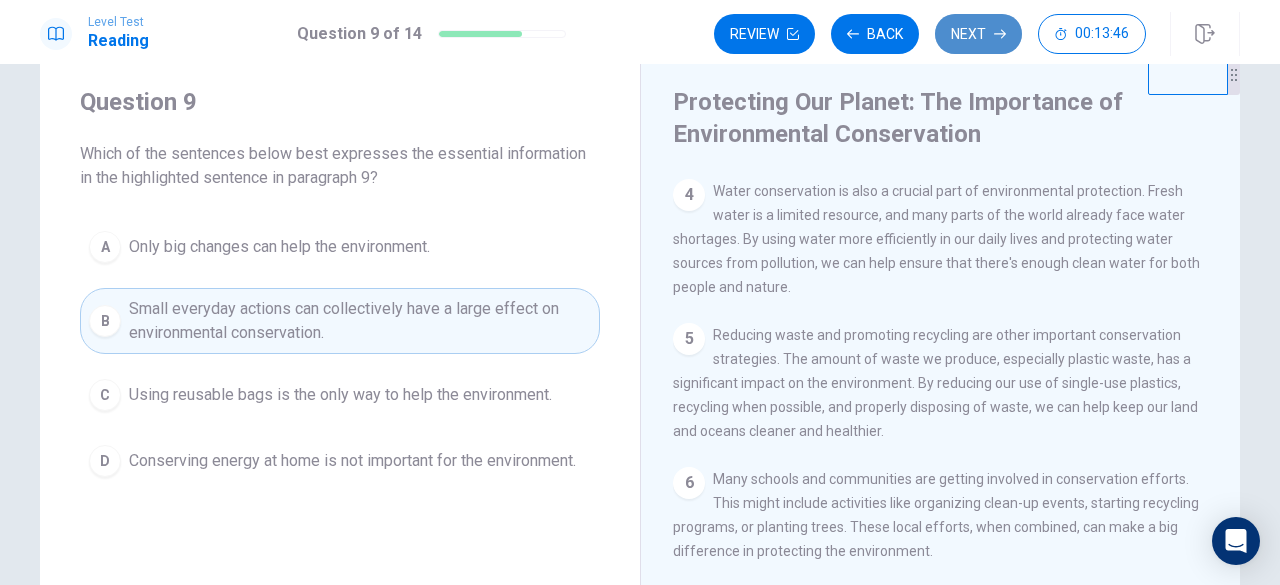 click on "Next" at bounding box center (978, 34) 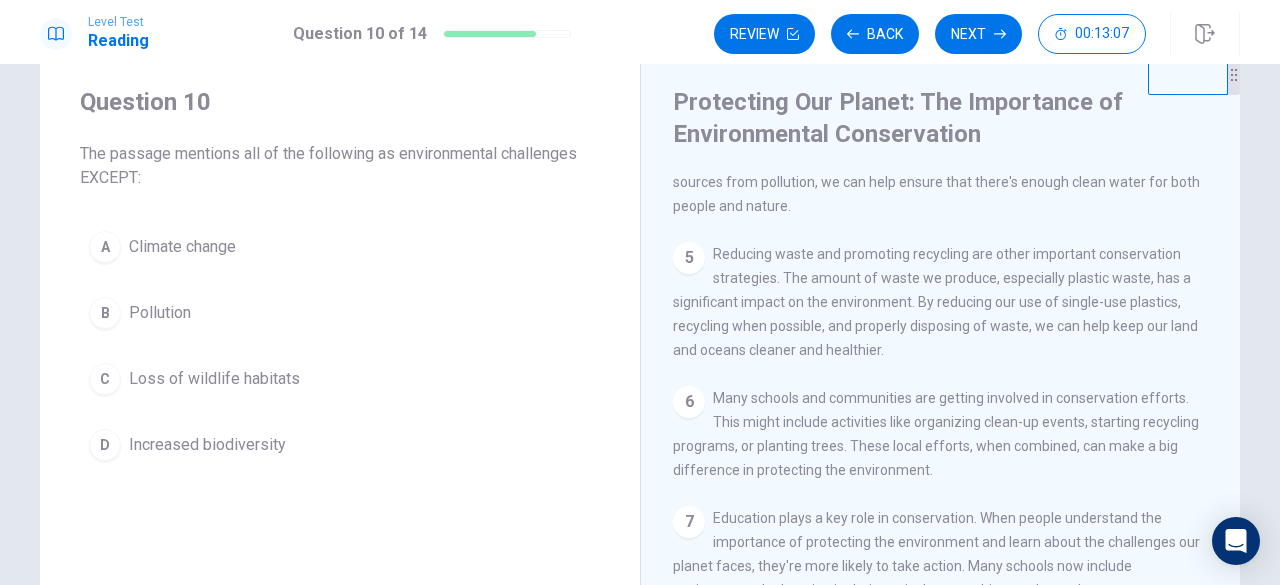 scroll, scrollTop: 600, scrollLeft: 0, axis: vertical 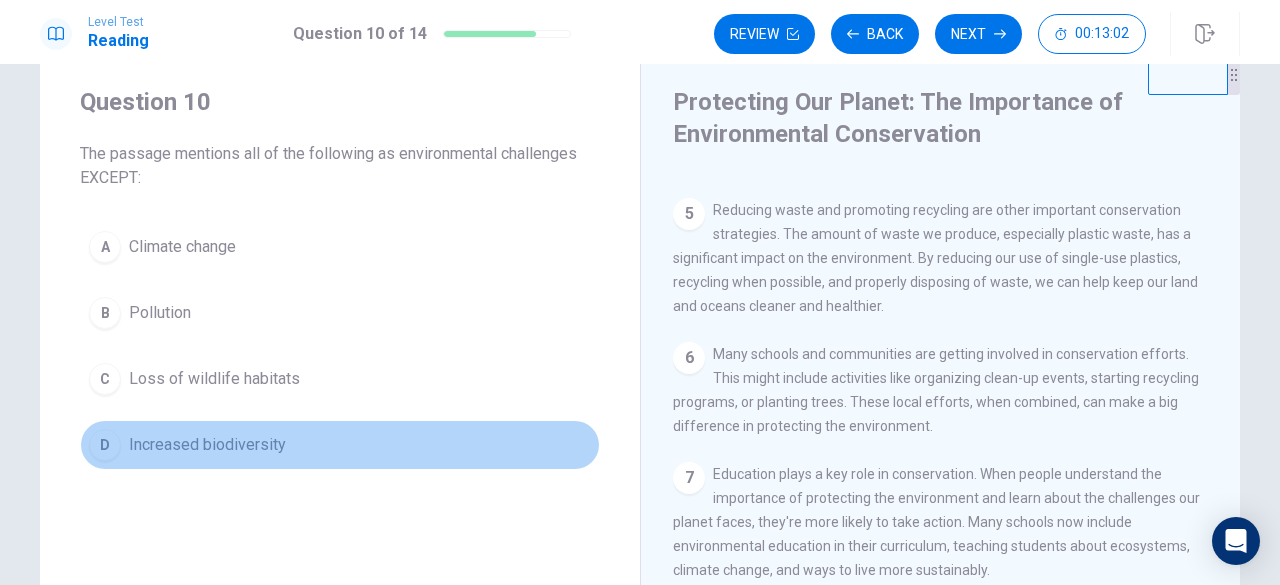click on "Increased biodiversity" at bounding box center [207, 445] 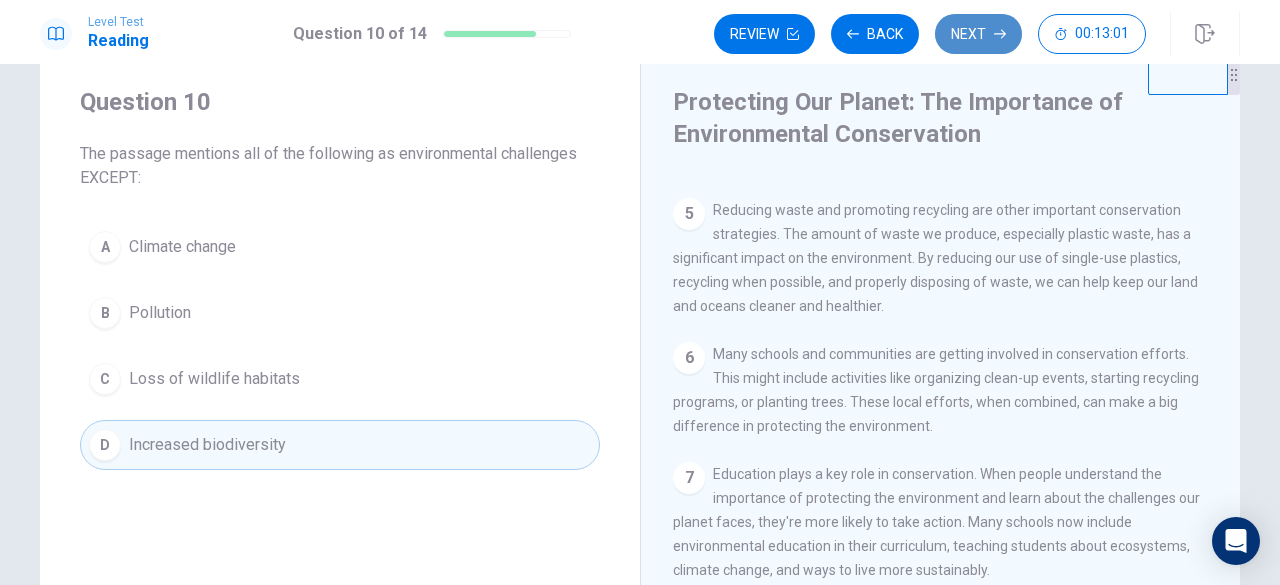 click on "Next" at bounding box center (978, 34) 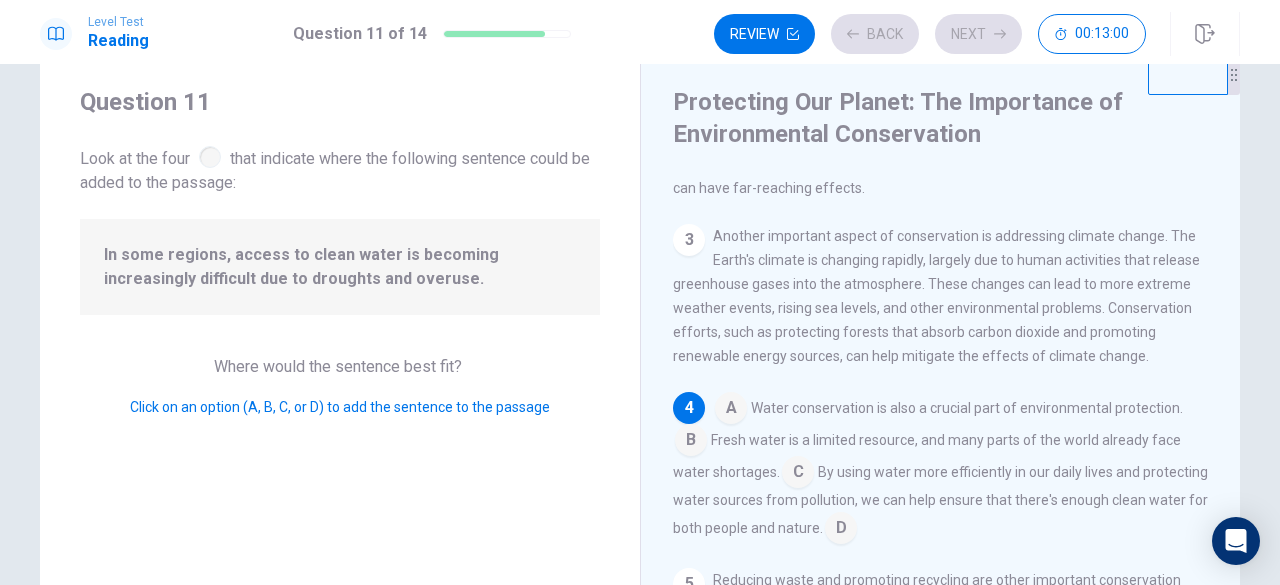 scroll, scrollTop: 268, scrollLeft: 0, axis: vertical 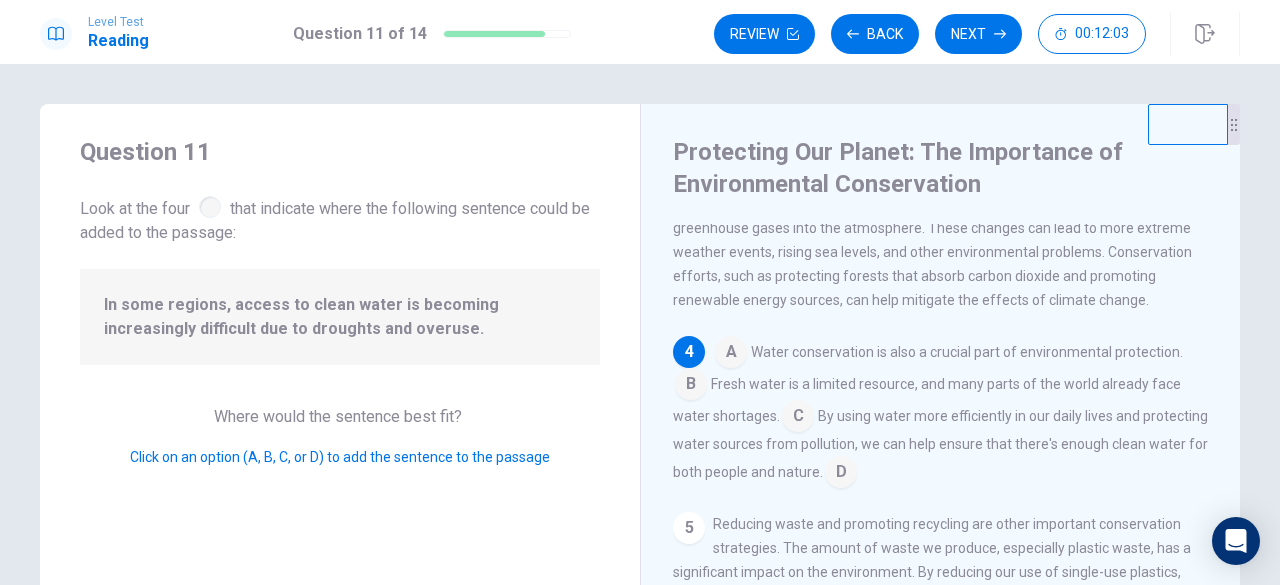 click at bounding box center (691, 386) 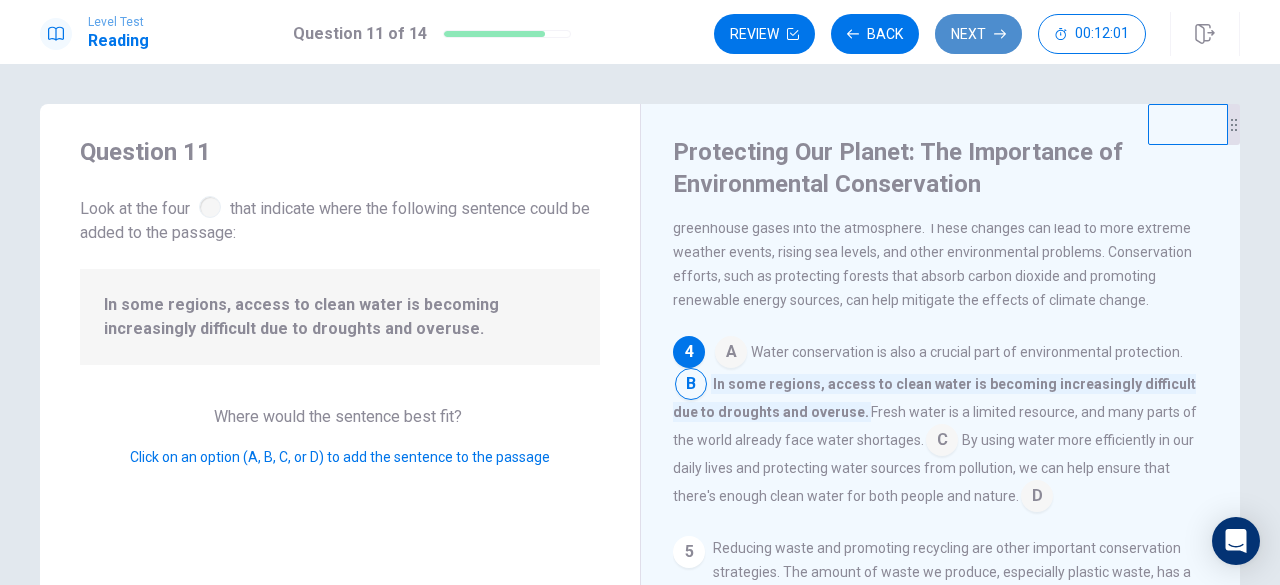 click on "Next" at bounding box center [978, 34] 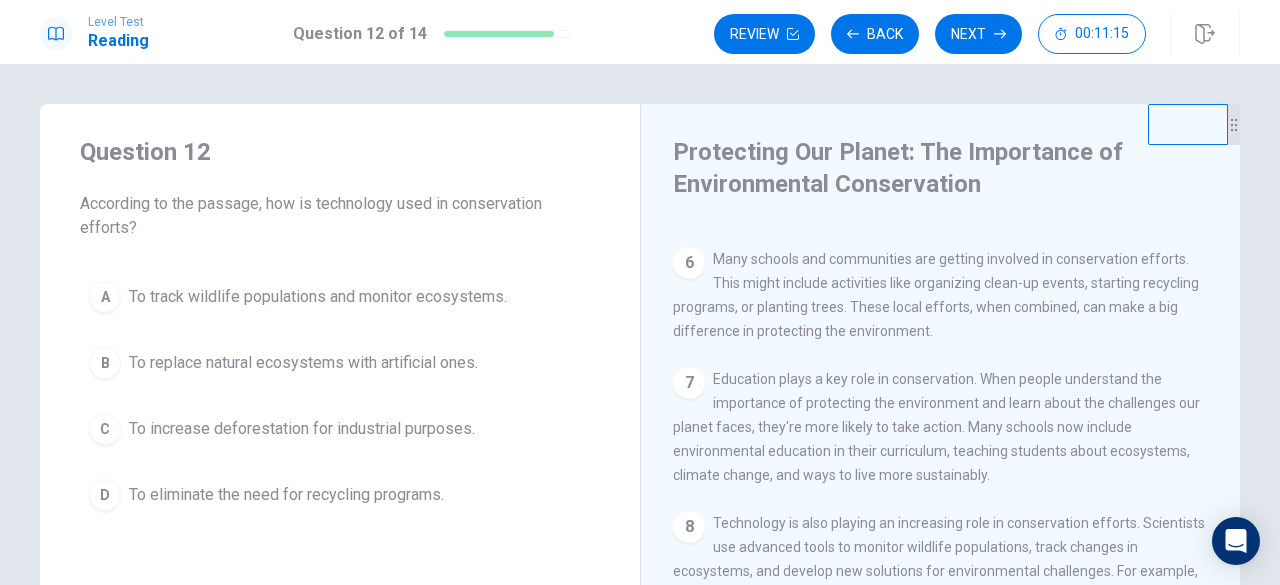 scroll, scrollTop: 775, scrollLeft: 0, axis: vertical 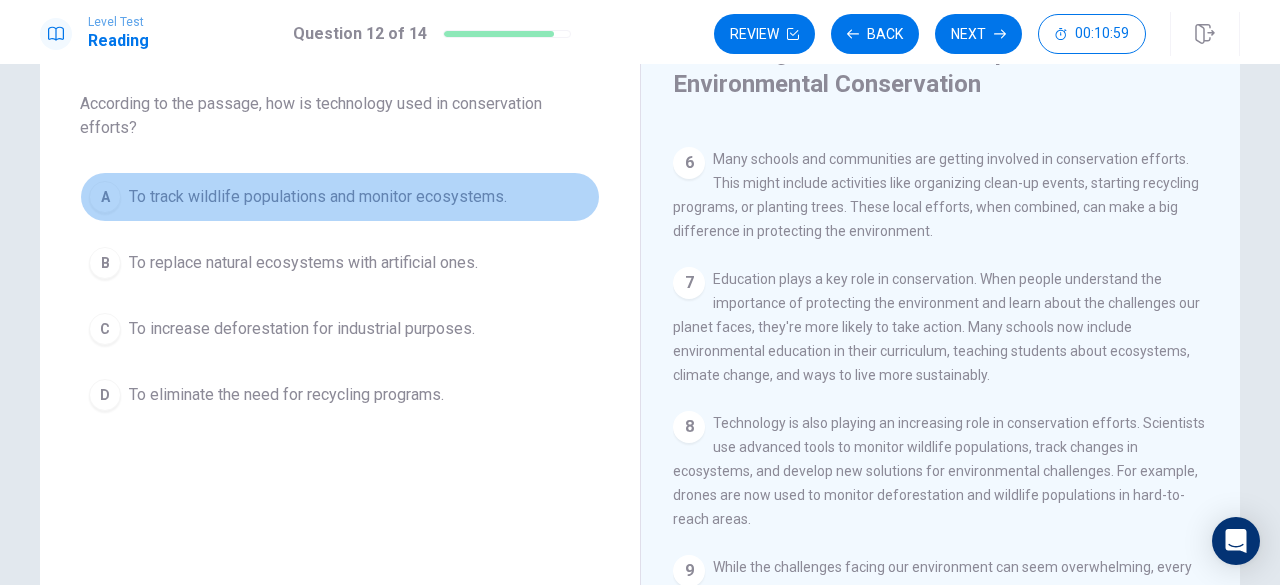 click on "To track wildlife populations and monitor ecosystems." at bounding box center (318, 197) 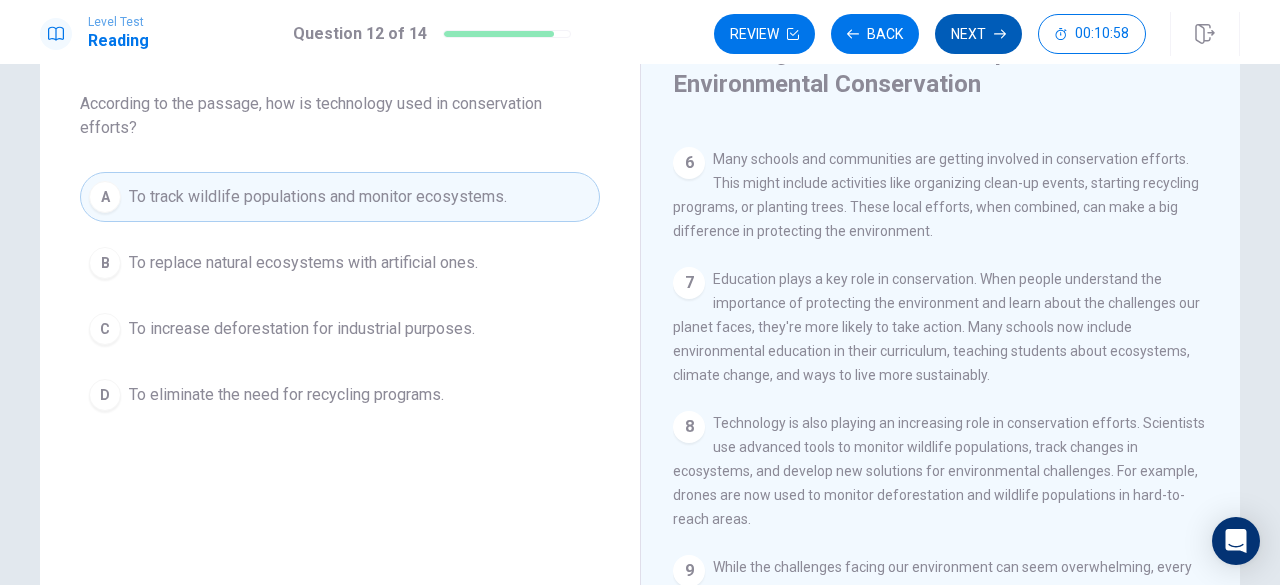 click on "Next" at bounding box center (978, 34) 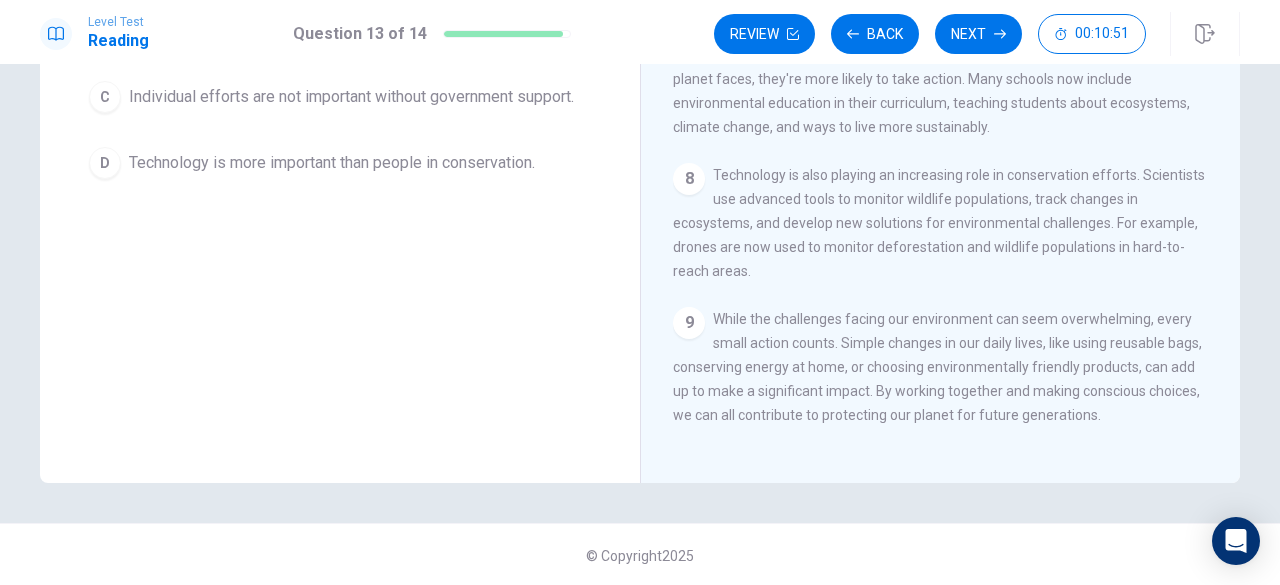 scroll, scrollTop: 350, scrollLeft: 0, axis: vertical 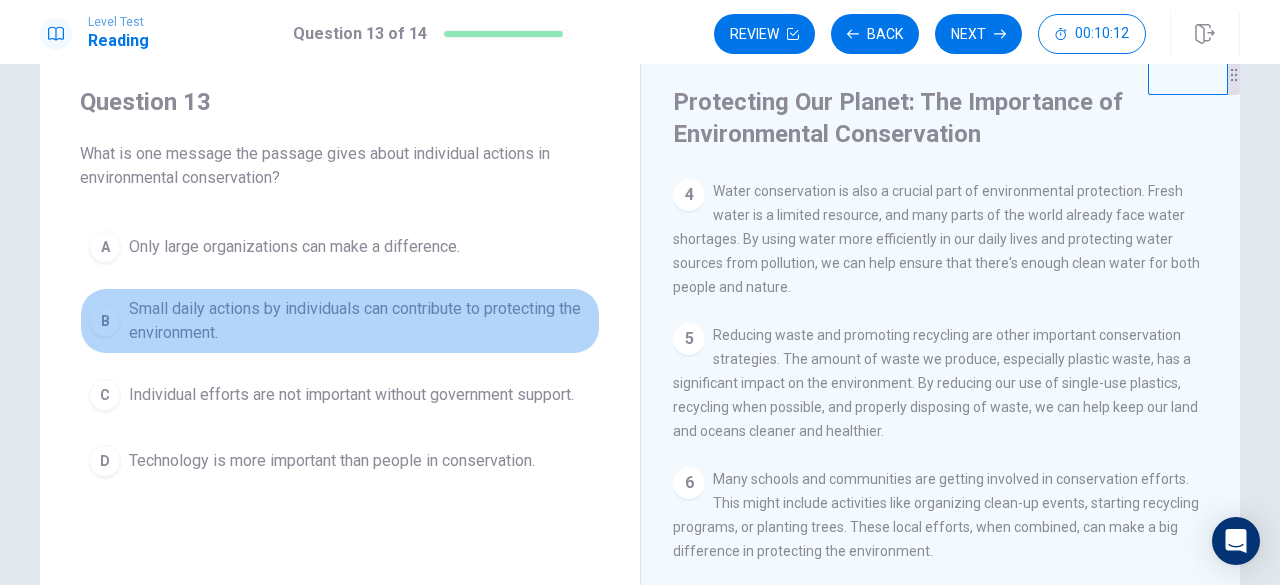 click on "Small daily actions by individuals can contribute to protecting the environment." at bounding box center (360, 321) 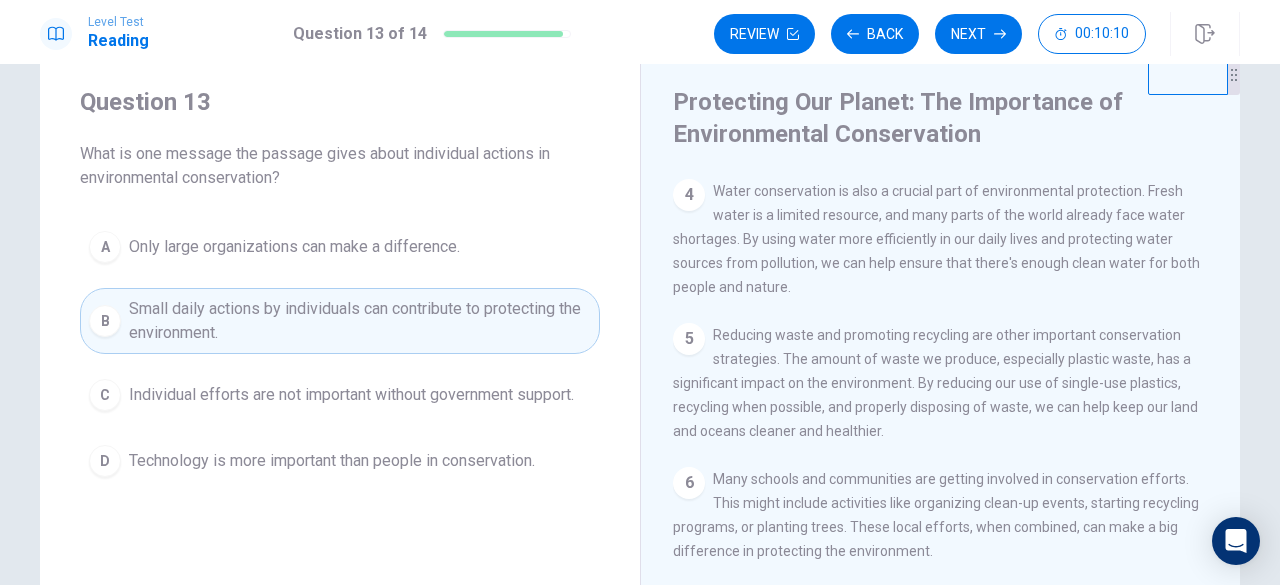 click on "Next" at bounding box center [978, 34] 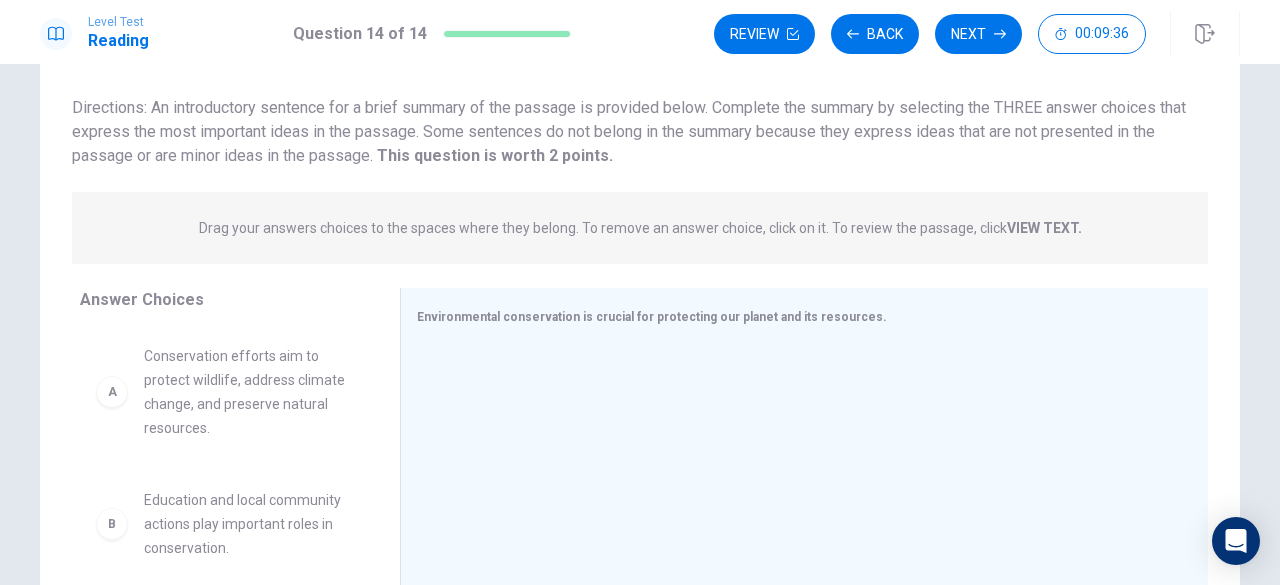 scroll, scrollTop: 0, scrollLeft: 0, axis: both 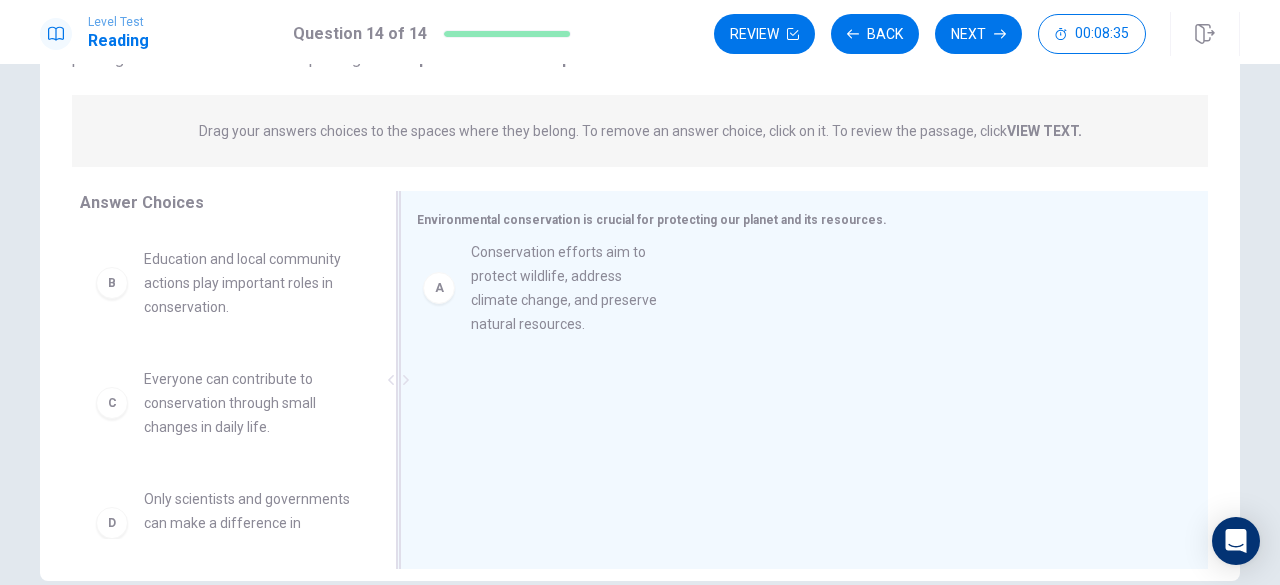 drag, startPoint x: 236, startPoint y: 328, endPoint x: 592, endPoint y: 315, distance: 356.23727 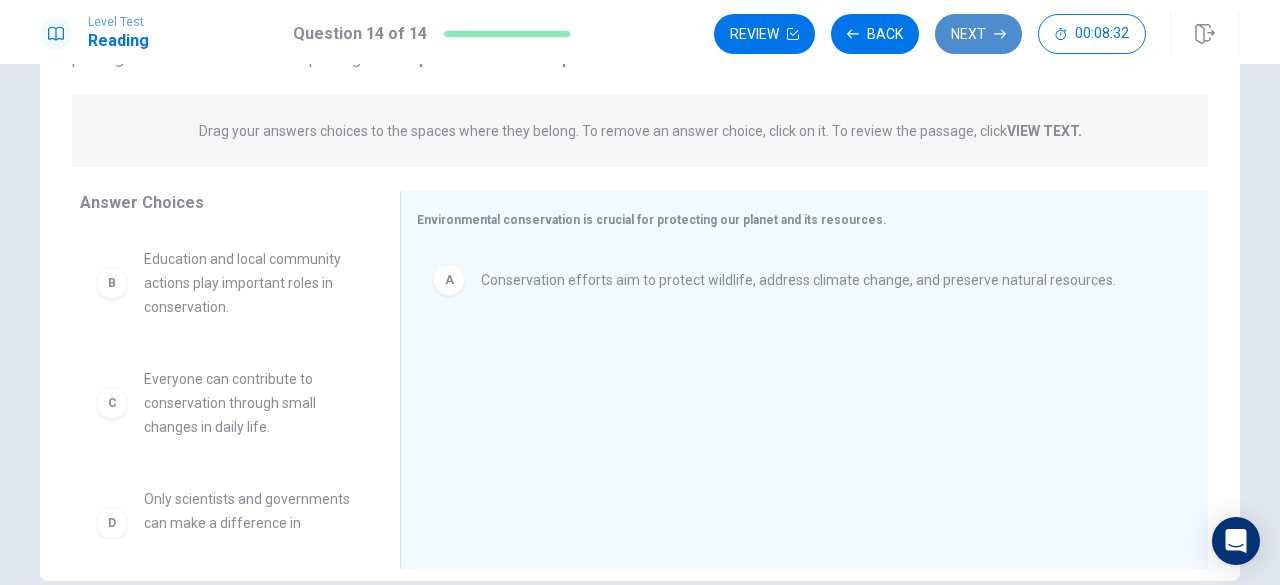 click on "Next" at bounding box center (978, 34) 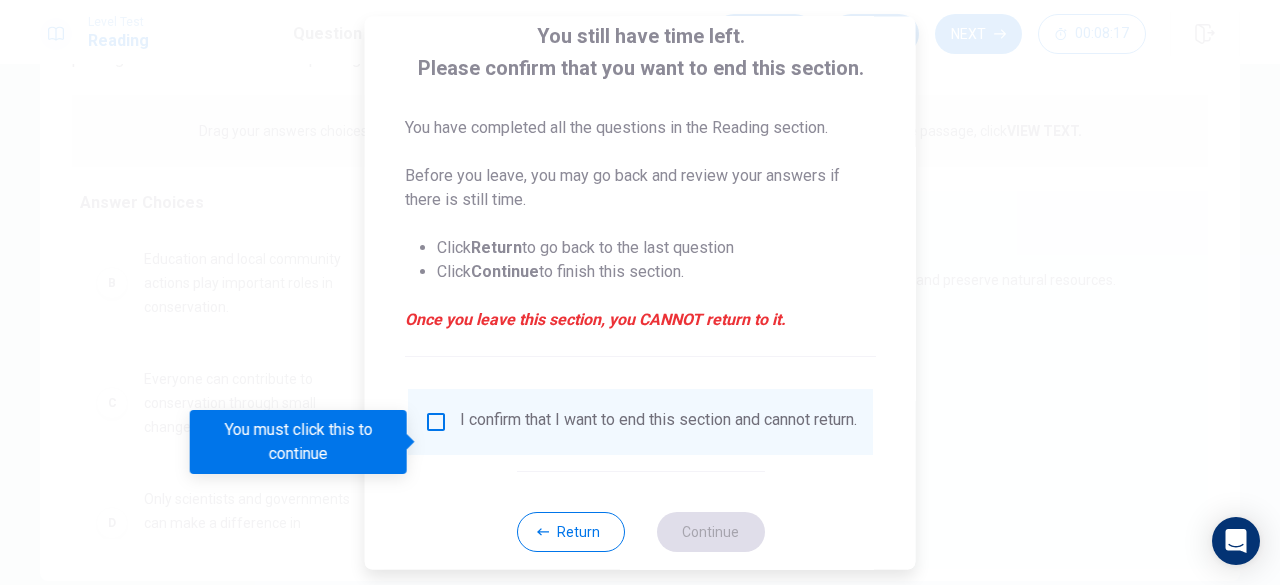 scroll, scrollTop: 160, scrollLeft: 0, axis: vertical 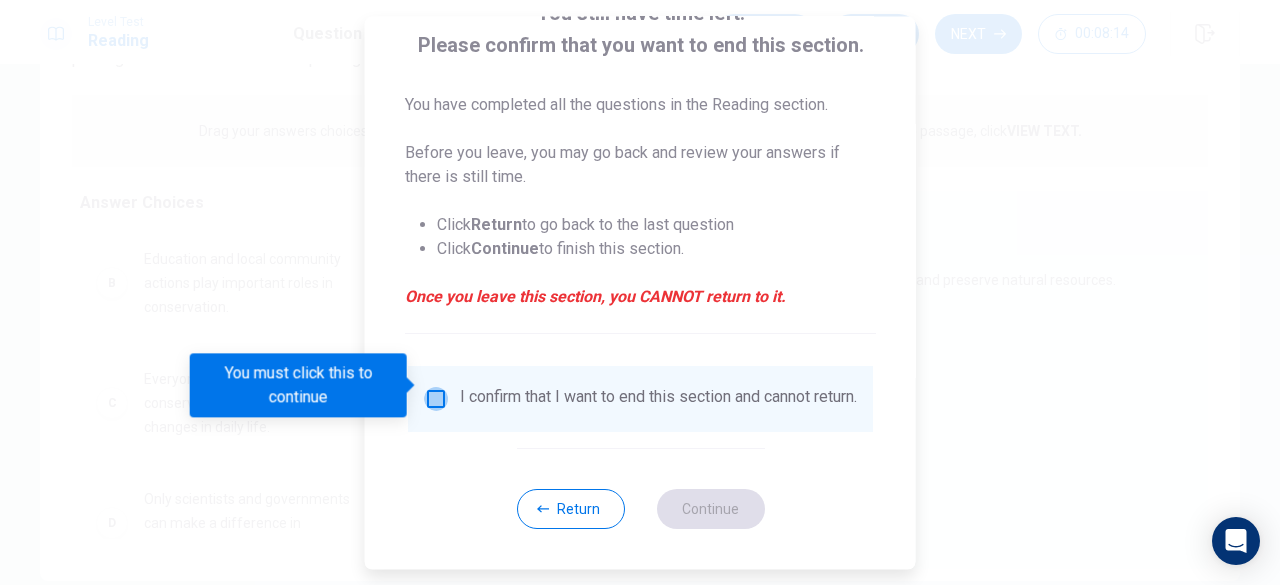 click at bounding box center [436, 399] 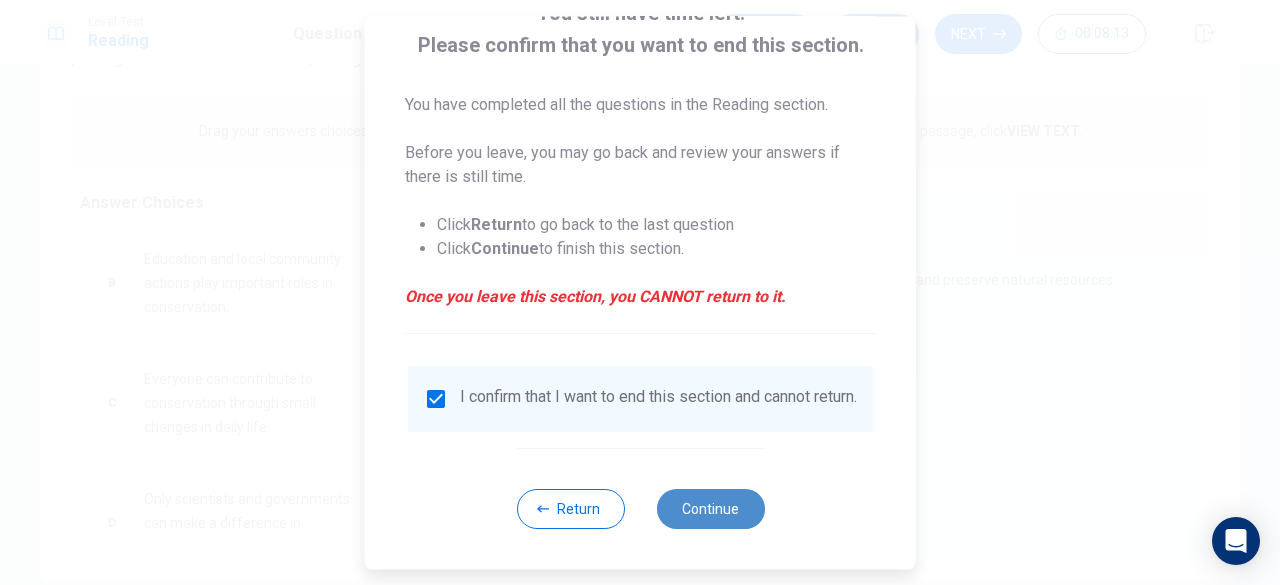 click on "Continue" at bounding box center [710, 509] 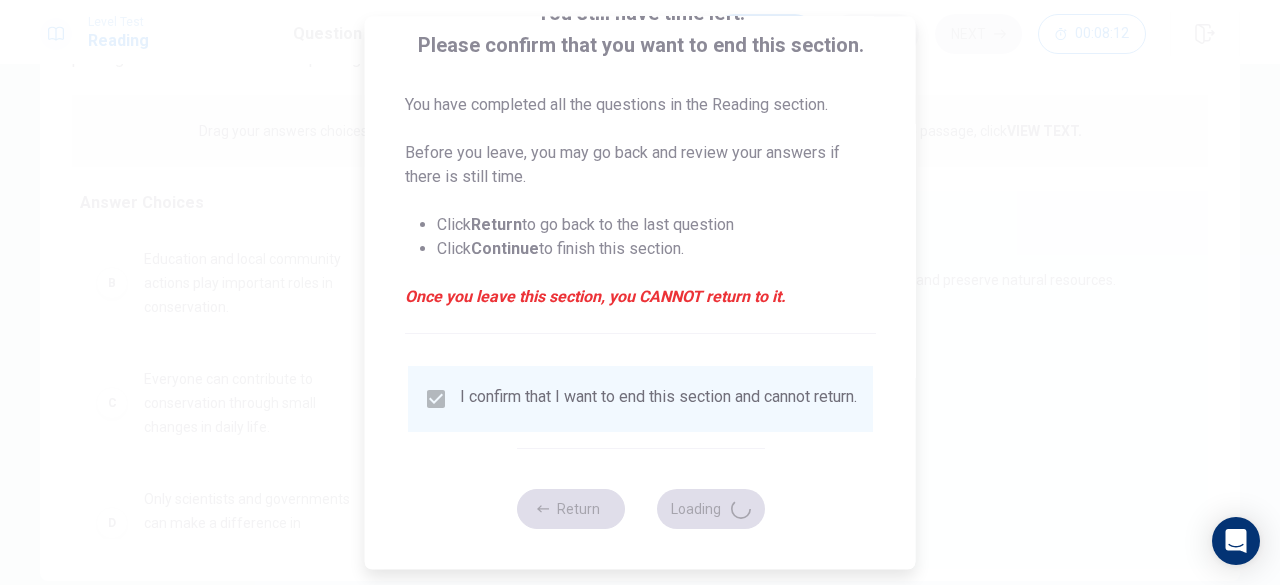scroll, scrollTop: 86, scrollLeft: 0, axis: vertical 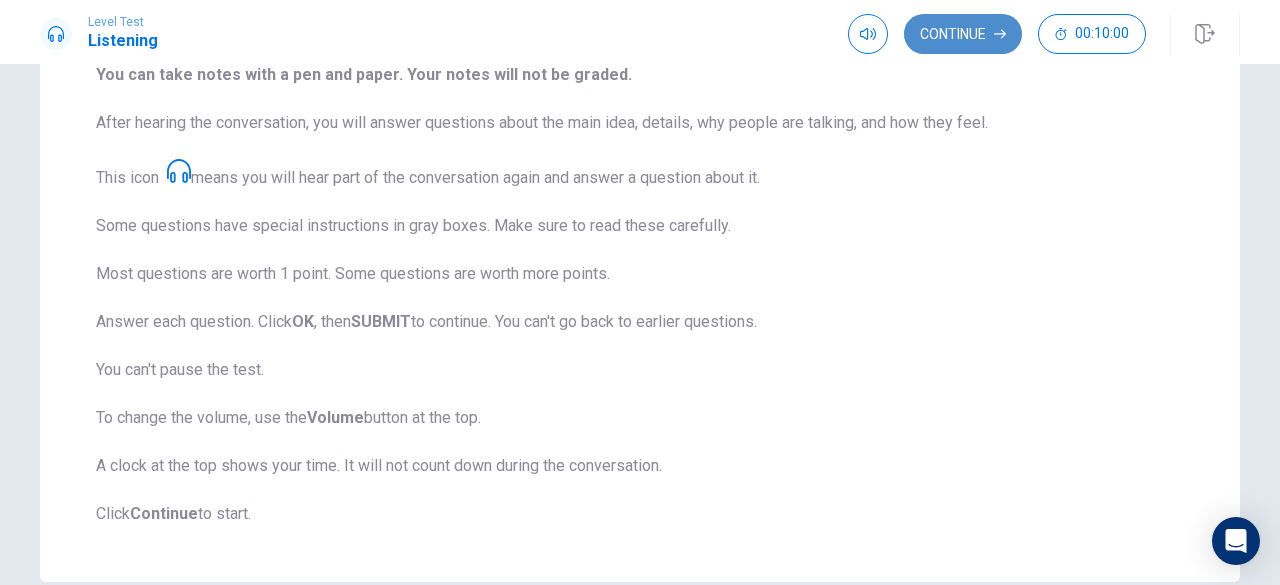 click on "Continue" at bounding box center (963, 34) 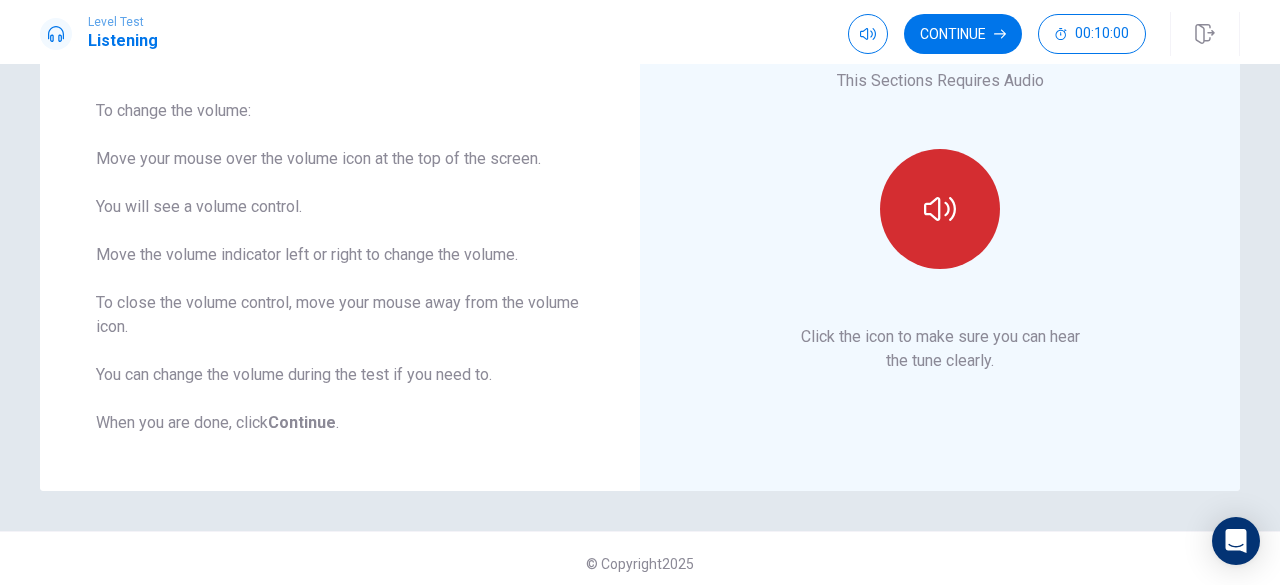 scroll, scrollTop: 162, scrollLeft: 0, axis: vertical 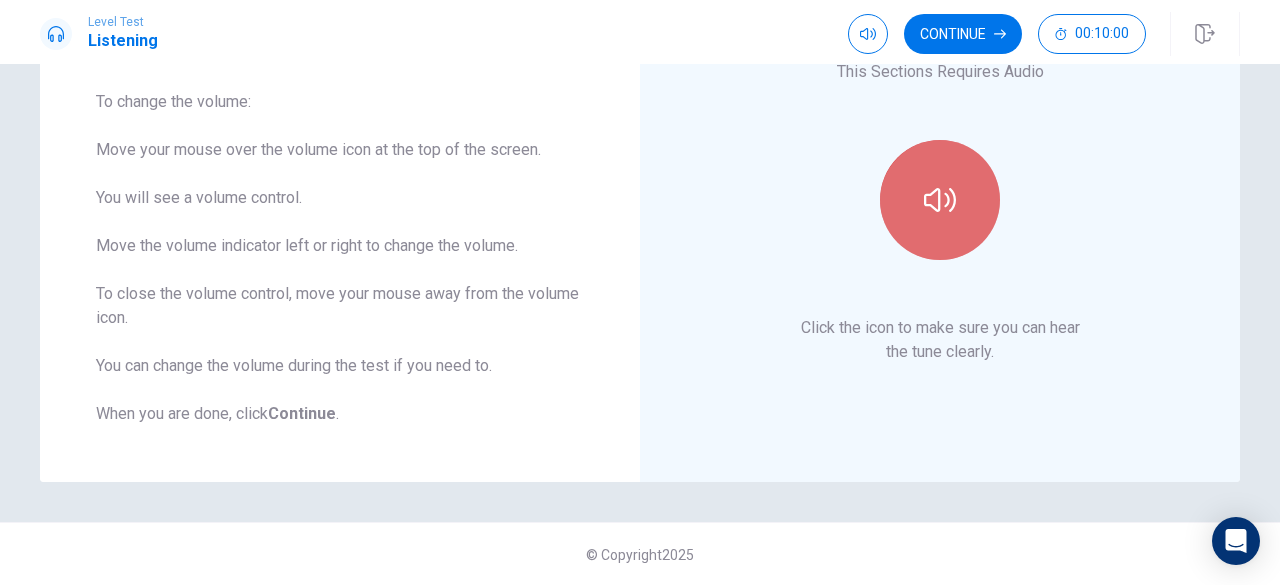 click at bounding box center [940, 200] 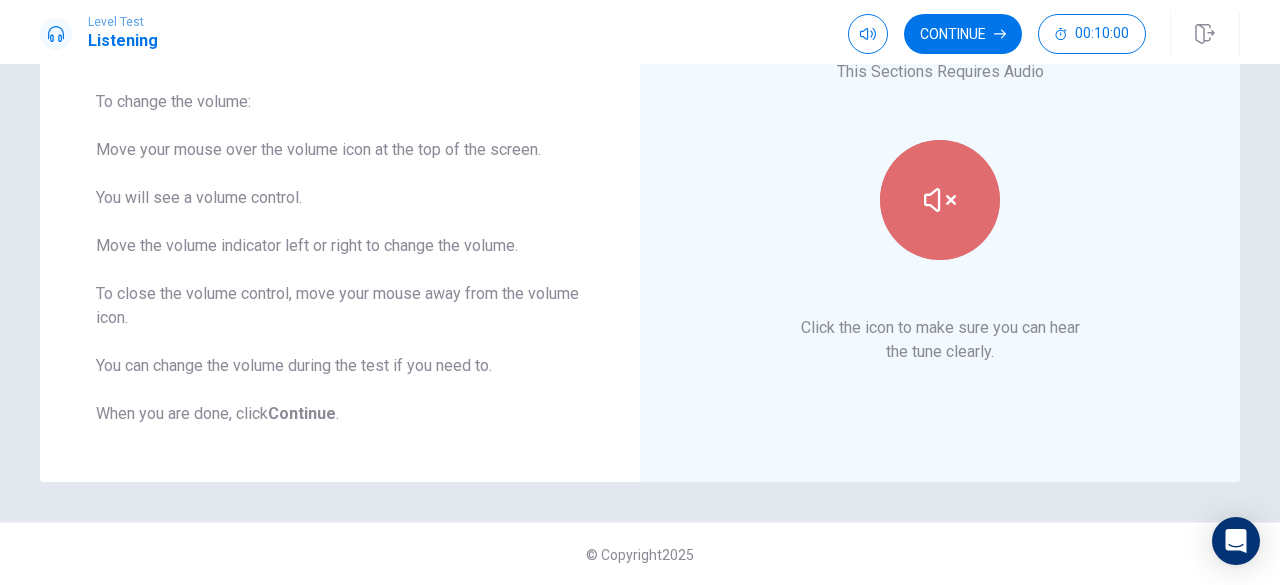 click 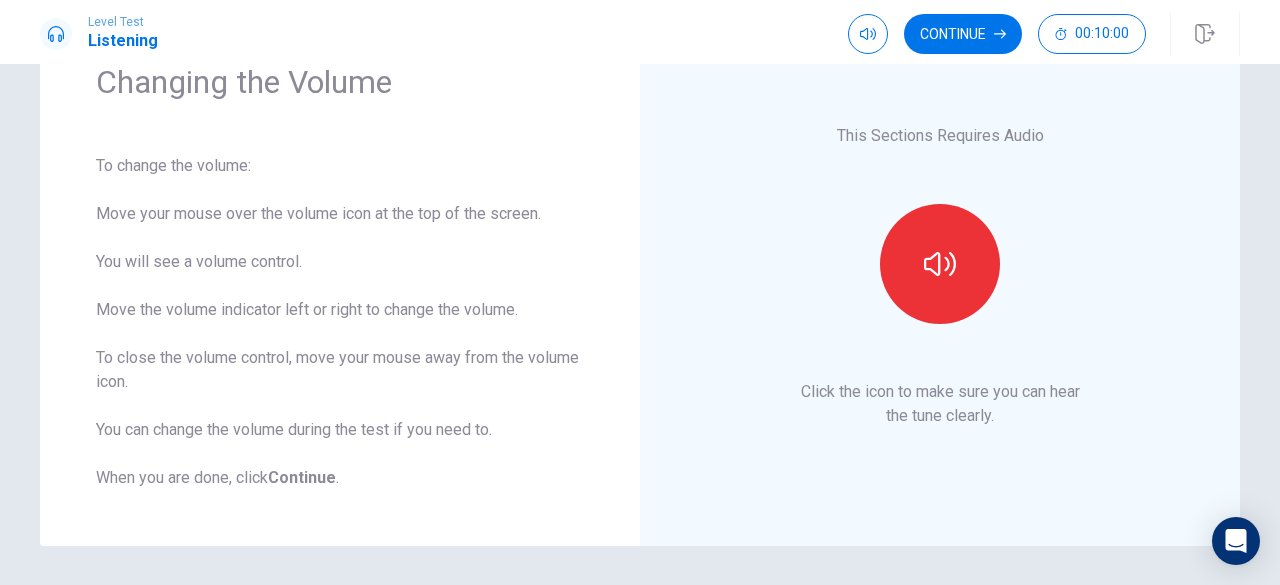 scroll, scrollTop: 0, scrollLeft: 0, axis: both 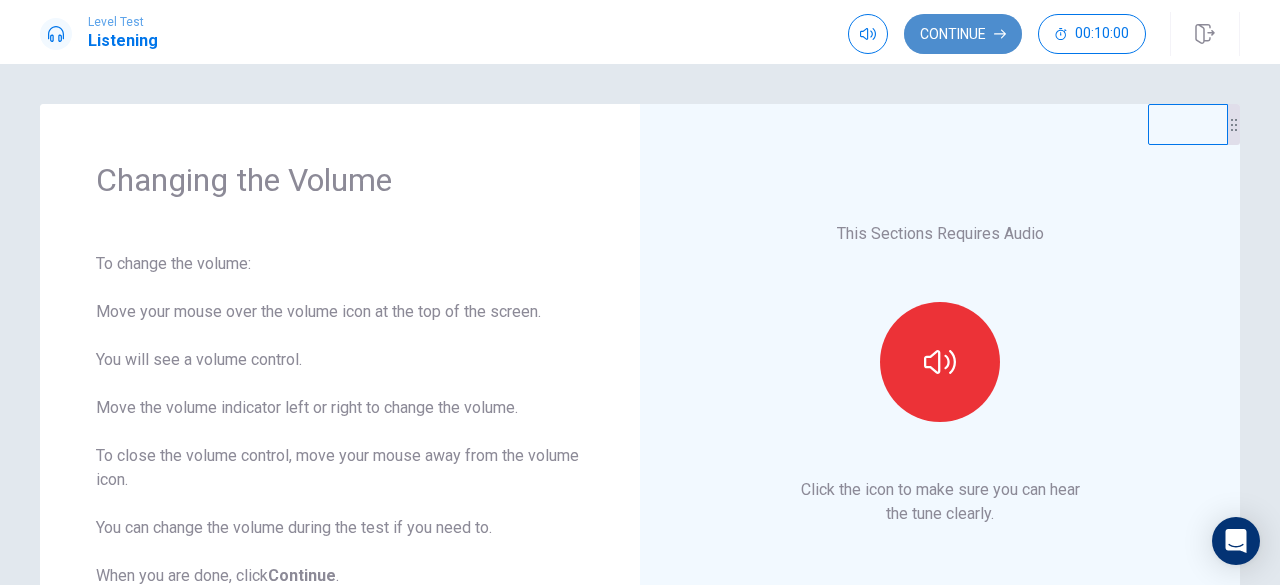 click on "Continue" at bounding box center (963, 34) 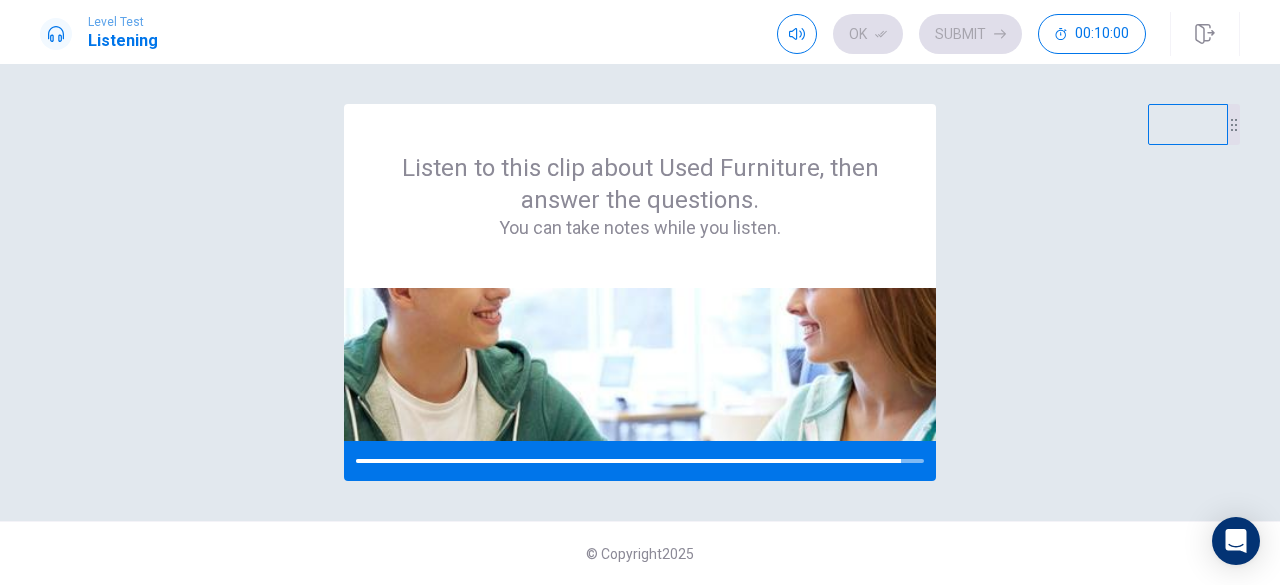 click on "Listen to this clip about Used Furniture, then answer the questions.  You can take notes while you listen. © Copyright  2025" at bounding box center (640, 324) 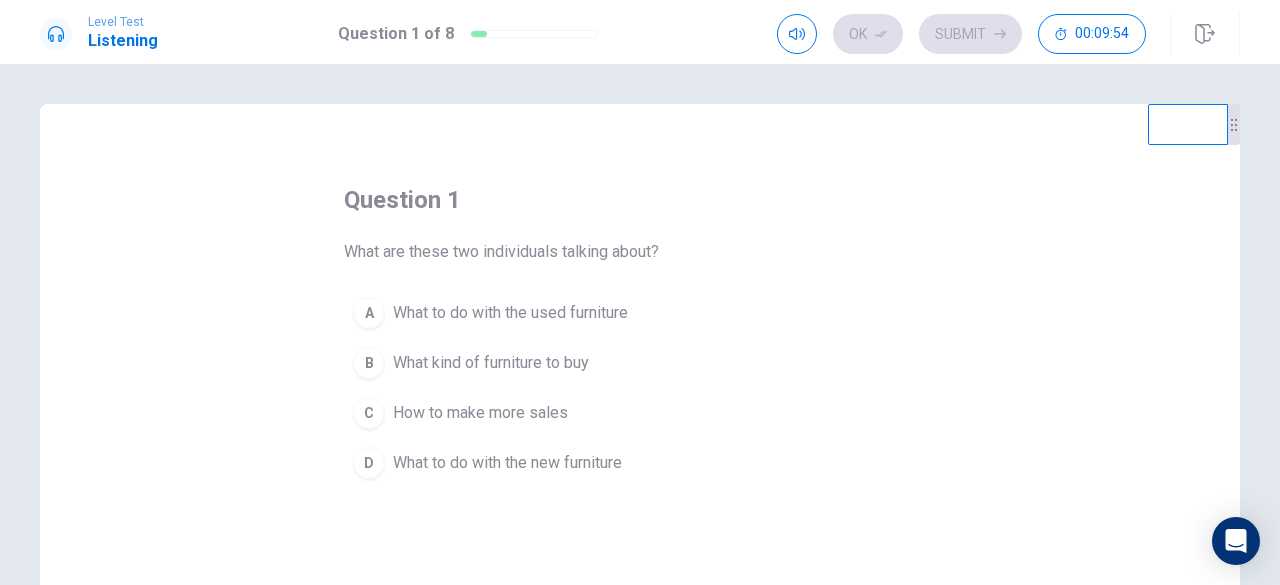 click on "What to do with the used furniture" at bounding box center [510, 313] 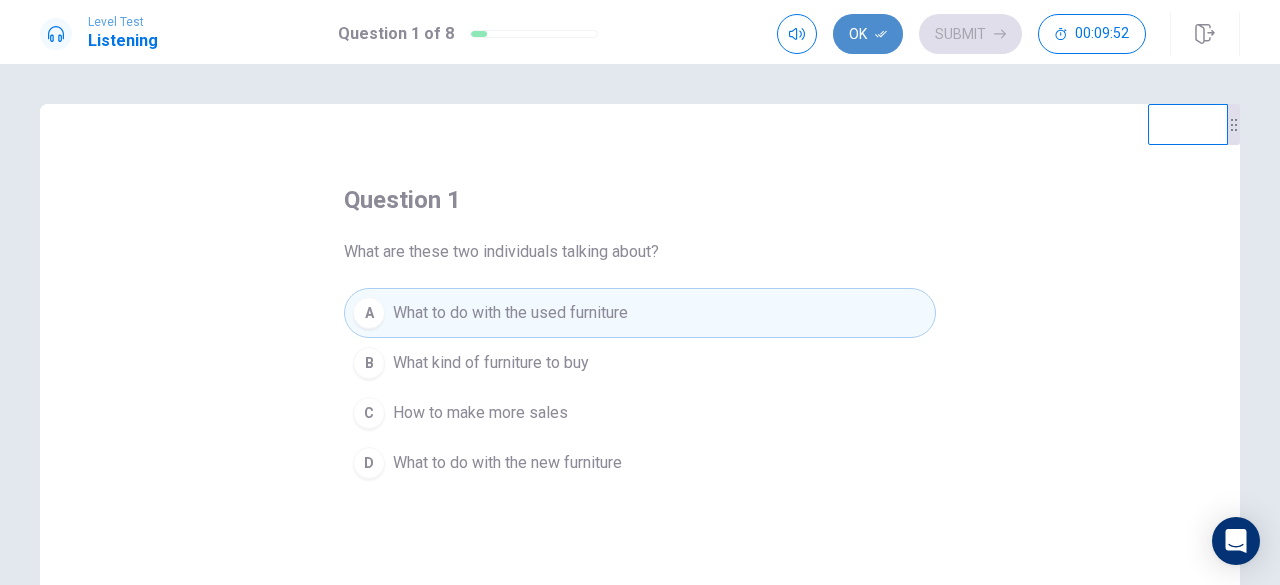 click on "Ok" at bounding box center [868, 34] 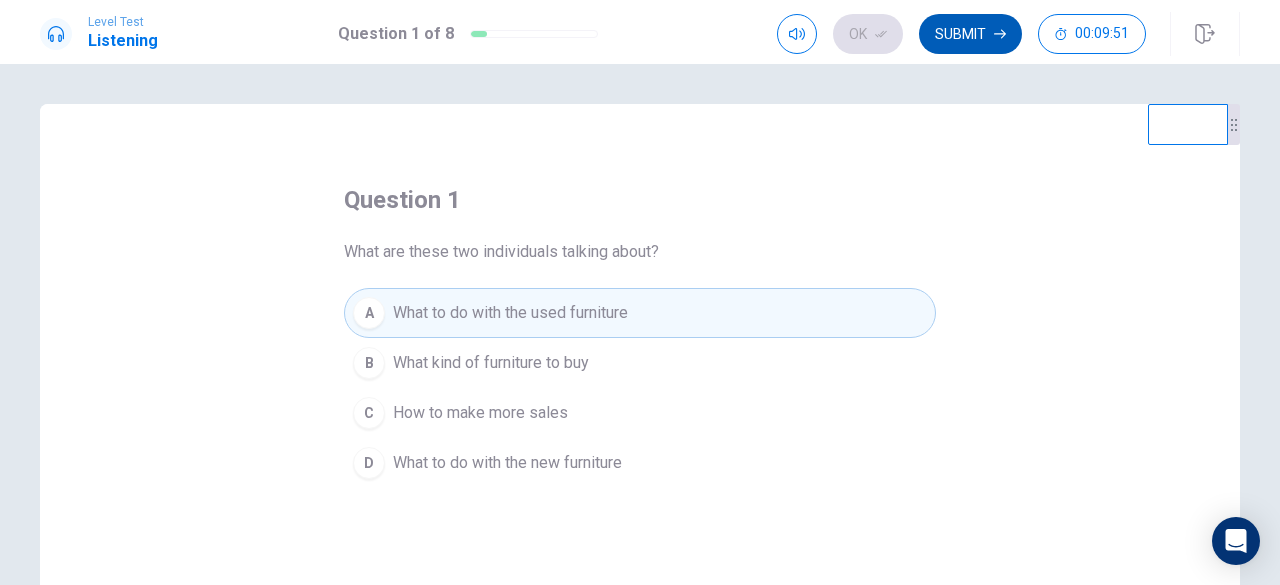 click on "Submit" at bounding box center (970, 34) 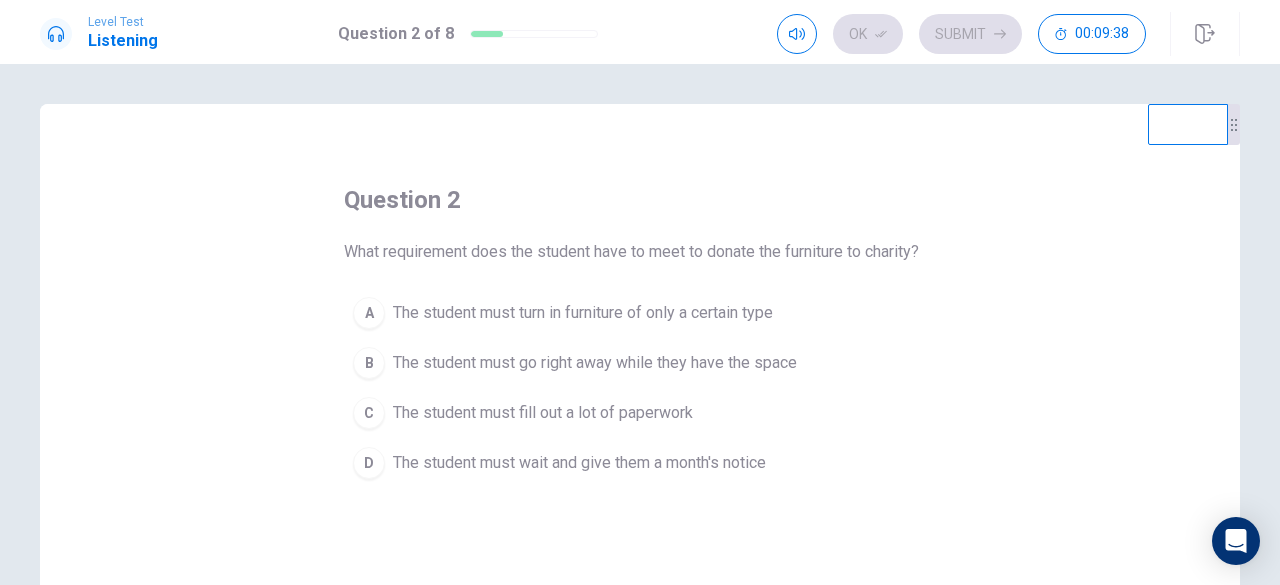 click on "The student must wait and give them a month's notice" at bounding box center (579, 463) 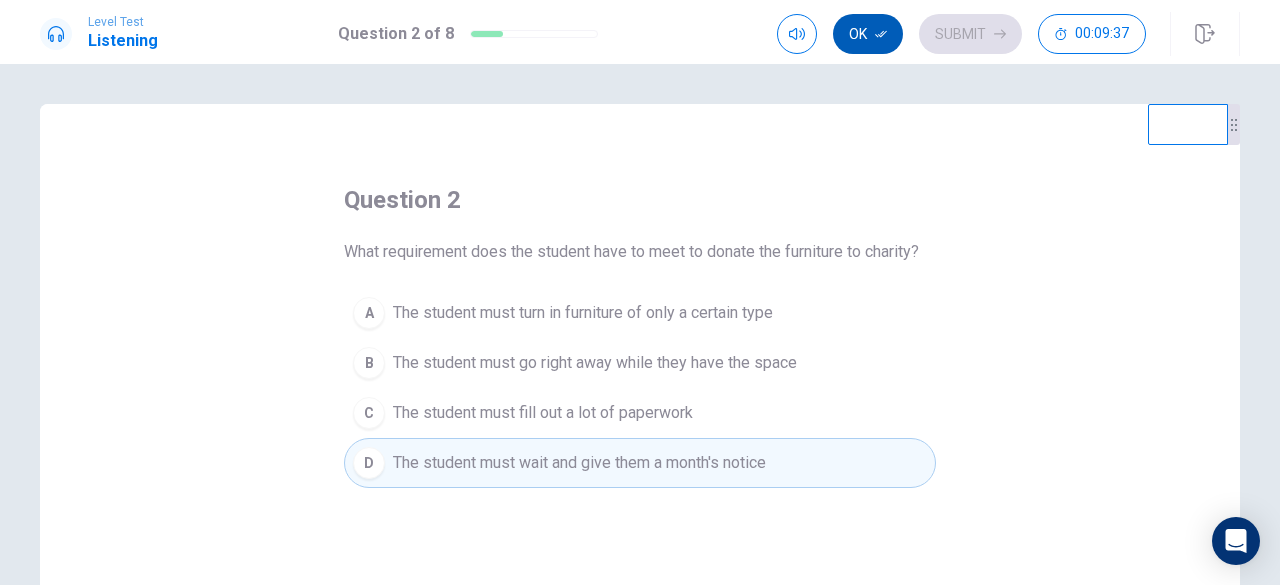 click on "Ok" at bounding box center [868, 34] 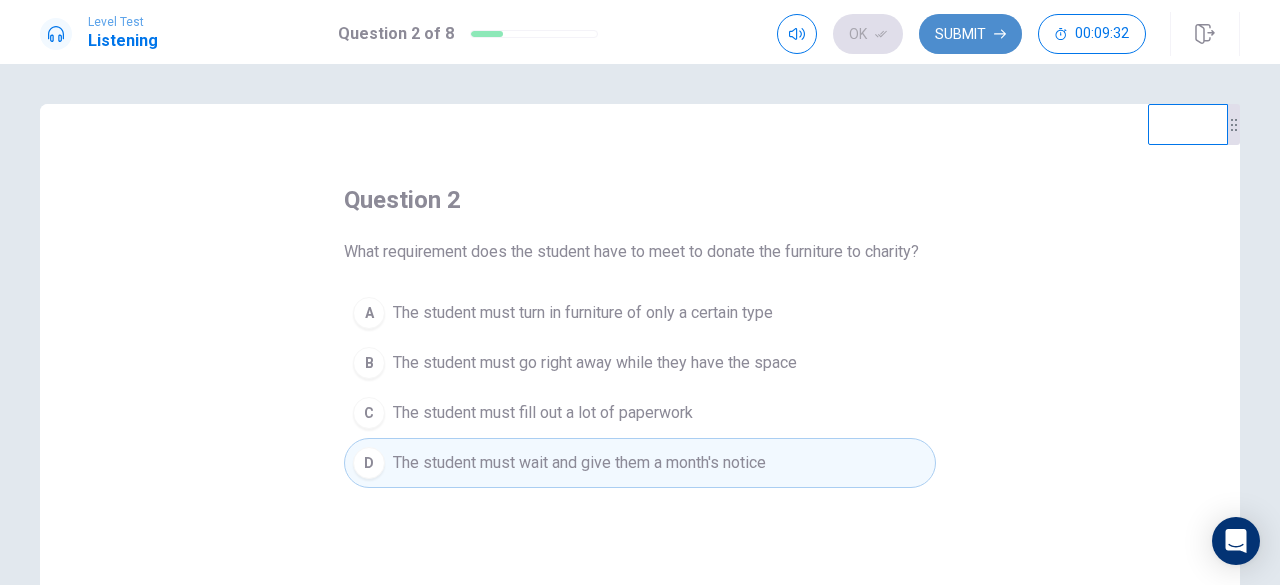 click on "Submit" at bounding box center [970, 34] 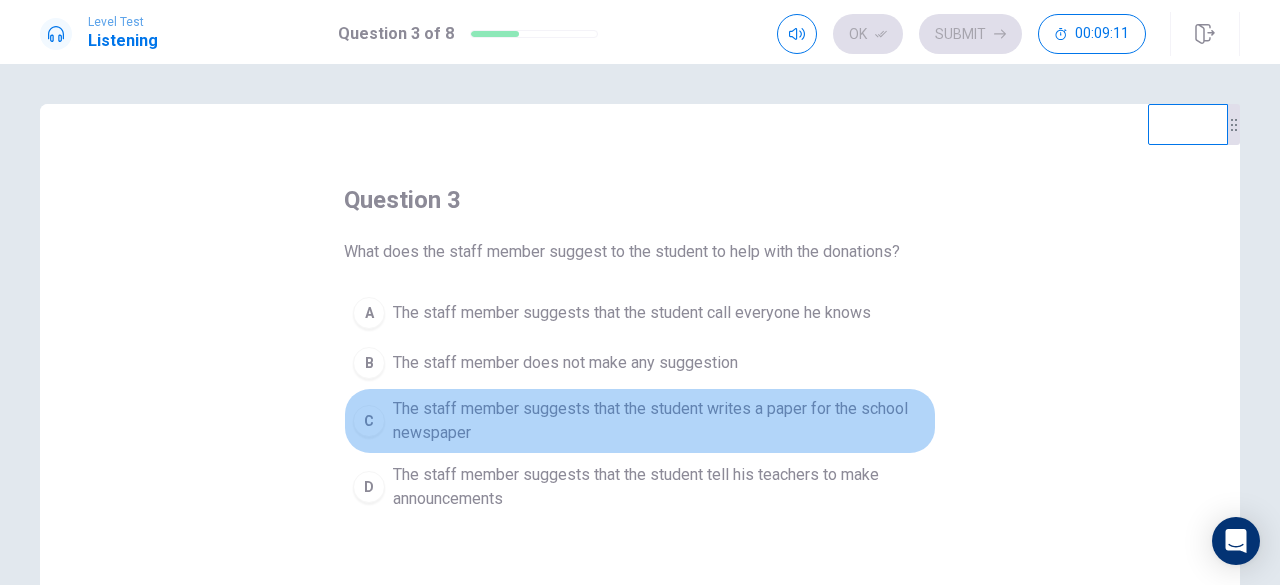 click on "The staff member suggests that the student writes a paper for the school newspaper" at bounding box center (660, 421) 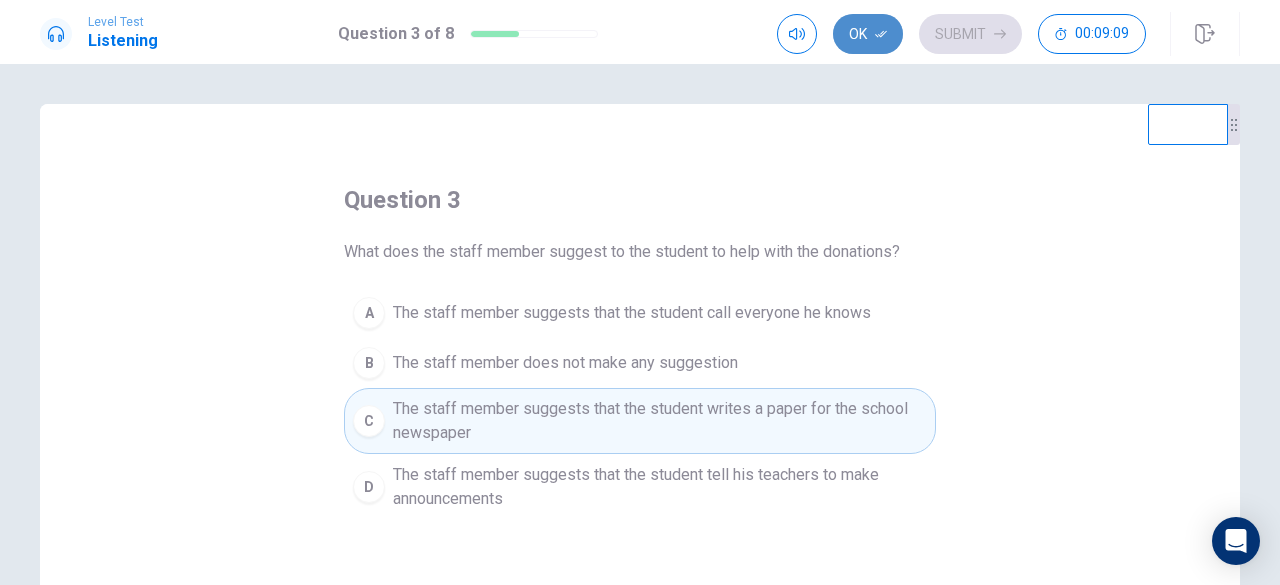 click on "Ok" at bounding box center [868, 34] 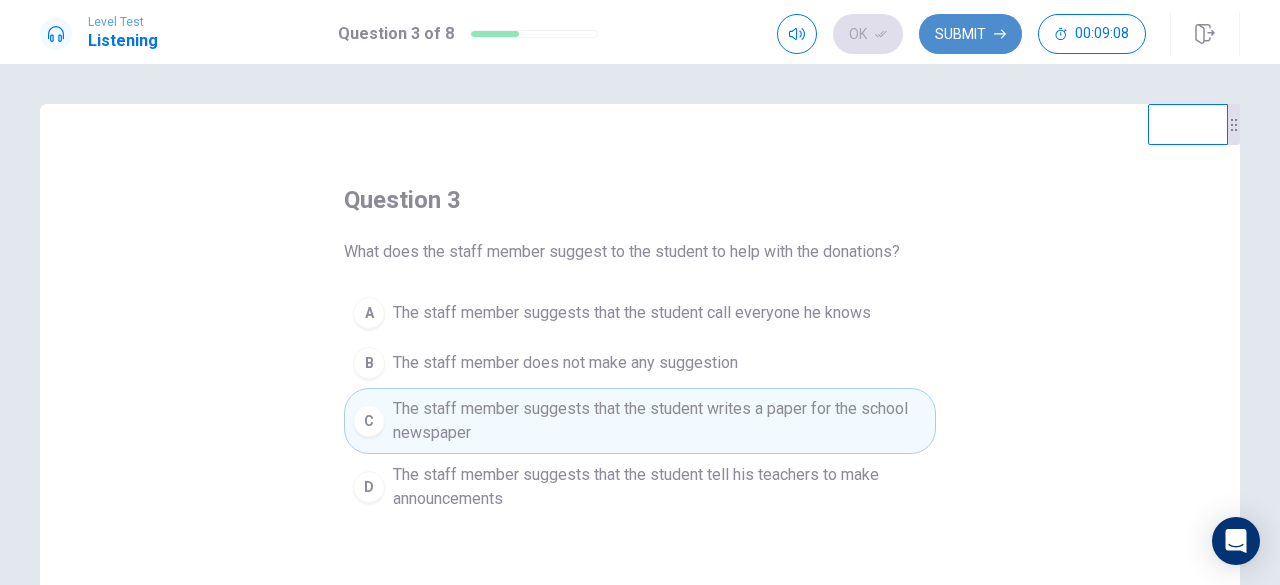 click on "Submit" at bounding box center (970, 34) 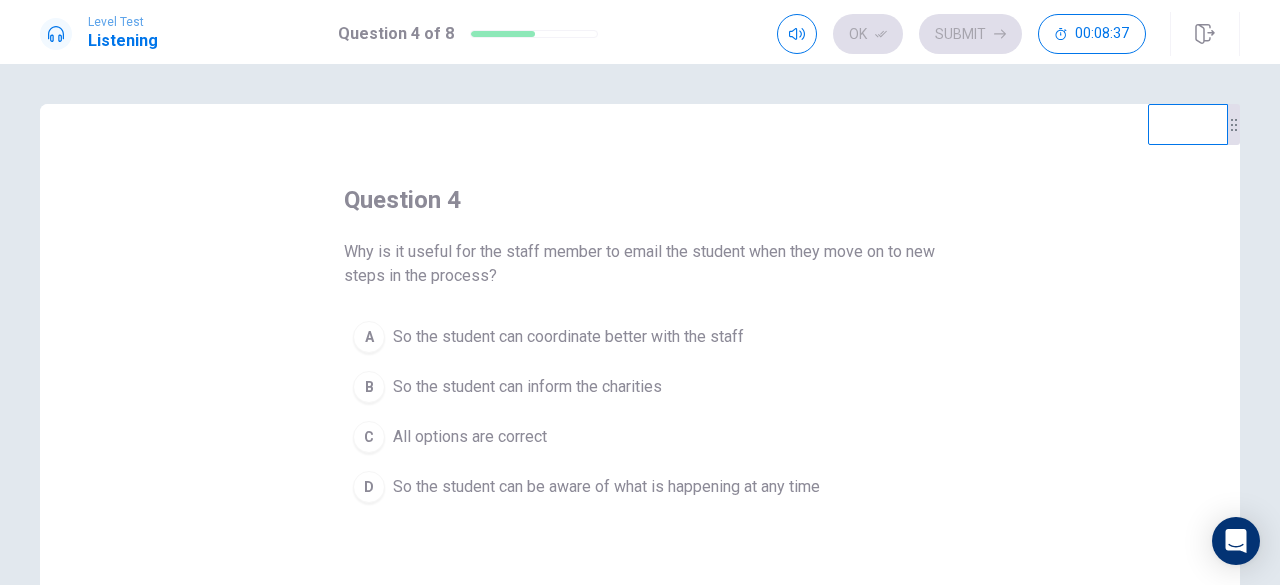 click on "All options are correct" at bounding box center [470, 437] 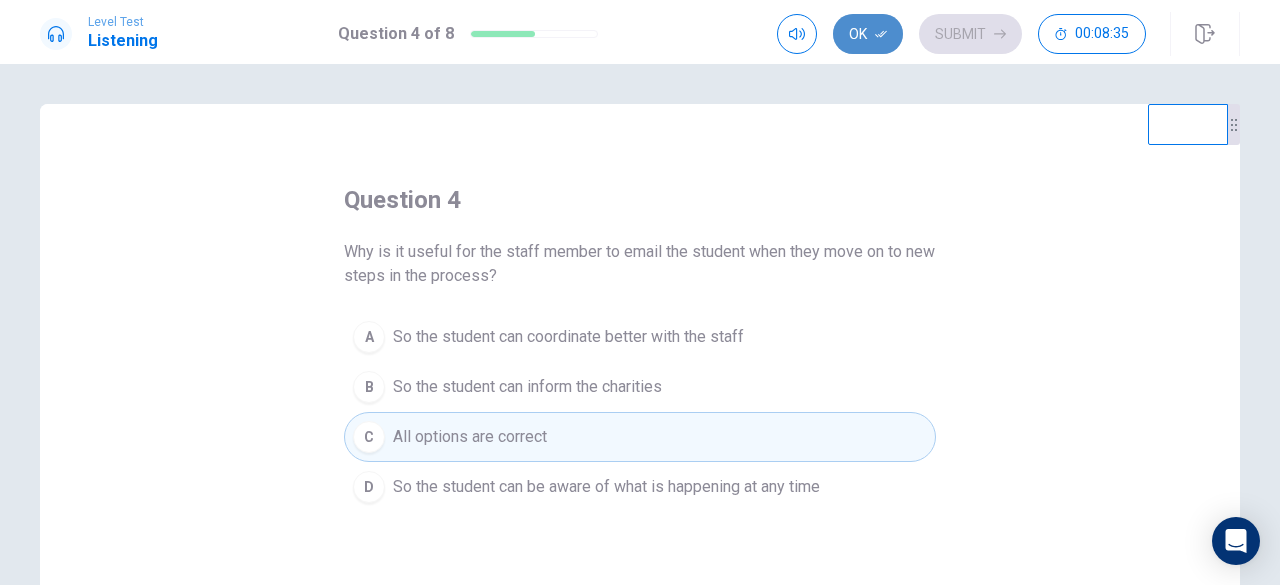 click on "Ok" at bounding box center [868, 34] 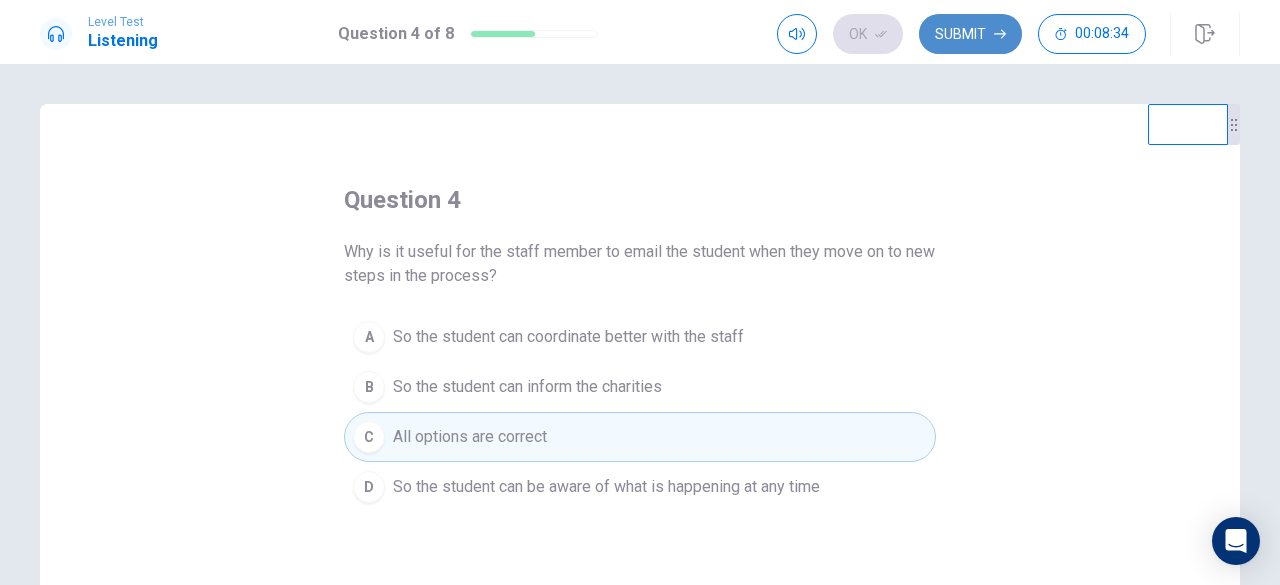 click on "Submit" at bounding box center [970, 34] 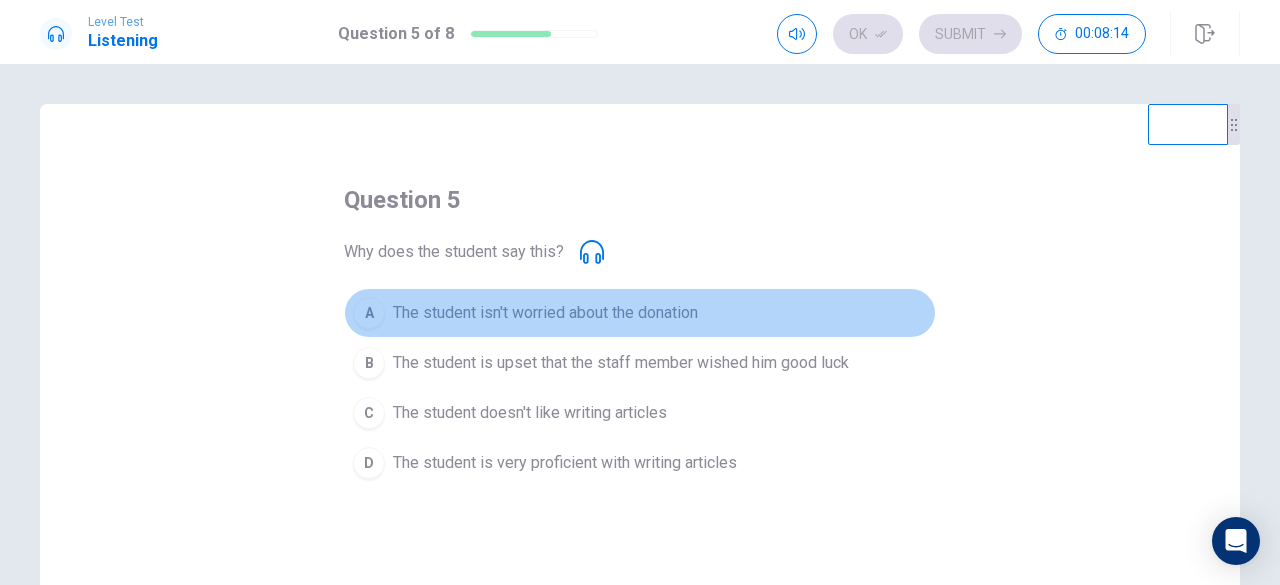 click on "The student isn't worried about the donation" at bounding box center [545, 313] 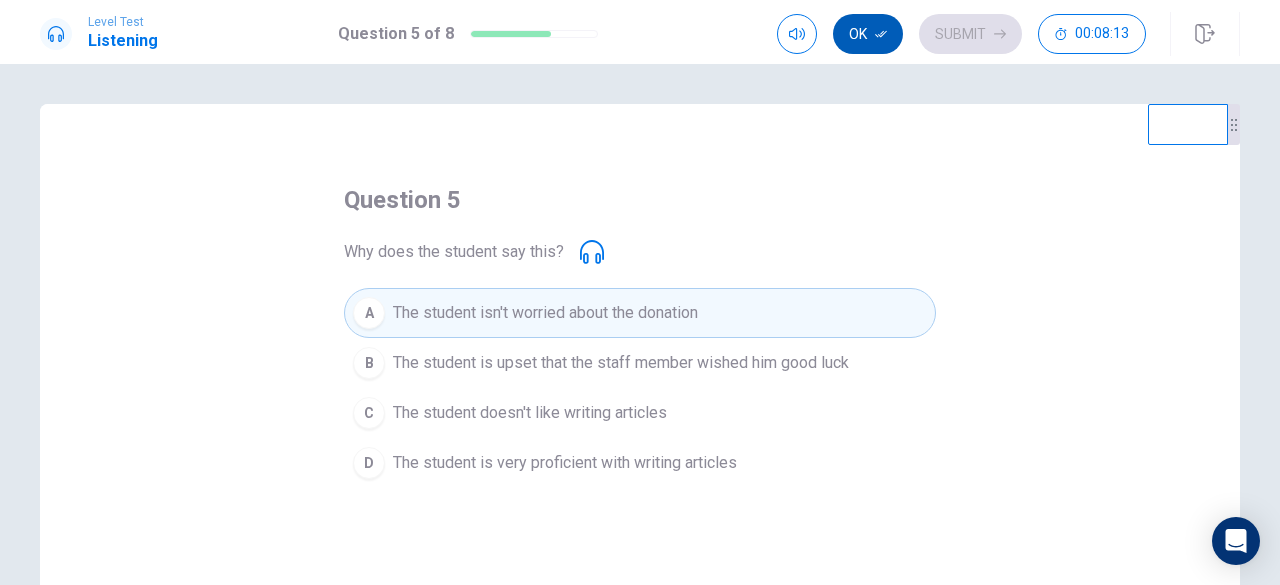 click on "Ok" at bounding box center [868, 34] 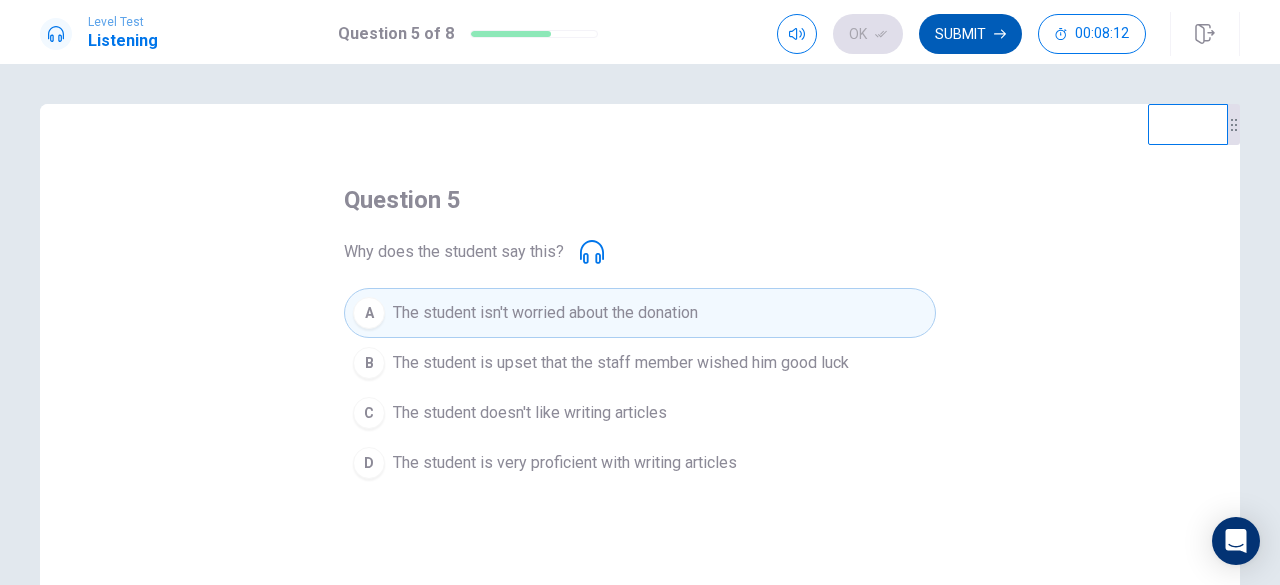 click 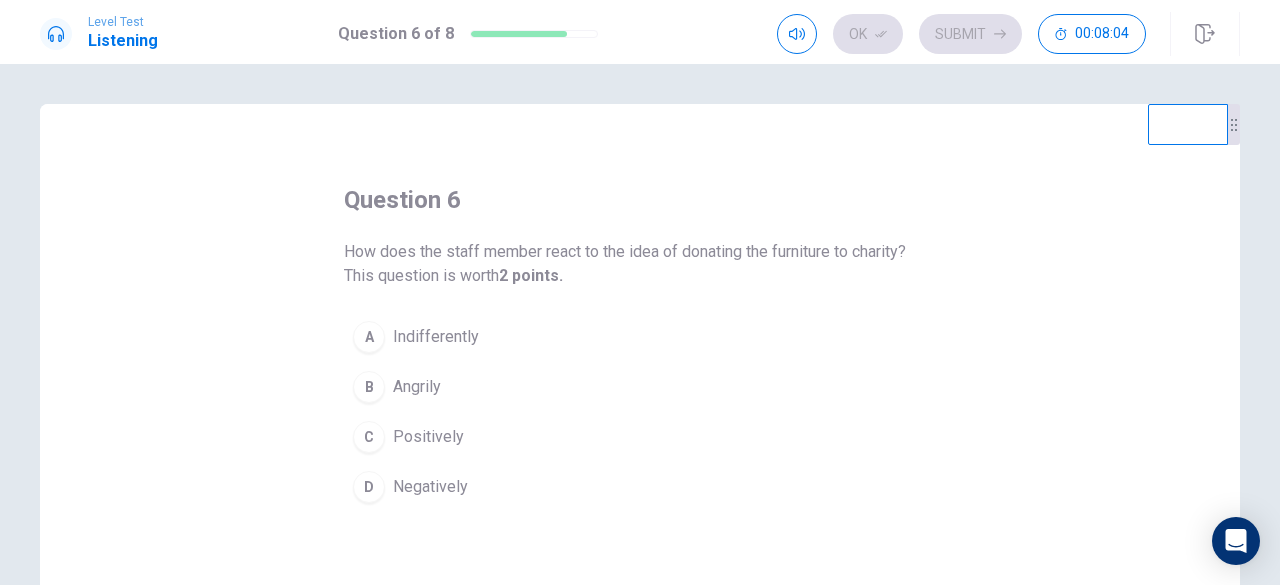 click on "Positively" at bounding box center (428, 437) 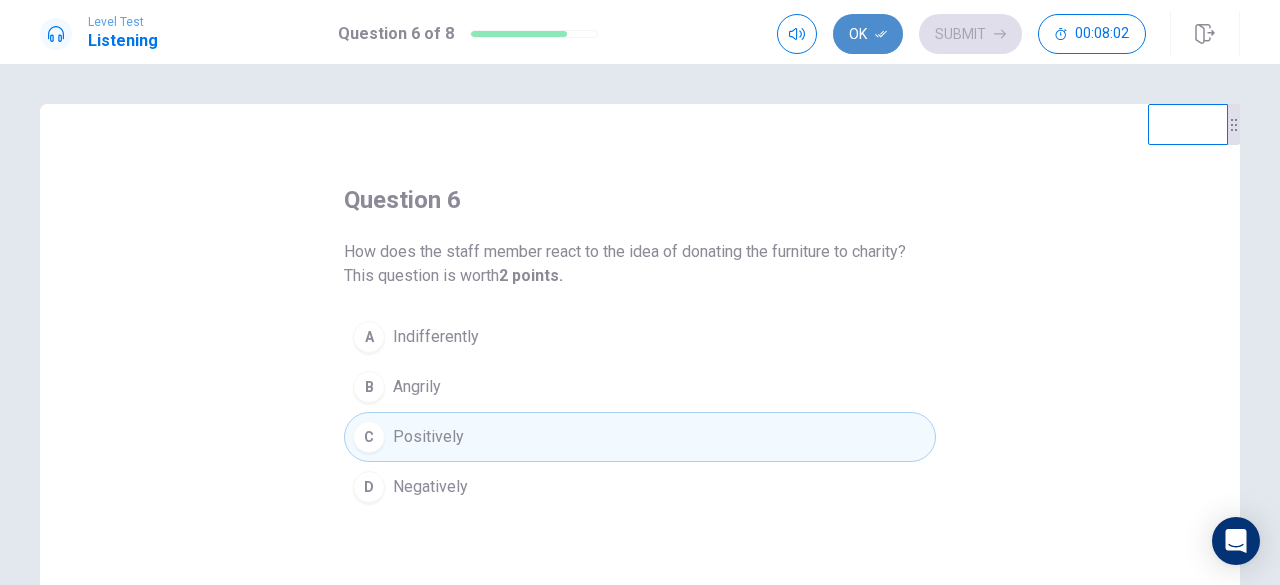 click on "Ok" at bounding box center [868, 34] 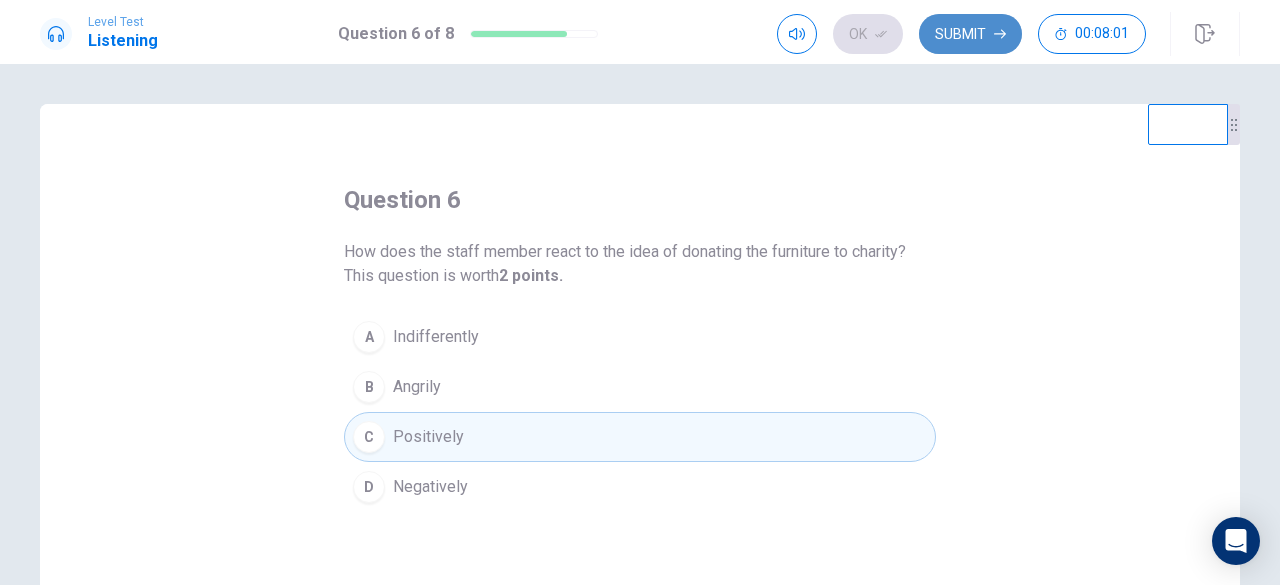 click on "Submit" at bounding box center [970, 34] 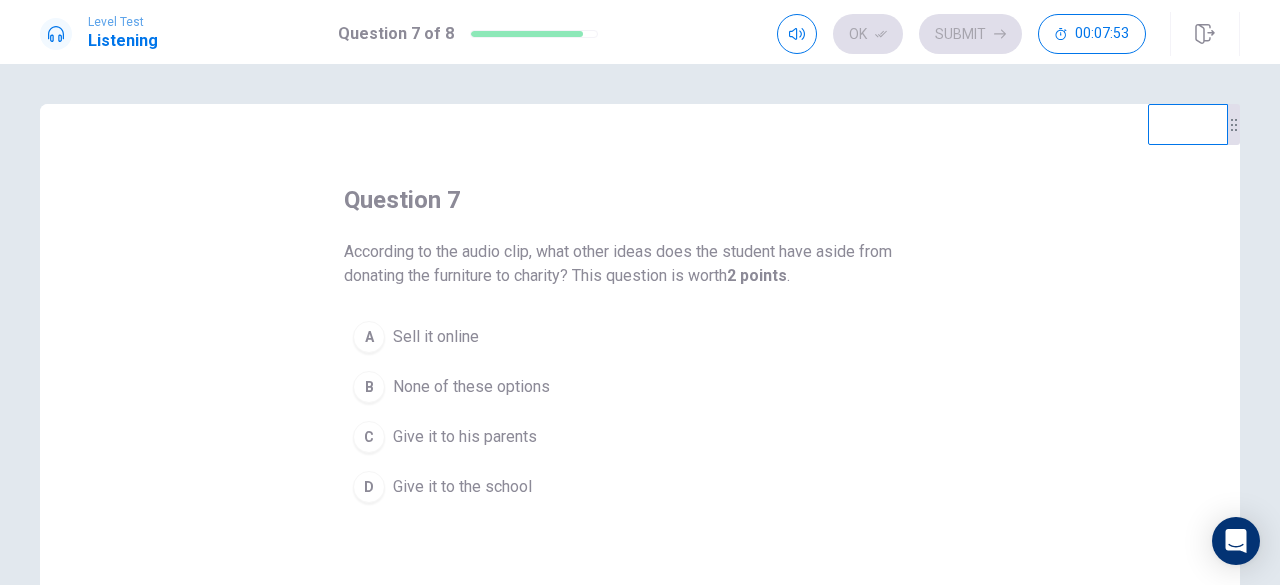 click on "Give it to the school" at bounding box center [462, 487] 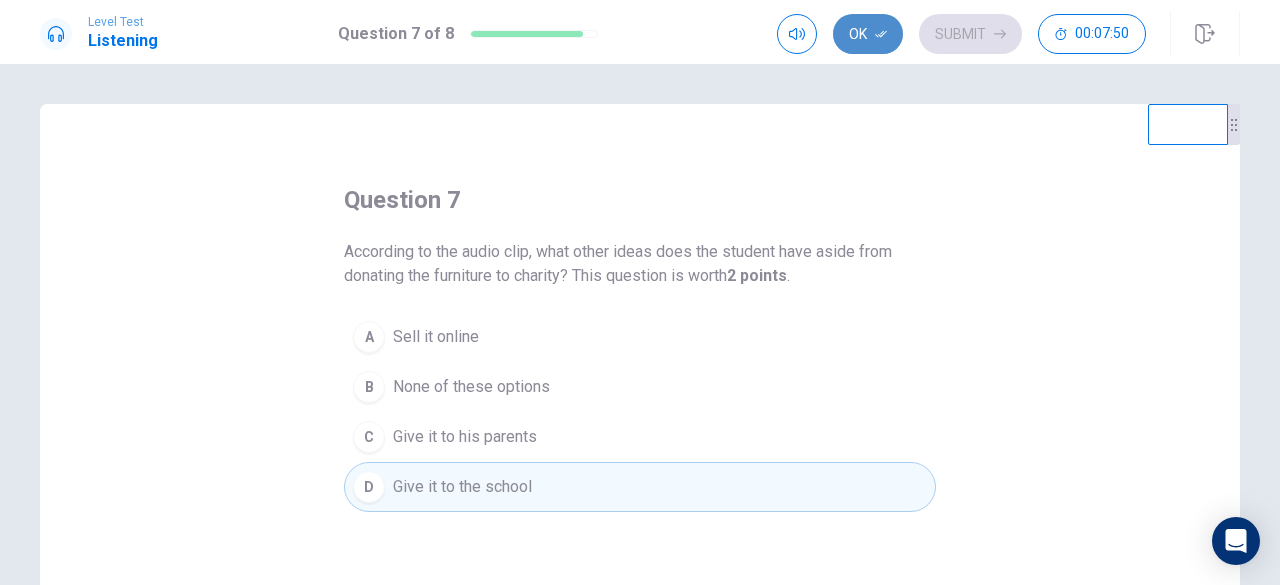 click on "Ok" at bounding box center [868, 34] 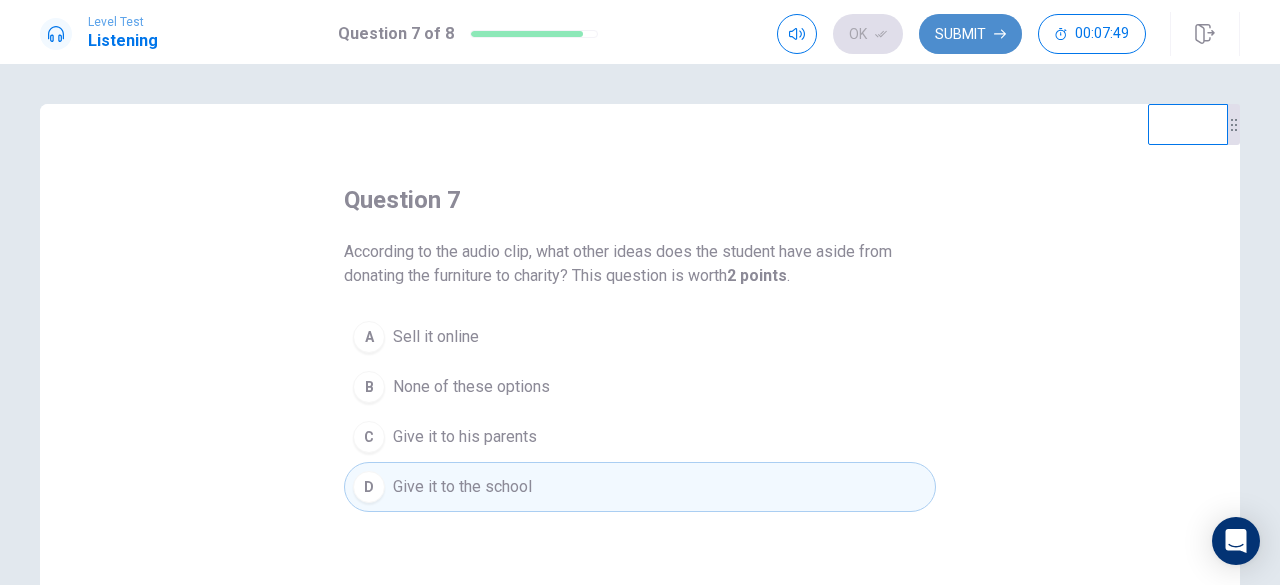 click on "Submit" at bounding box center (970, 34) 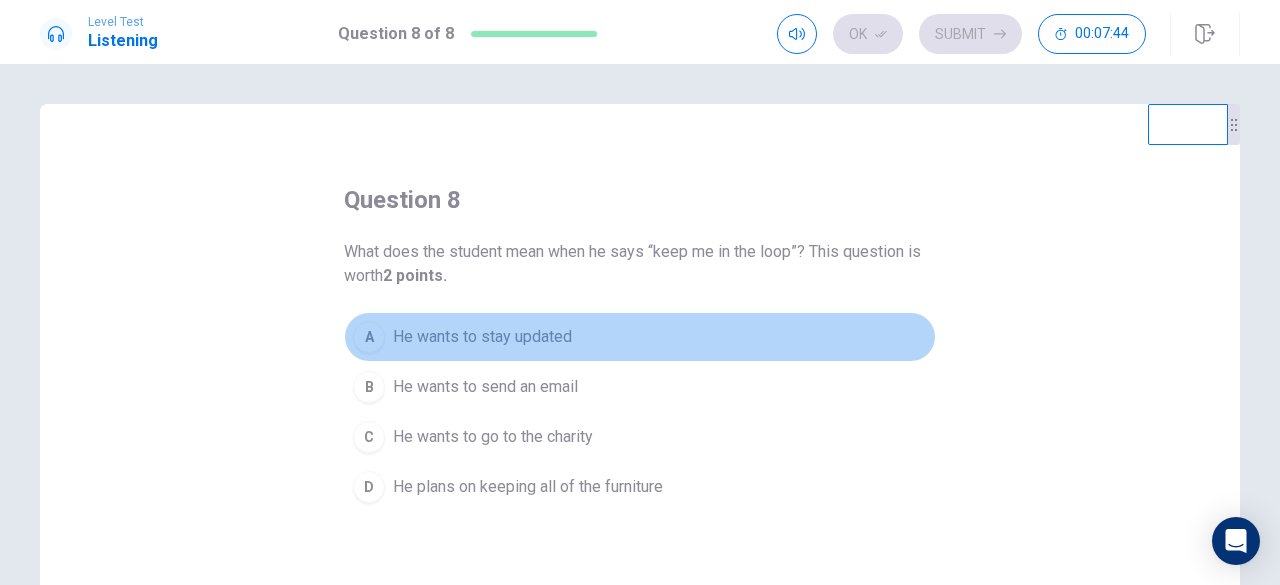 click on "He wants to stay updated" at bounding box center (482, 337) 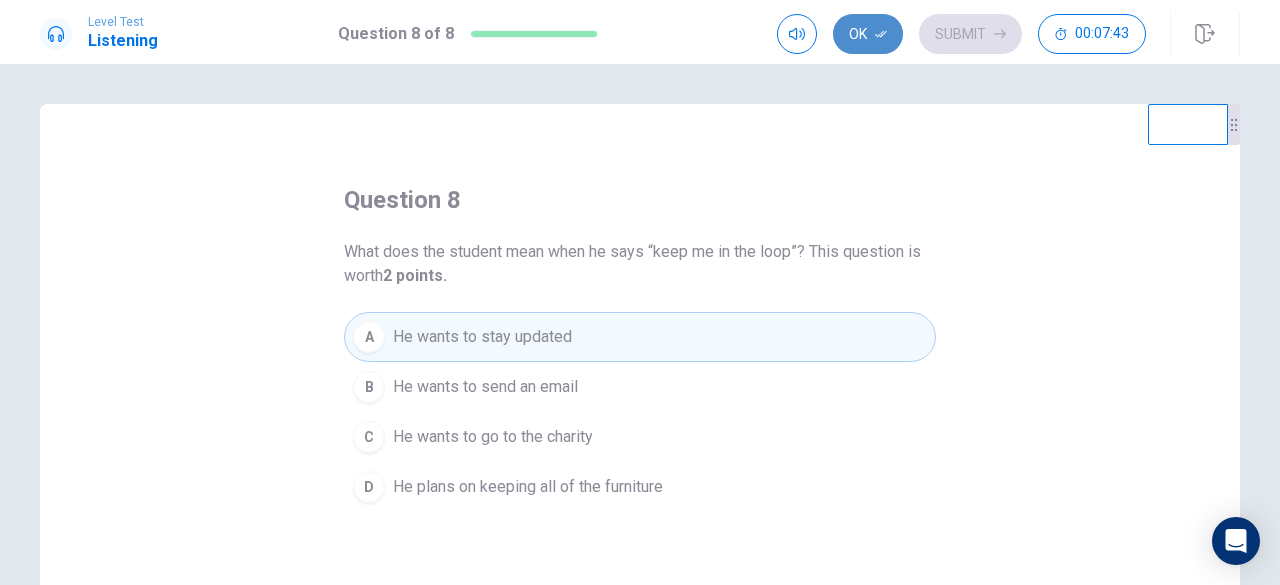 click on "Ok" at bounding box center (868, 34) 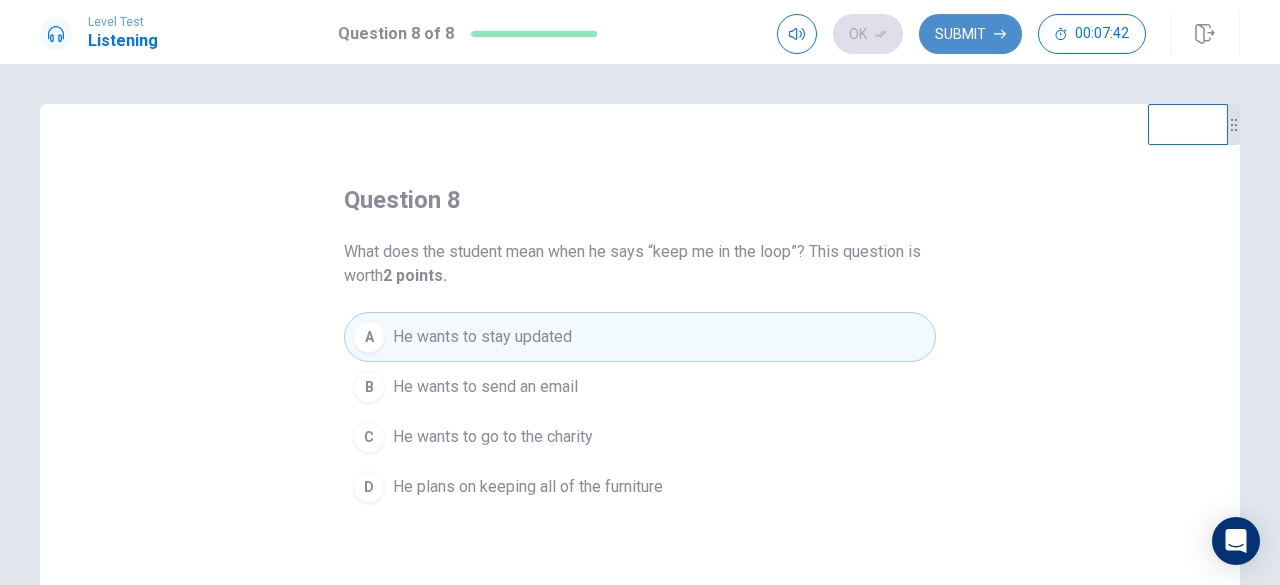 click on "Submit" at bounding box center [970, 34] 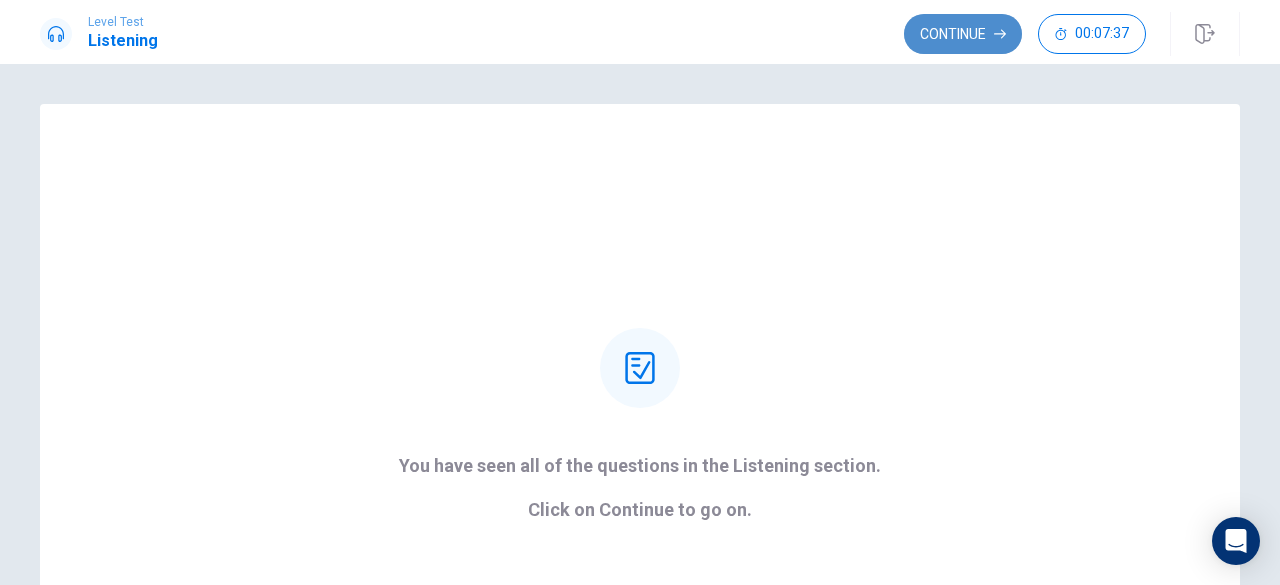 click on "Continue" at bounding box center [963, 34] 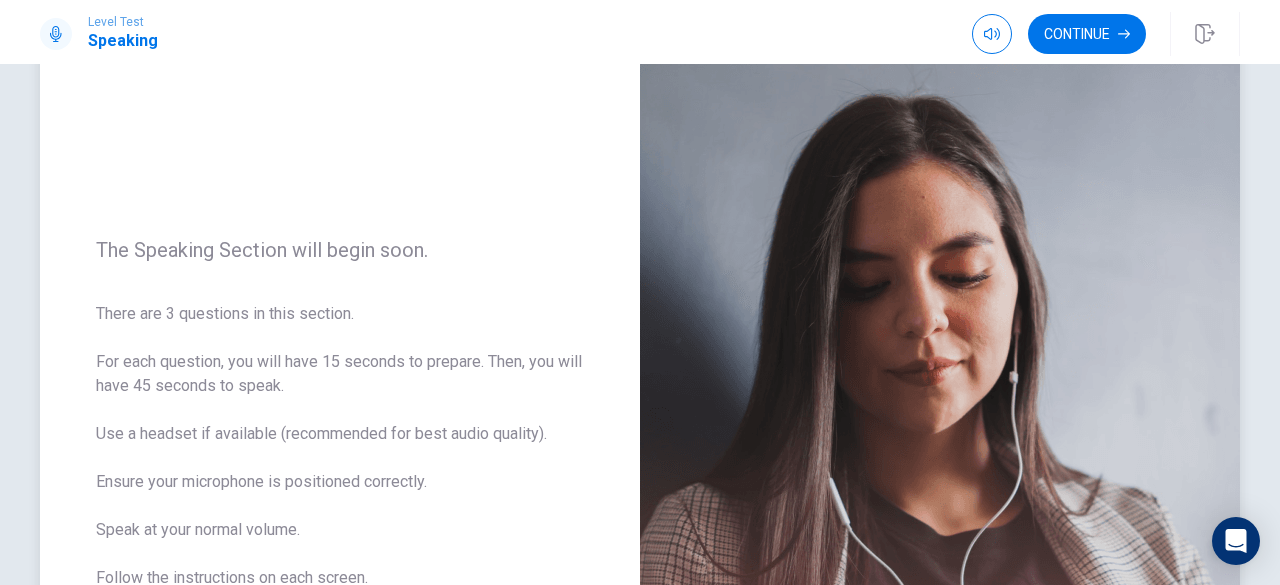 scroll, scrollTop: 100, scrollLeft: 0, axis: vertical 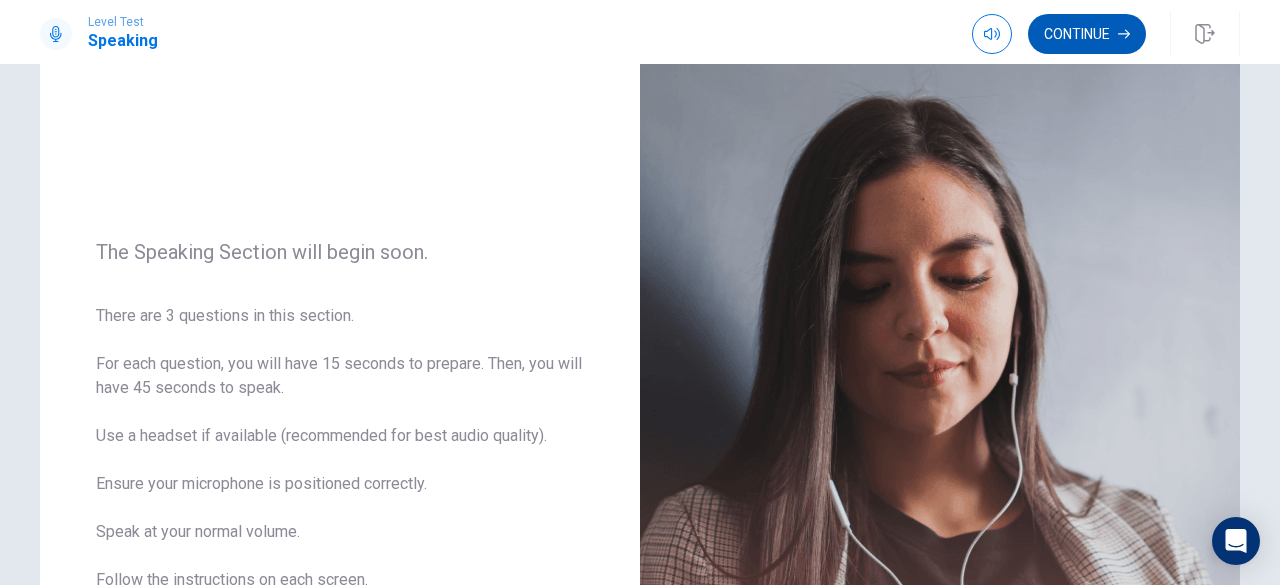 click on "Continue" at bounding box center (1087, 34) 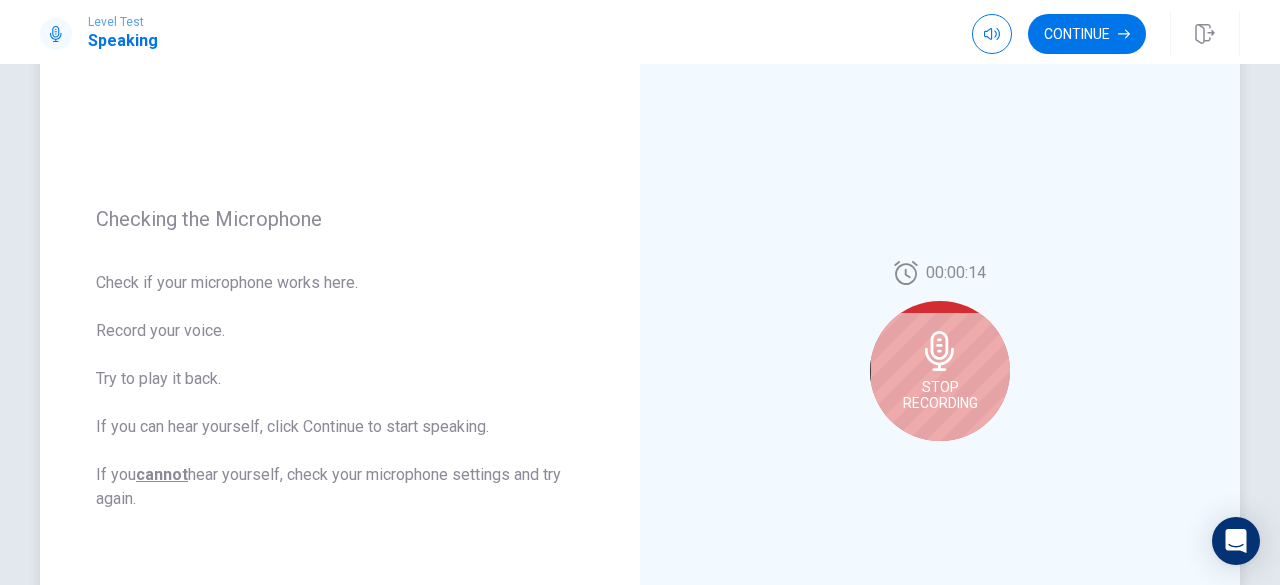 scroll, scrollTop: 200, scrollLeft: 0, axis: vertical 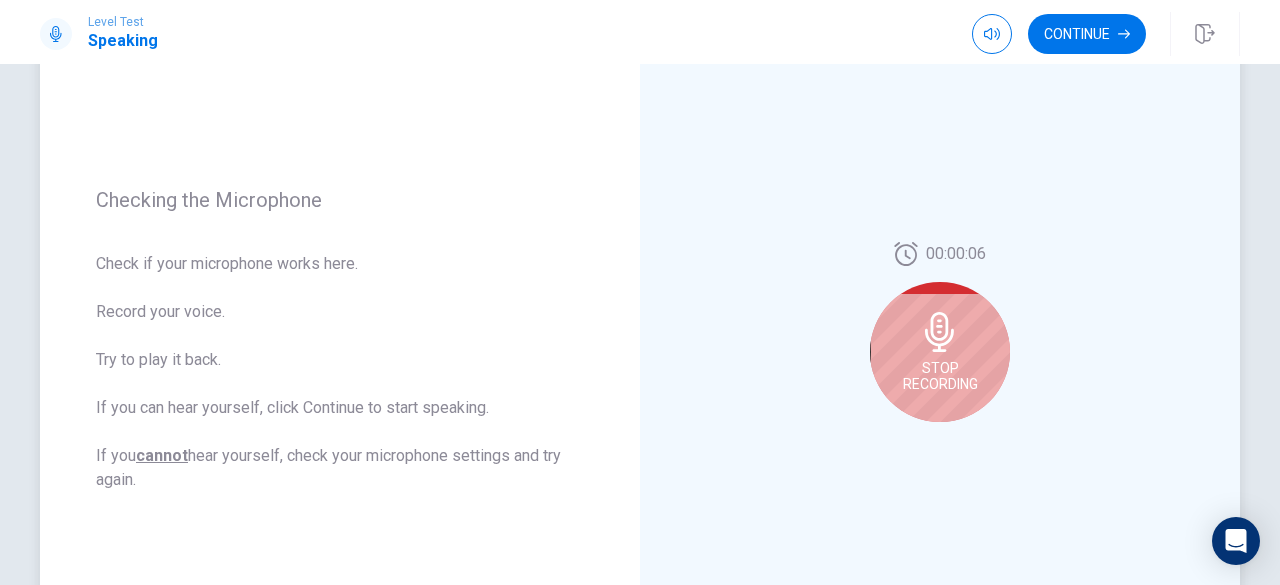 click on "Stop   Recording" at bounding box center [940, 352] 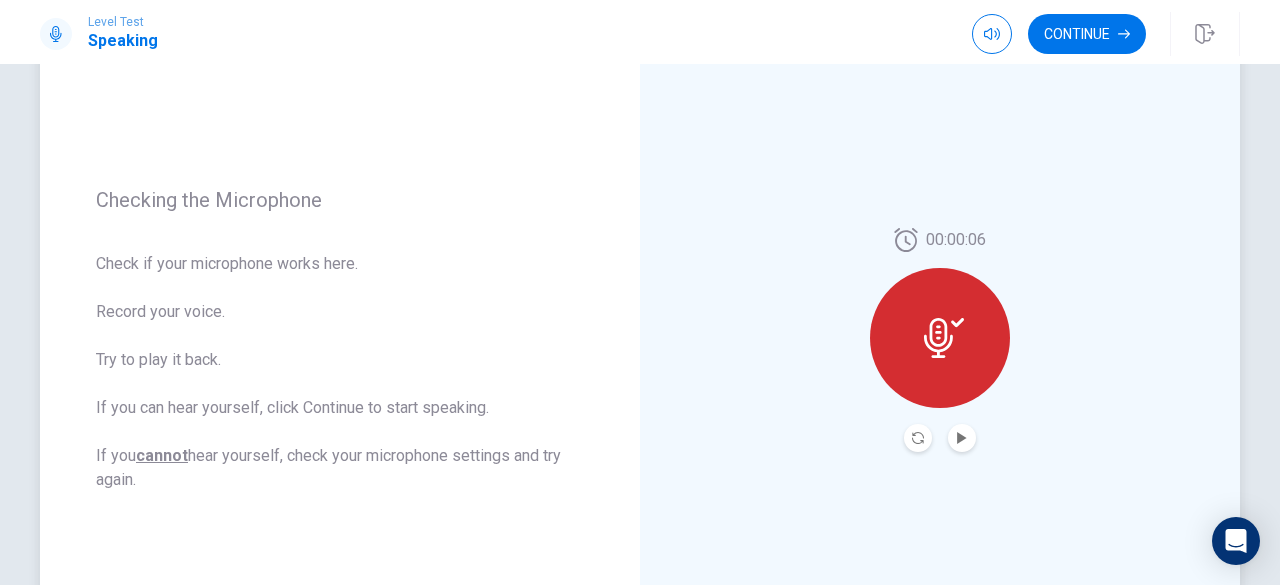 click 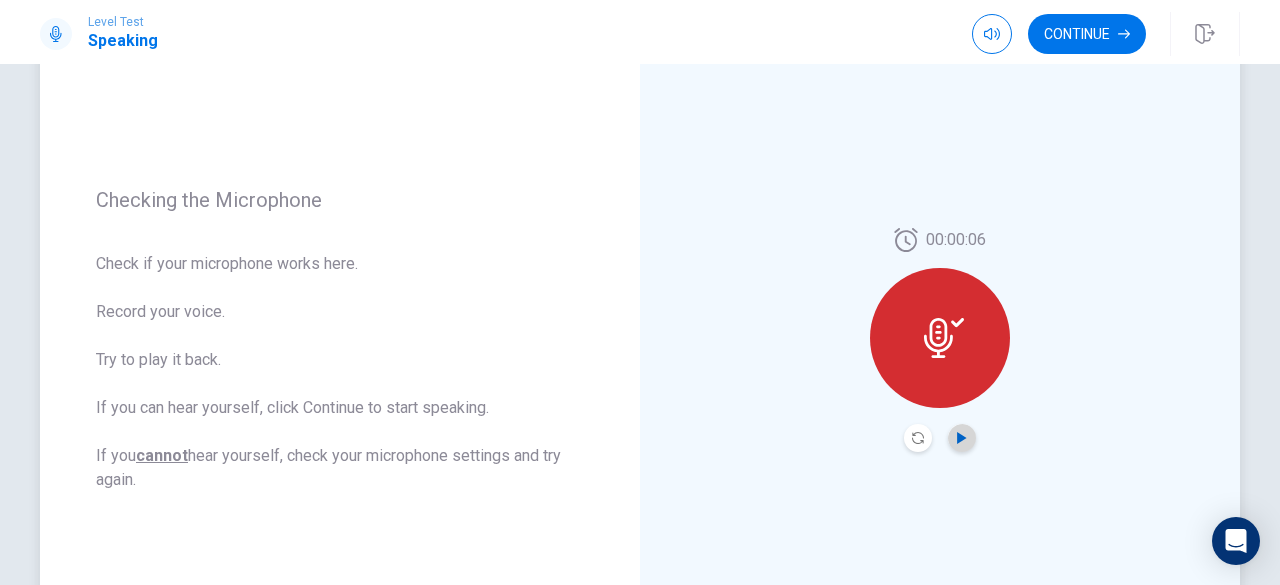 click 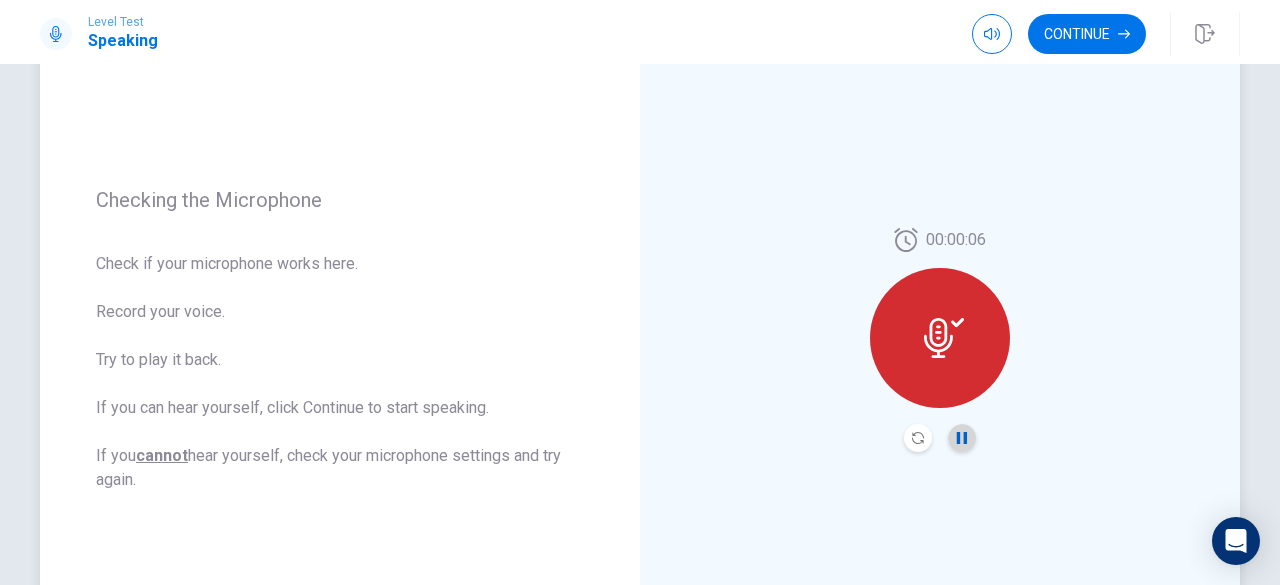 click 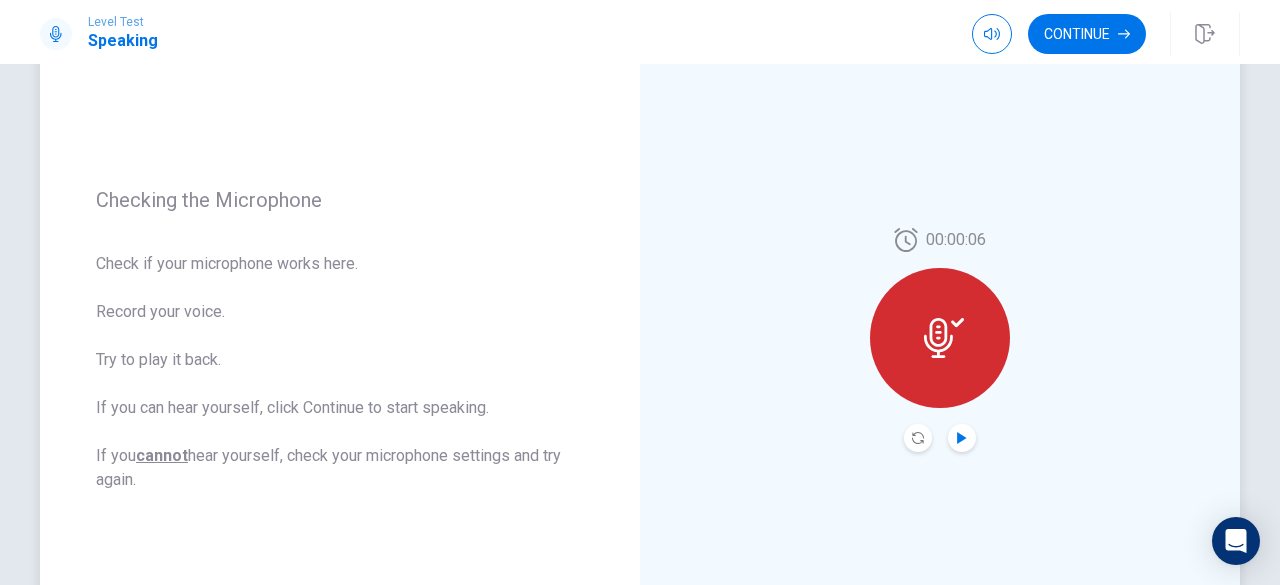 click 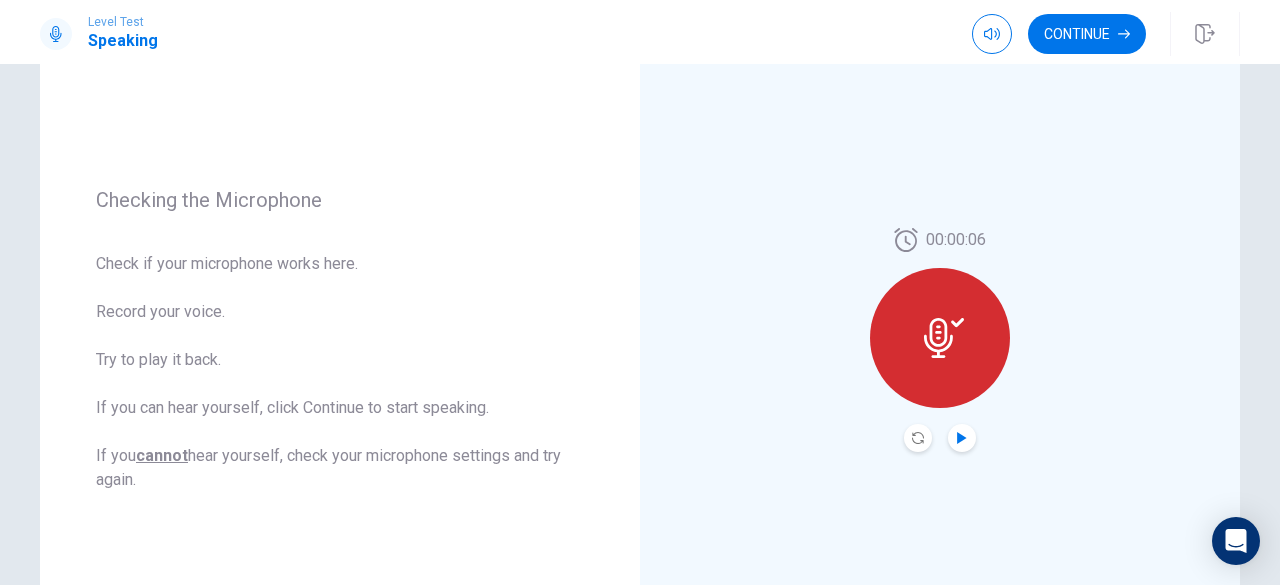 click 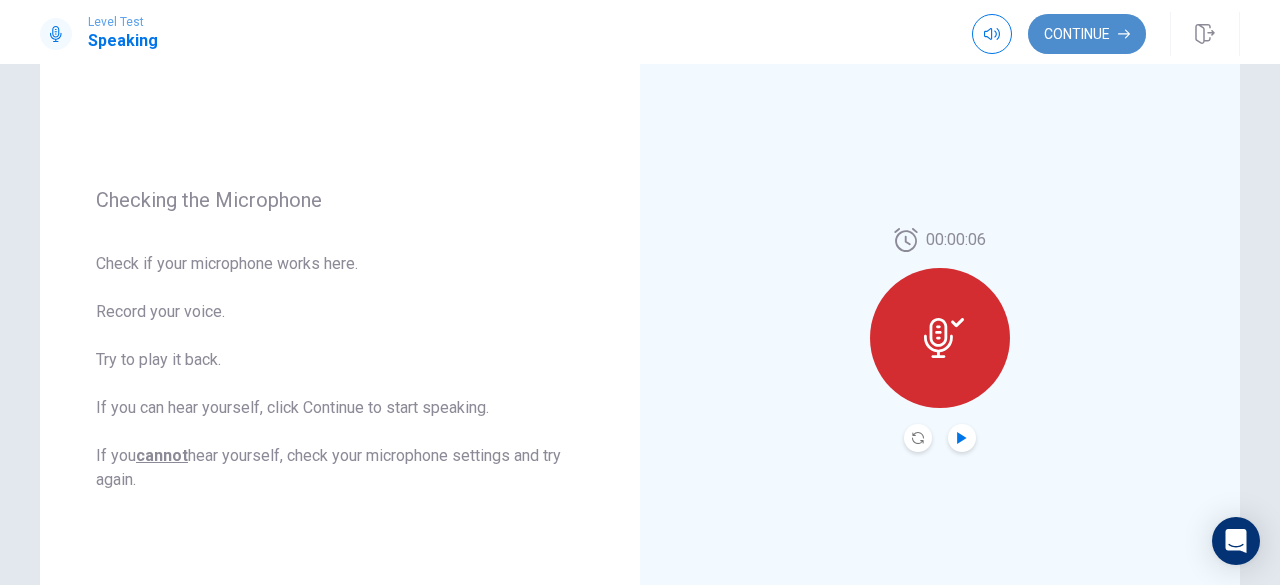 click on "Continue" at bounding box center (1087, 34) 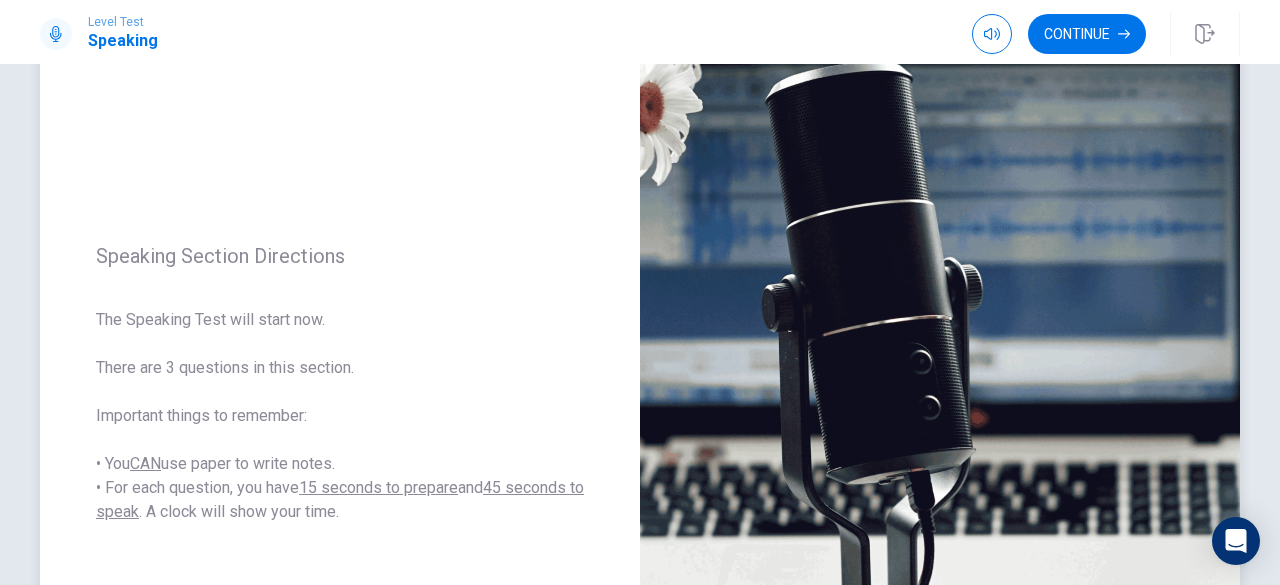 scroll, scrollTop: 200, scrollLeft: 0, axis: vertical 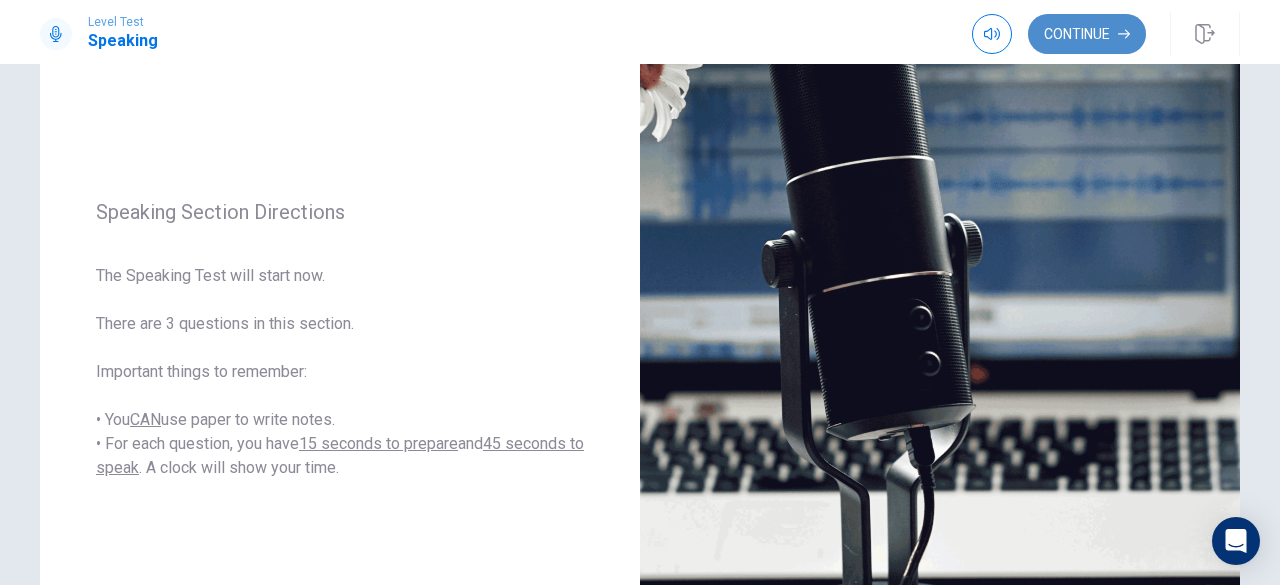 click on "Continue" at bounding box center (1087, 34) 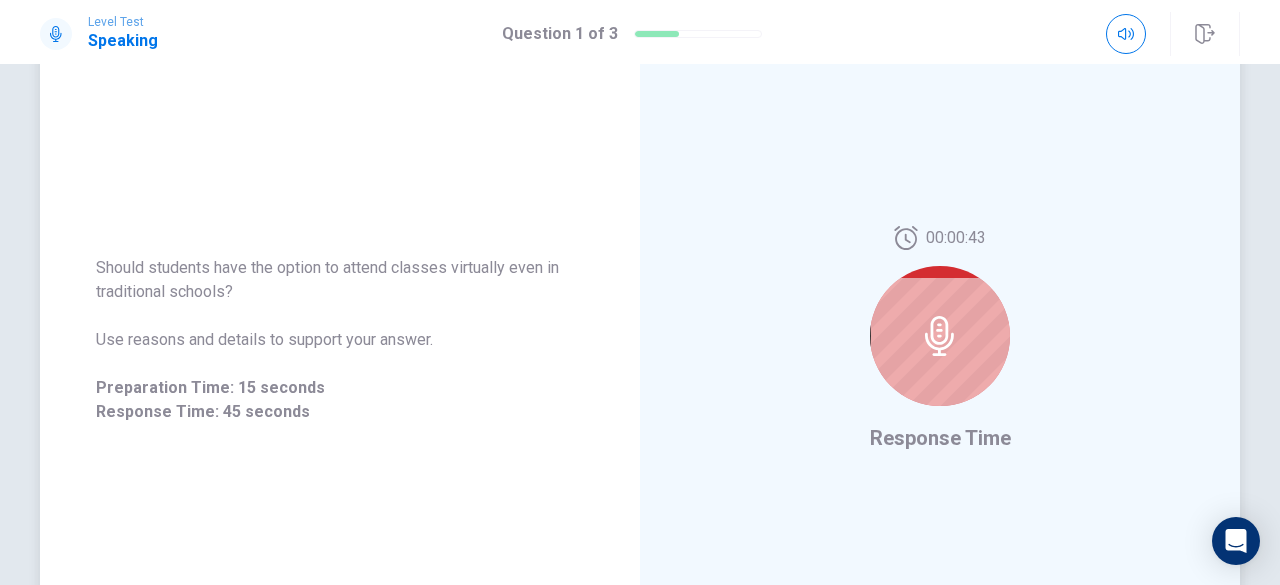 click 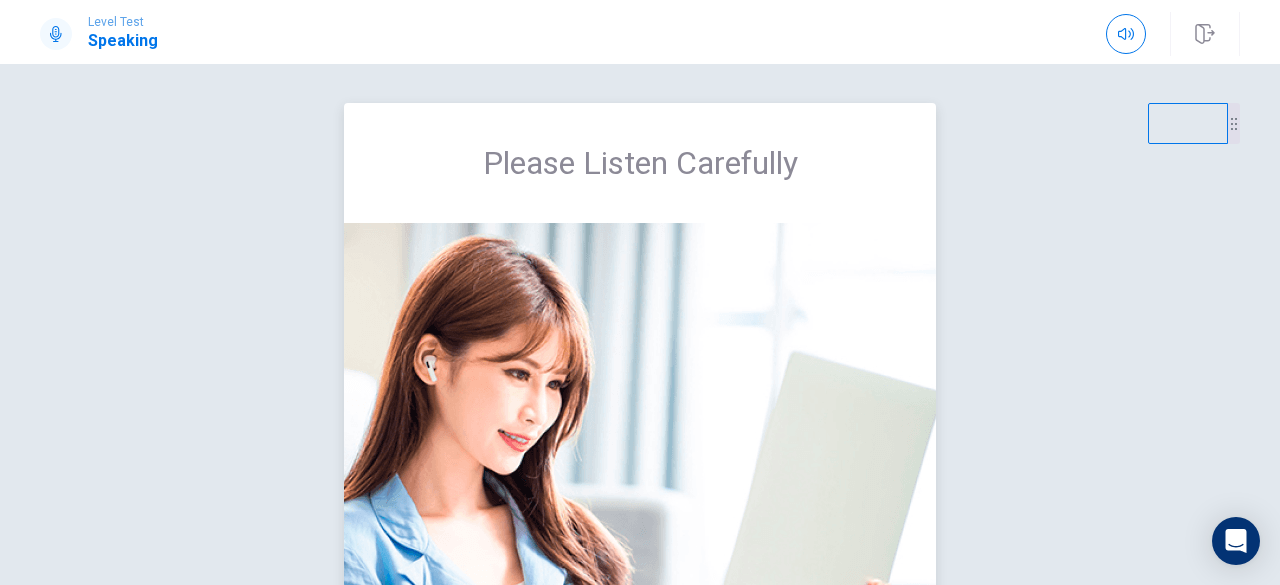 scroll, scrollTop: 0, scrollLeft: 0, axis: both 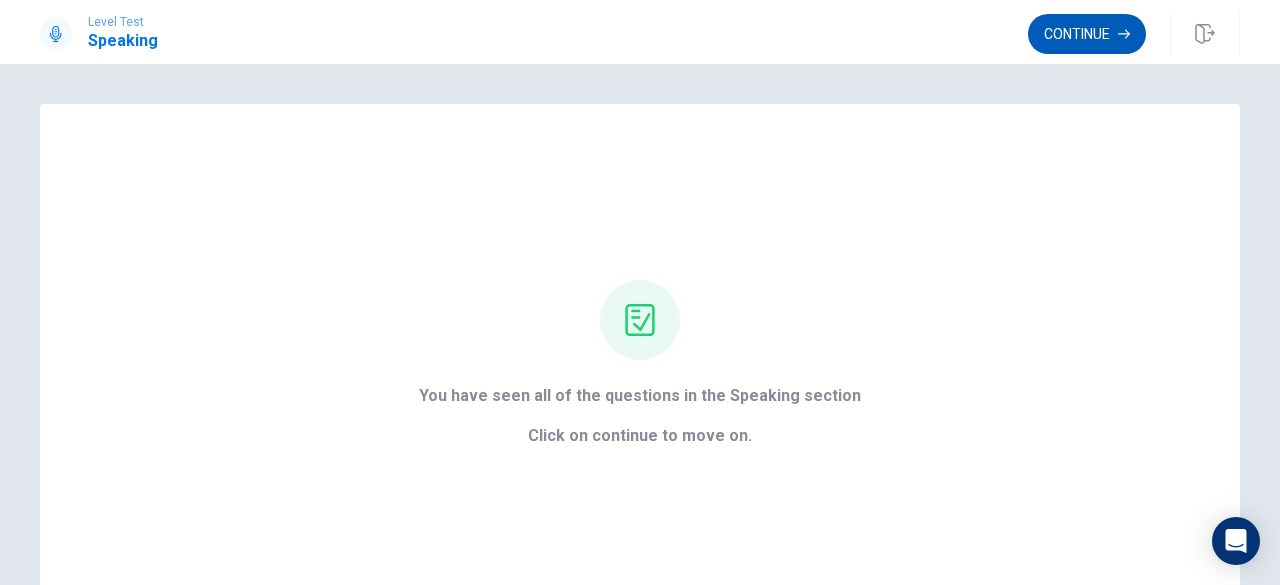 click on "Continue" at bounding box center [1087, 34] 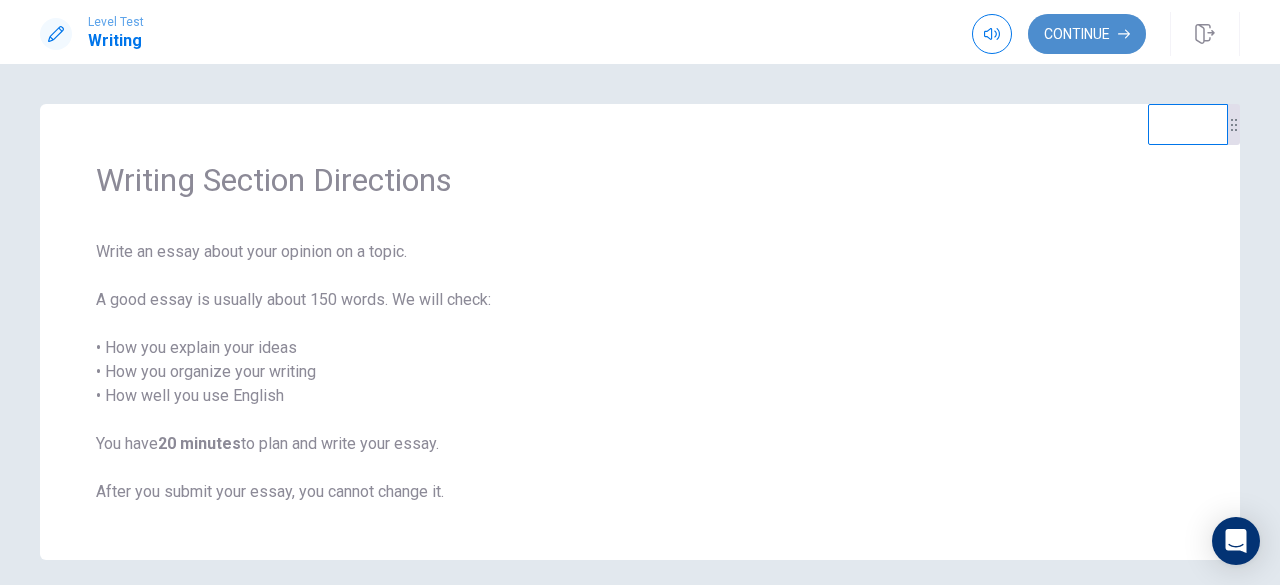 click on "Continue" at bounding box center [1087, 34] 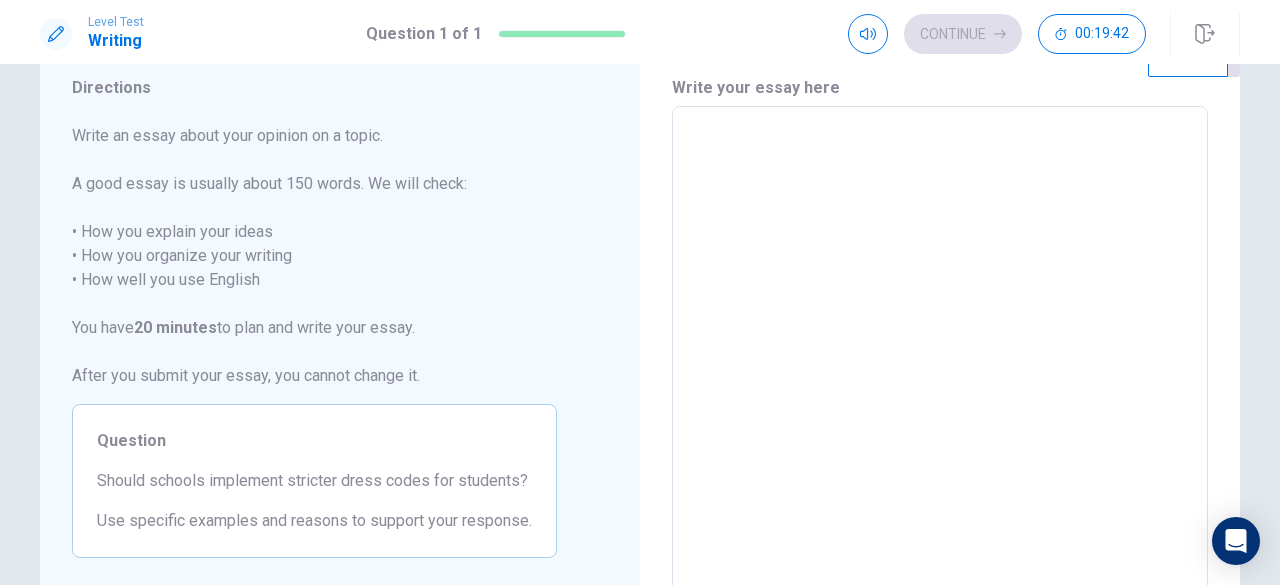 scroll, scrollTop: 100, scrollLeft: 0, axis: vertical 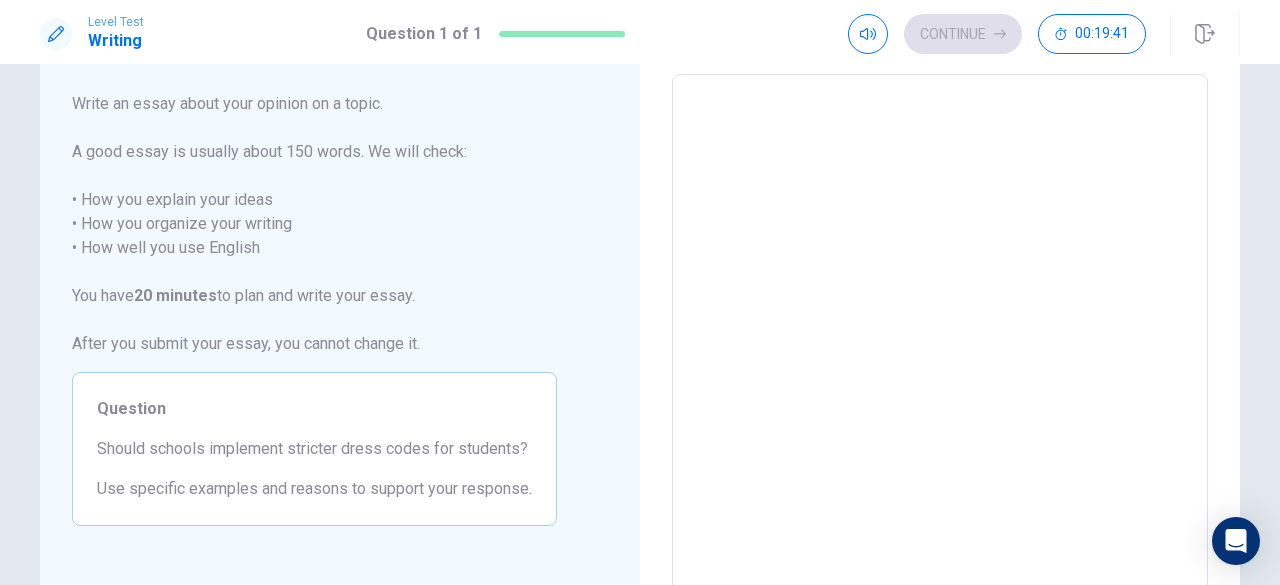 click at bounding box center [940, 351] 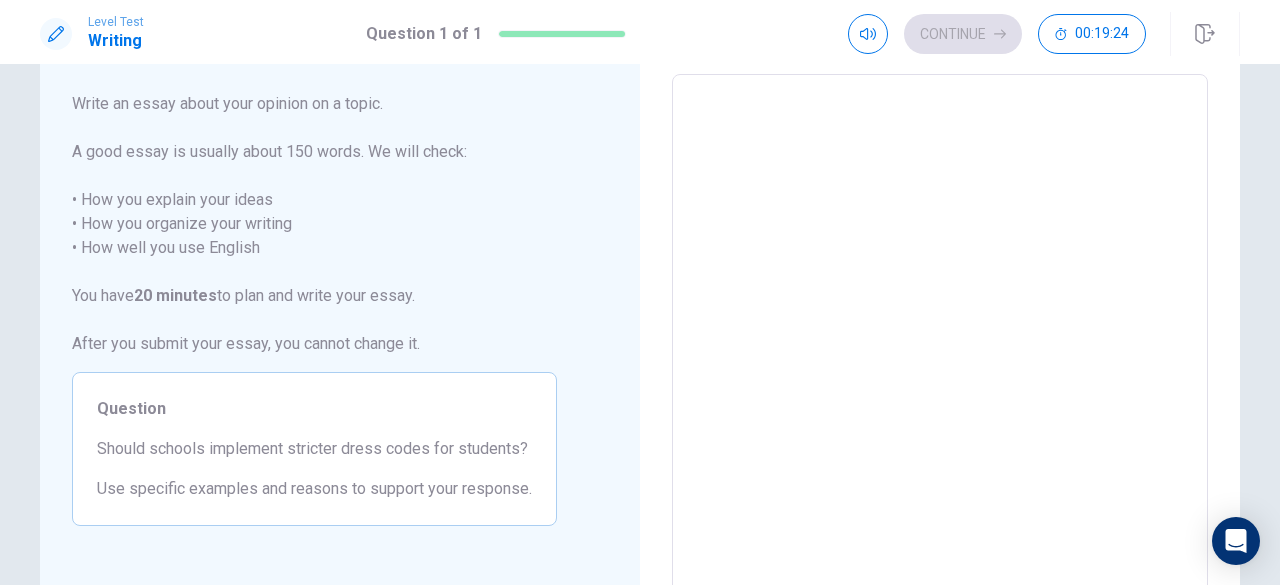 type on "S" 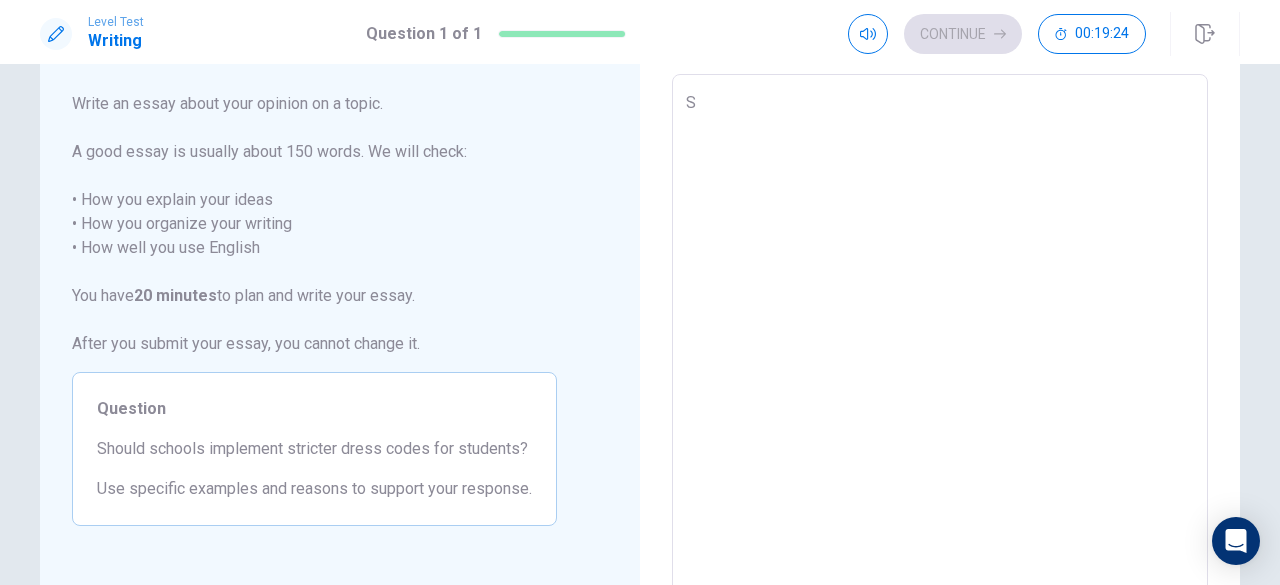 type on "x" 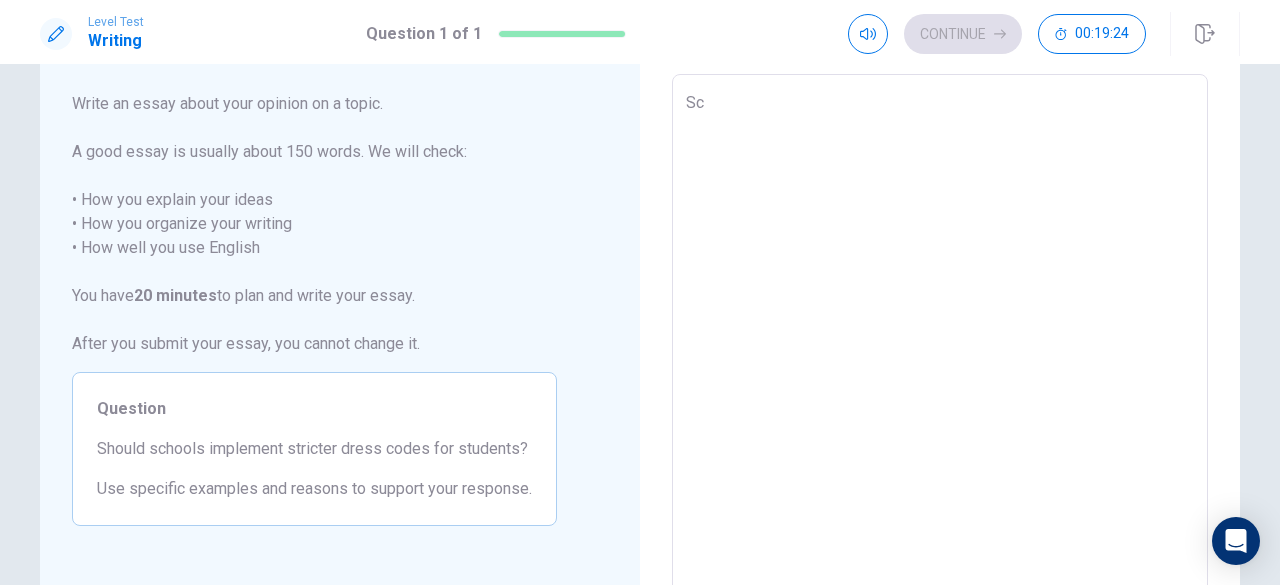 type on "x" 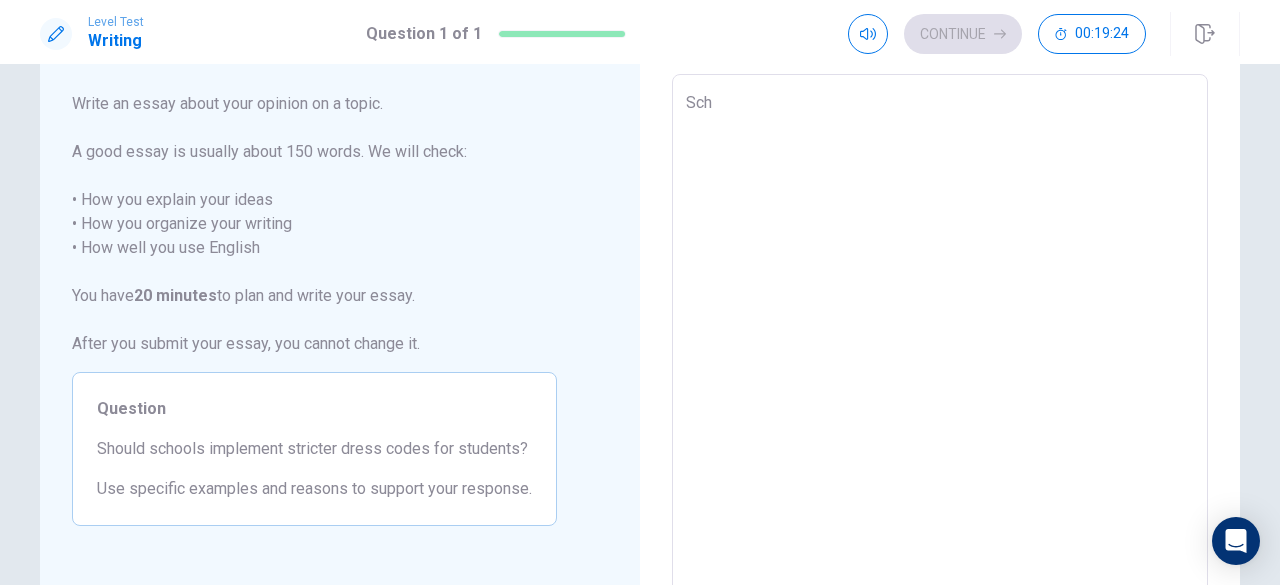 type on "x" 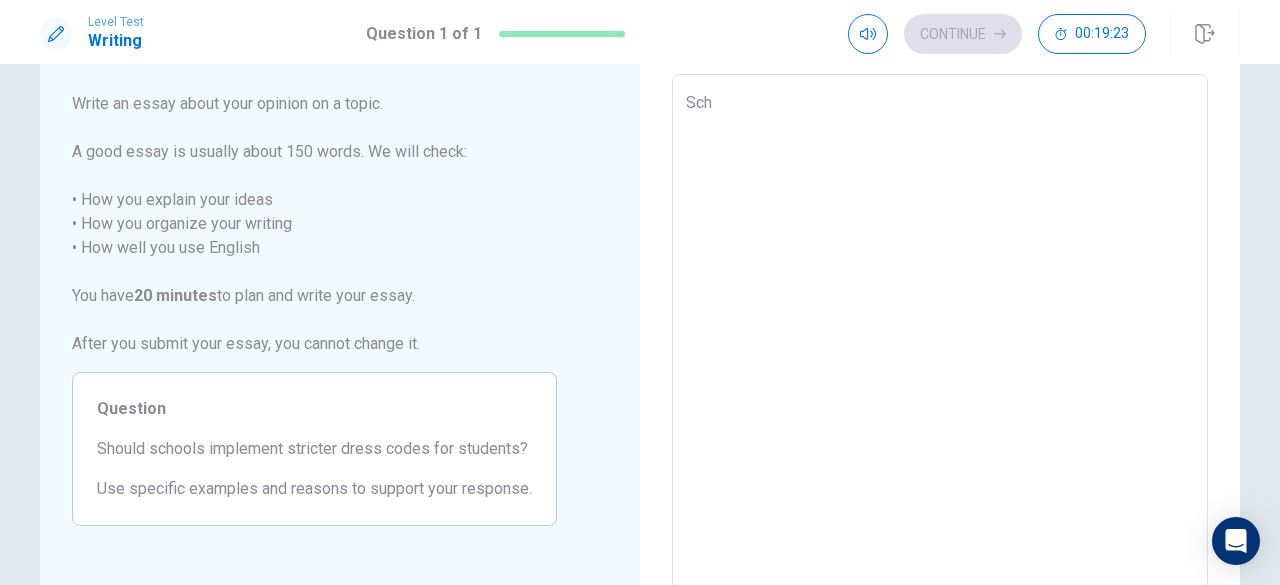 type on "Scho" 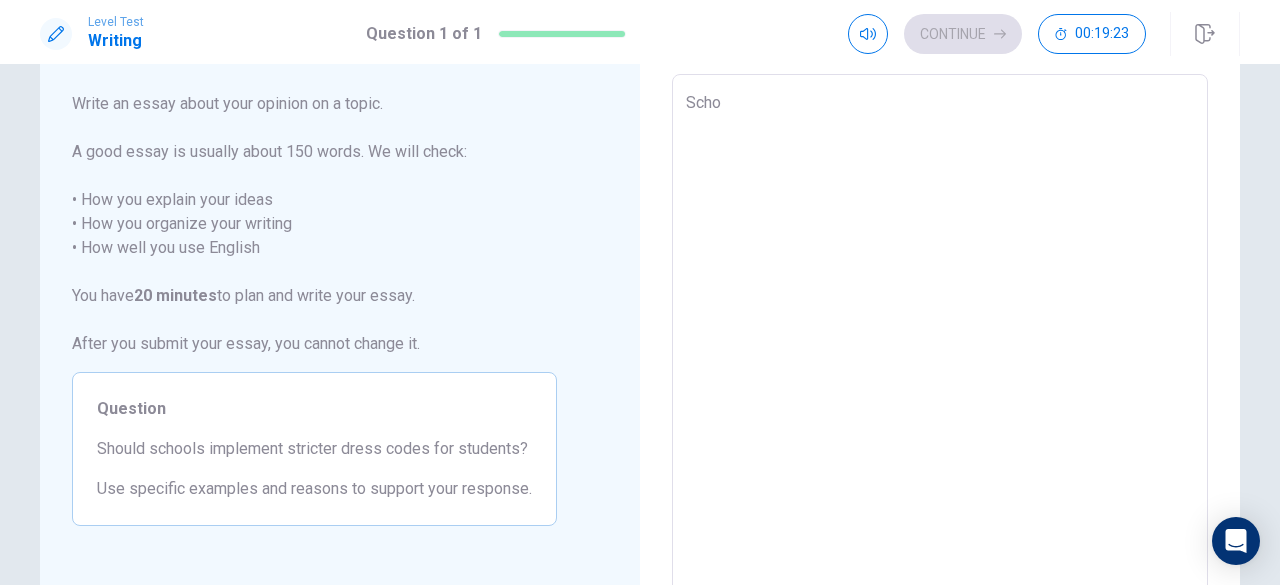 type on "x" 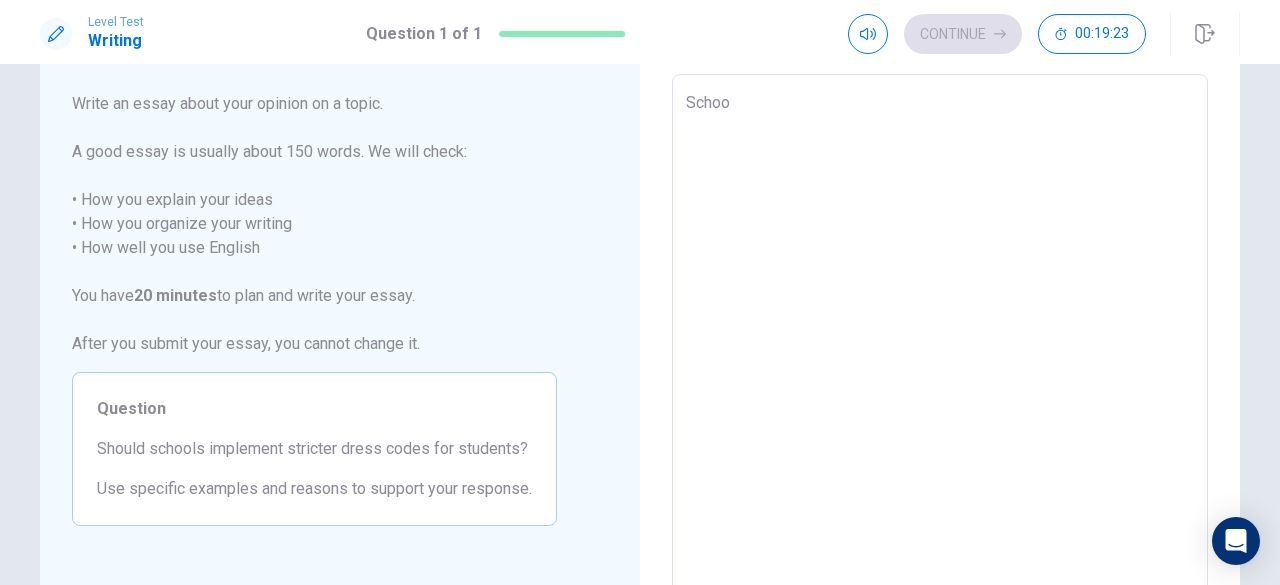 type on "School" 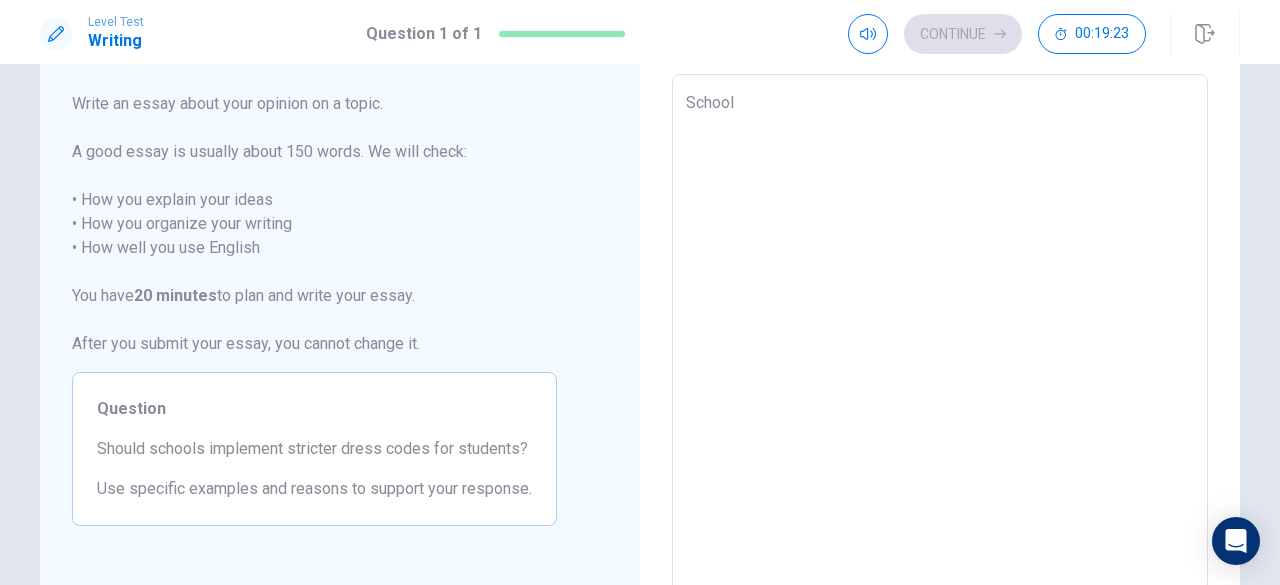 type on "x" 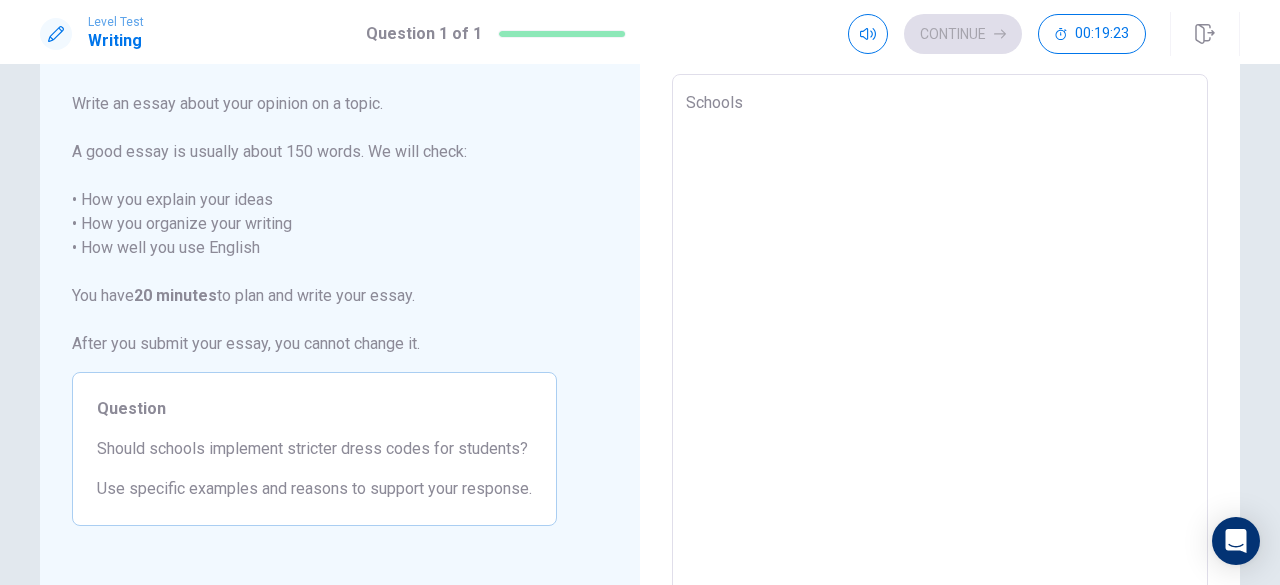 type on "x" 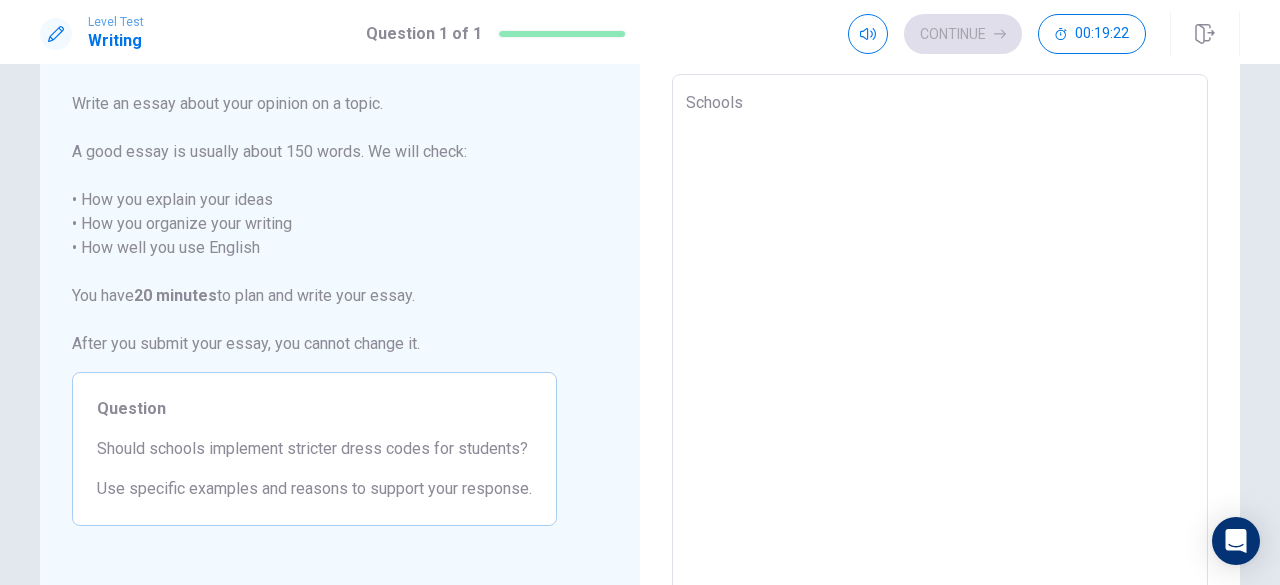 type on "Schools" 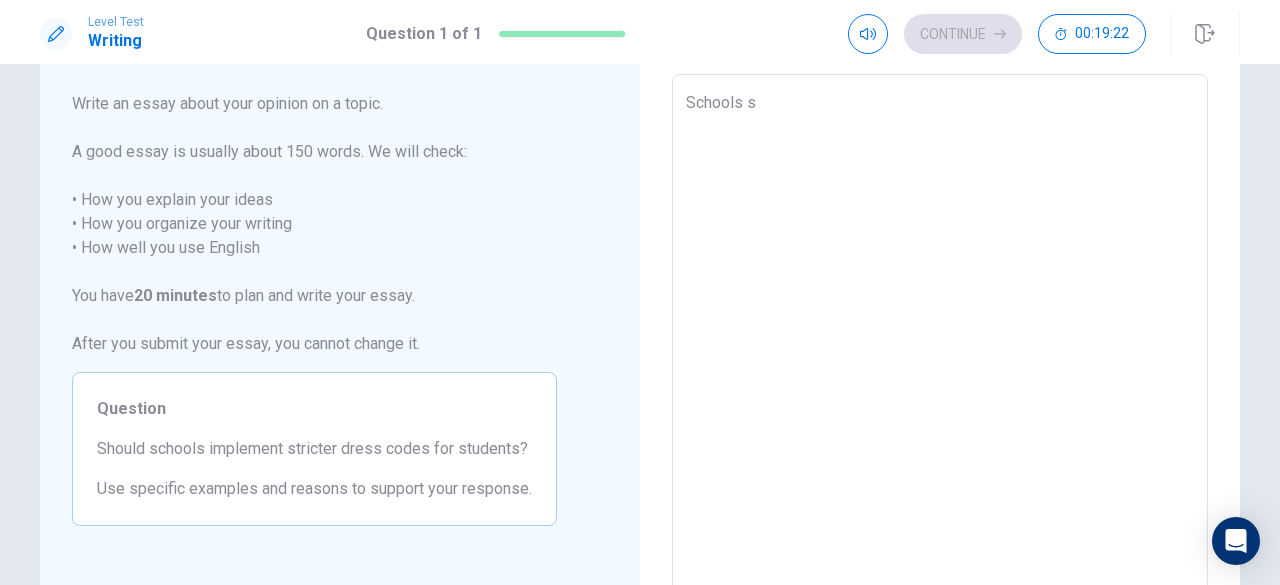 type on "x" 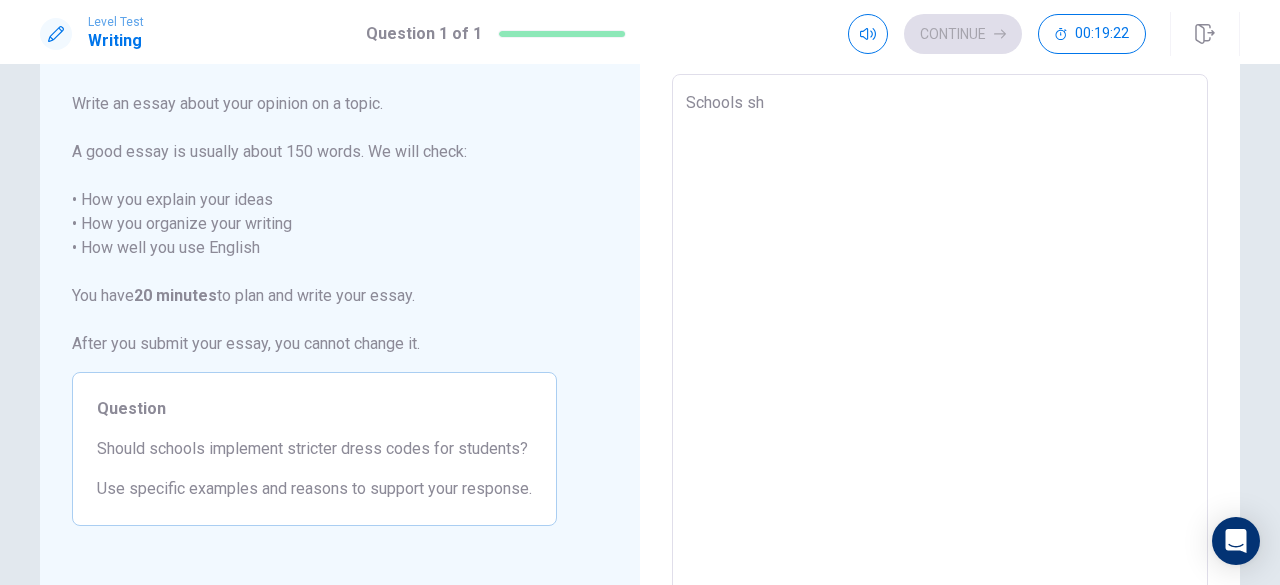 type on "x" 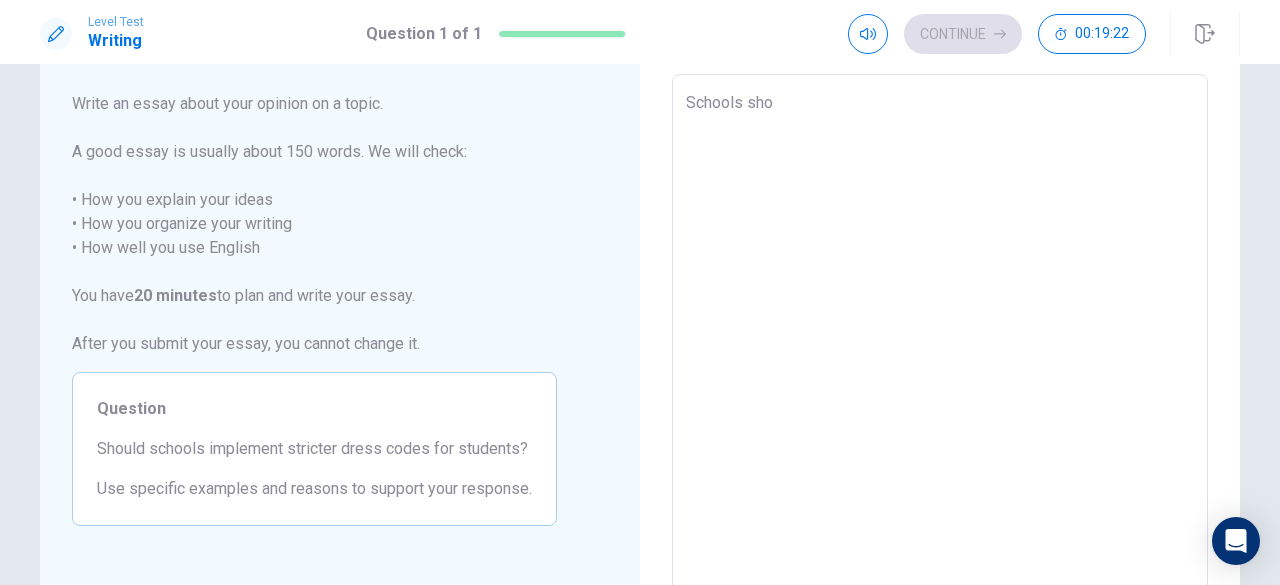 type on "x" 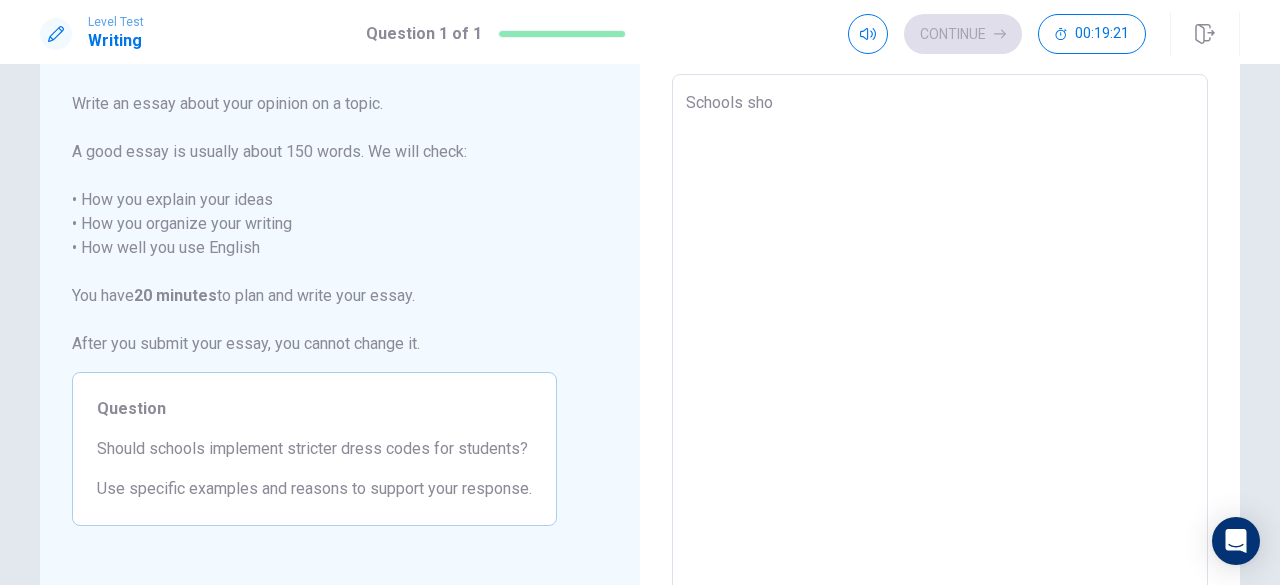 type on "Schools shou" 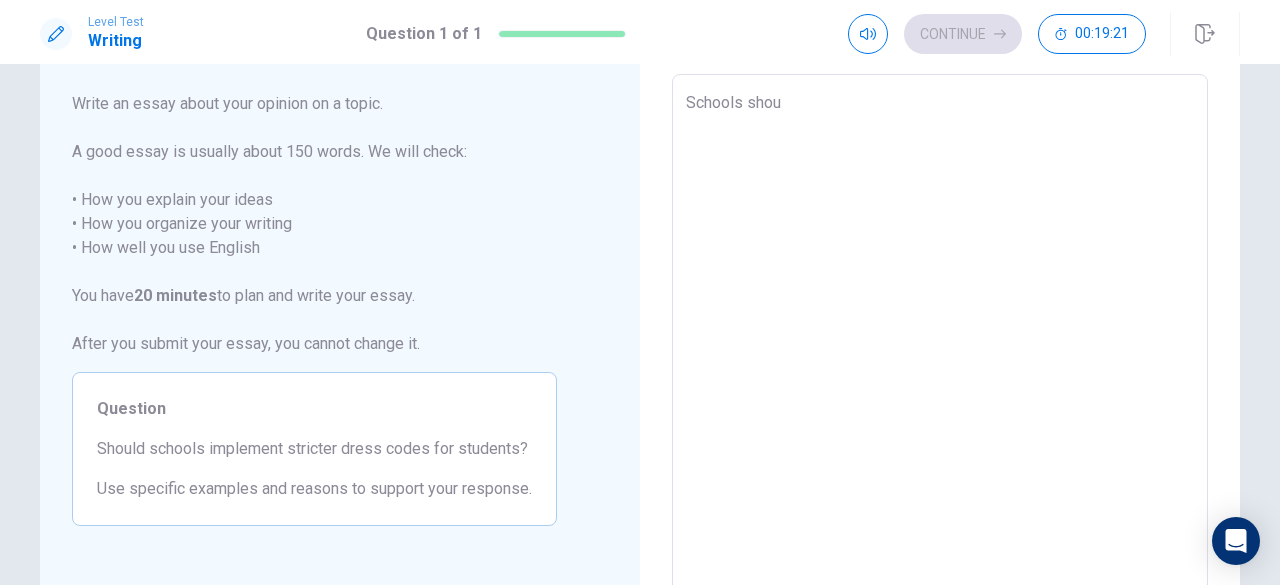 type on "x" 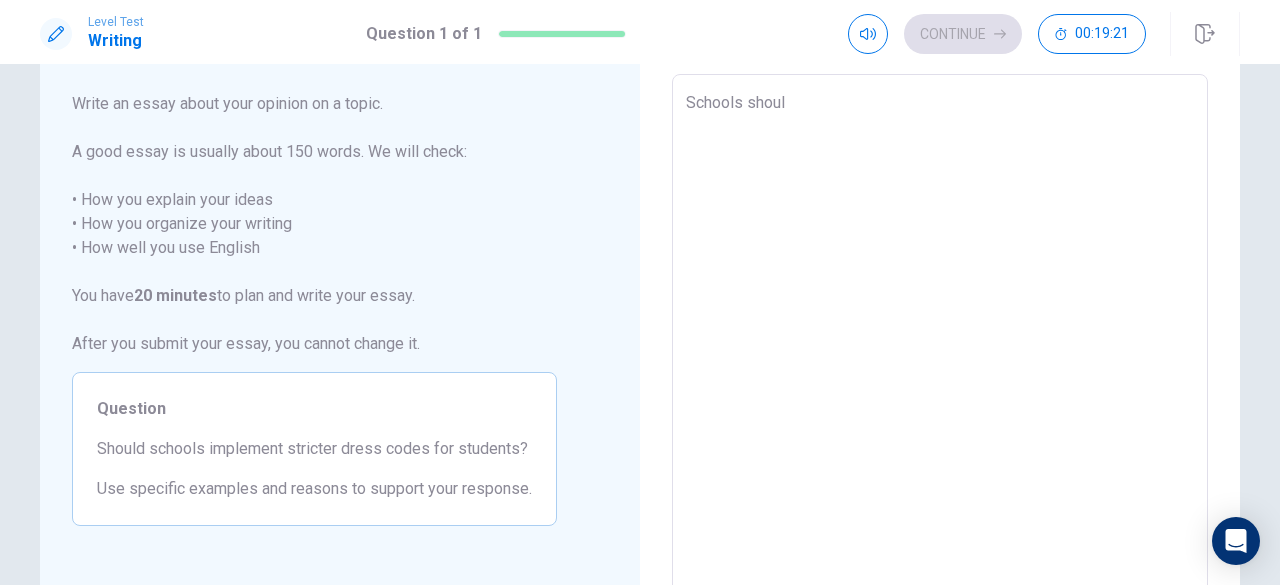 type on "x" 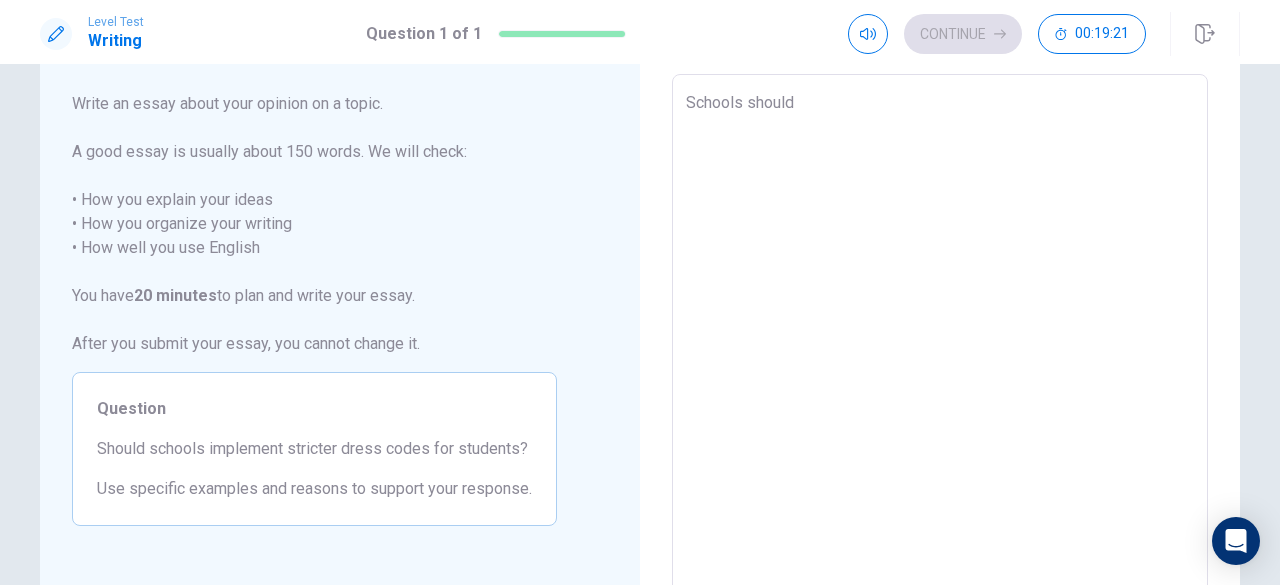 type on "x" 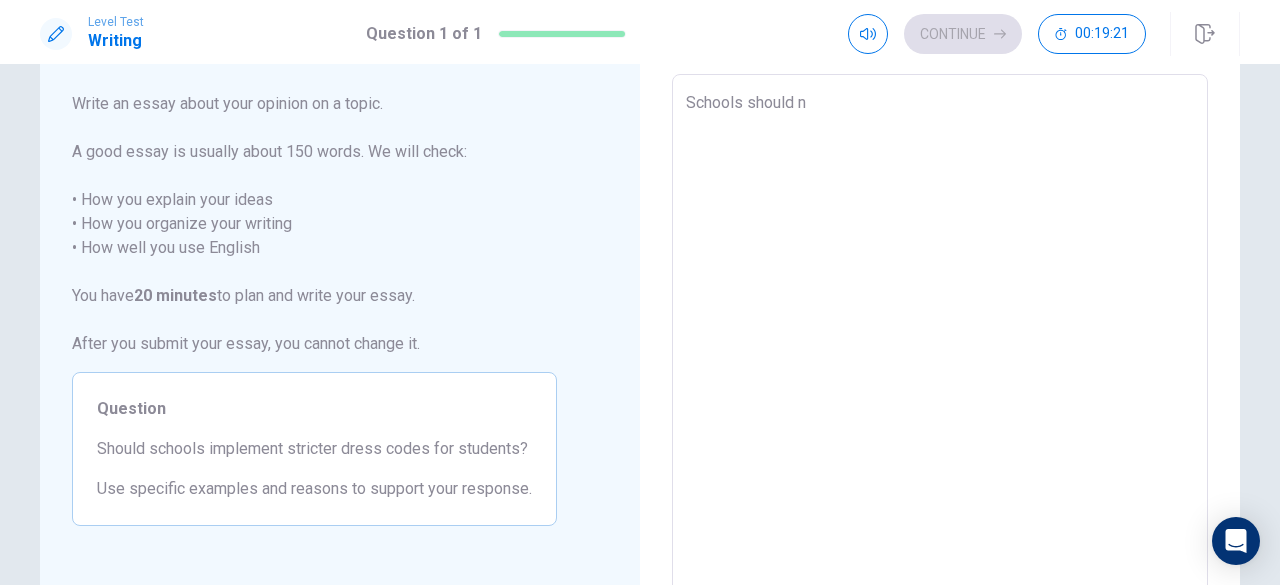 type on "x" 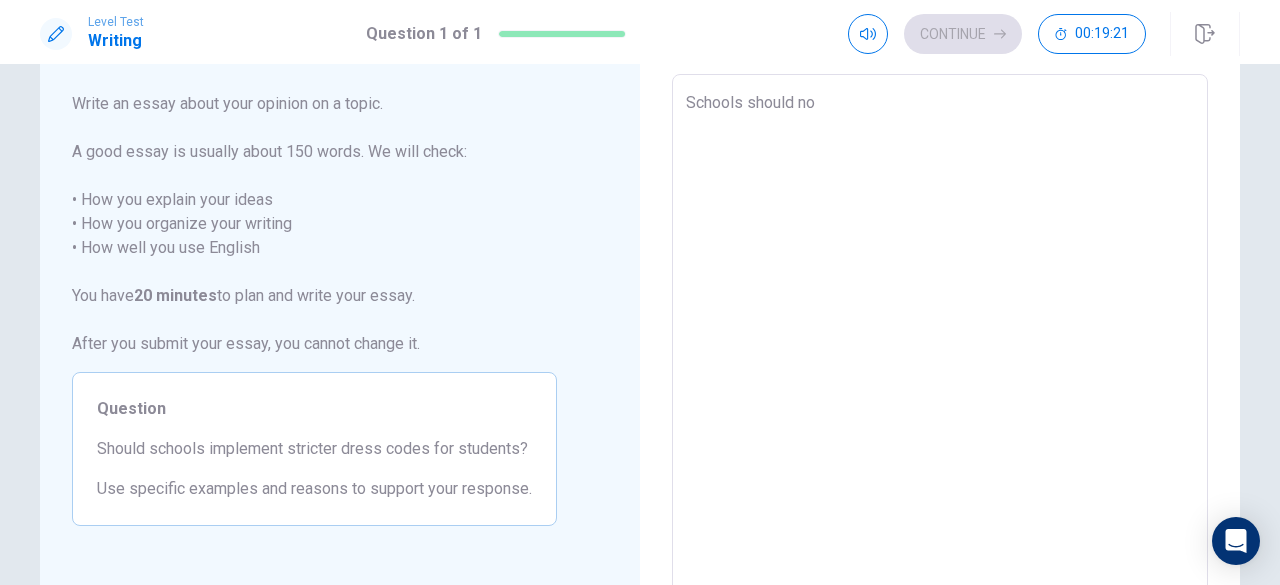 type on "x" 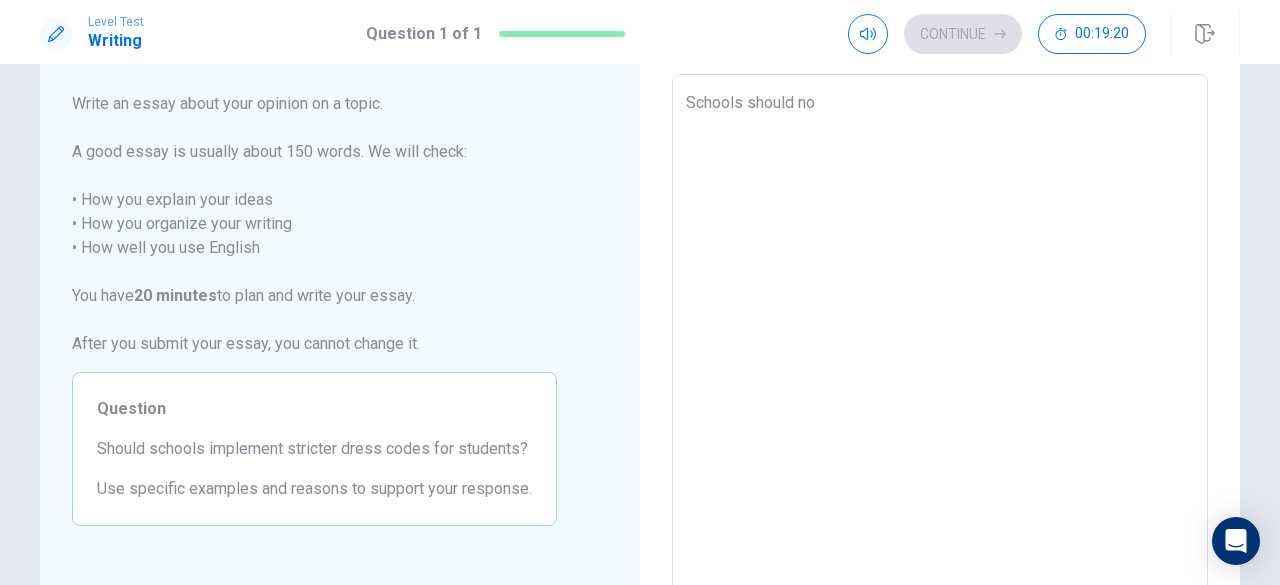 type on "Schools should not" 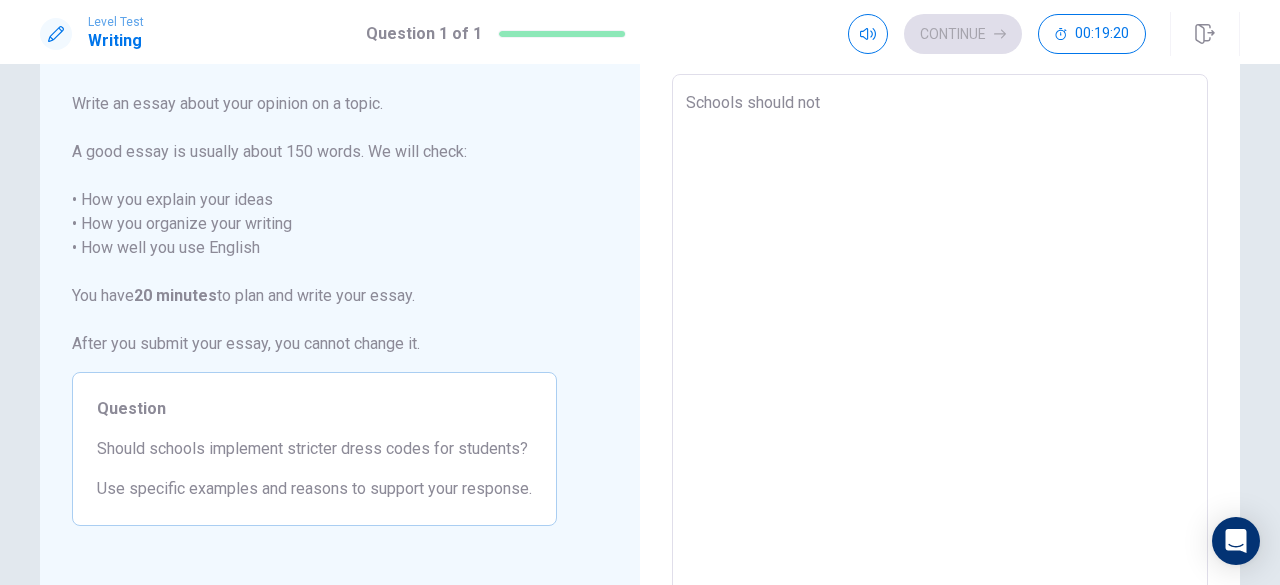 type on "x" 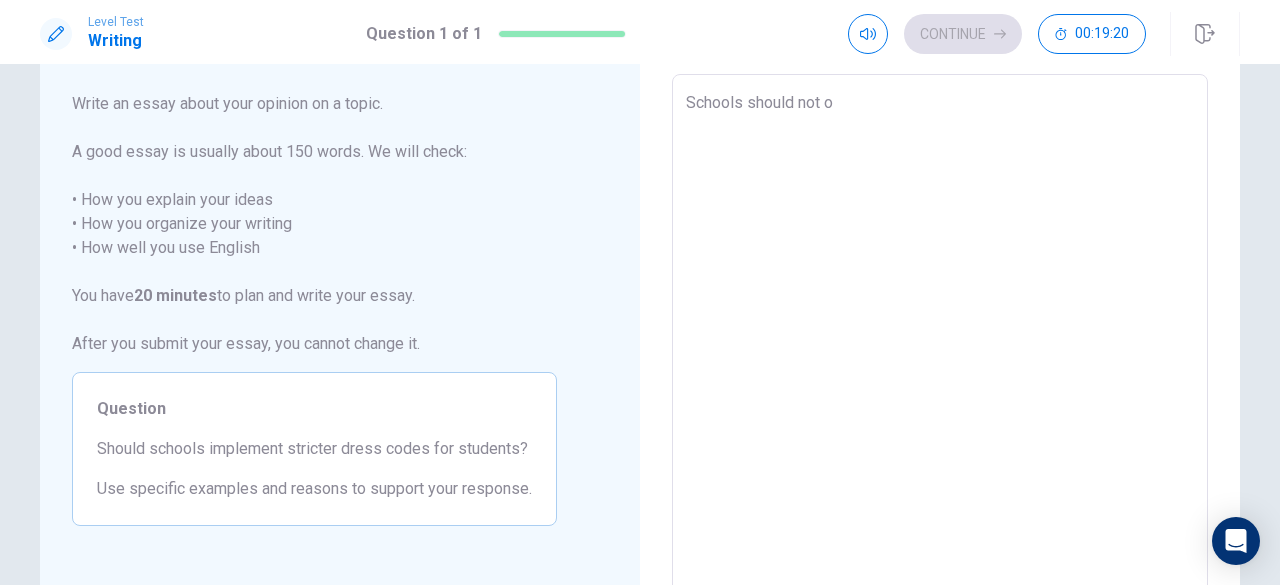 type on "x" 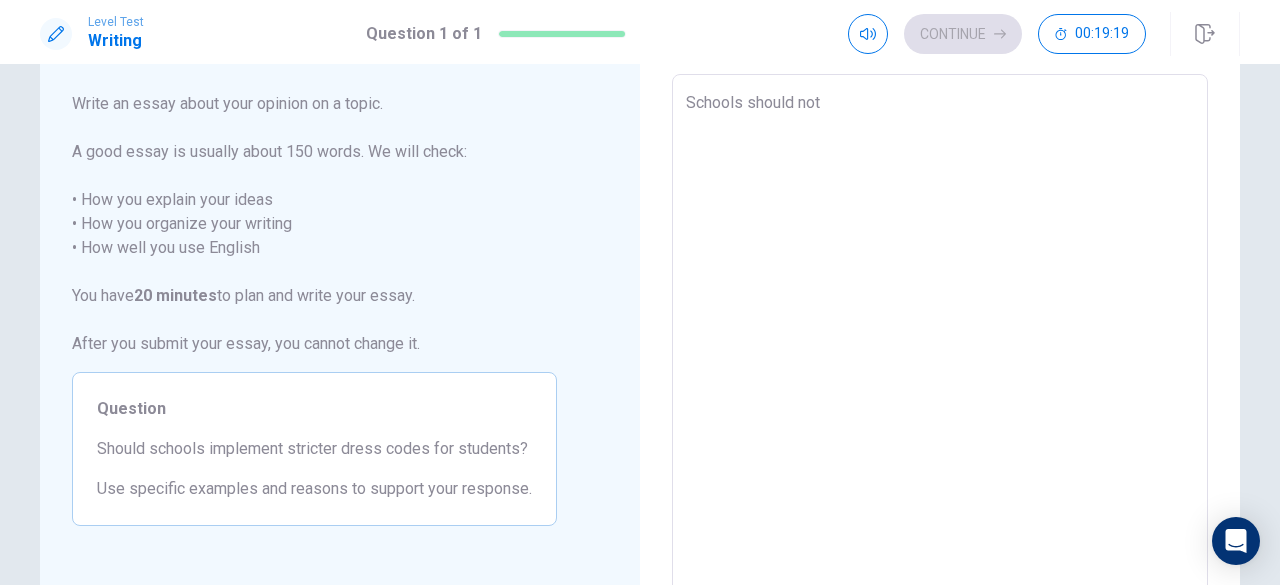 type on "x" 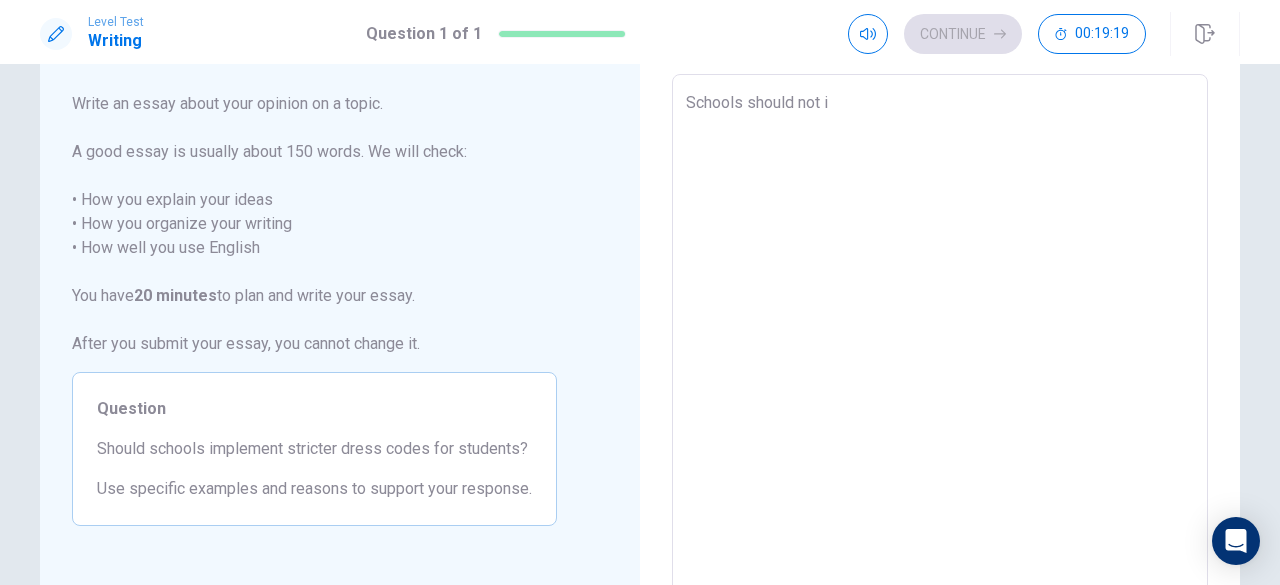 type on "x" 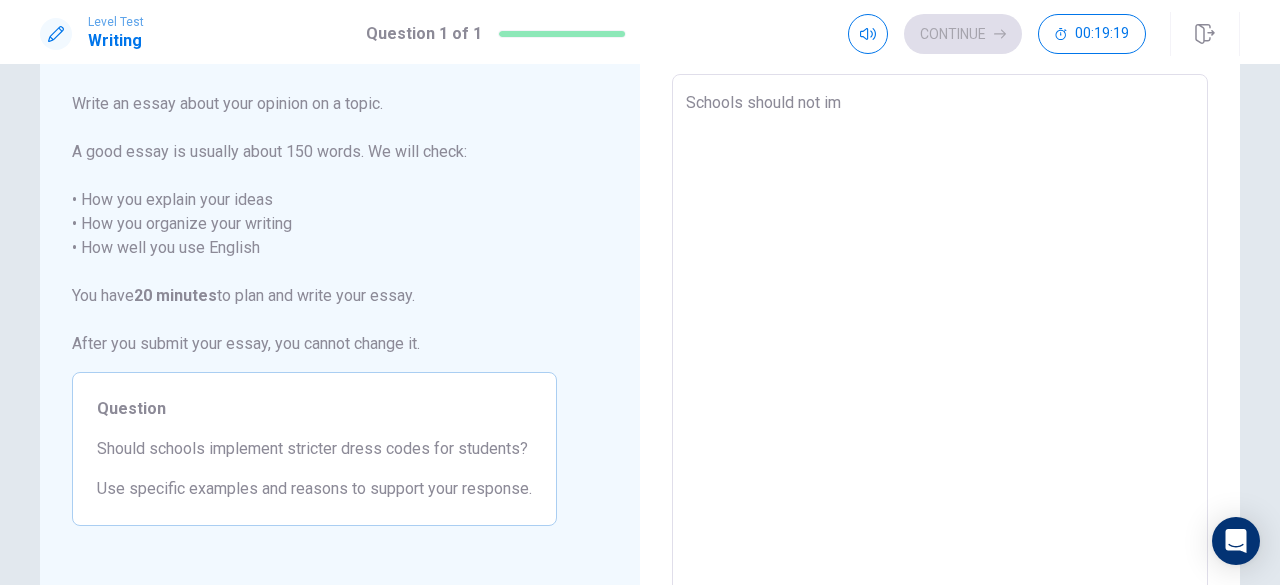 type on "x" 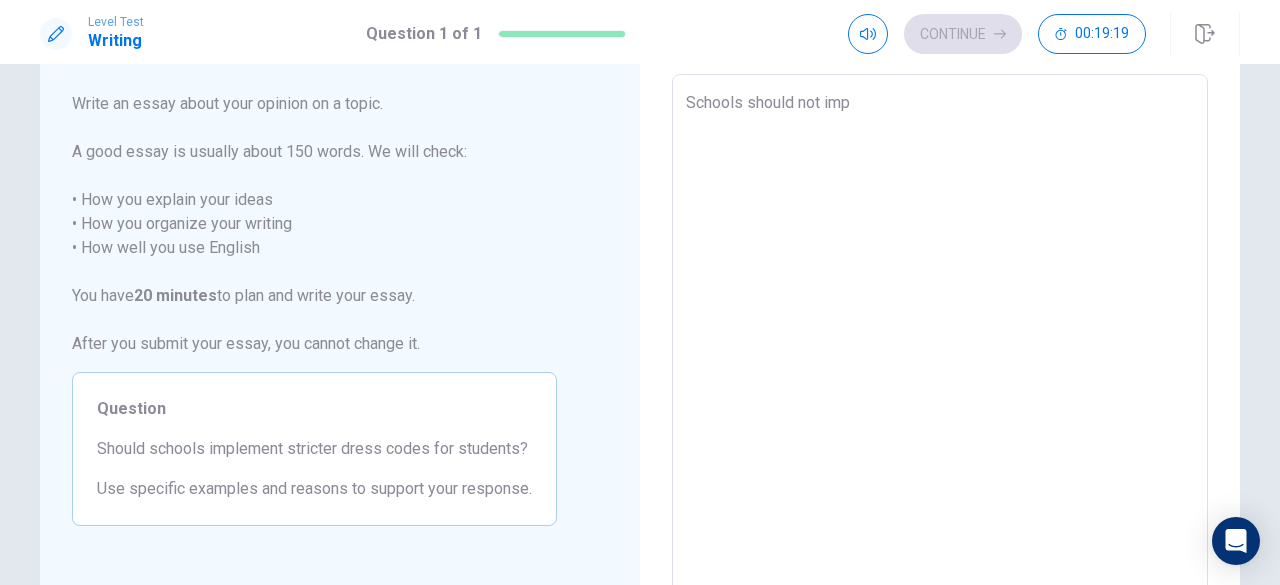 type on "x" 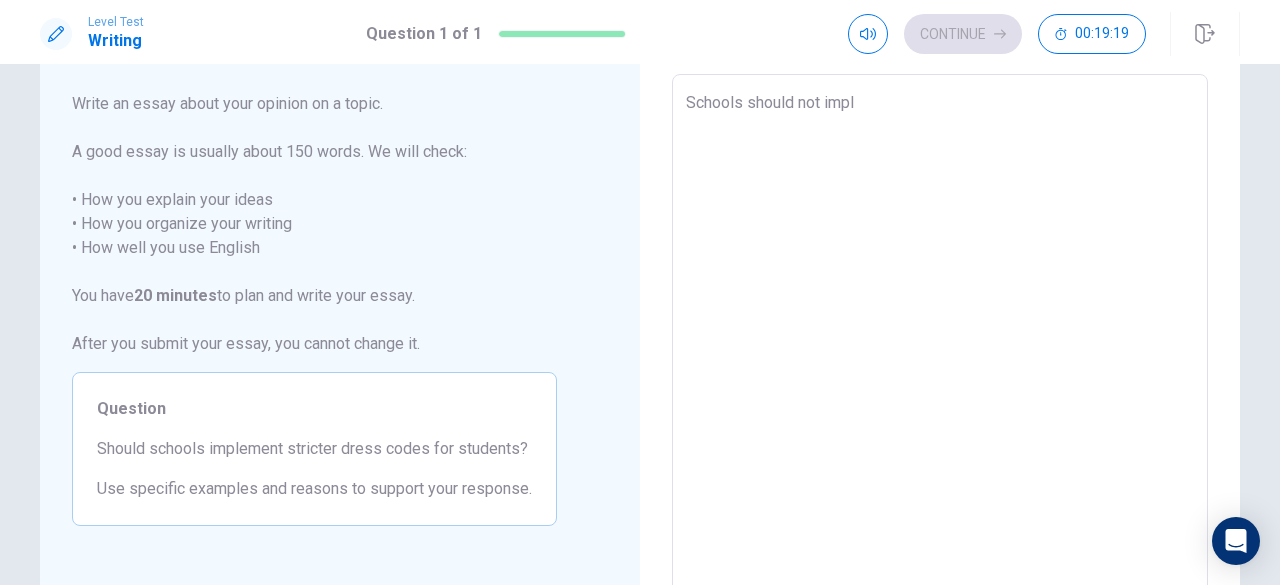 type on "x" 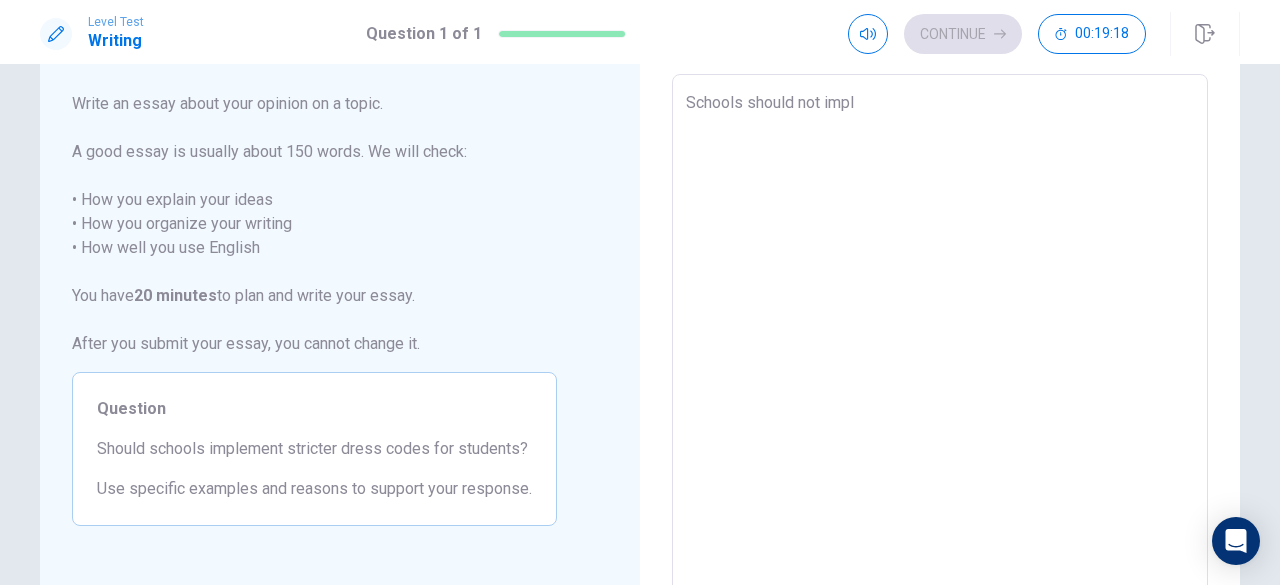 type on "Schools should not imp" 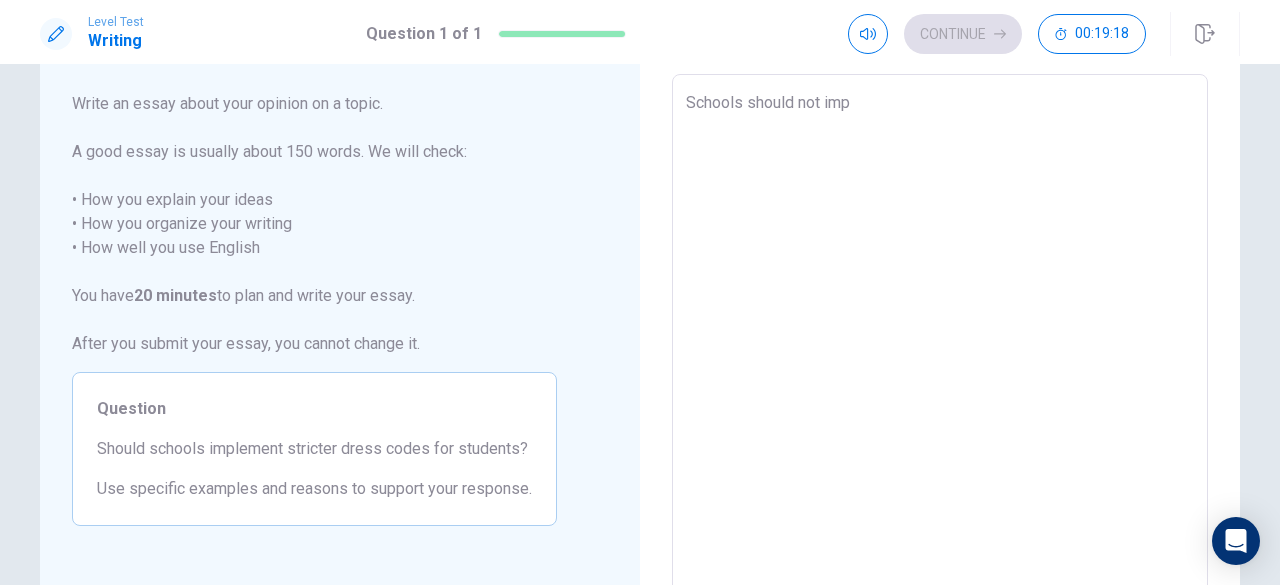 type on "x" 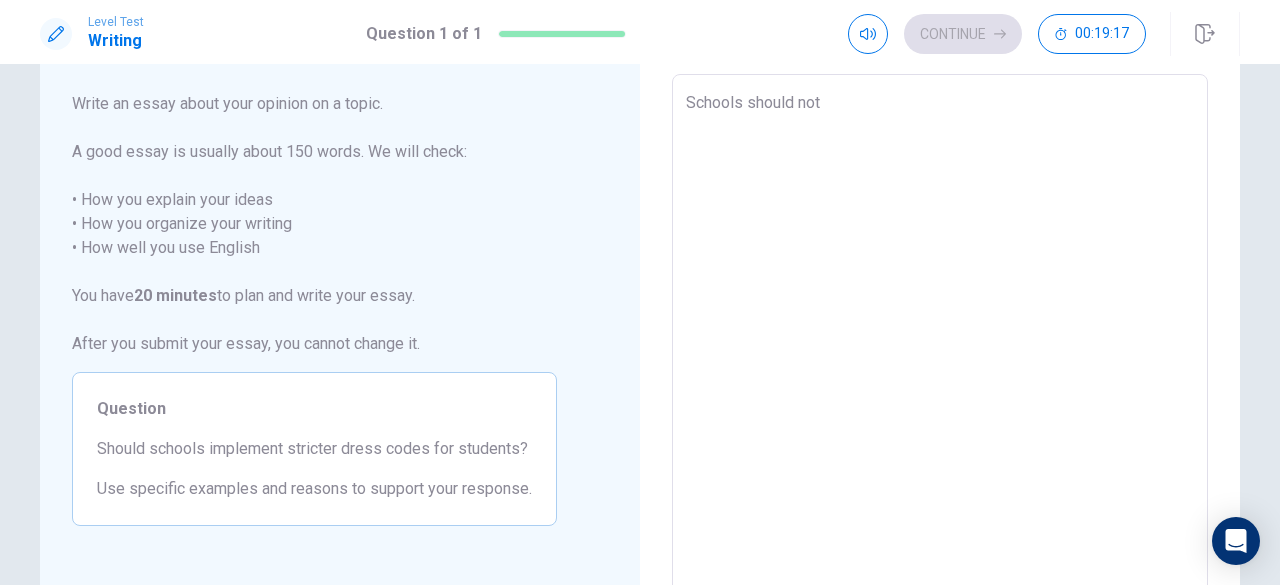 type on "Schools should not" 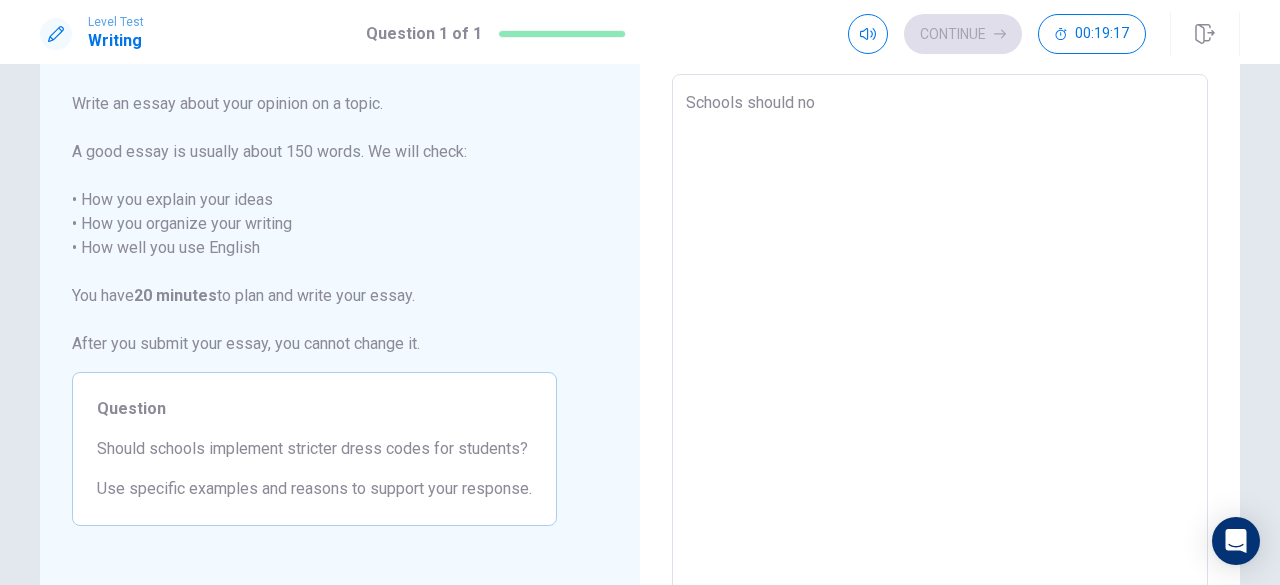 type on "Schools should n" 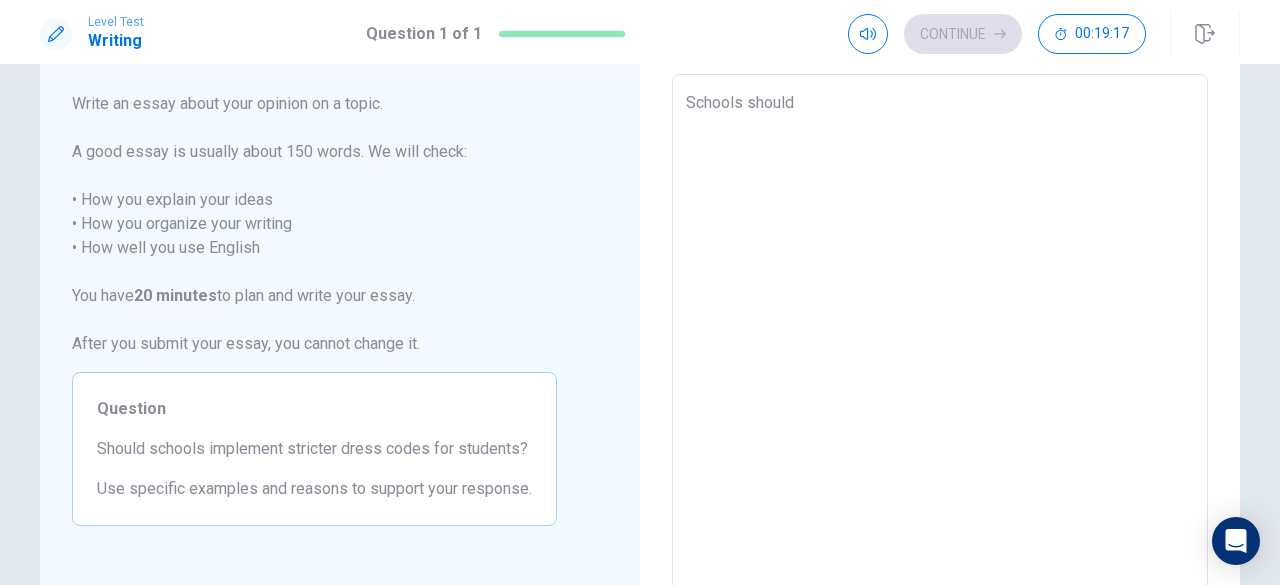 type on "Schools should" 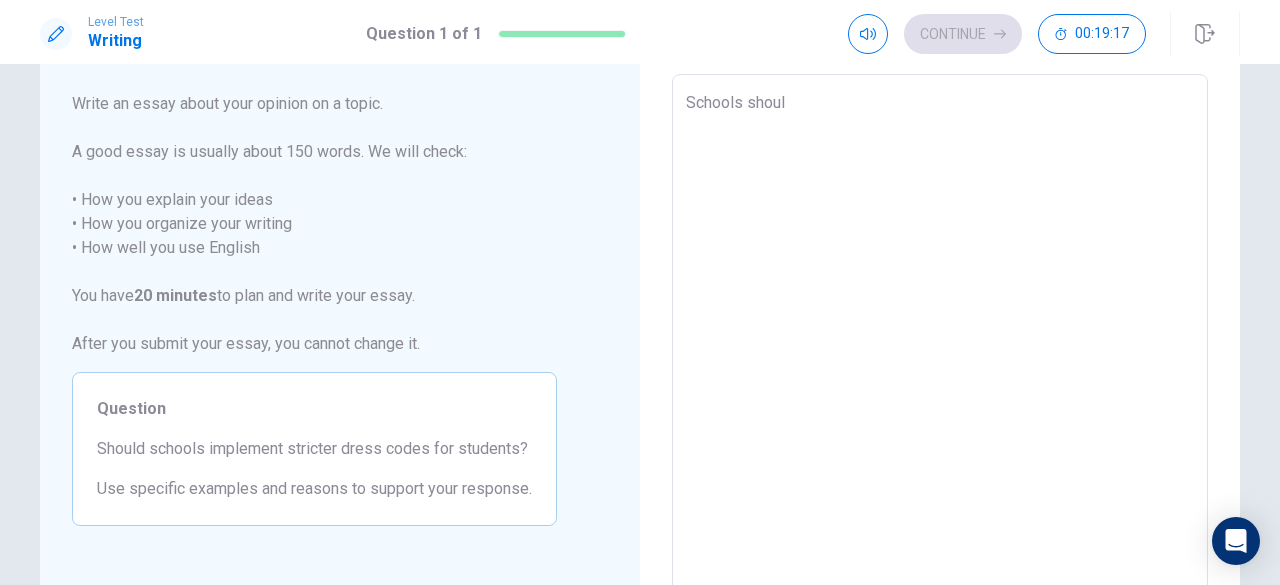 type on "x" 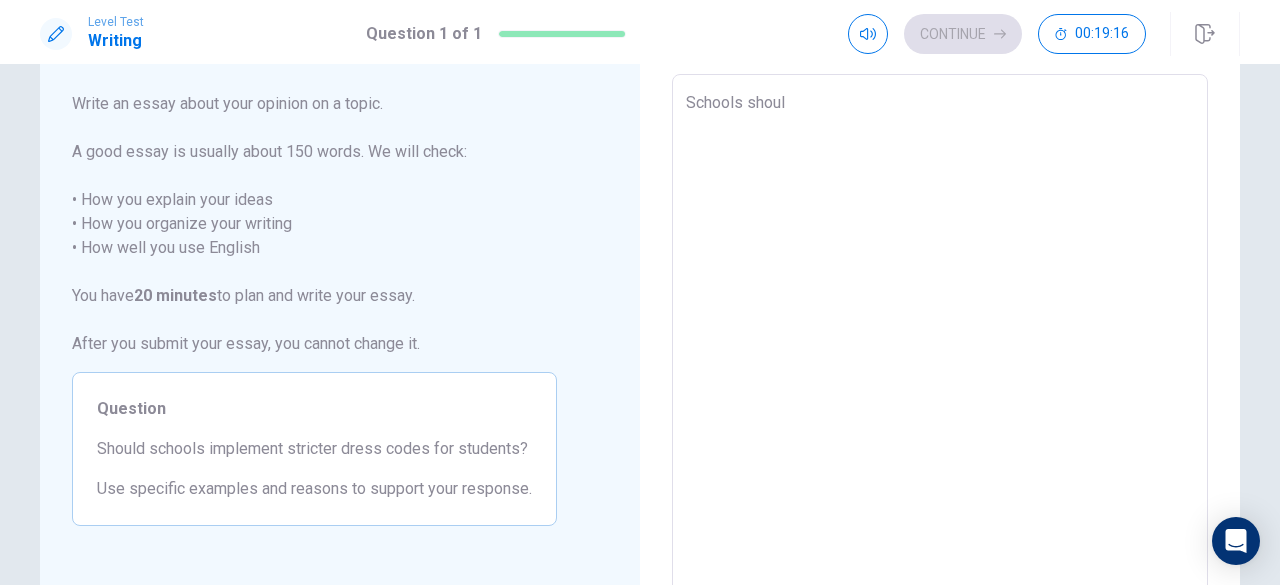 type on "Schools should" 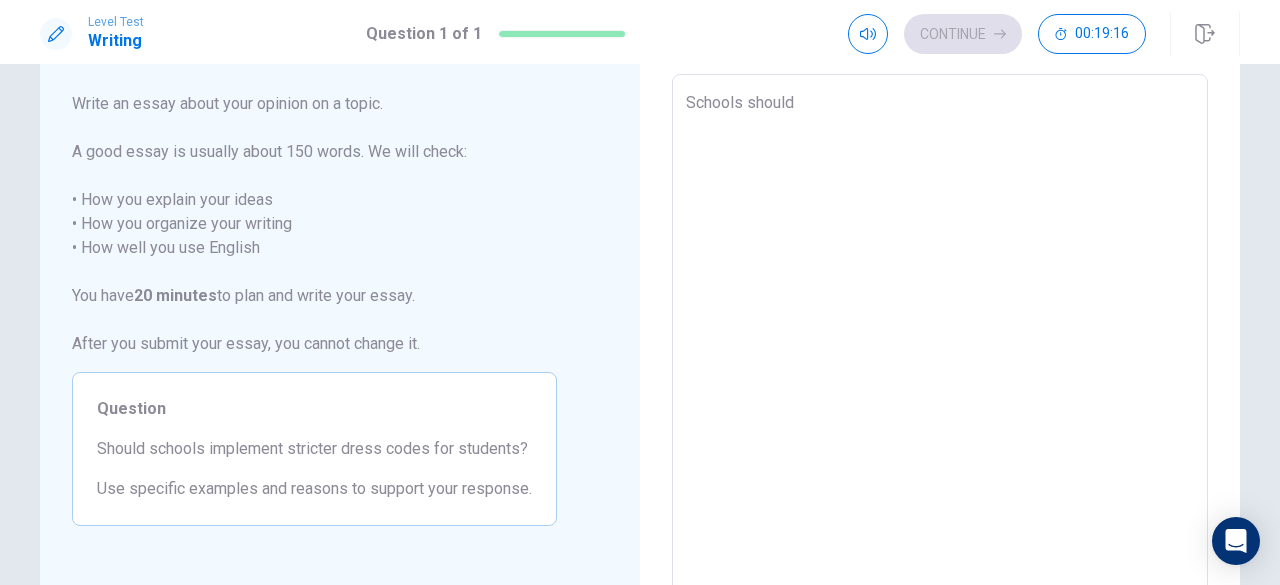 type on "x" 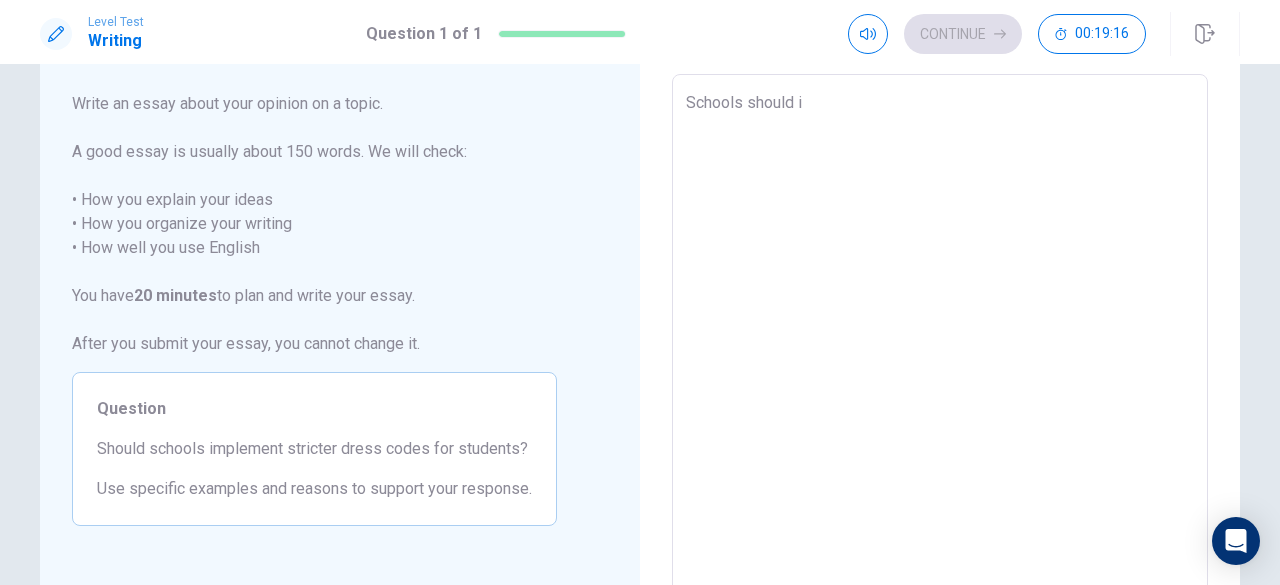 type on "x" 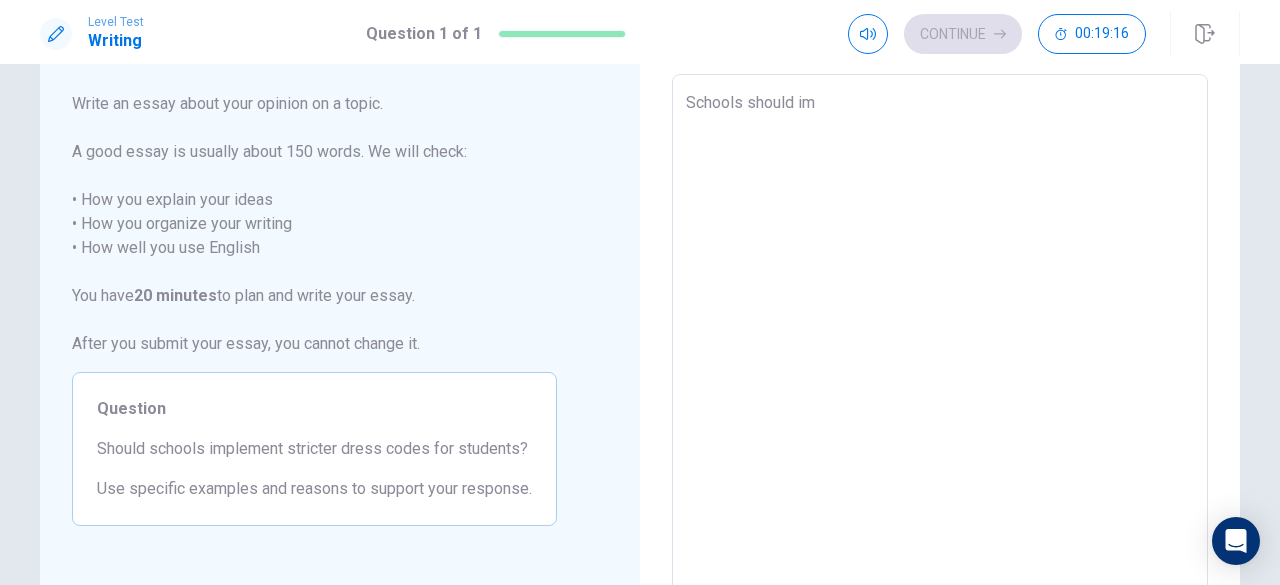 type on "x" 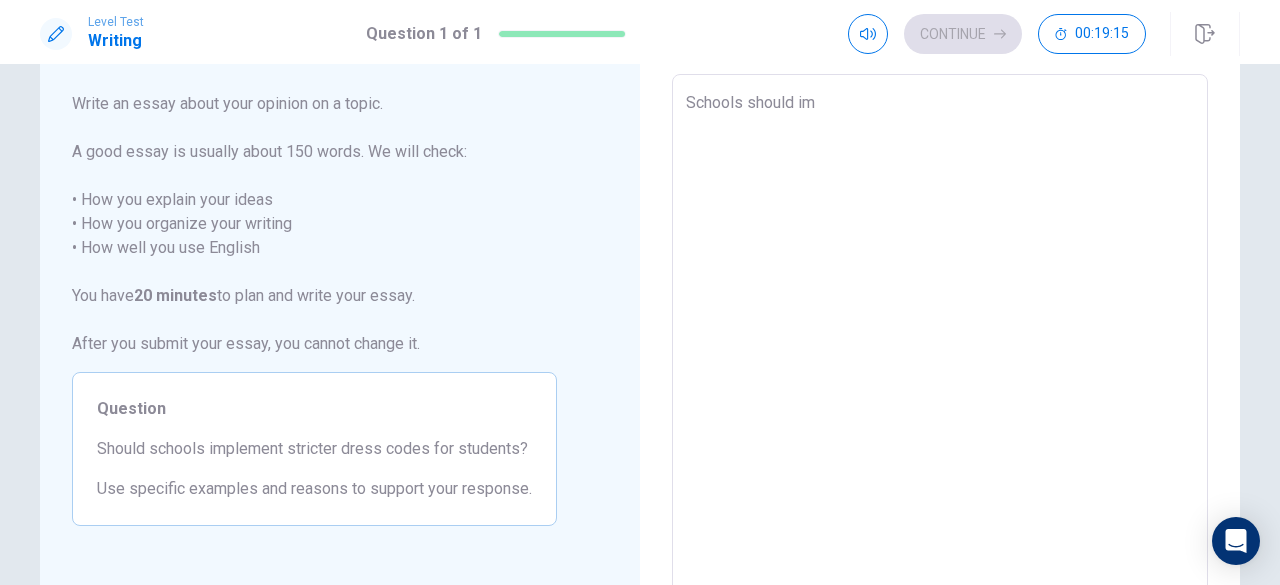 type on "Schools should imp" 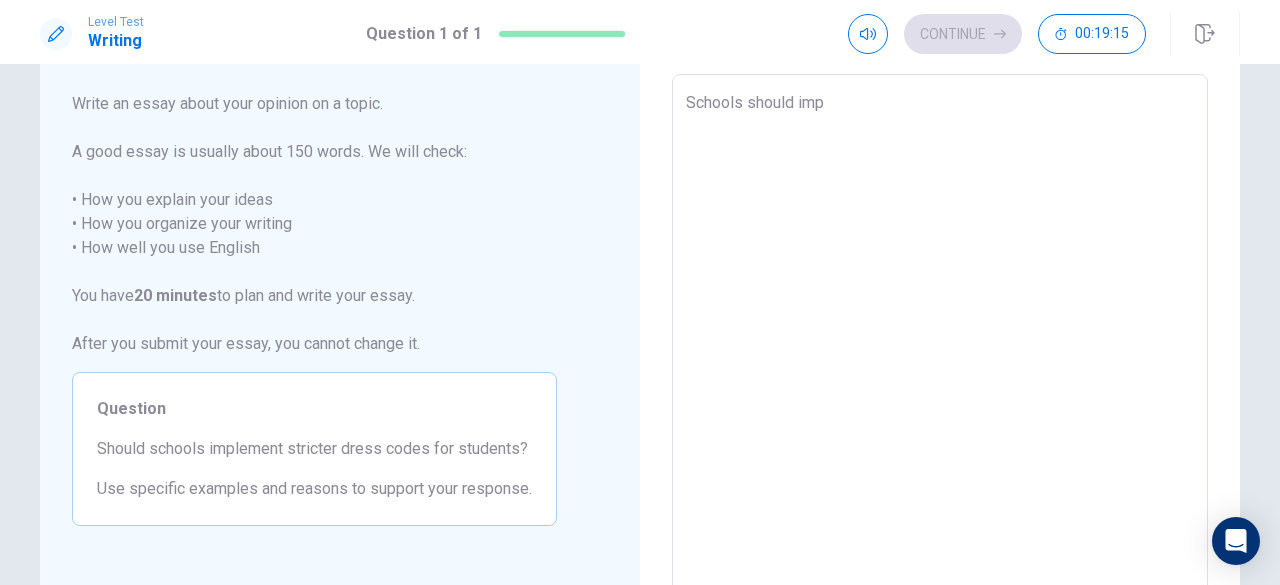 type on "x" 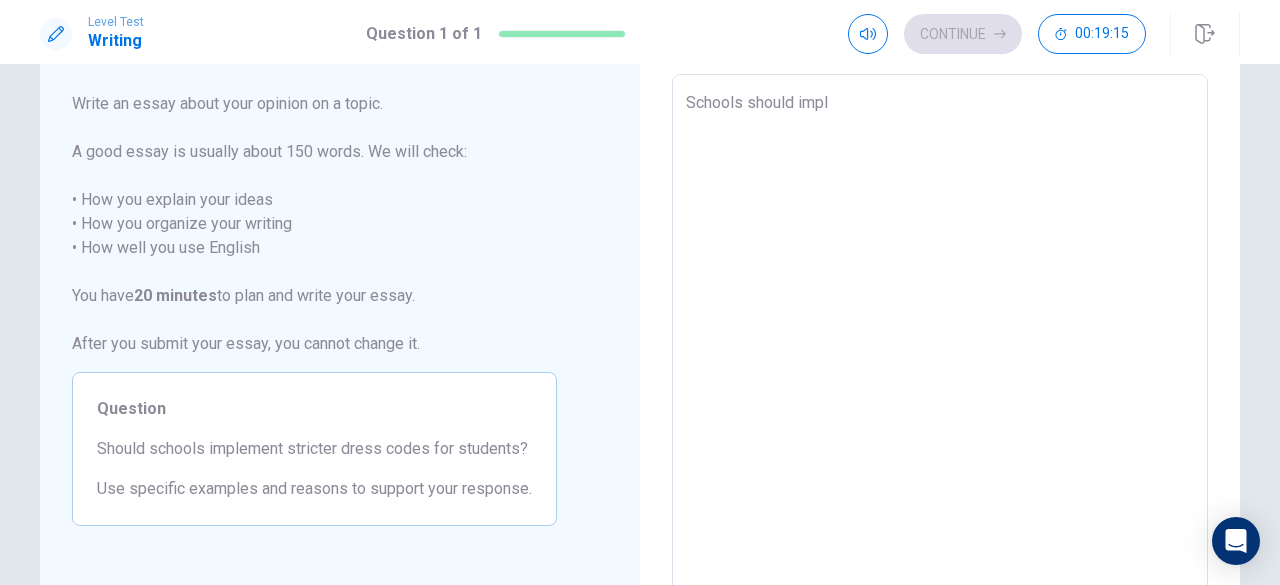 type on "x" 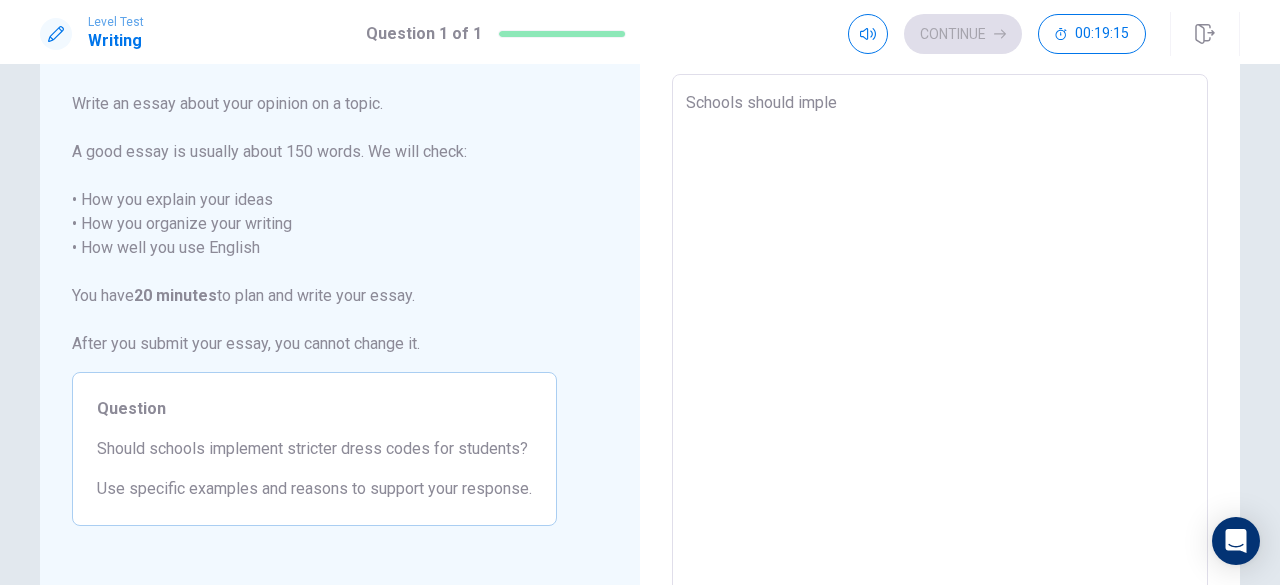 type on "x" 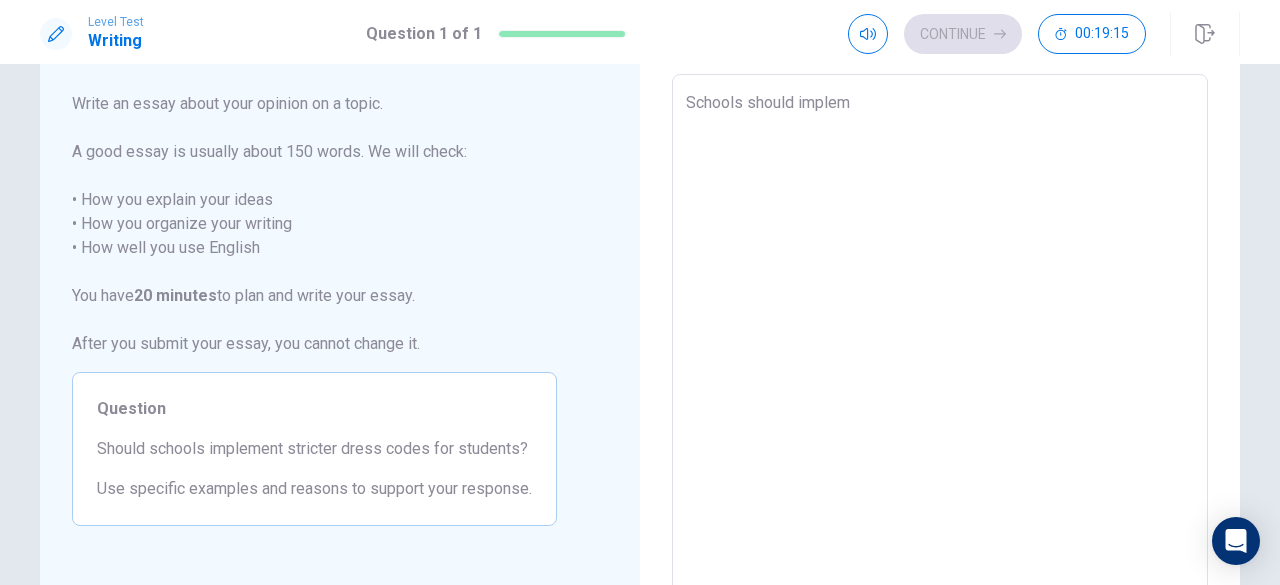 type on "x" 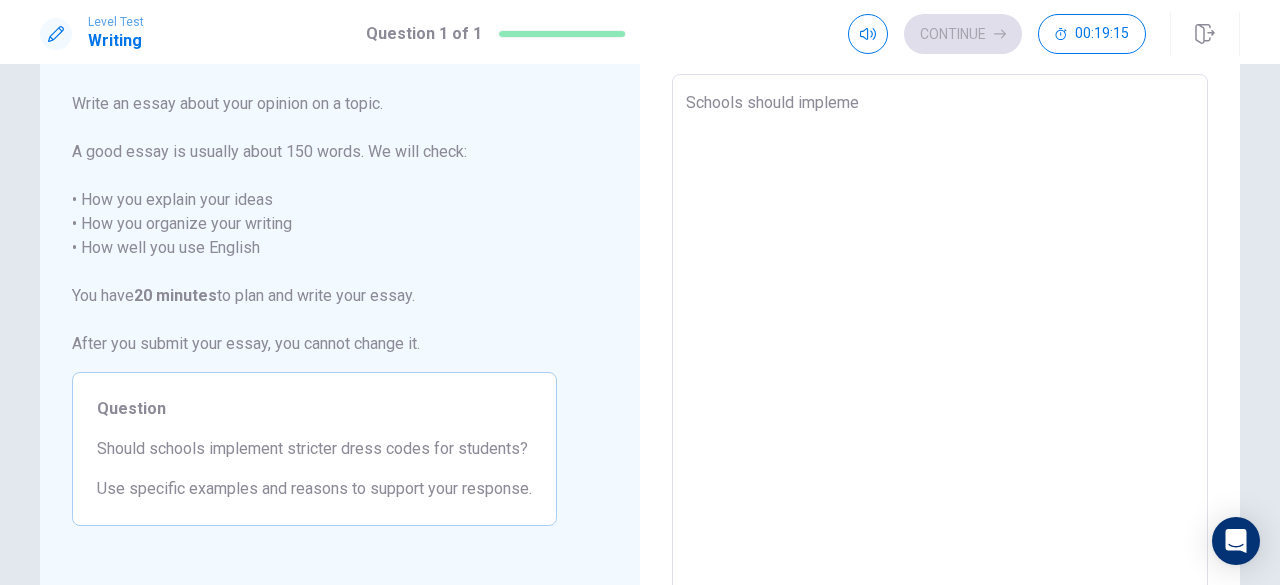 type on "x" 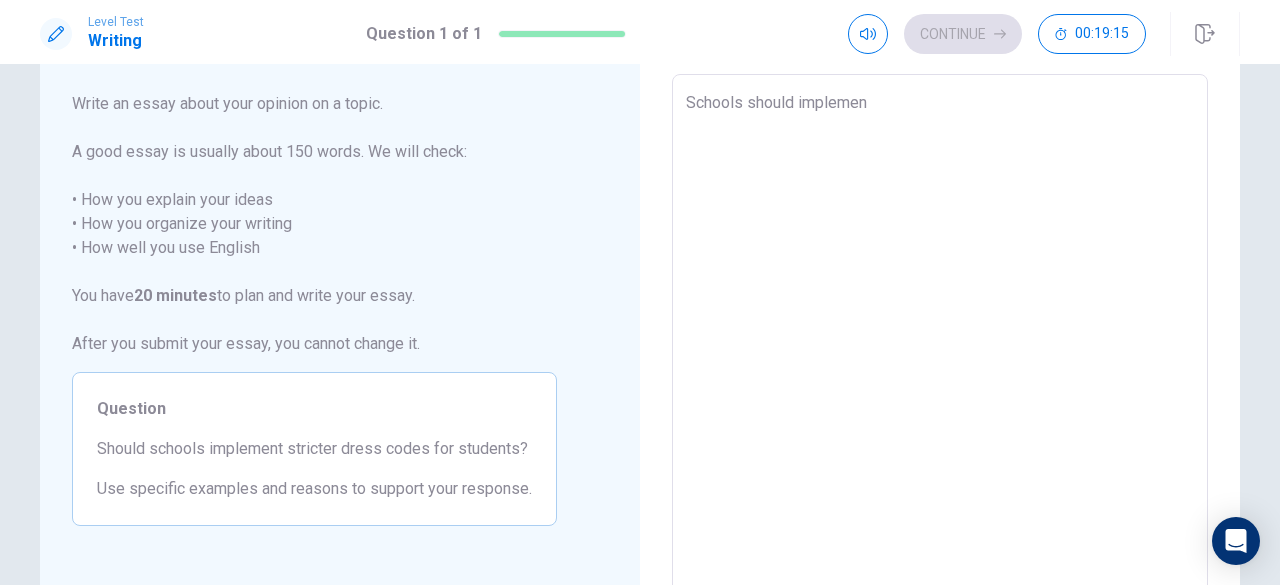 type on "x" 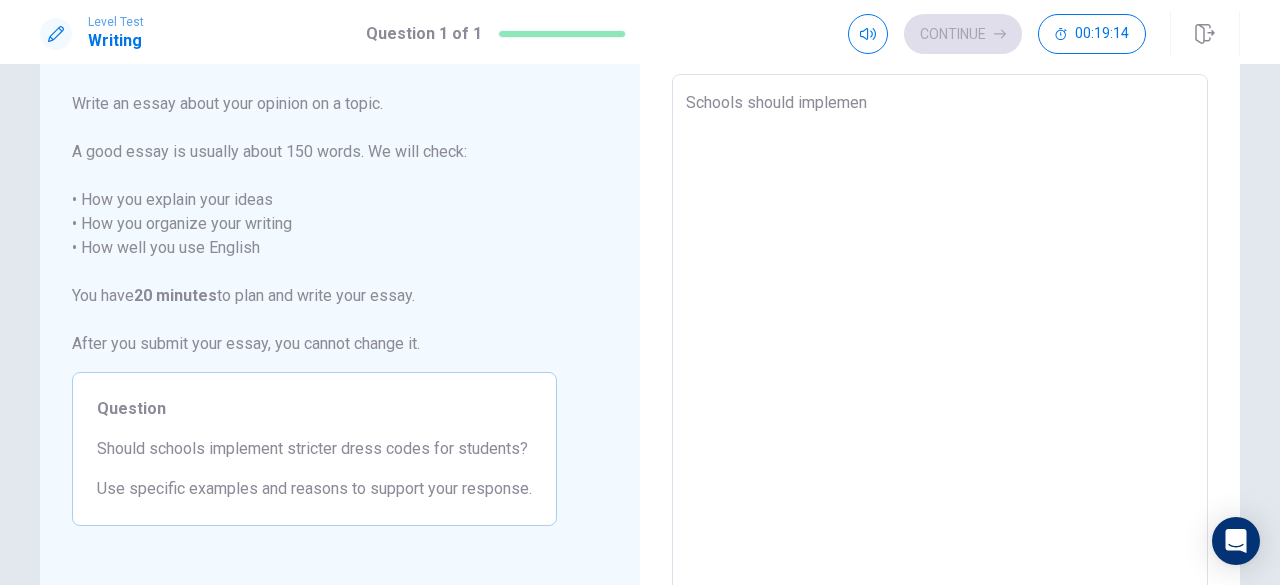 type on "Schools should implement" 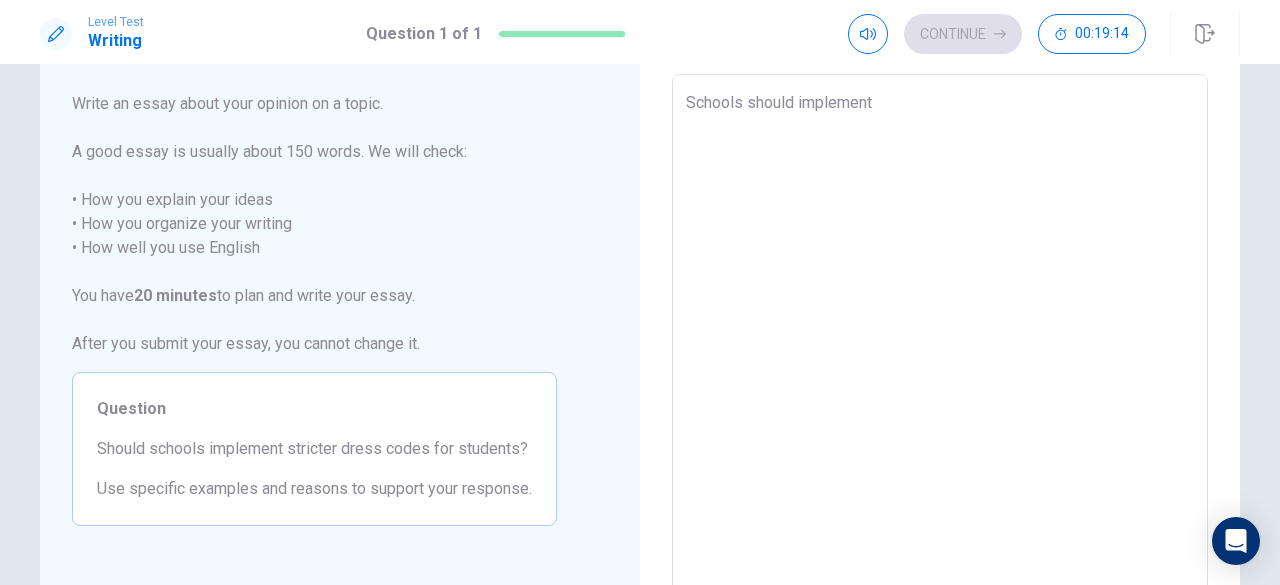 type on "x" 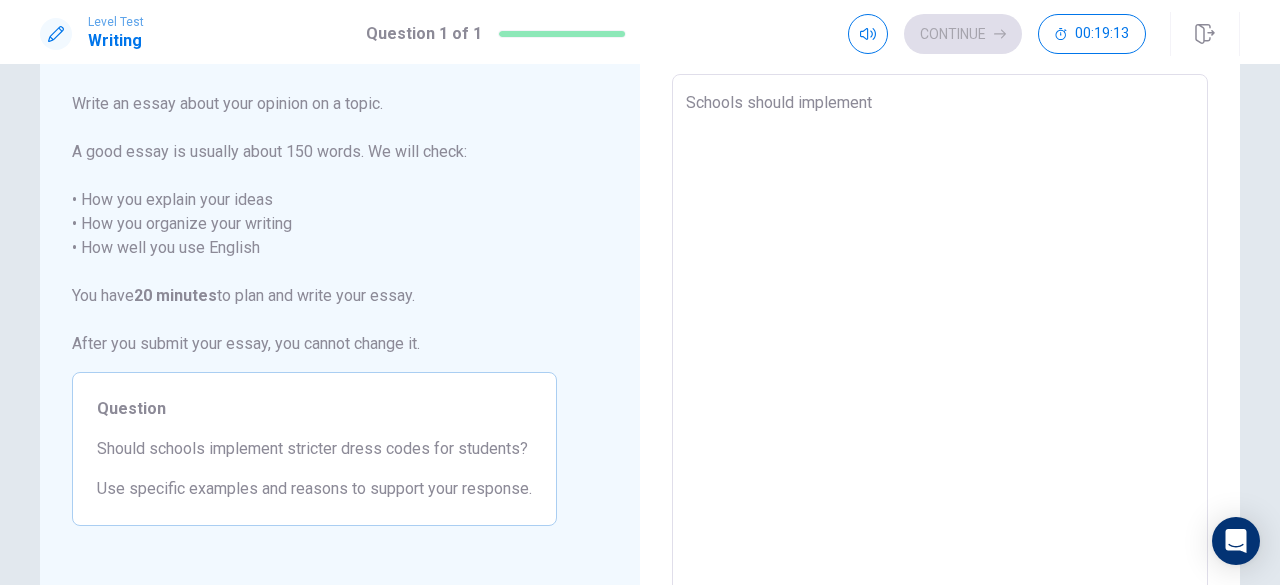 type on "Schools should implement s" 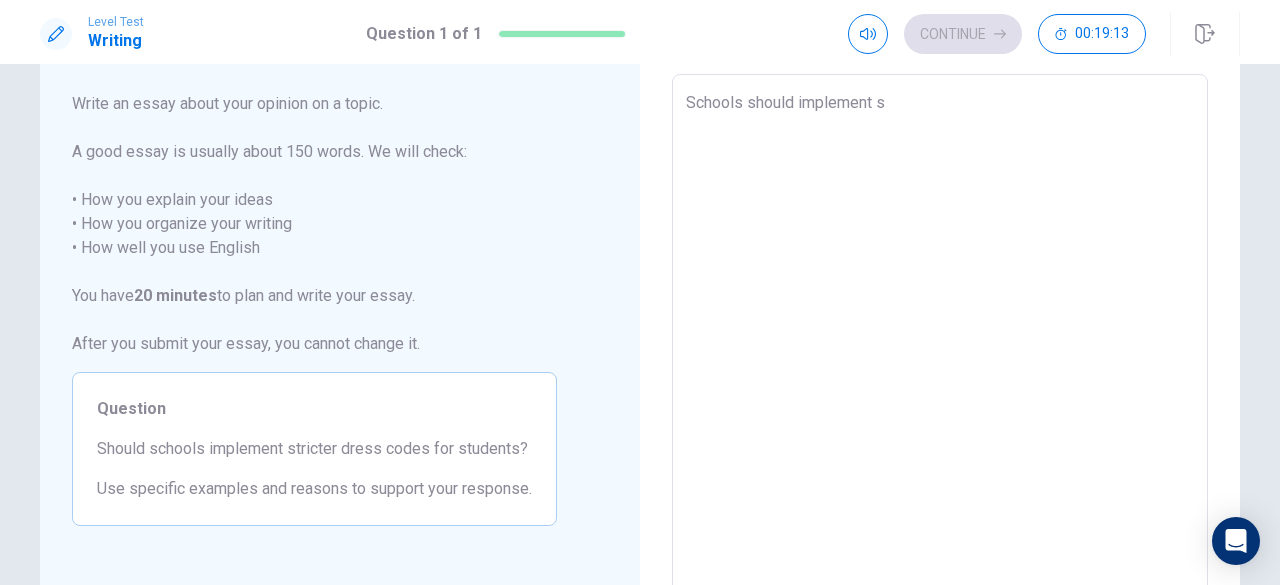 type on "x" 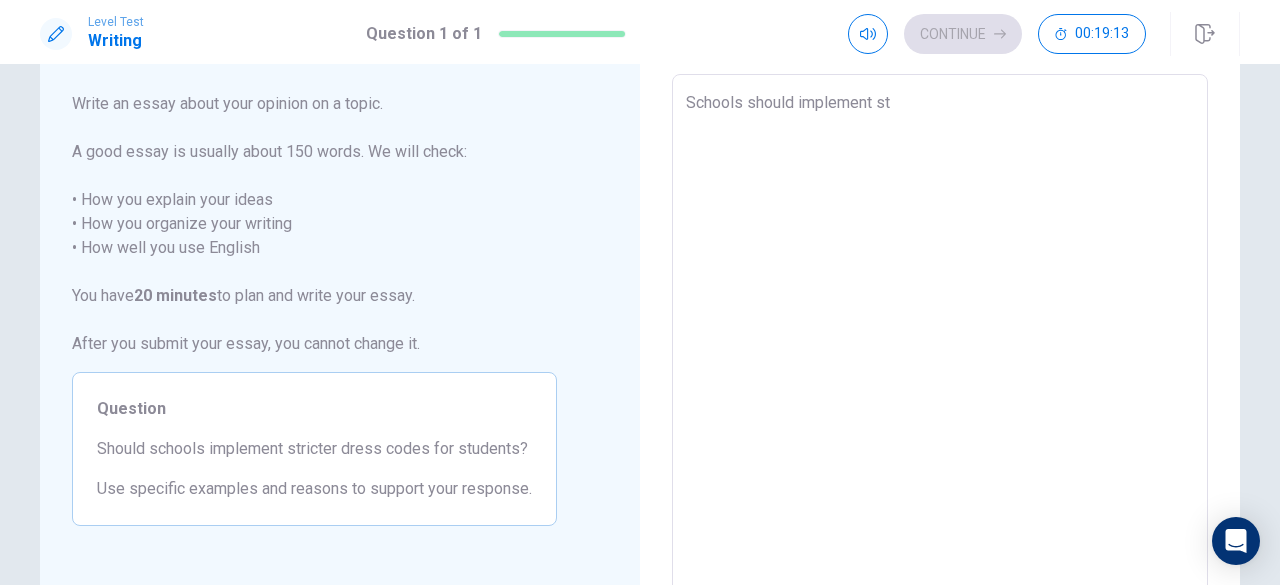 type on "x" 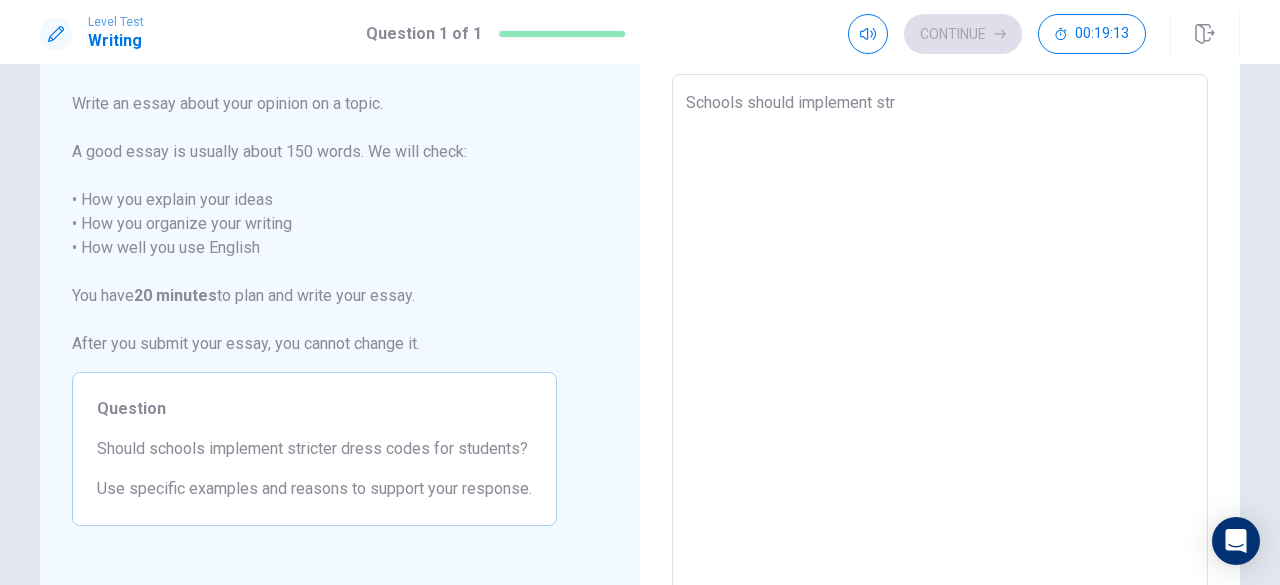 type on "x" 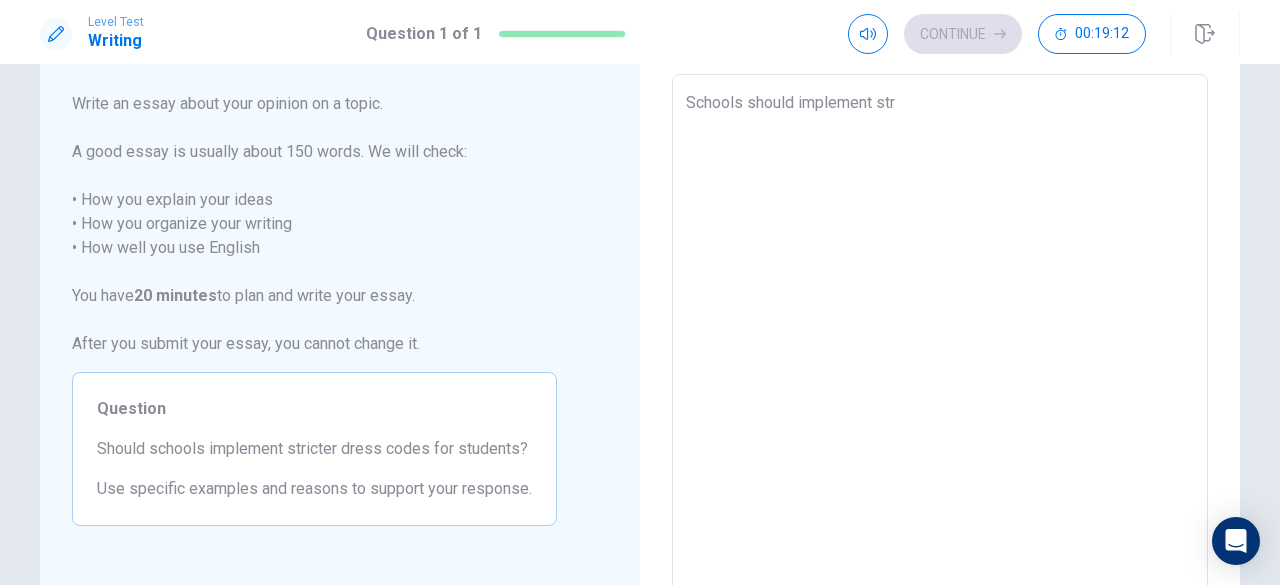type on "Schools should implement stri" 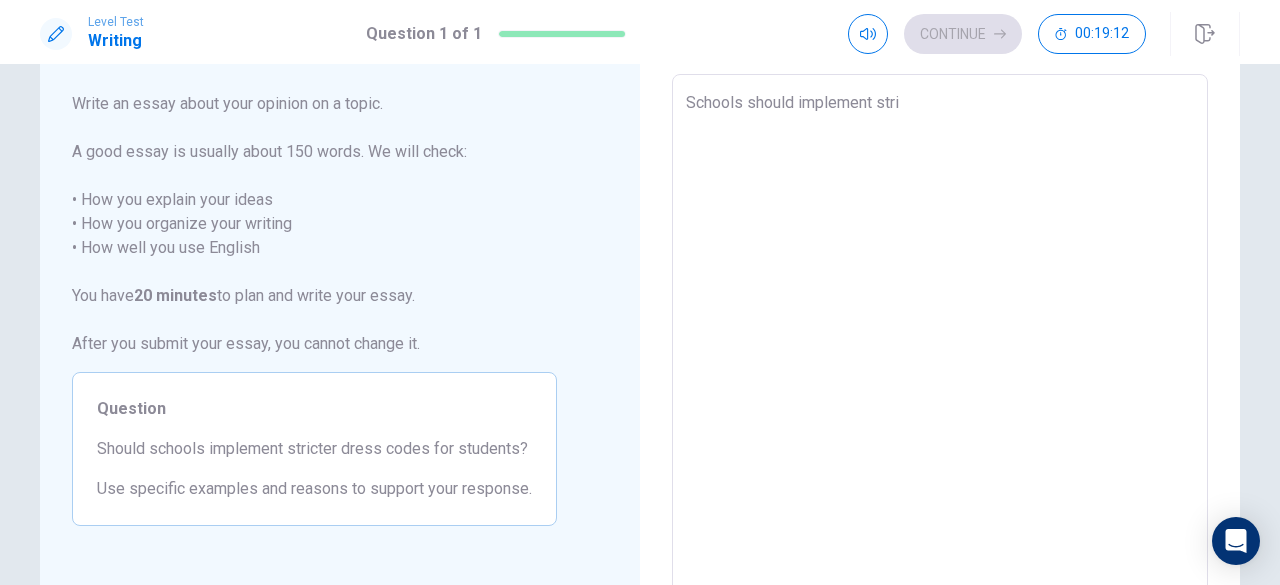 type on "Schools should implement stric" 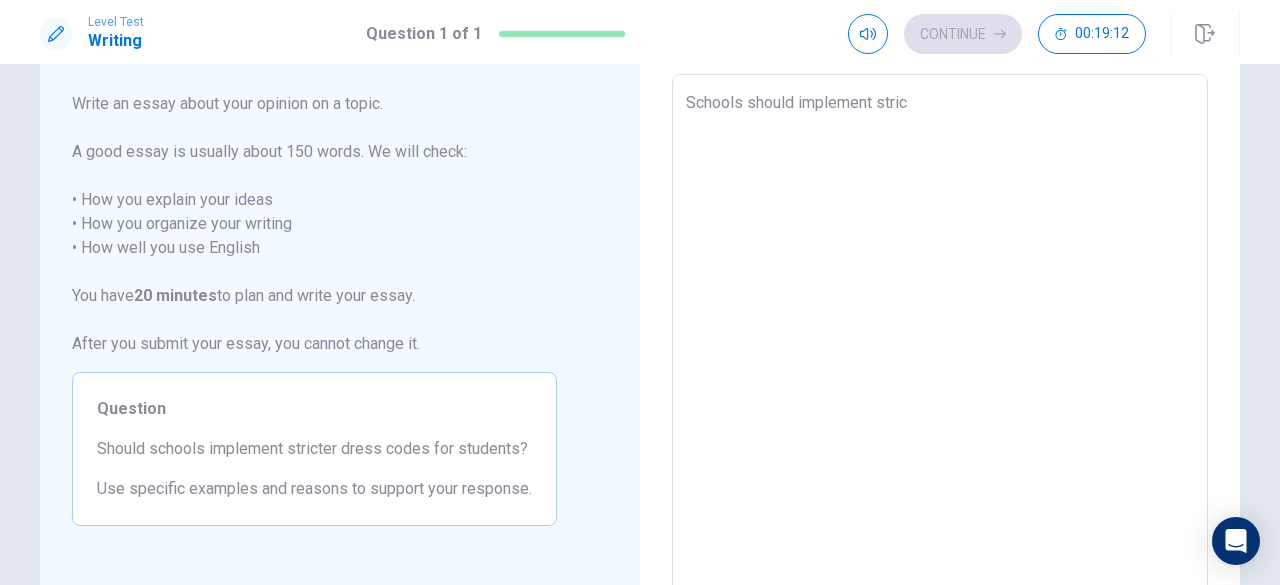 type on "Schools should implement strict" 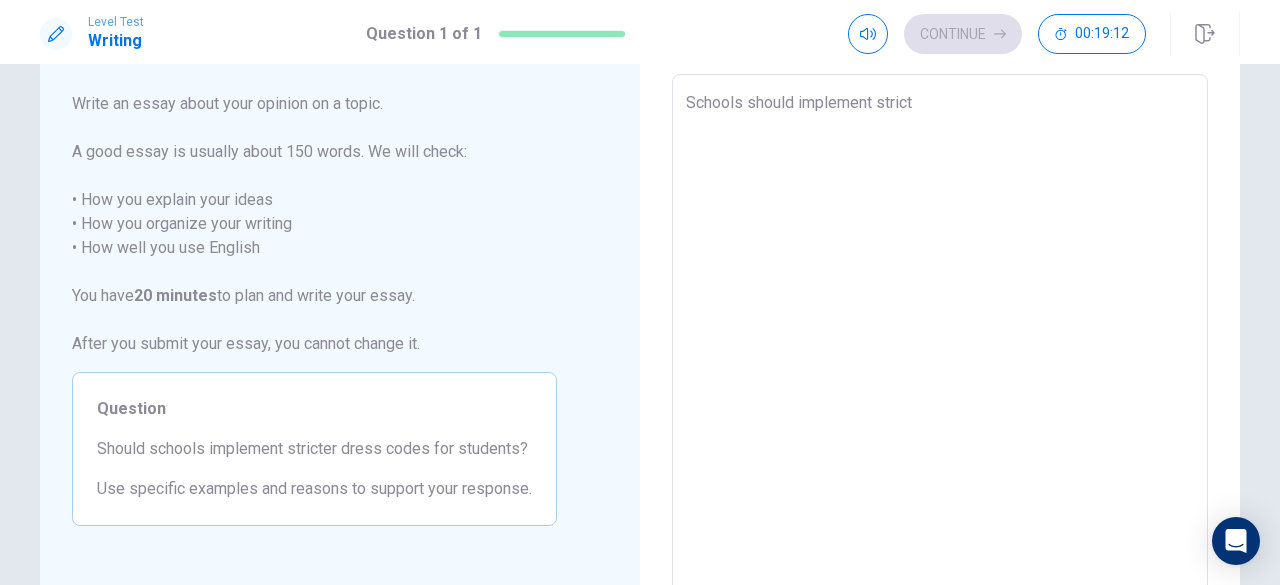 type on "x" 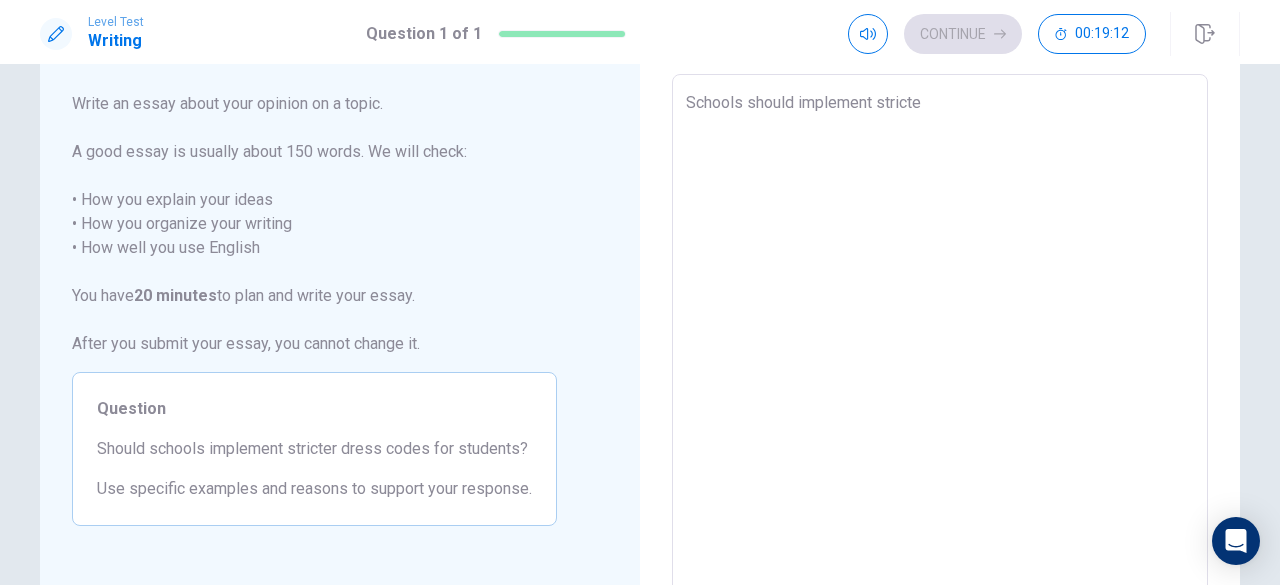 type on "x" 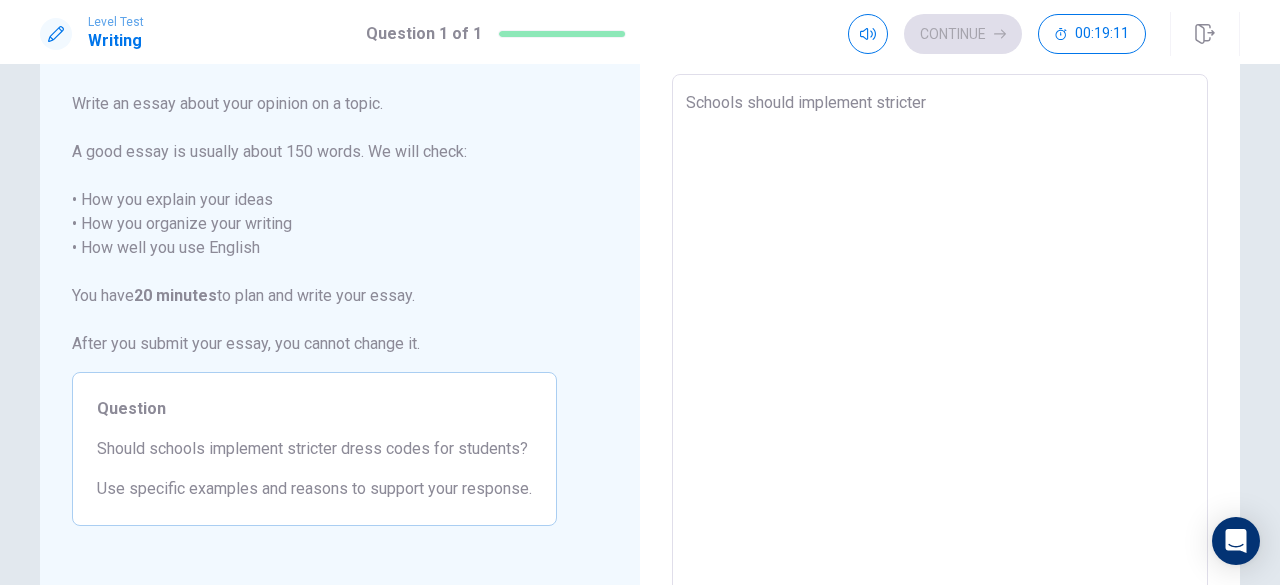 type on "x" 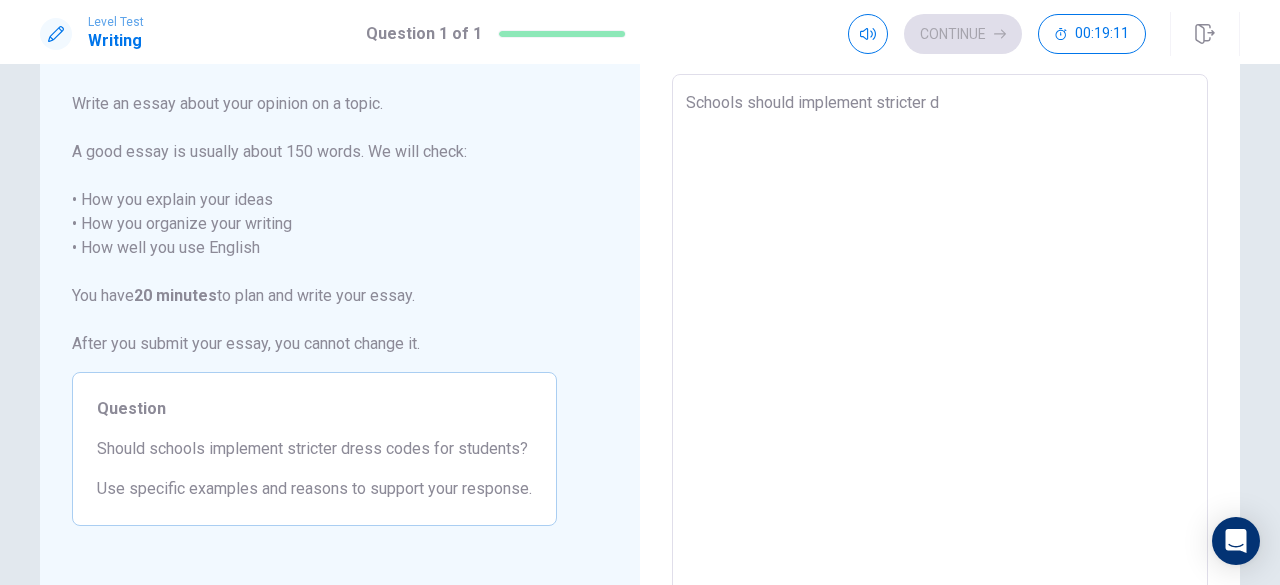 type on "Schools should implement stricter dr" 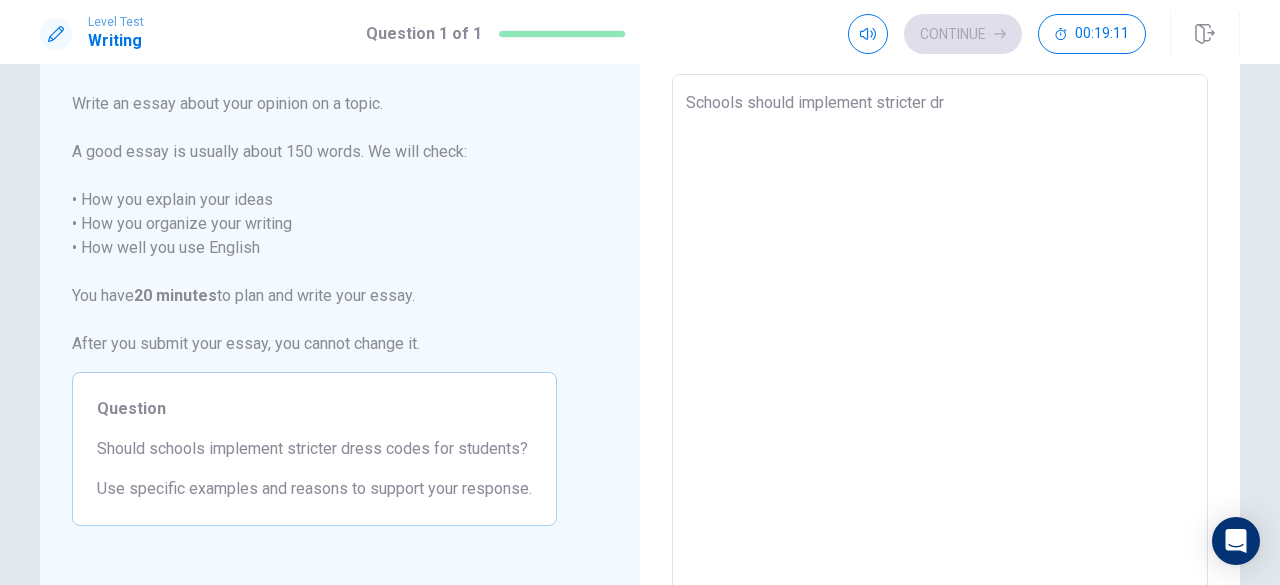 type on "x" 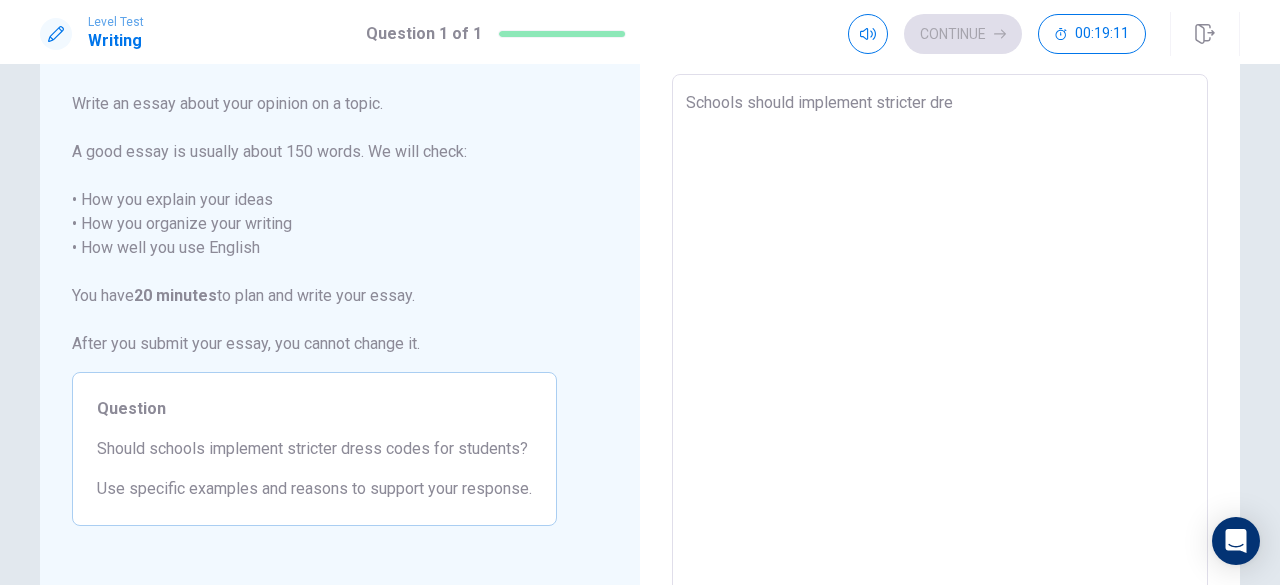 type on "x" 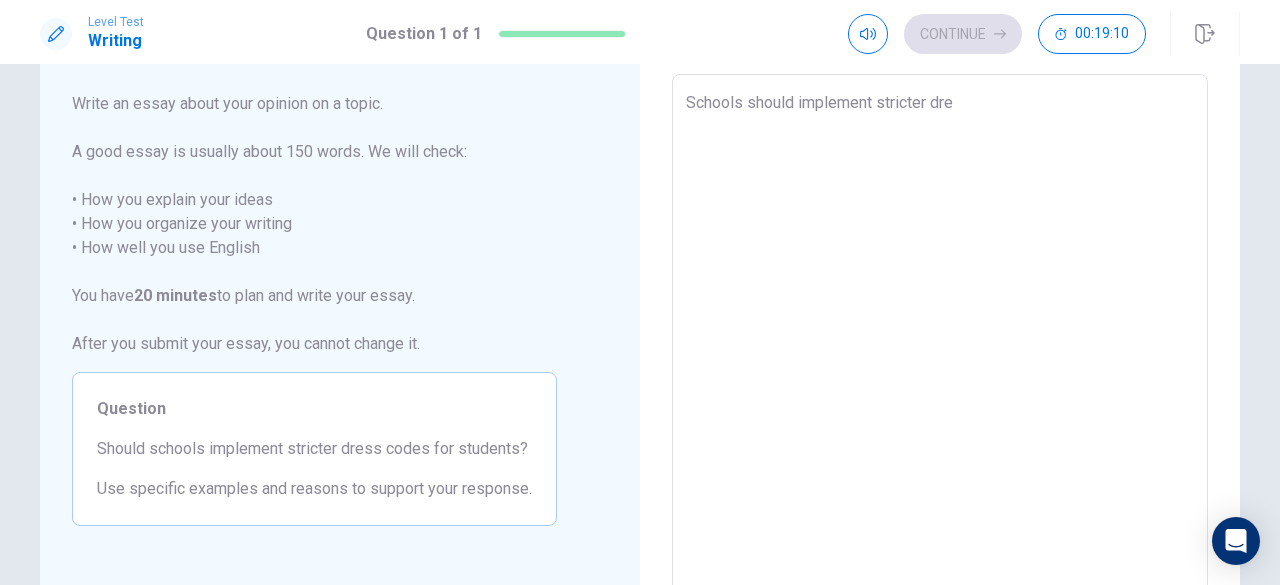 type on "Schools should implement stricter dres" 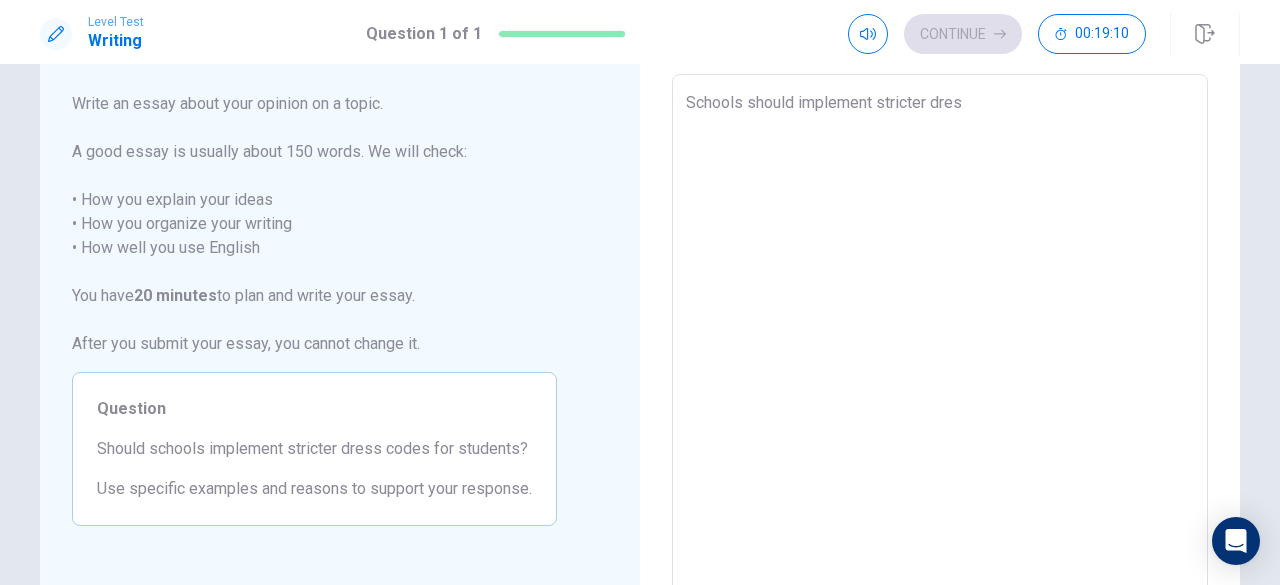 type on "x" 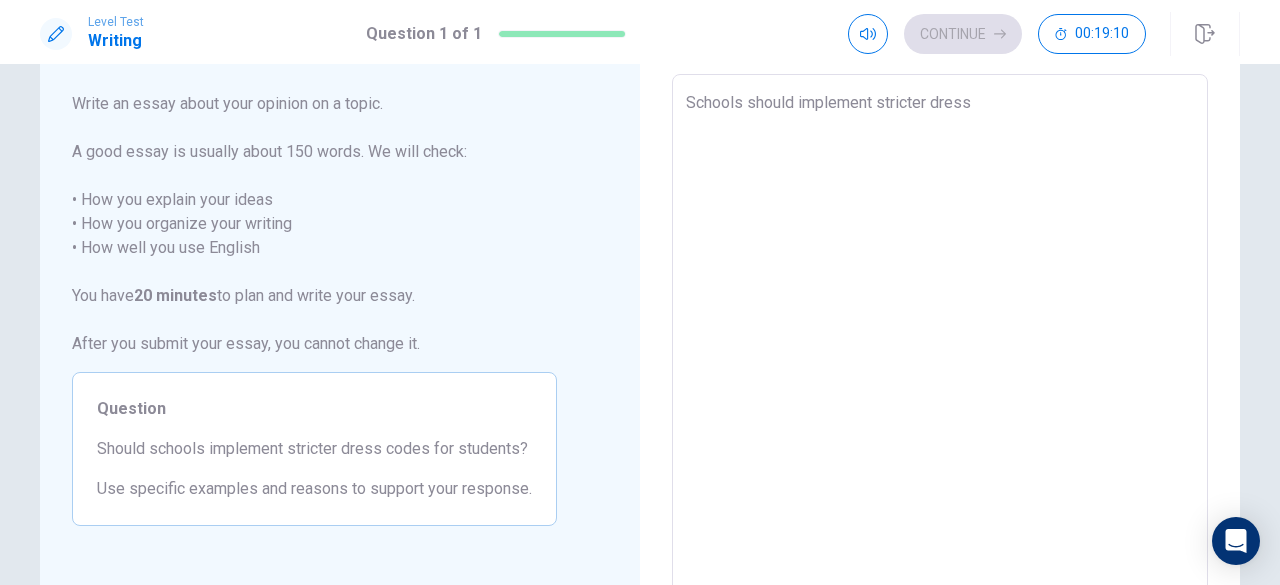 type on "x" 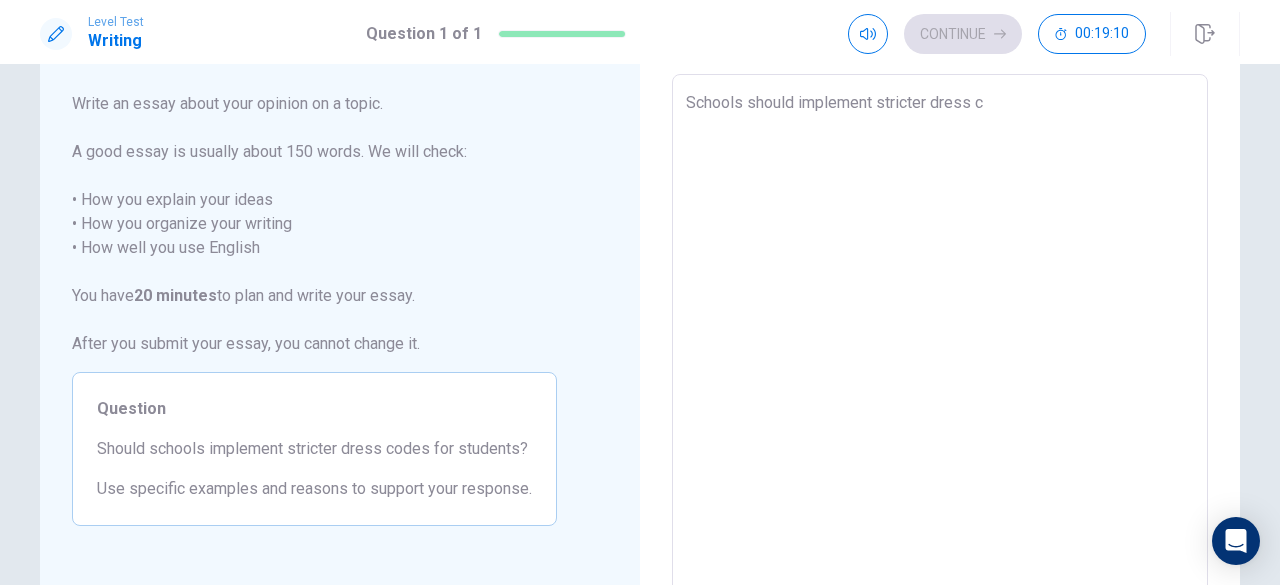type on "x" 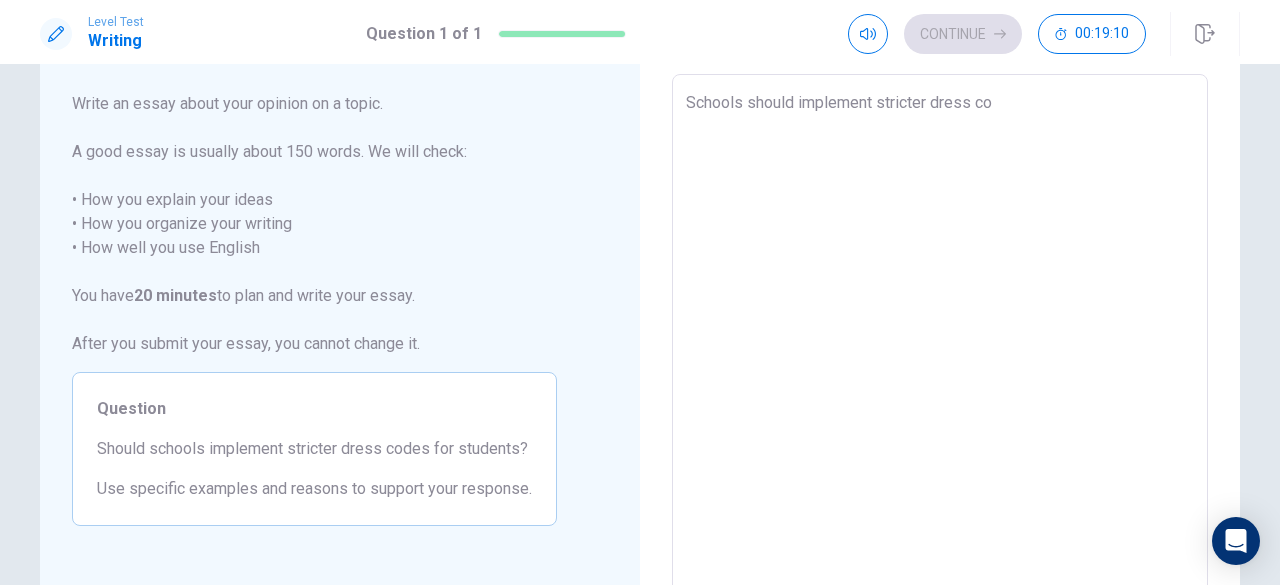 type on "x" 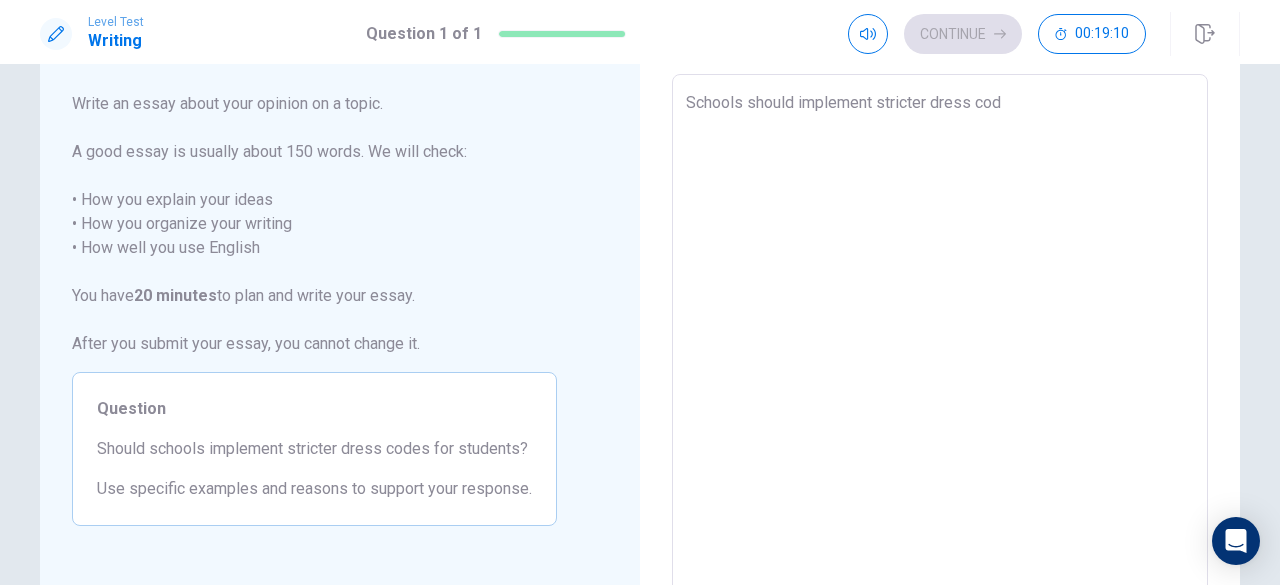 type on "x" 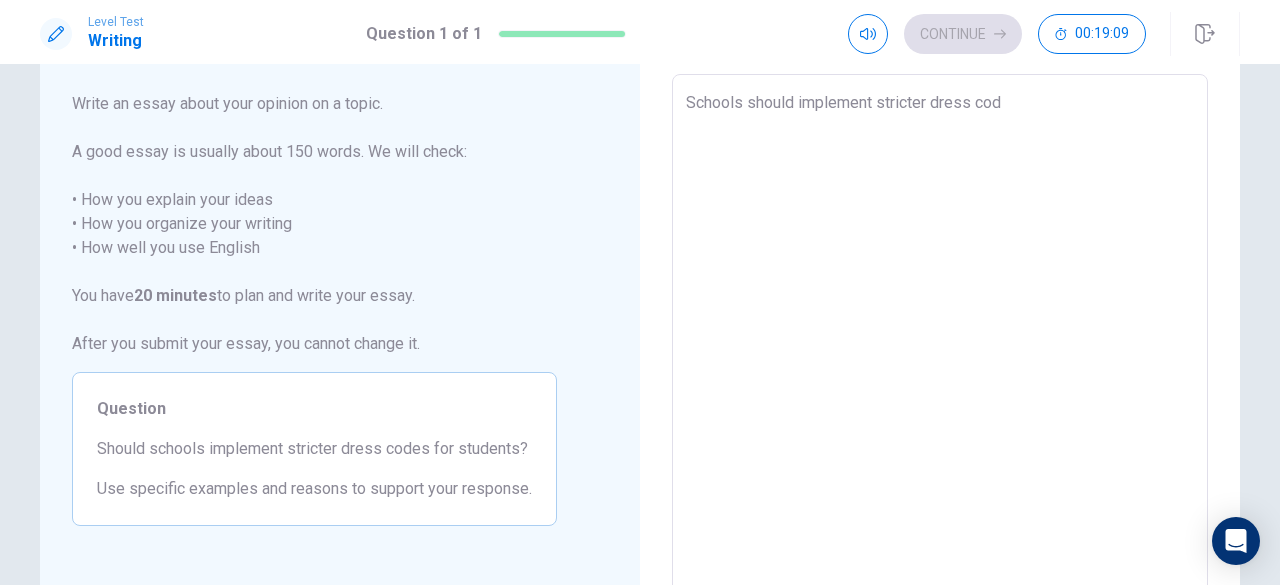 type on "Schools should implement stricter dress code" 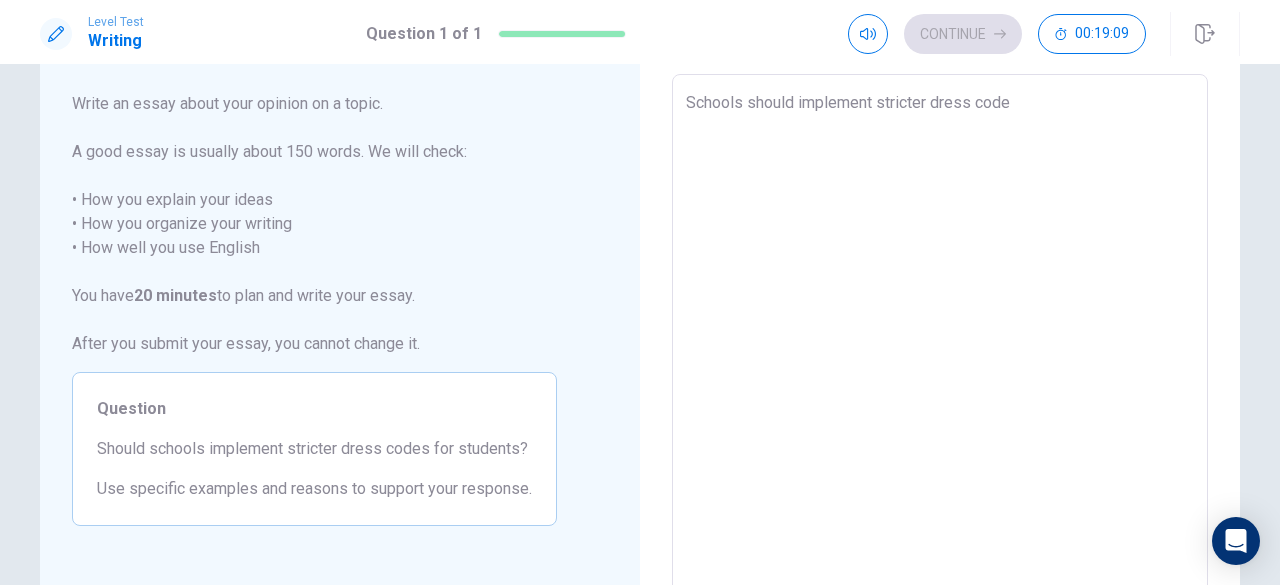 type on "x" 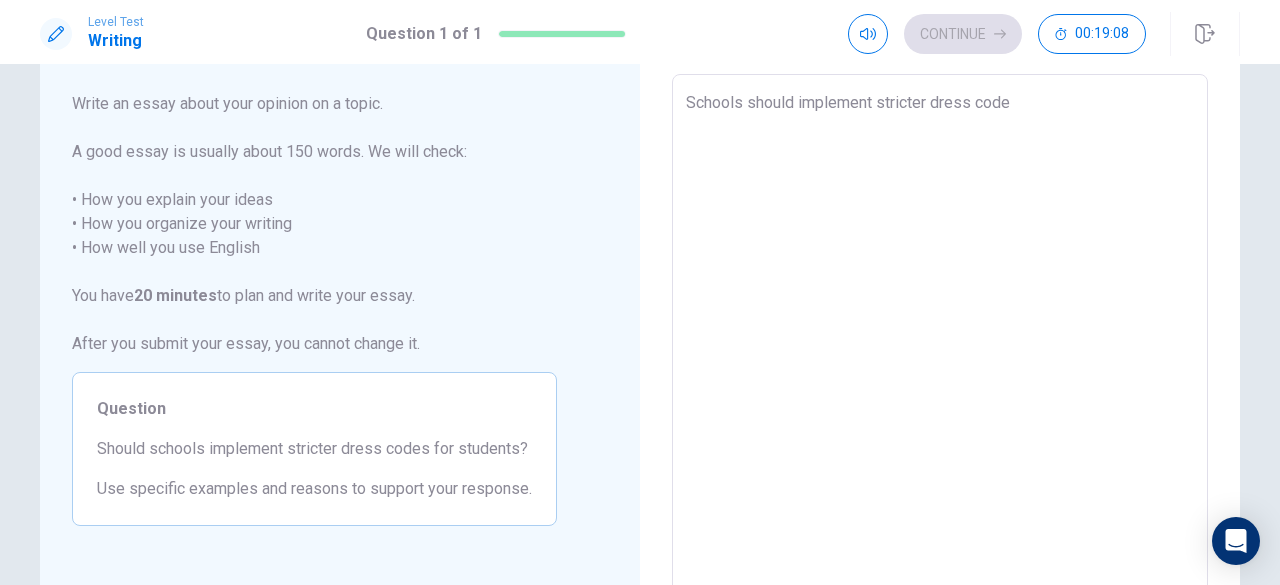 type on "Schools should implement stricter dress codes" 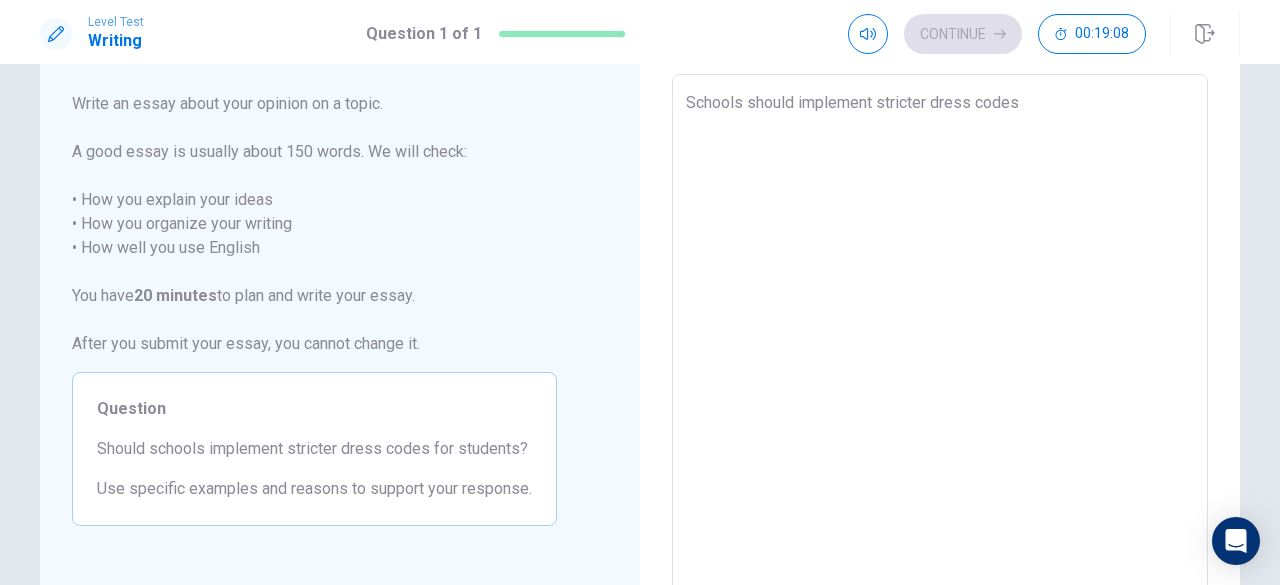 type on "x" 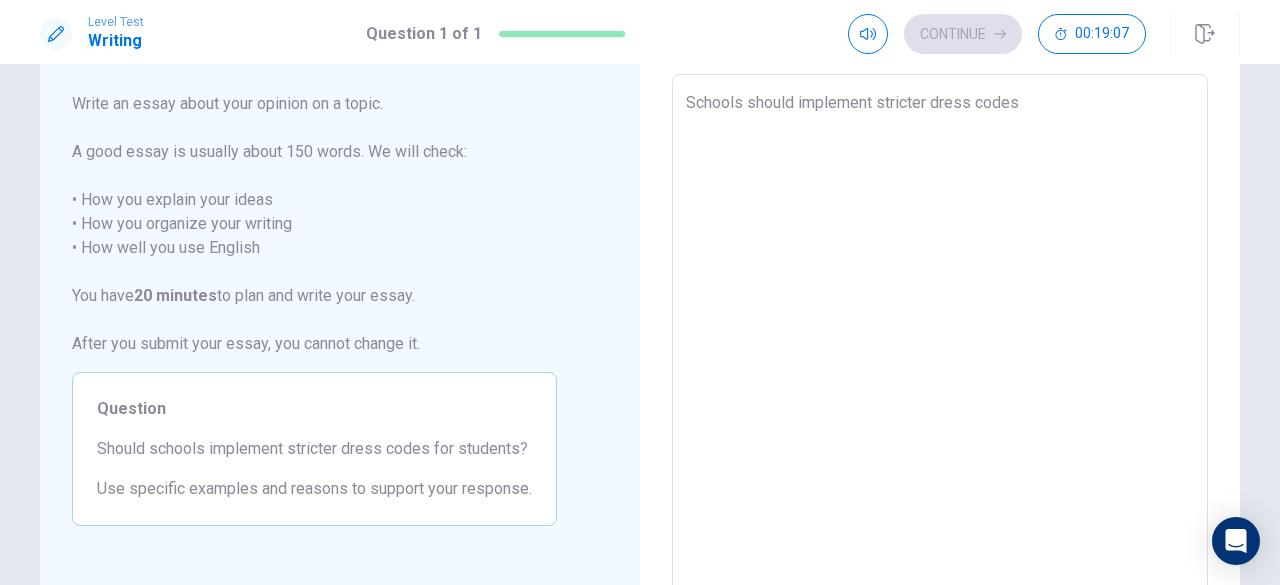 type on "x" 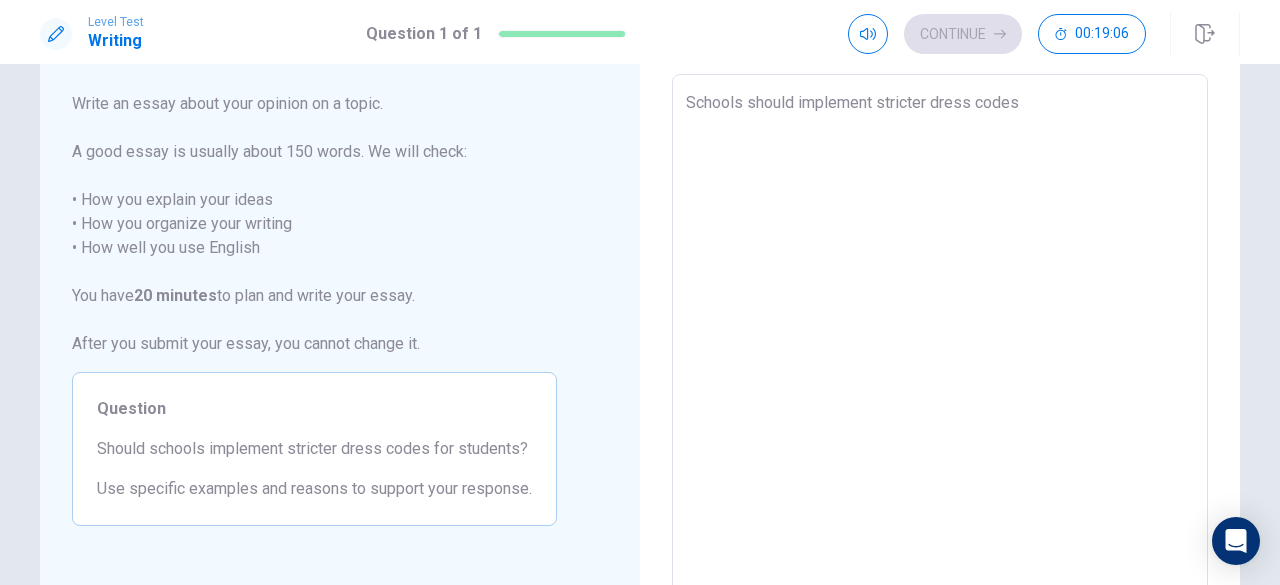 type on "Schools should implement stricter dress codes a" 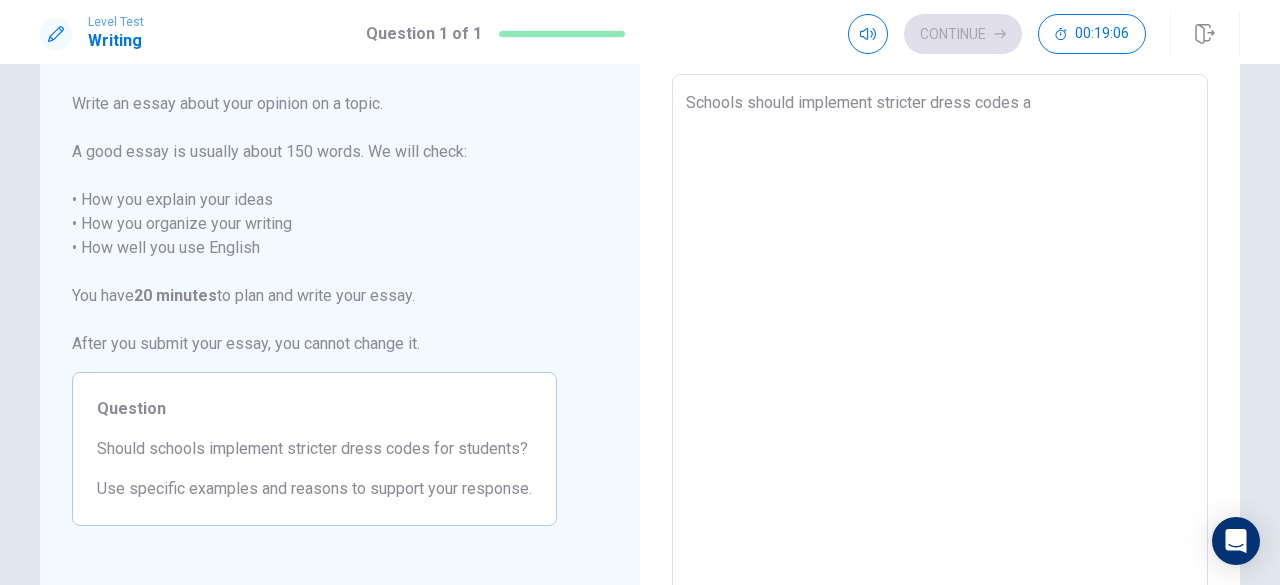 type on "x" 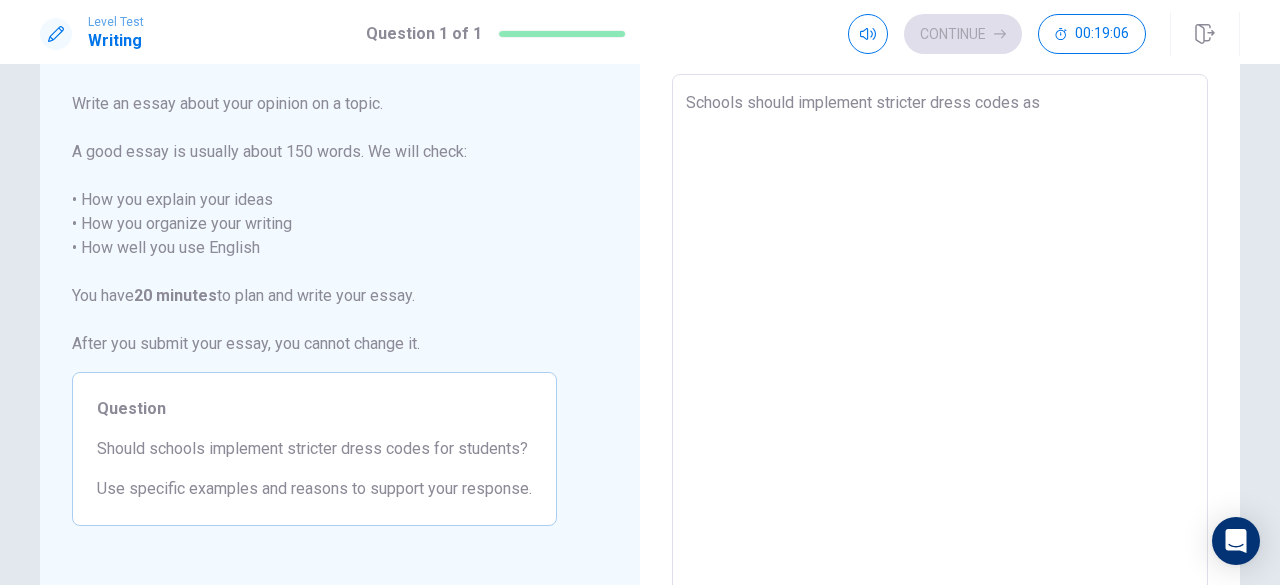 type on "x" 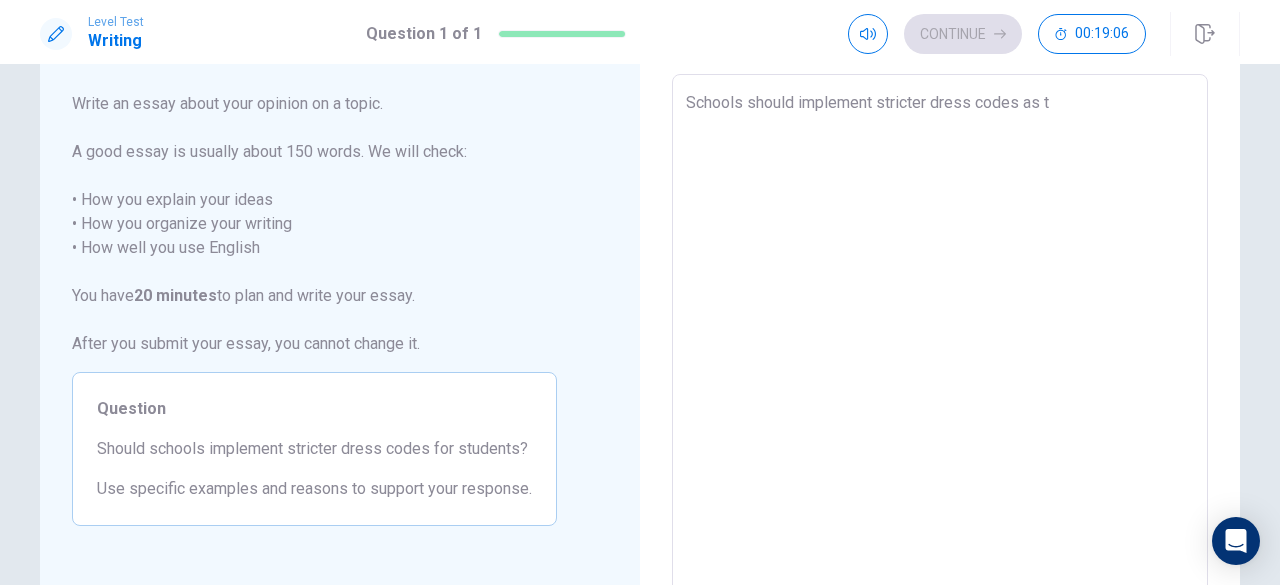 type on "x" 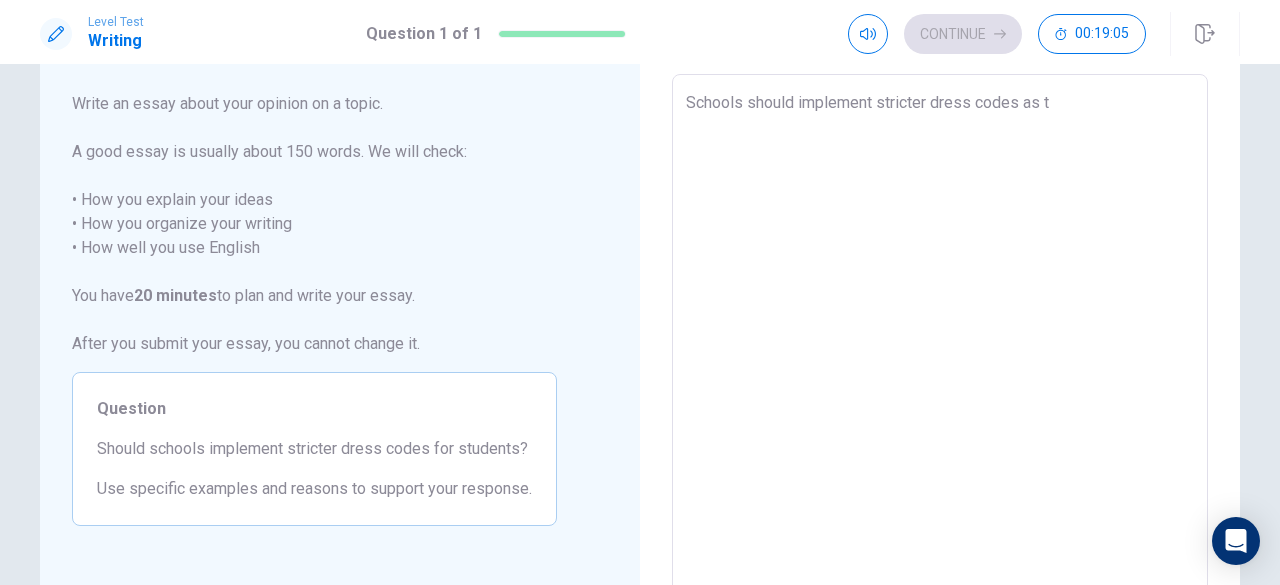 type on "Schools should implement stricter dress codes as th" 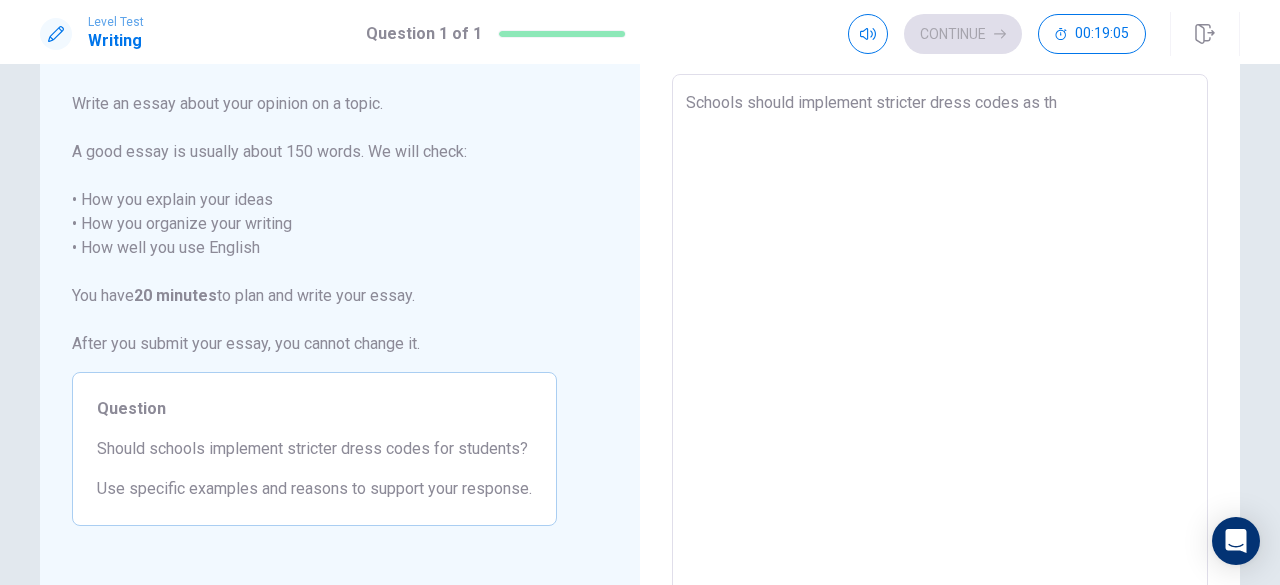 type on "Schools should implement stricter dress codes as thi" 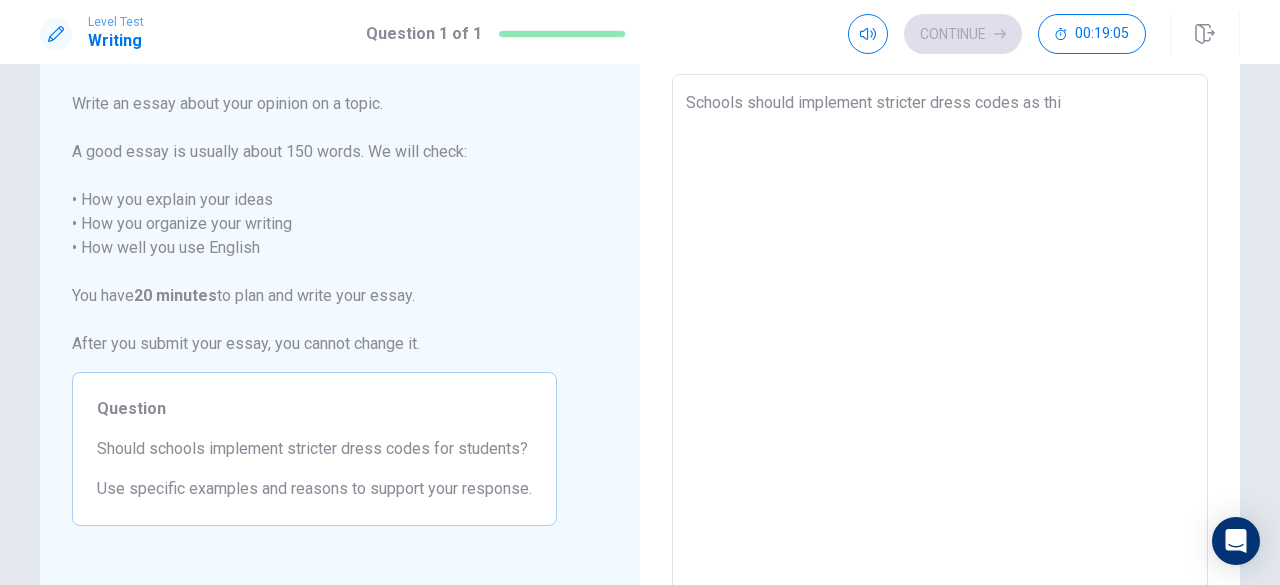type on "x" 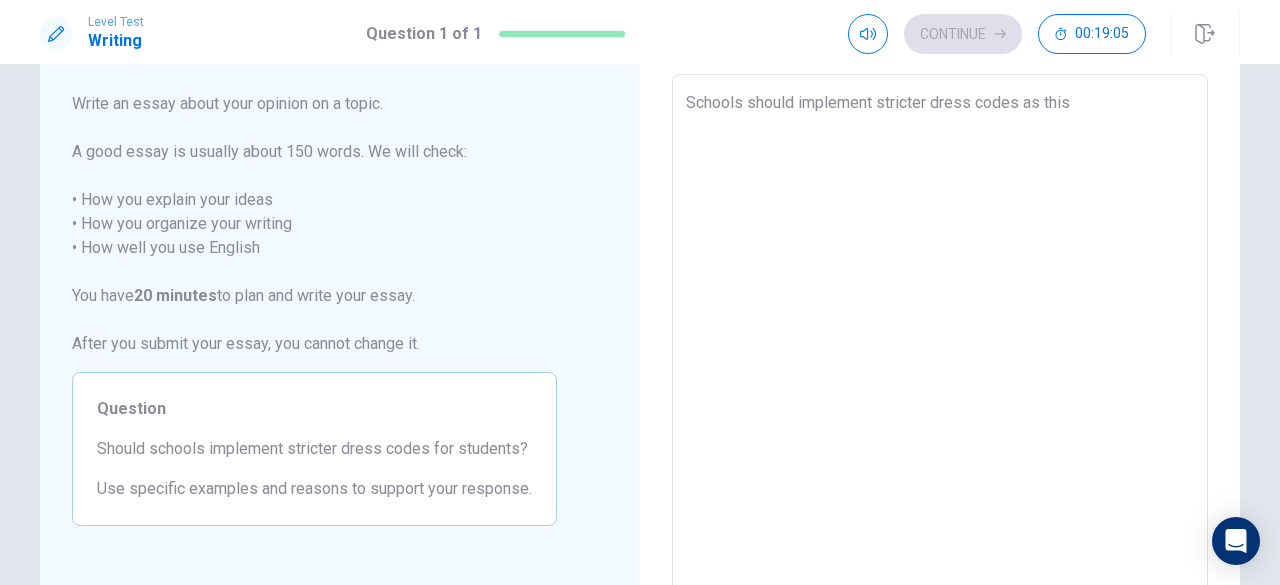 type on "x" 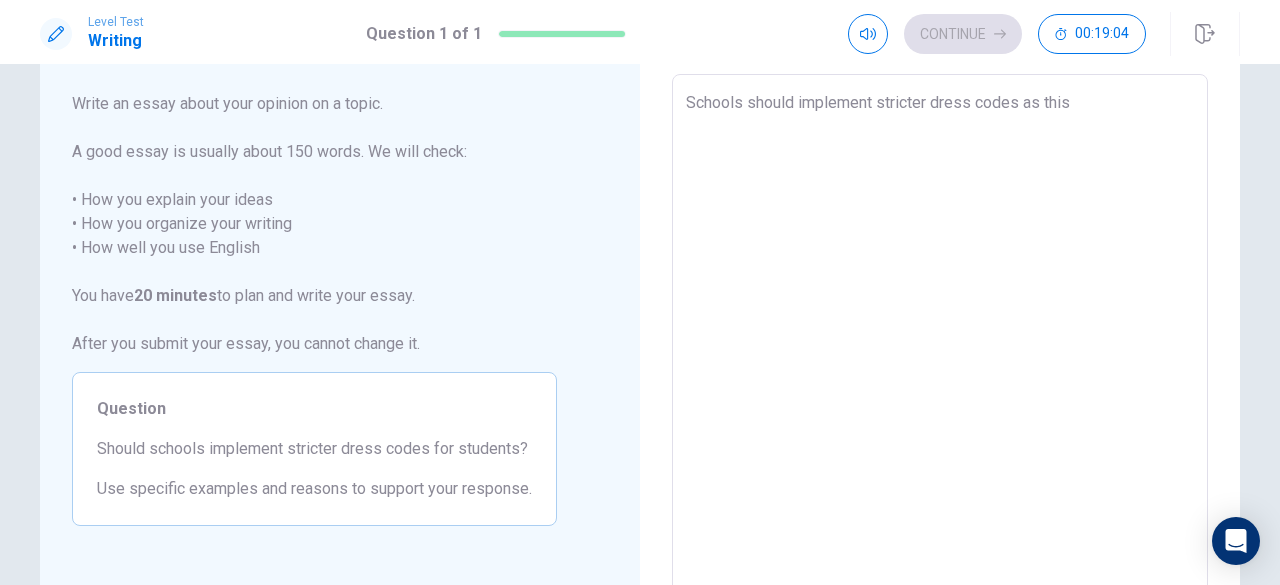 type on "Schools should implement stricter dress codes as this h" 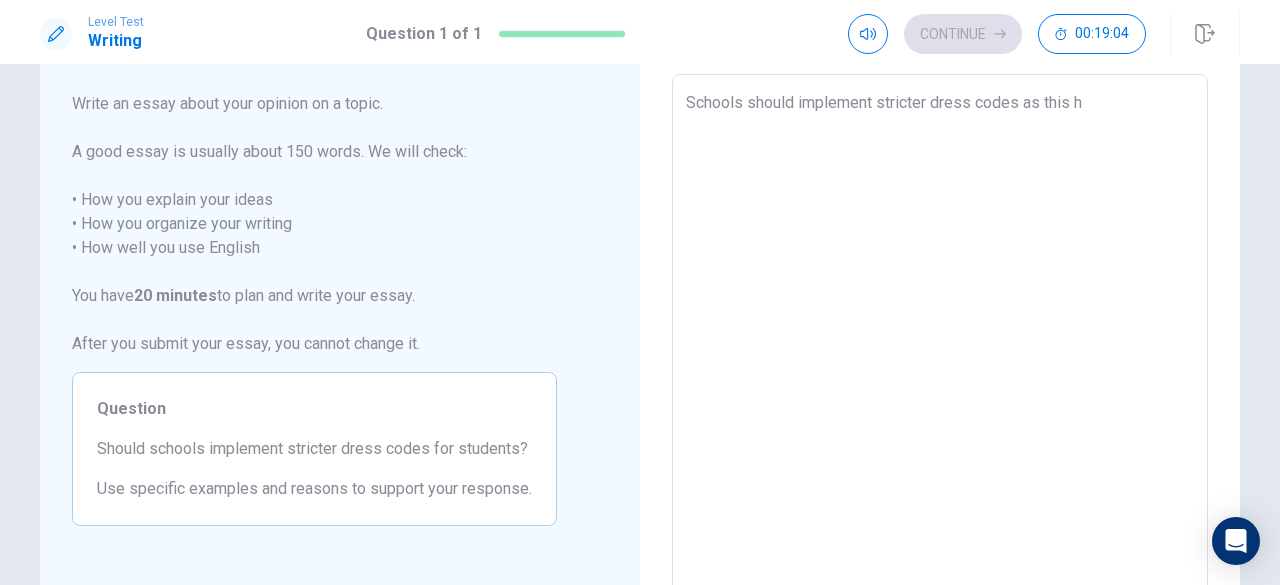 type on "x" 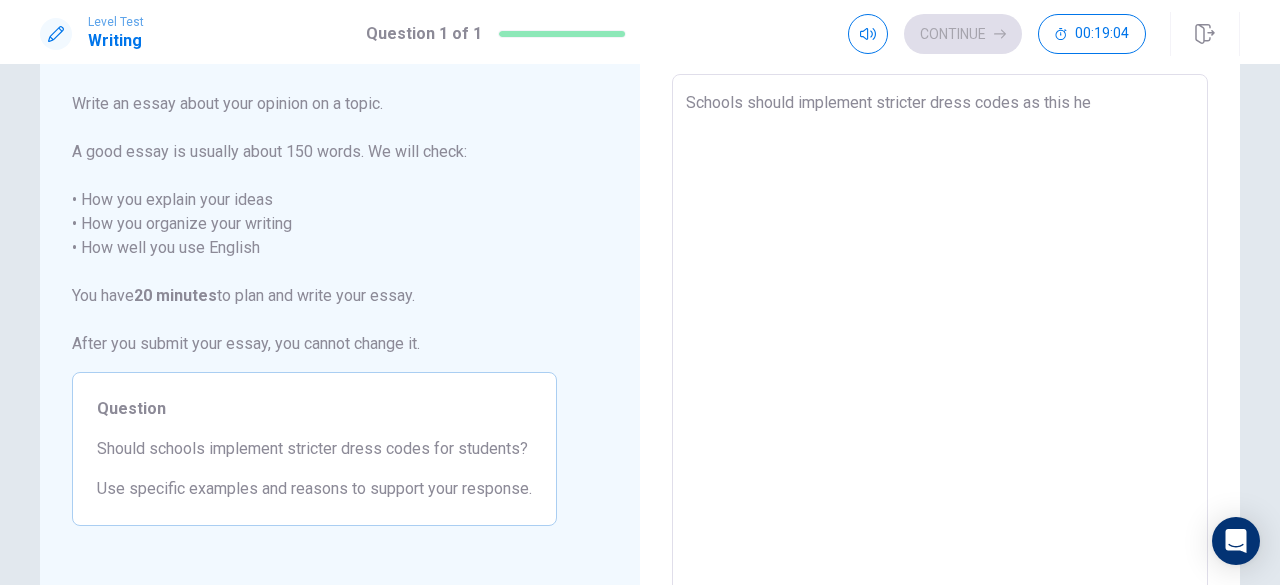 type on "x" 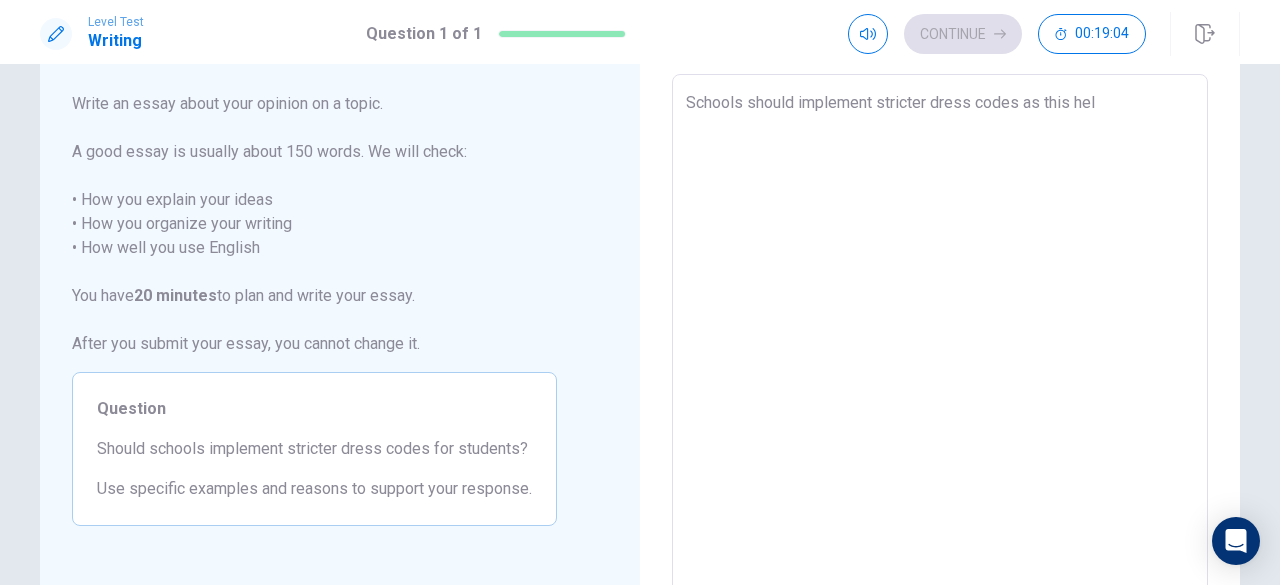 type on "x" 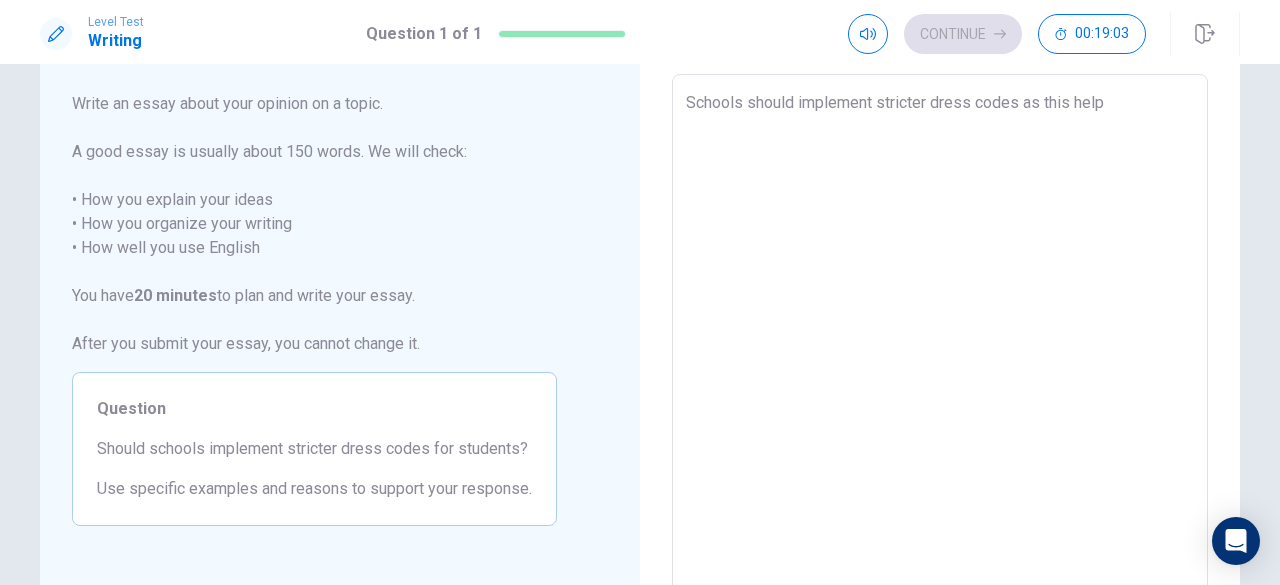 type on "Schools should implement stricter dress codes as this helps" 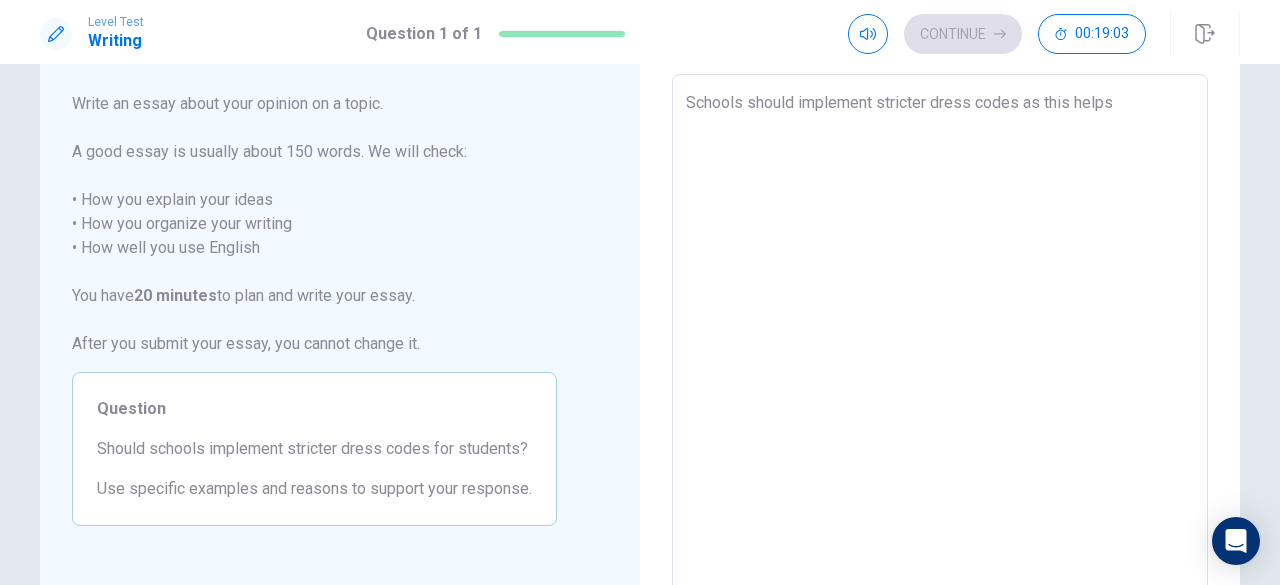 type on "x" 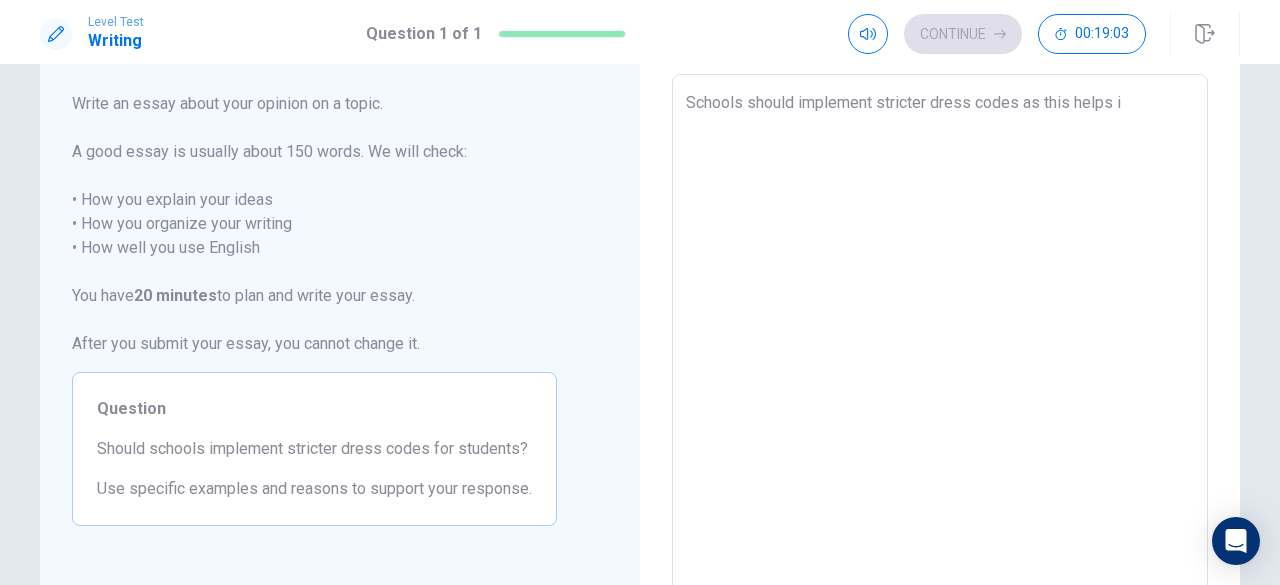 type on "x" 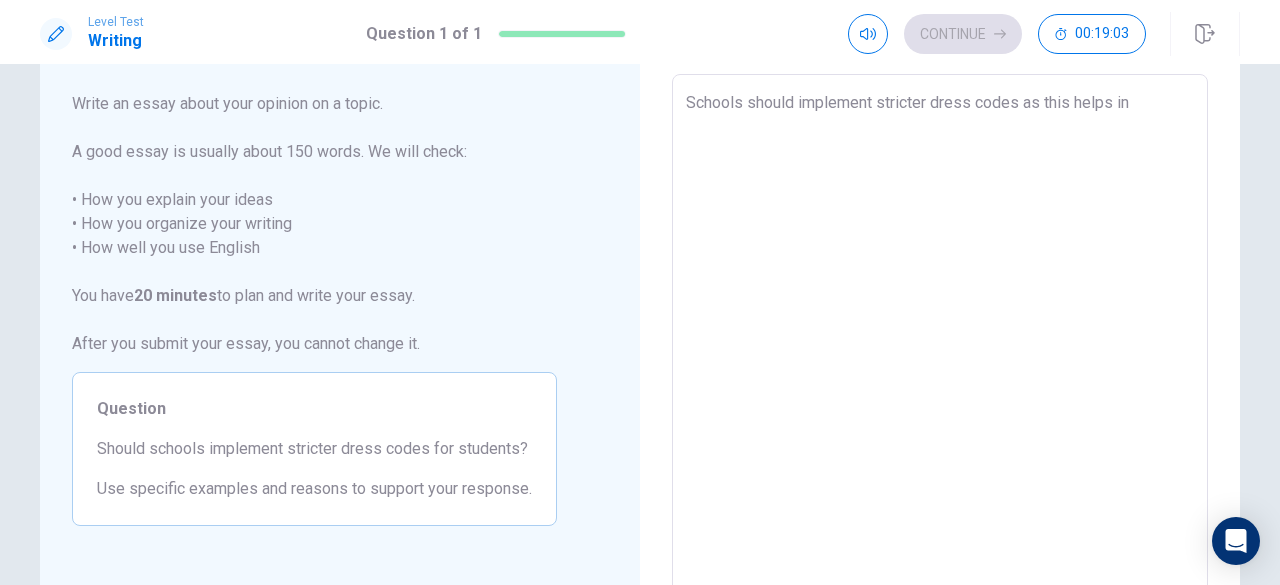 type on "x" 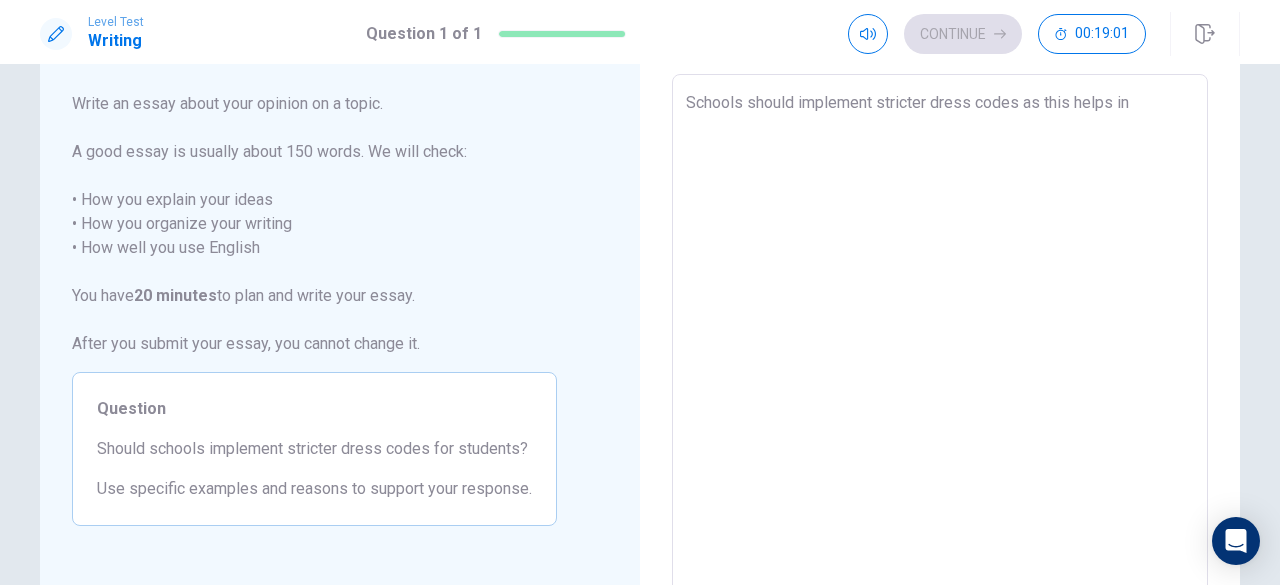 type on "x" 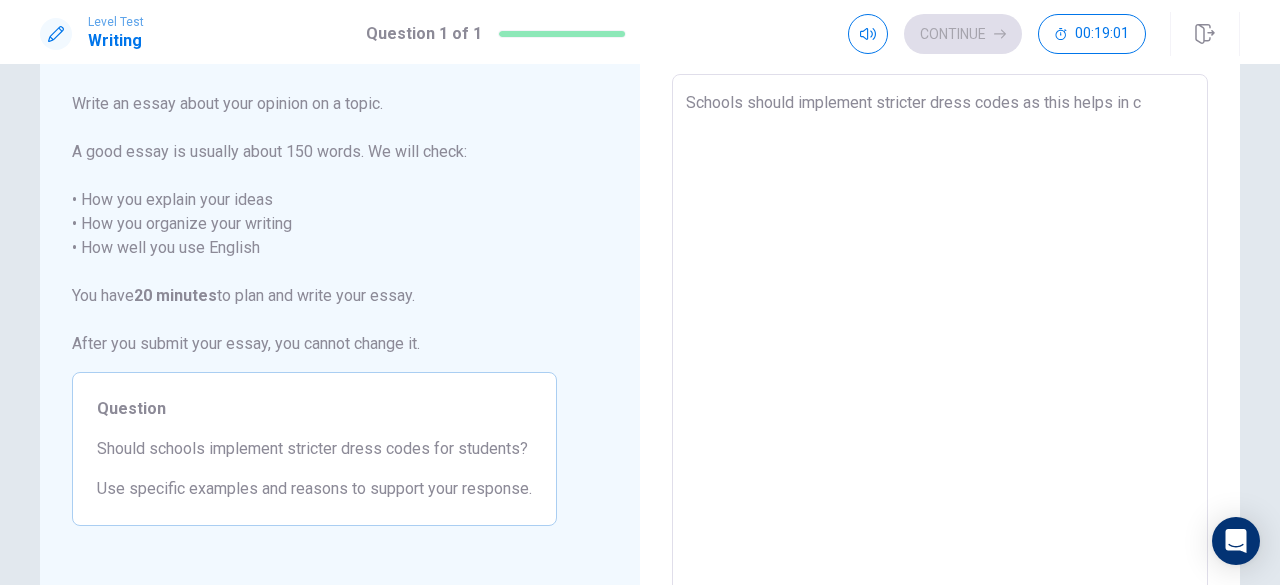 type on "x" 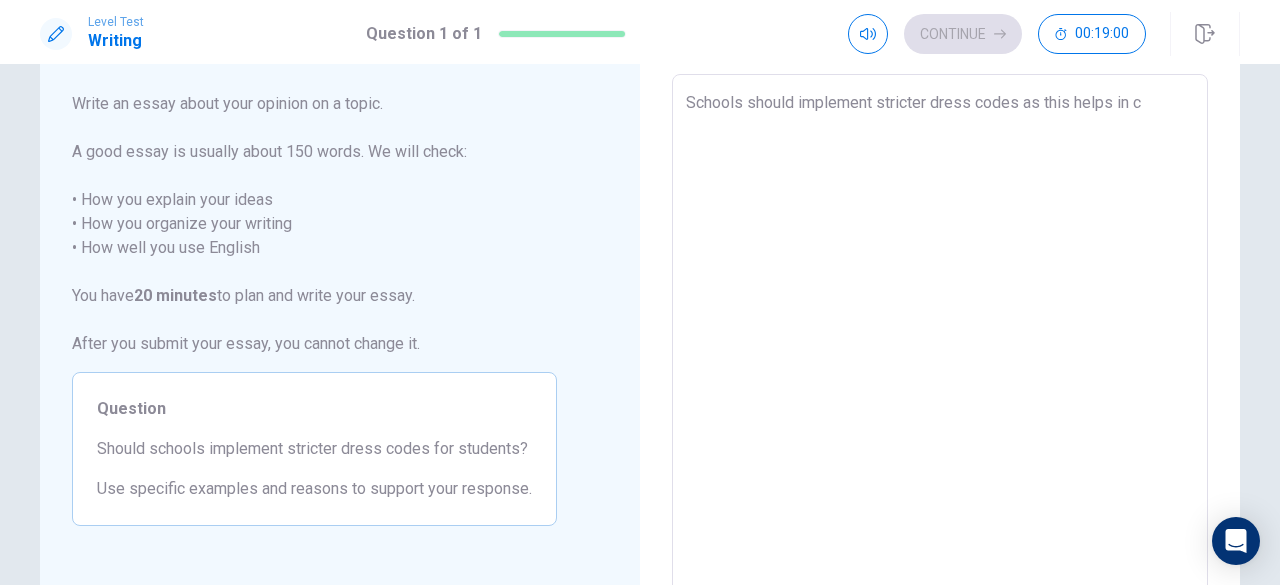 type on "Schools should implement stricter dress codes as this helps in co" 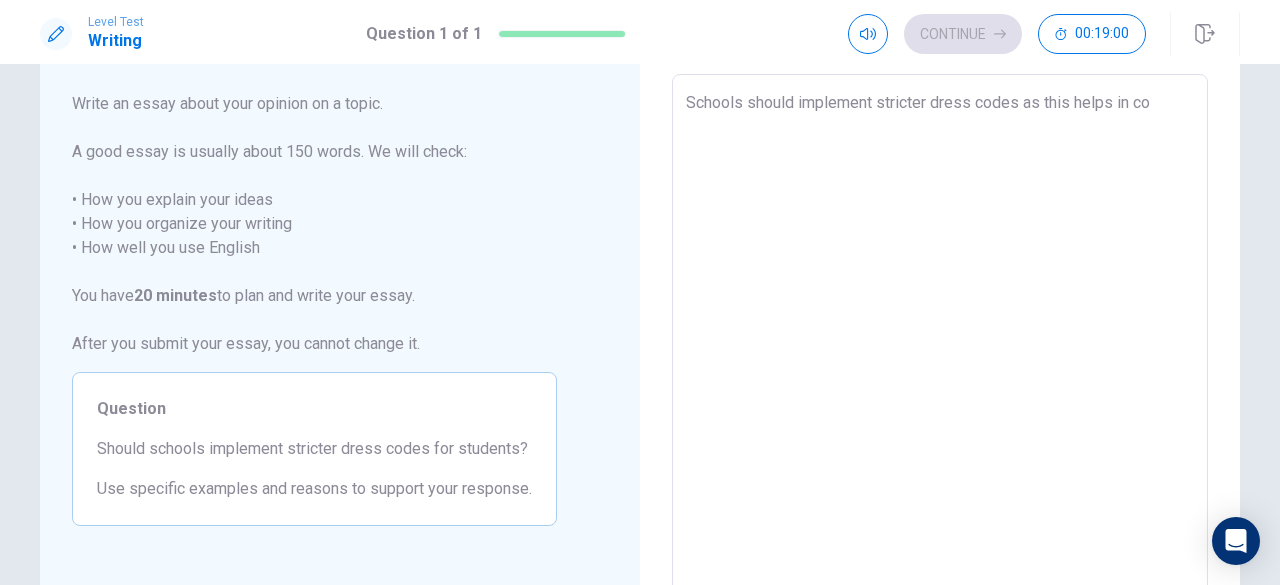 type on "Schools should implement stricter dress codes as this helps in con" 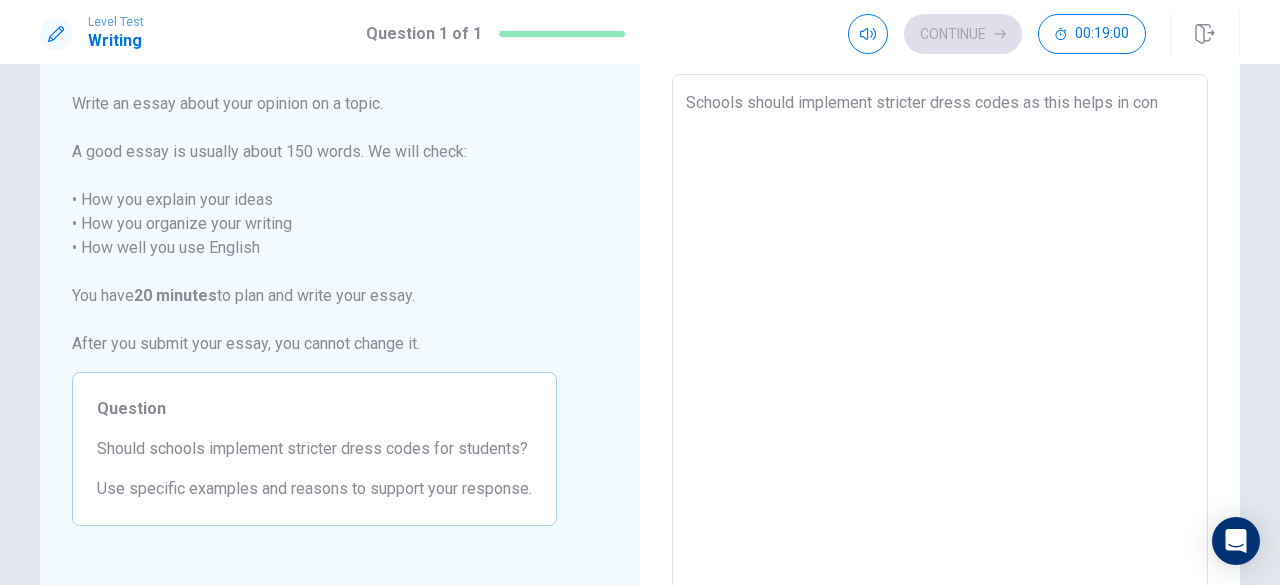type on "x" 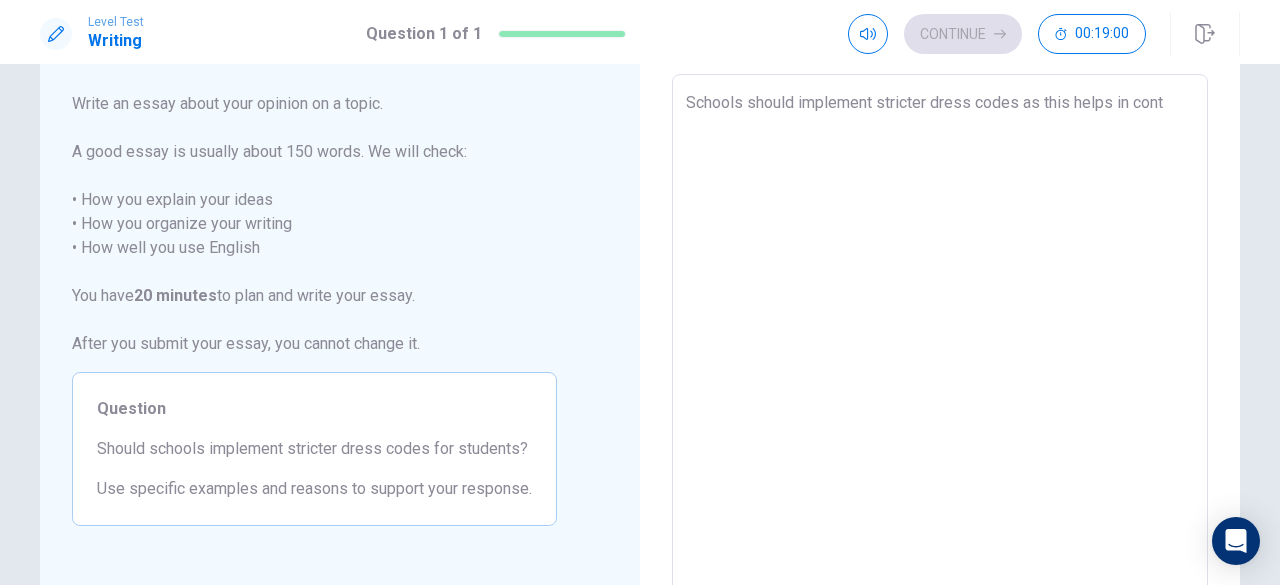 type on "x" 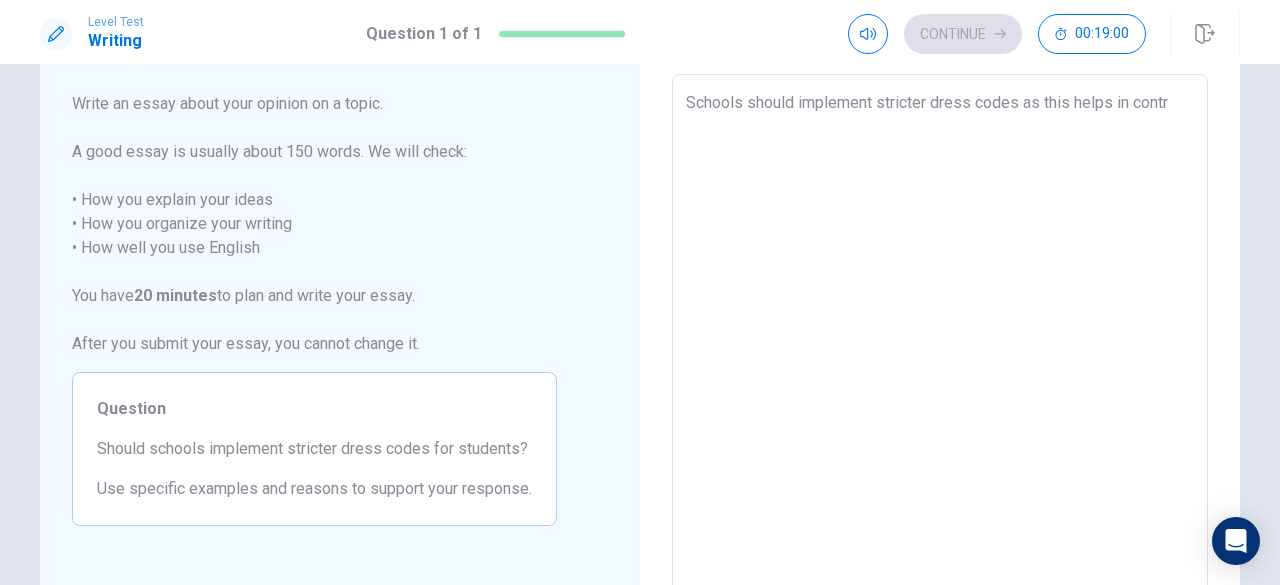 type on "x" 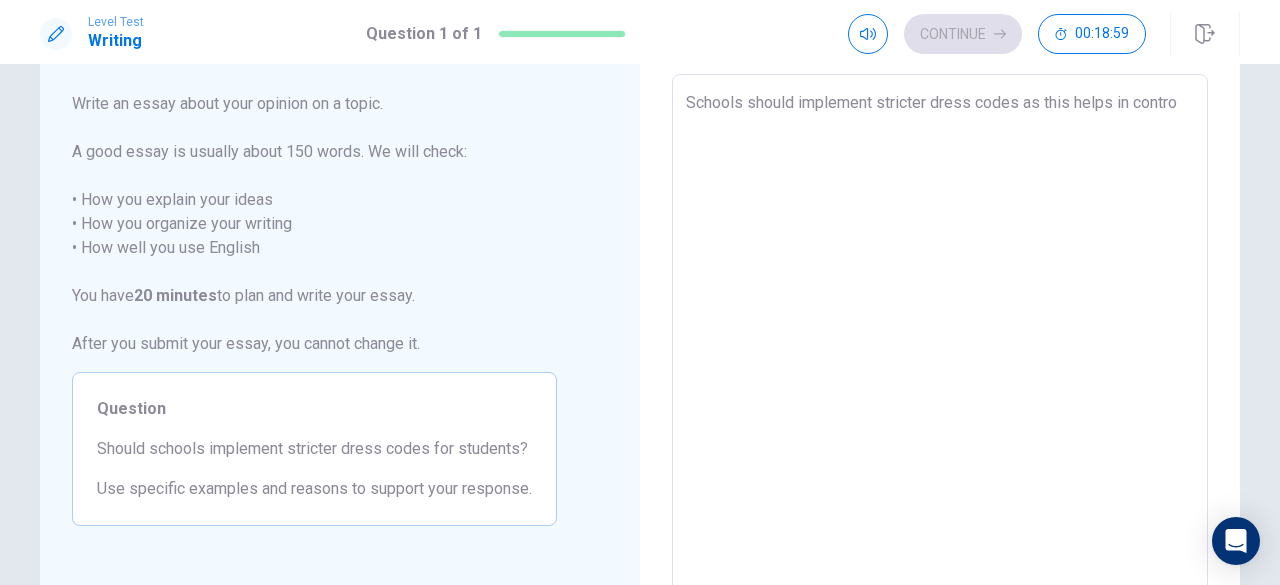 type on "Schools should implement stricter dress codes as this helps in control" 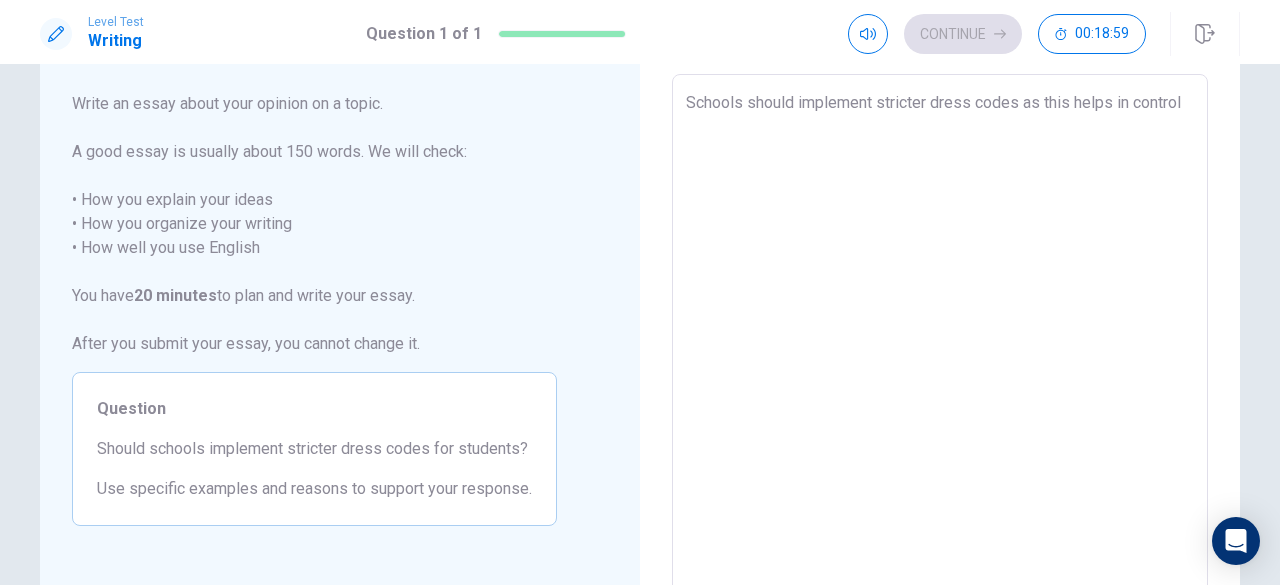 type on "x" 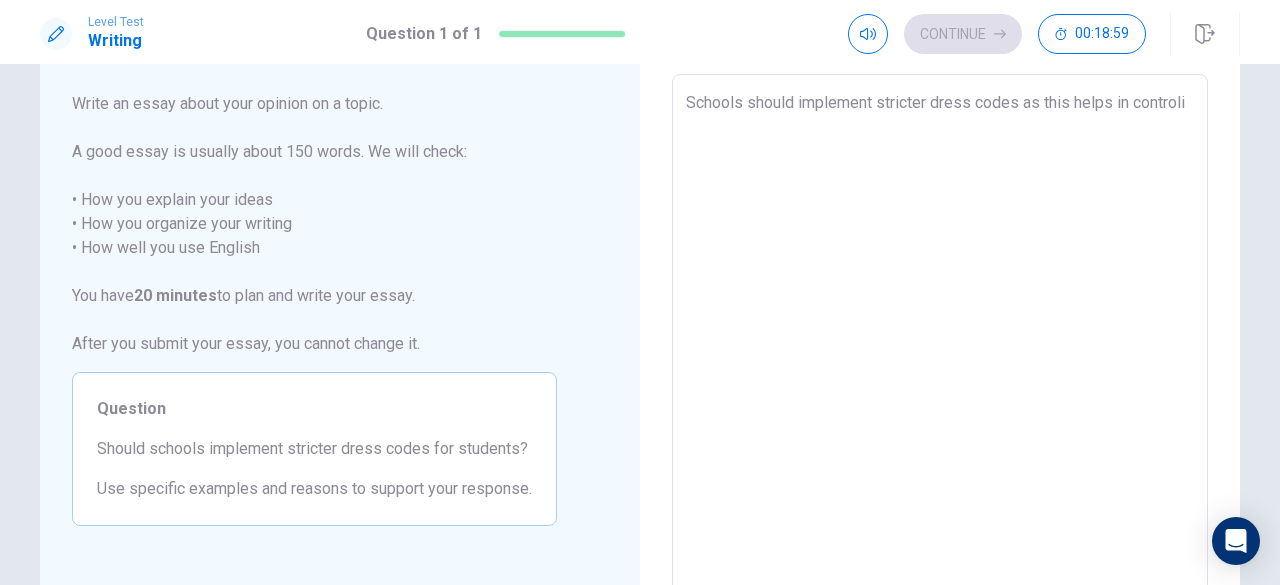 type on "x" 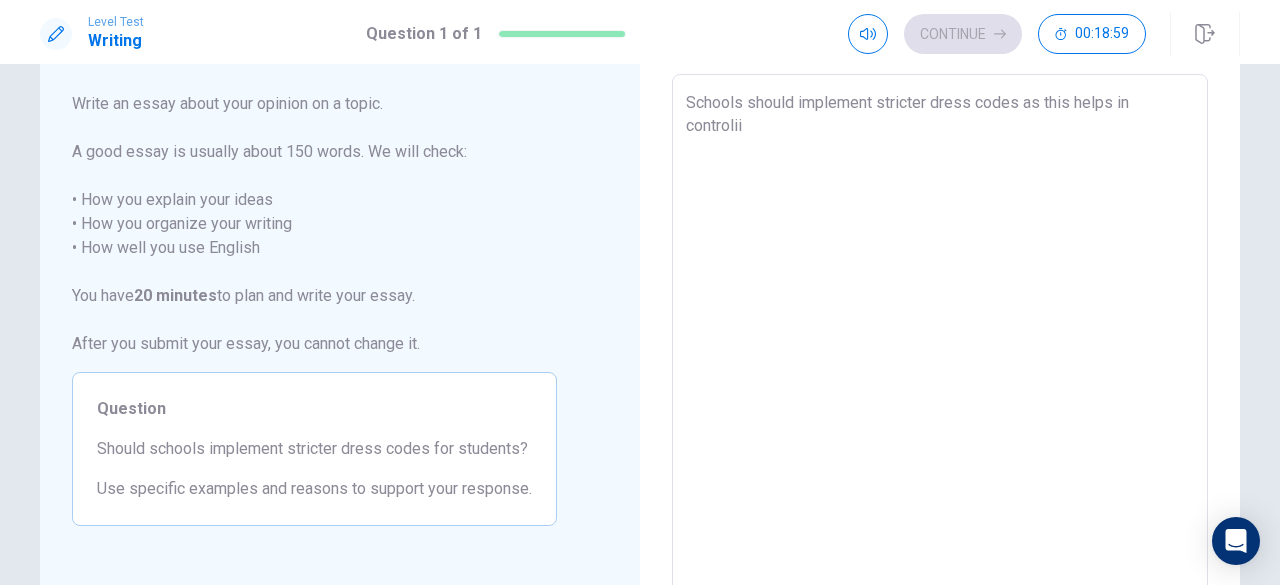 type on "Schools should implement stricter dress codes as this helps in controliin" 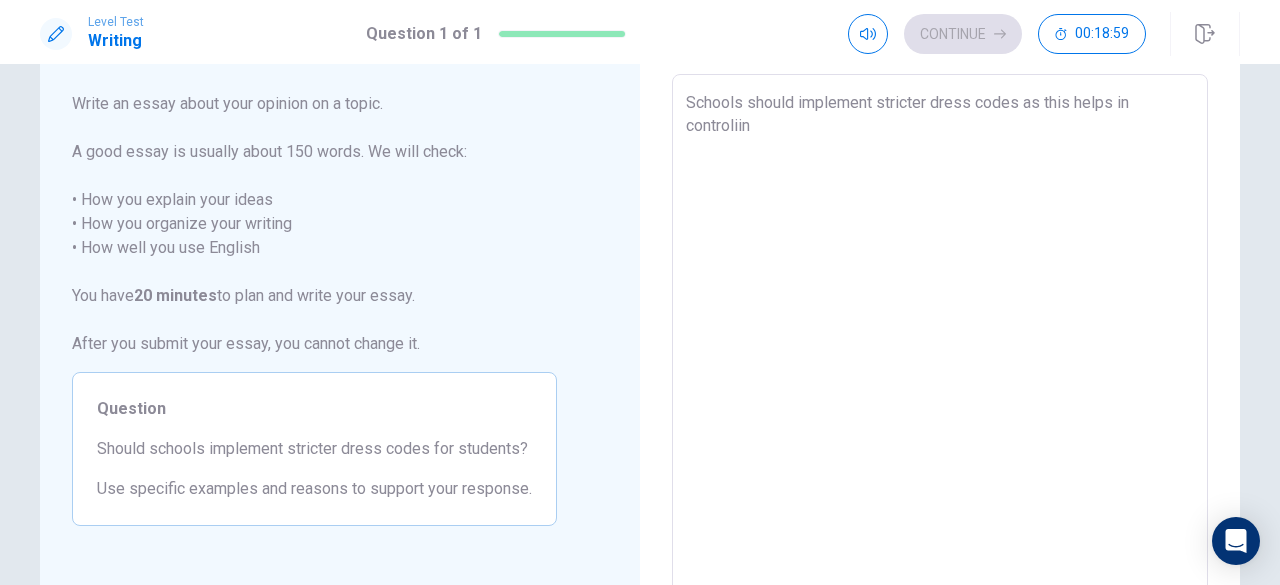 type on "x" 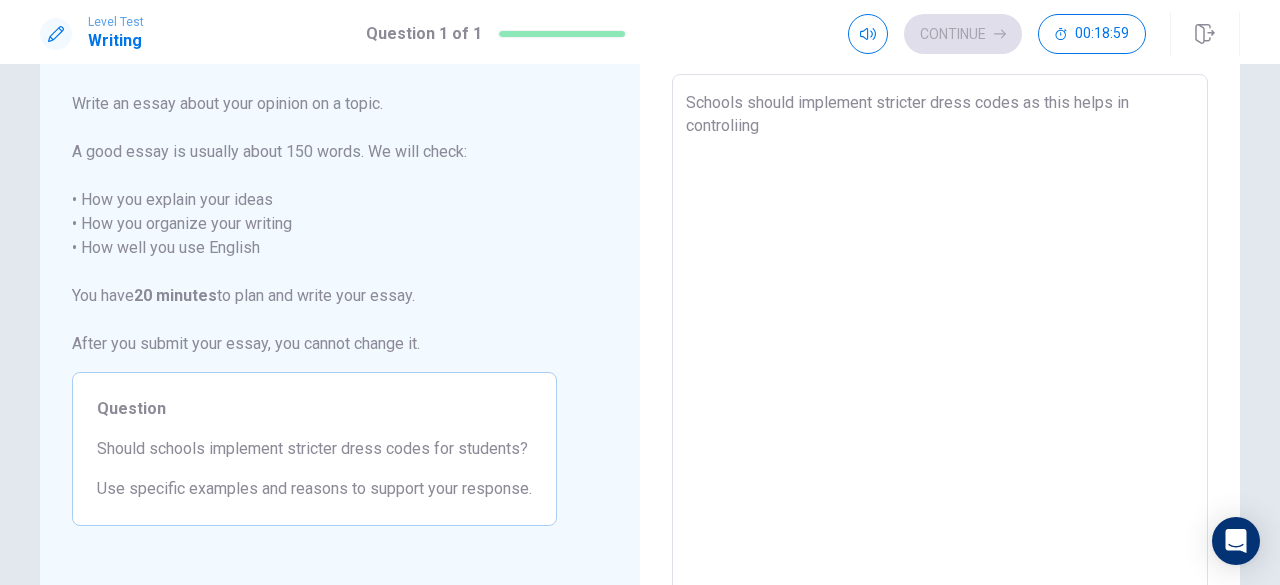 type on "Schools should implement stricter dress codes as this helps in controliing" 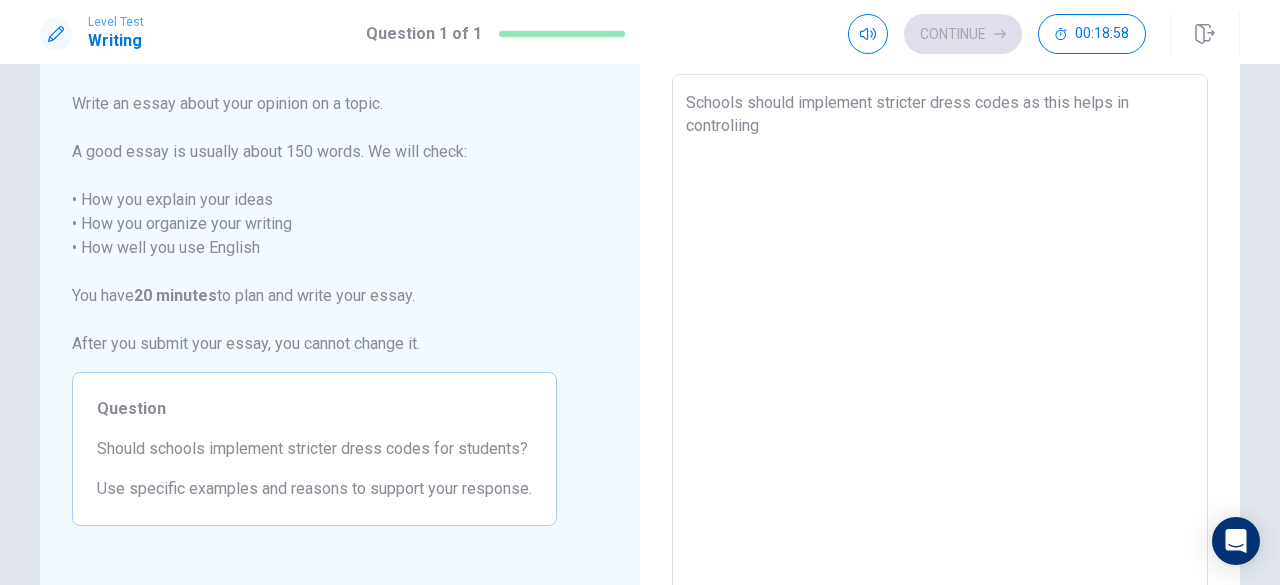 type on "Schools should implement stricter dress codes as this helps in controliing t" 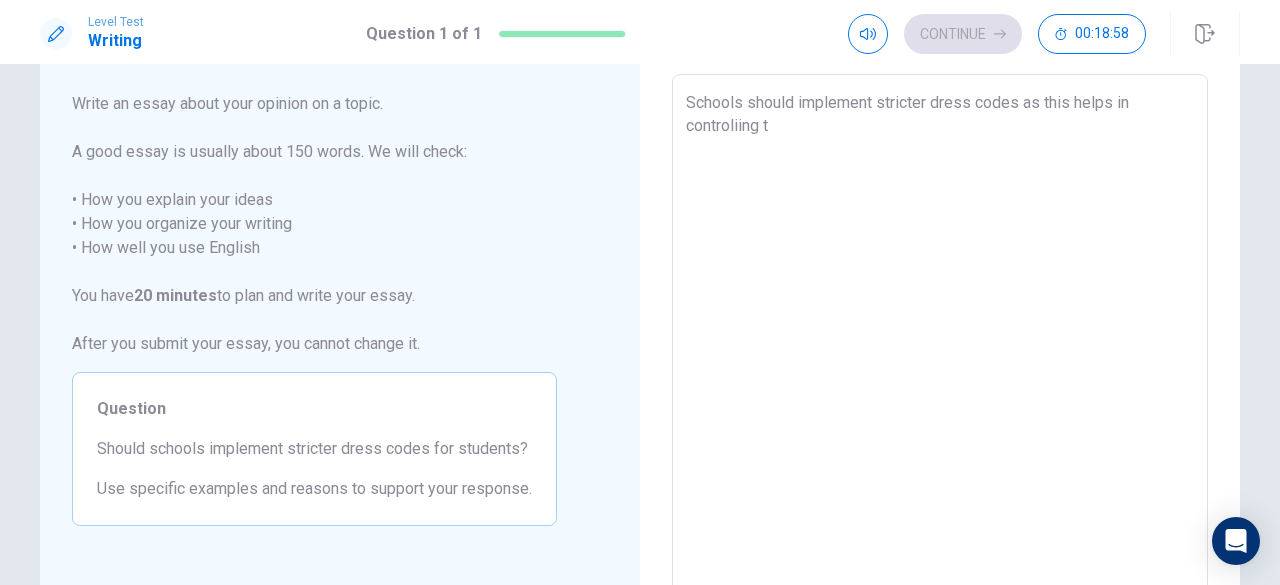 type on "x" 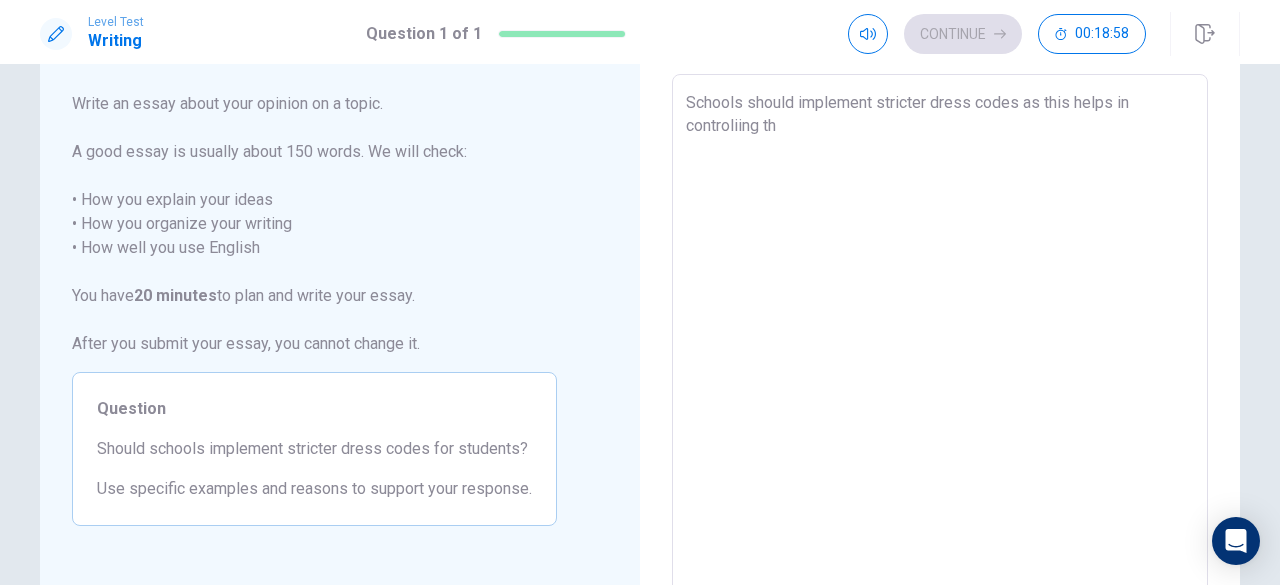 type on "x" 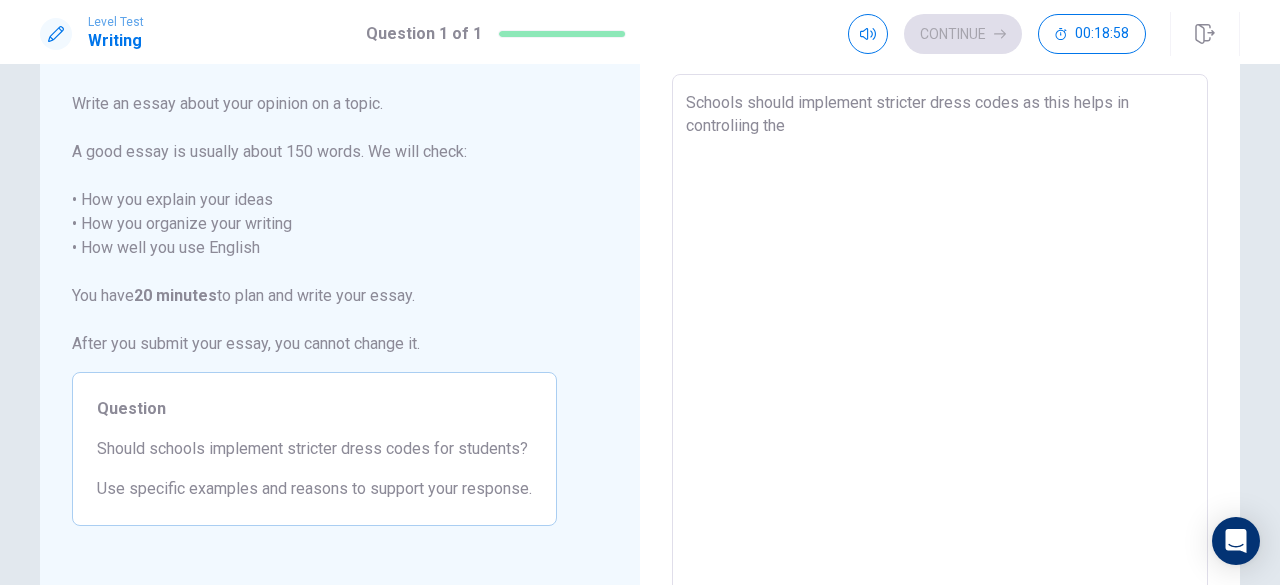 type on "Schools should implement stricter dress codes as this helps in controliing the" 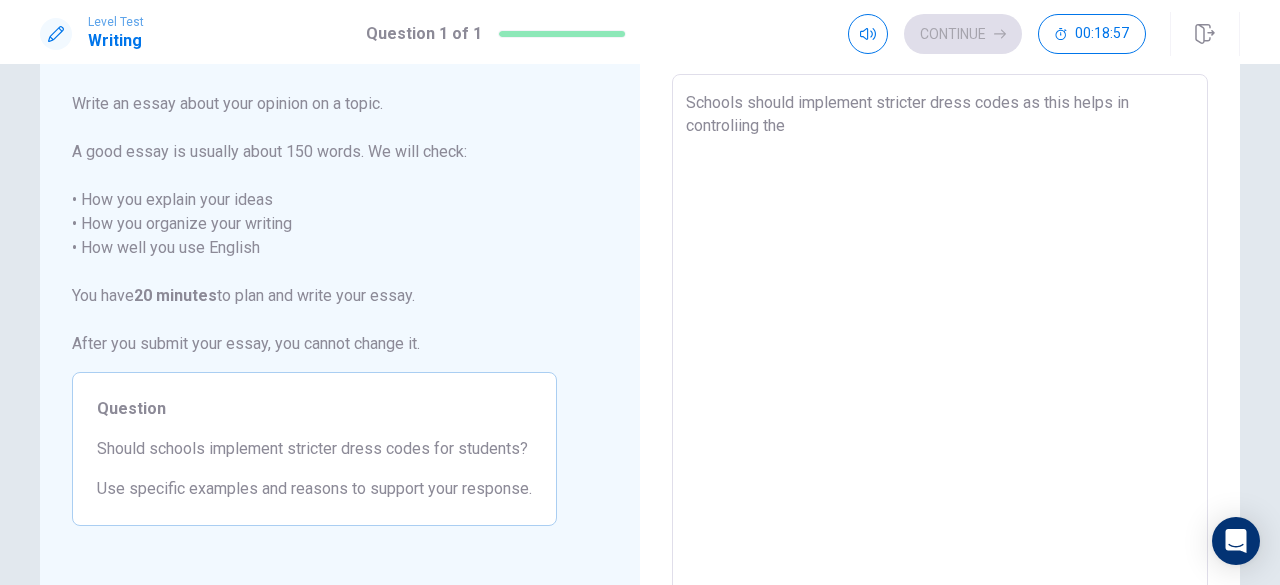 type on "Schools should implement stricter dress codes as this helps in controliing the d" 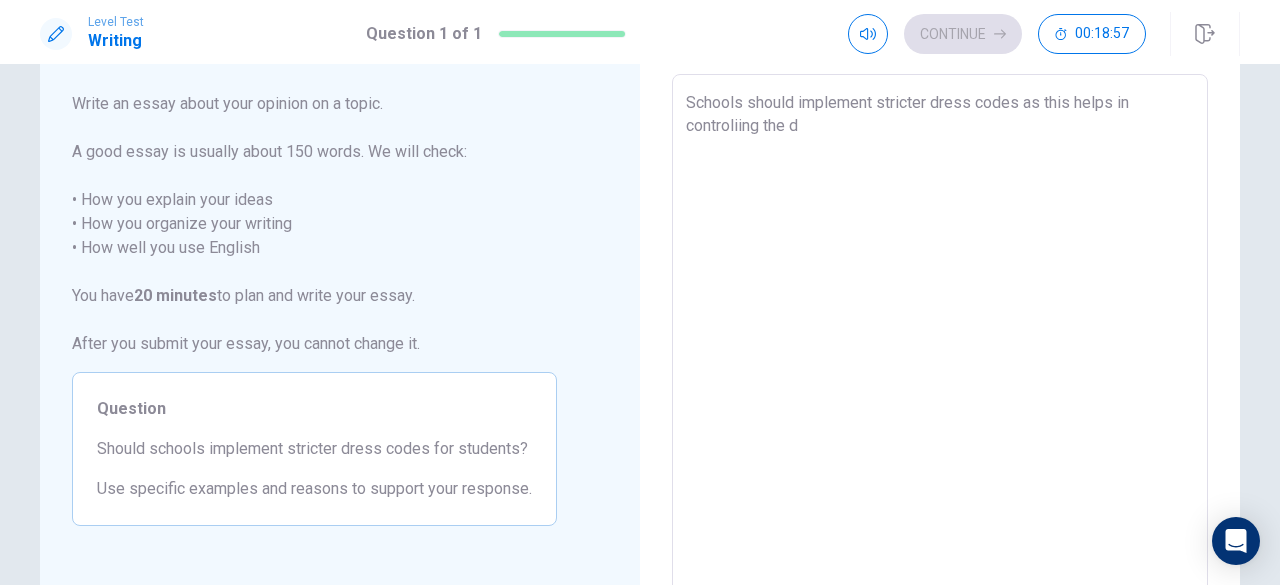 type on "x" 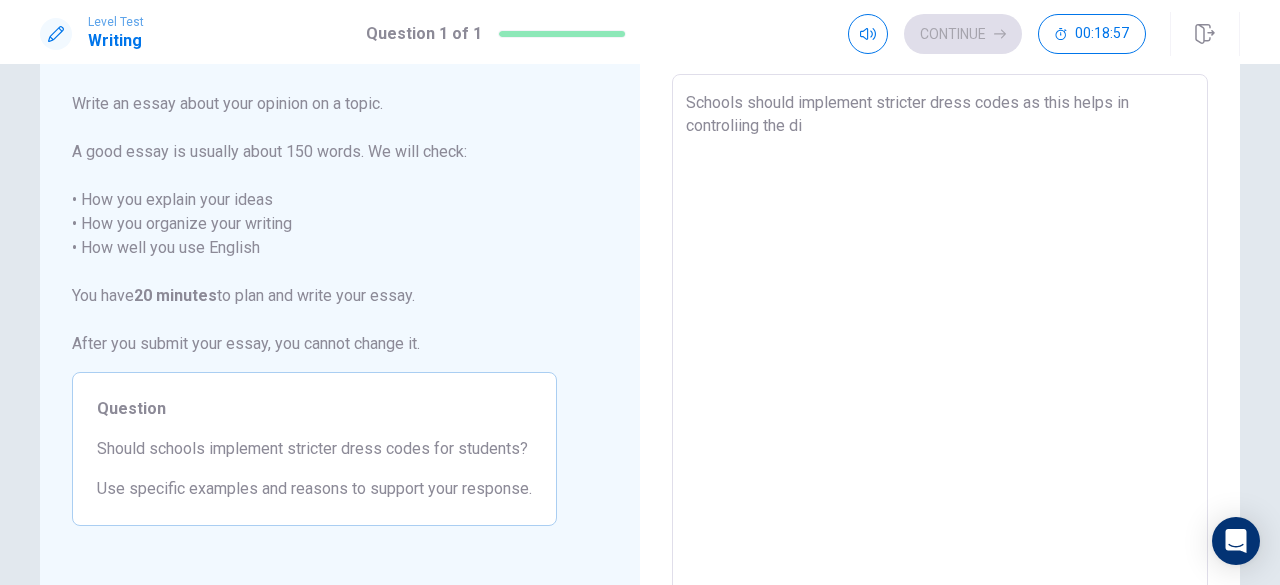 type on "x" 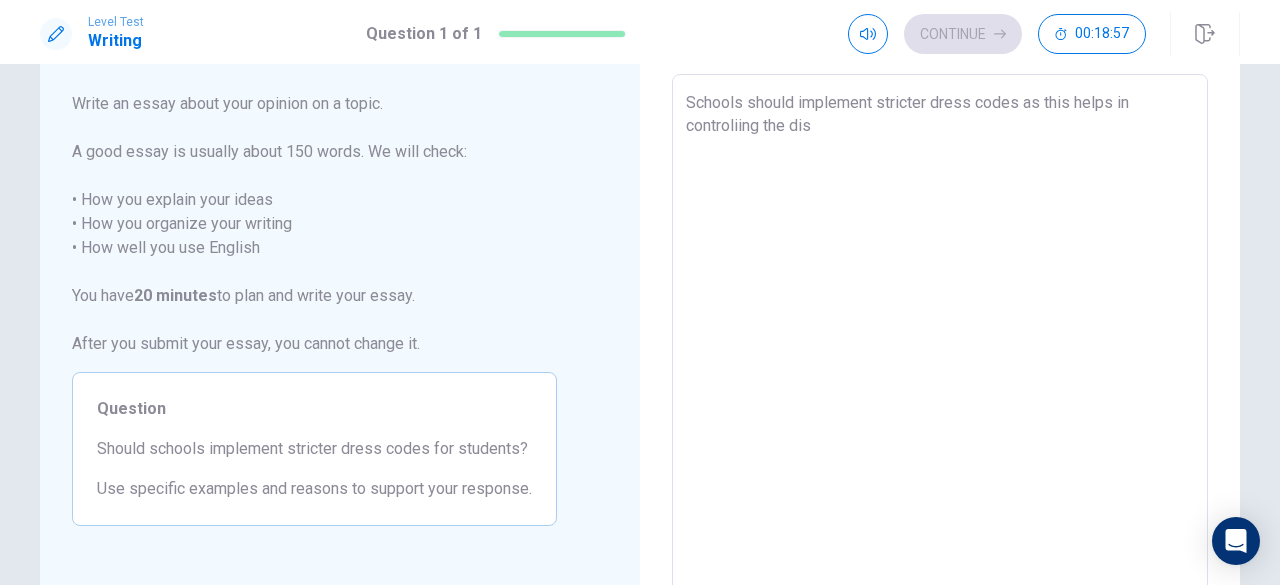type on "x" 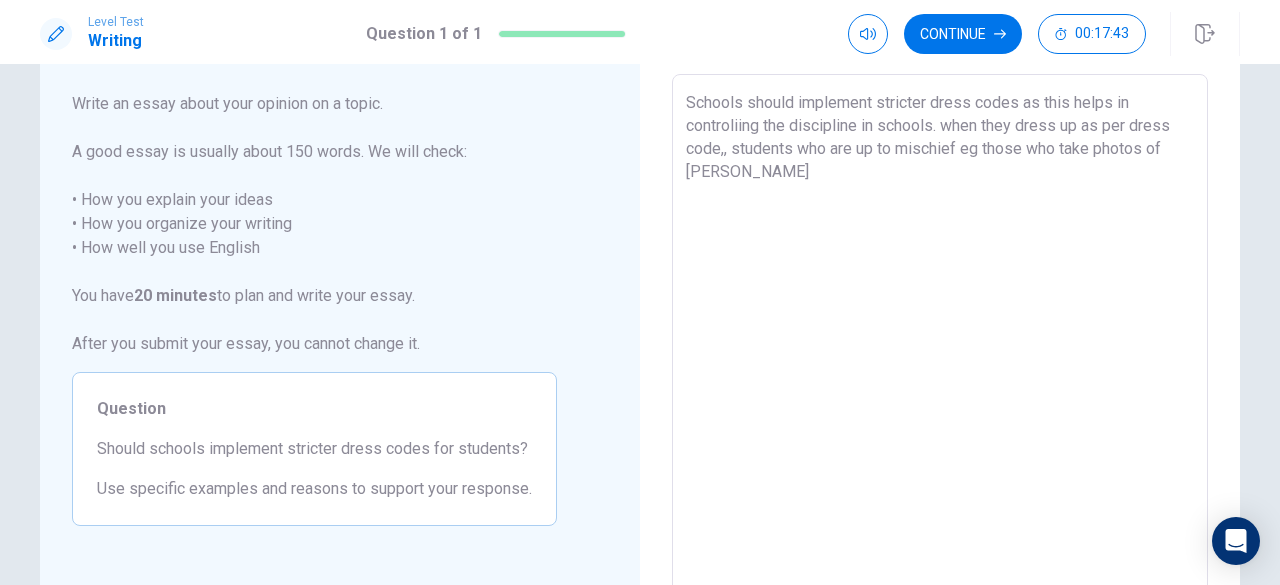 click on "Schools should implement stricter dress codes as this helps in controliing the discipline in schools. when they dress up as per dress code,, students who are up to mischief eg those who take photos of [PERSON_NAME]" at bounding box center (940, 351) 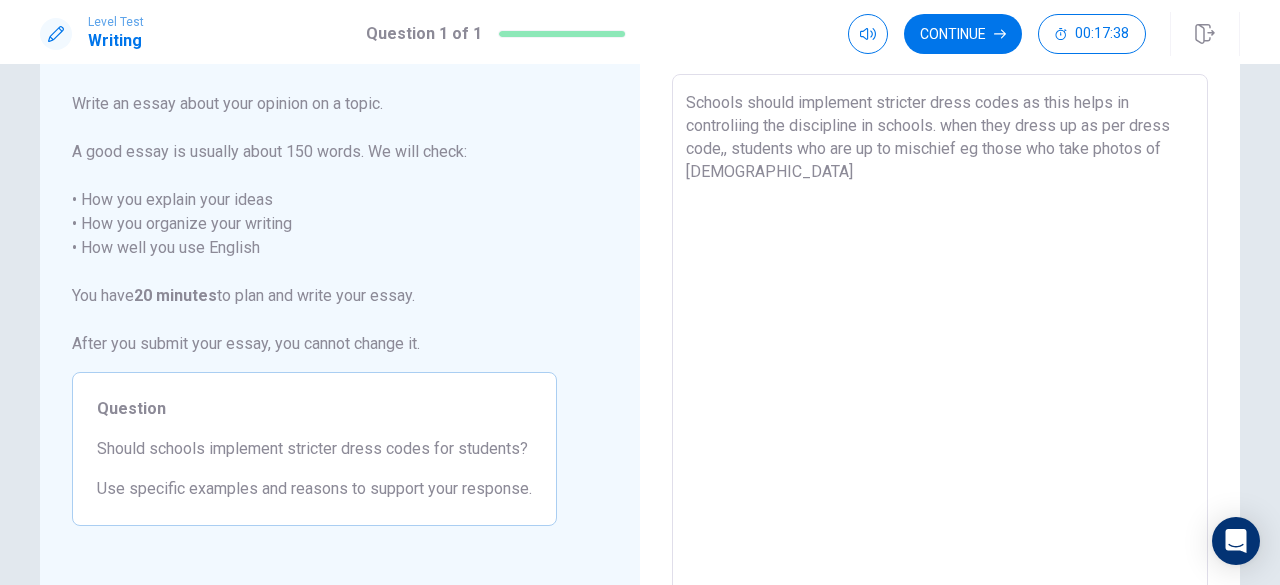click on "Schools should implement stricter dress codes as this helps in controliing the discipline in schools. when they dress up as per dress code,, students who are up to mischief eg those who take photos of [DEMOGRAPHIC_DATA]" at bounding box center [940, 351] 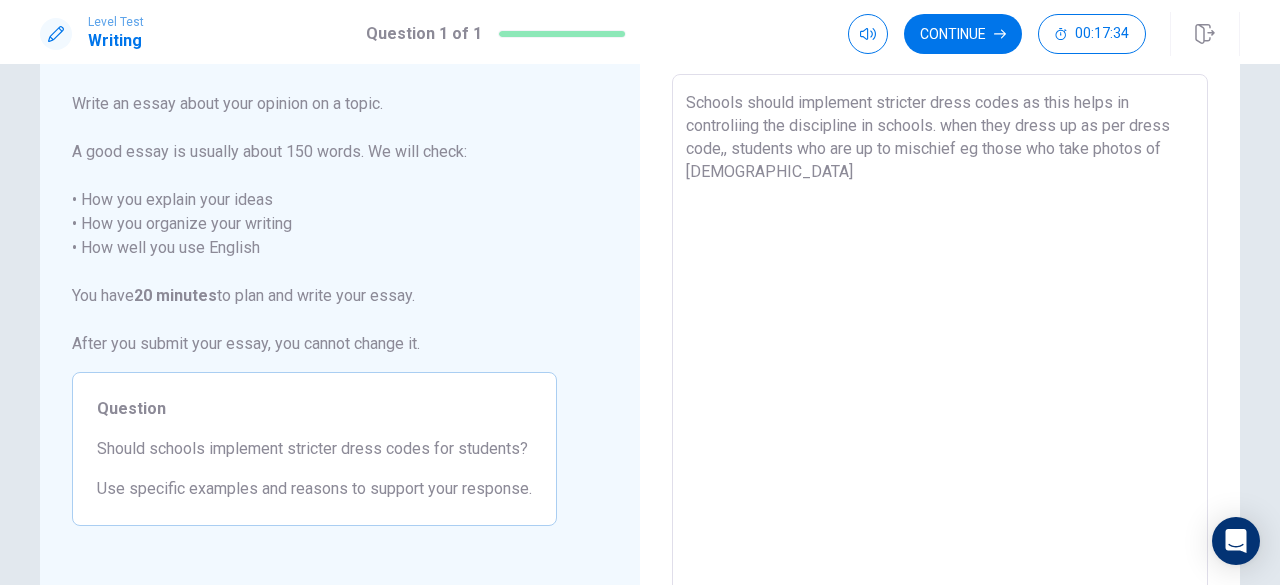 click on "Schools should implement stricter dress codes as this helps in controliing the discipline in schools. when they dress up as per dress code,, students who are up to mischief eg those who take photos of [DEMOGRAPHIC_DATA]" at bounding box center [940, 351] 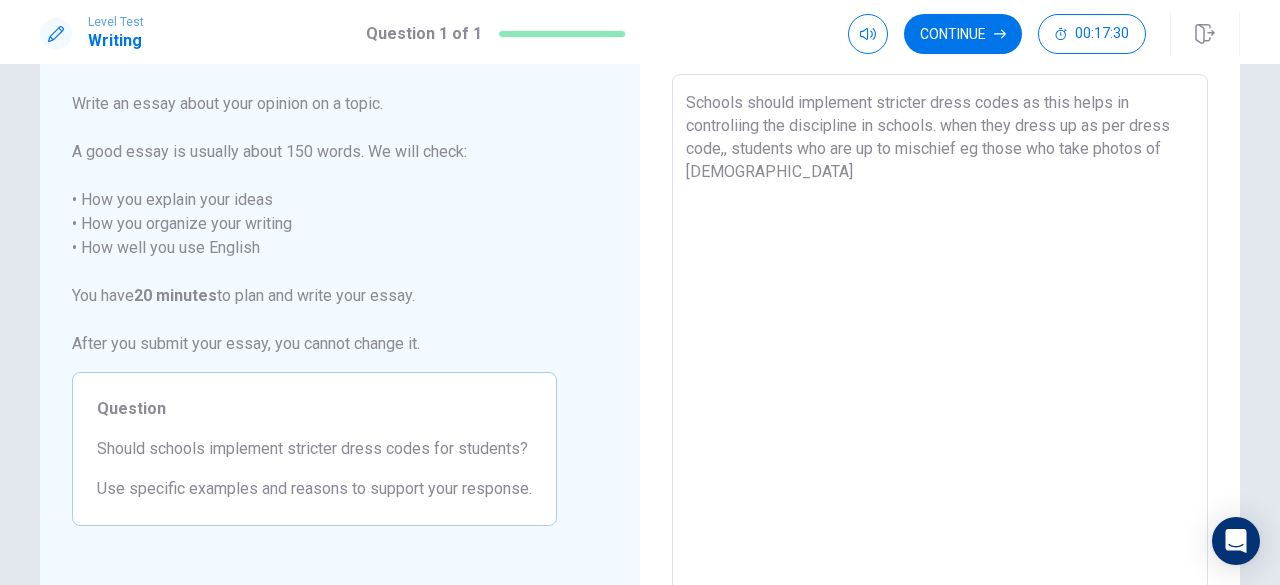 click on "Schools should implement stricter dress codes as this helps in controliing the discipline in schools. when they dress up as per dress code,, students who are up to mischief eg those who take photos of [DEMOGRAPHIC_DATA]" at bounding box center (940, 351) 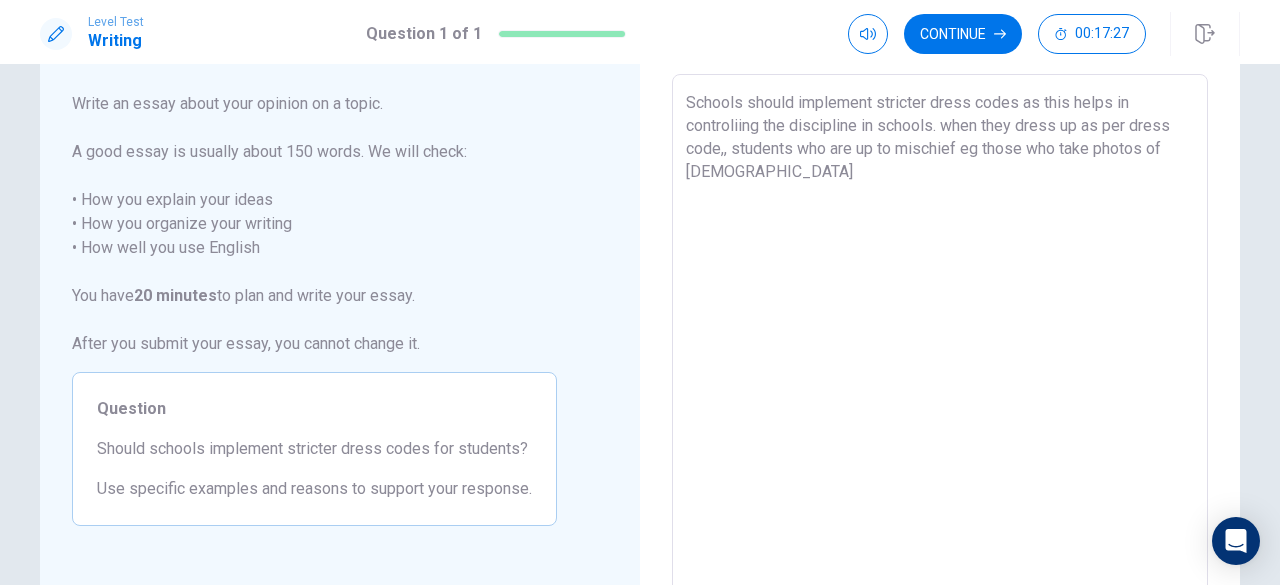 drag, startPoint x: 980, startPoint y: 151, endPoint x: 1052, endPoint y: 139, distance: 72.99315 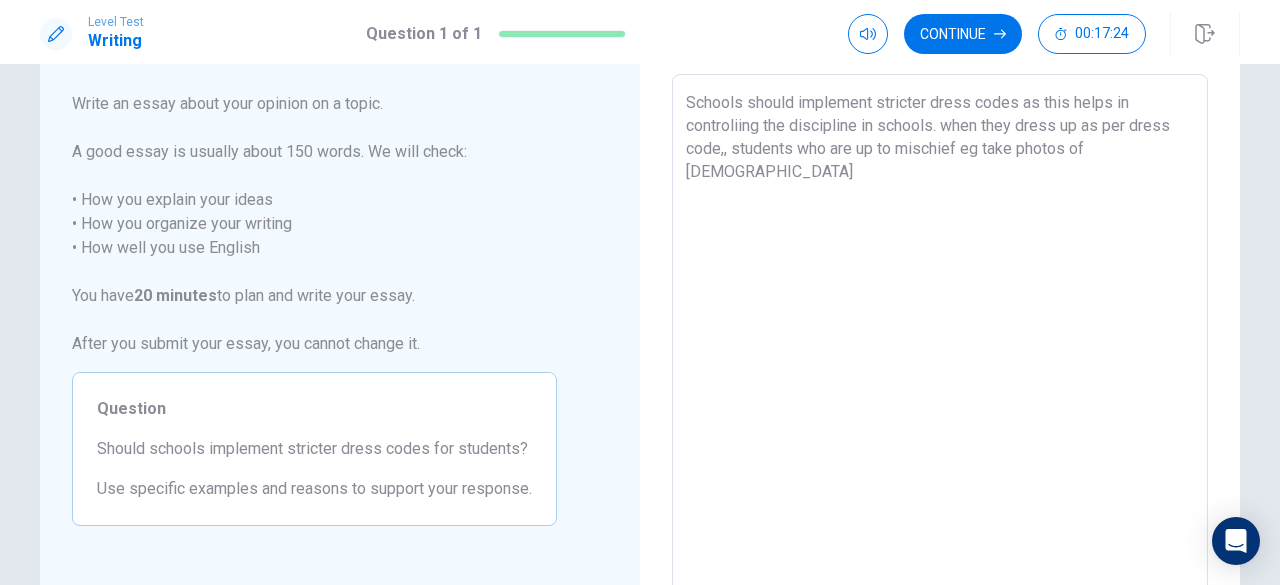 click on "Schools should implement stricter dress codes as this helps in controliing the discipline in schools. when they dress up as per dress code,, students who are up to mischief eg take photos of [DEMOGRAPHIC_DATA]" at bounding box center (940, 351) 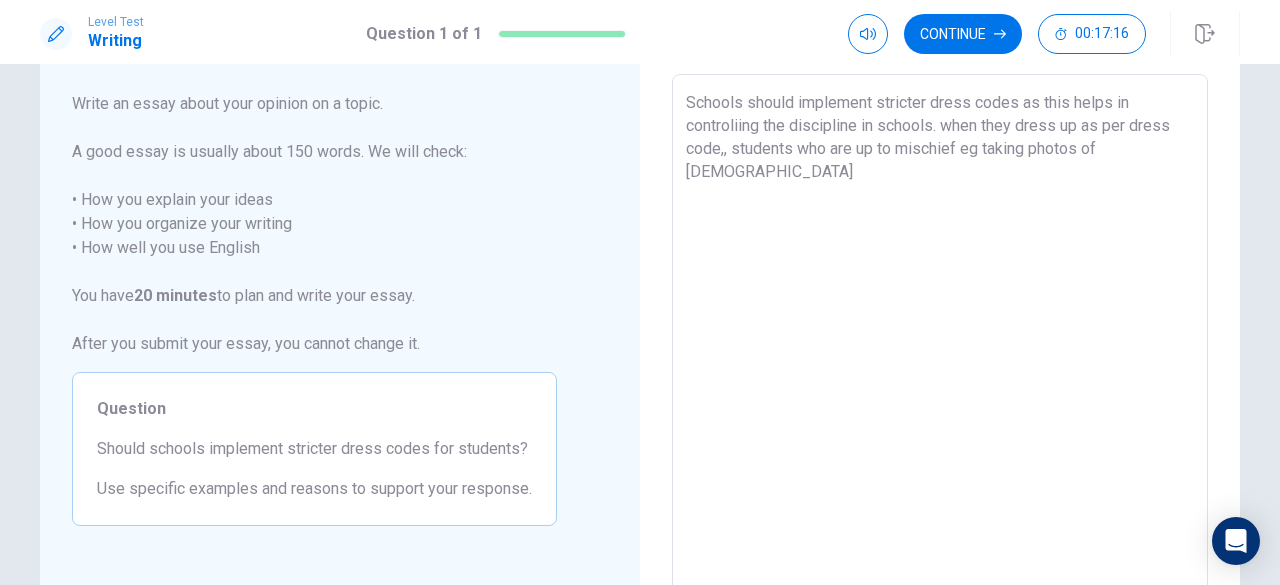 click on "Schools should implement stricter dress codes as this helps in controliing the discipline in schools. when they dress up as per dress code,, students who are up to mischief eg taking photos of [DEMOGRAPHIC_DATA]" at bounding box center (940, 351) 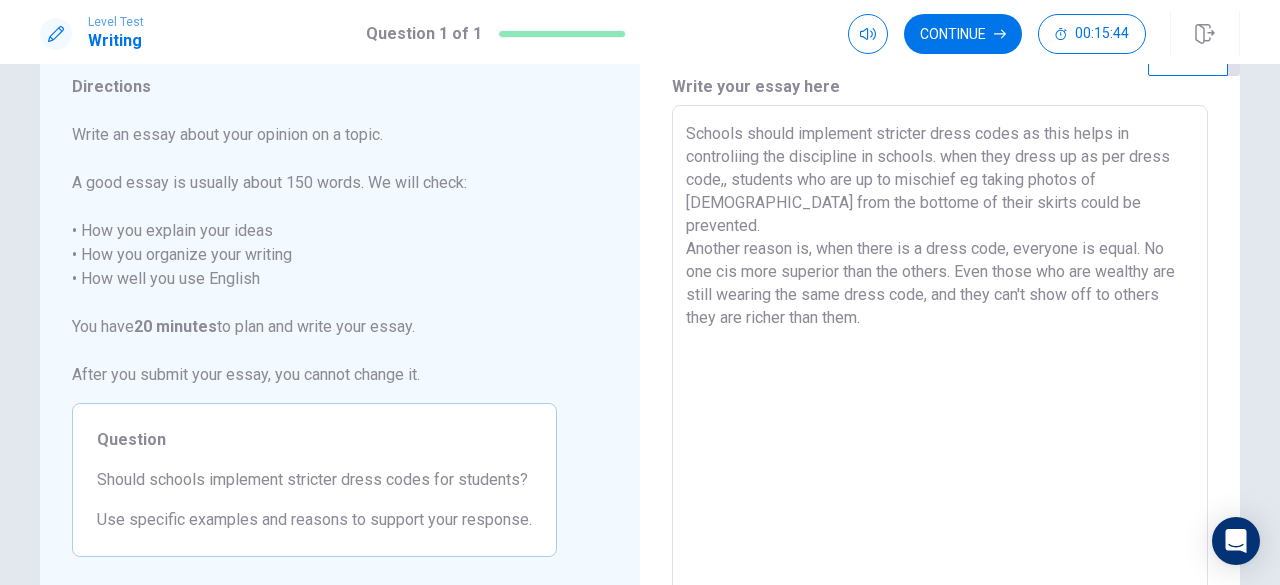 scroll, scrollTop: 100, scrollLeft: 0, axis: vertical 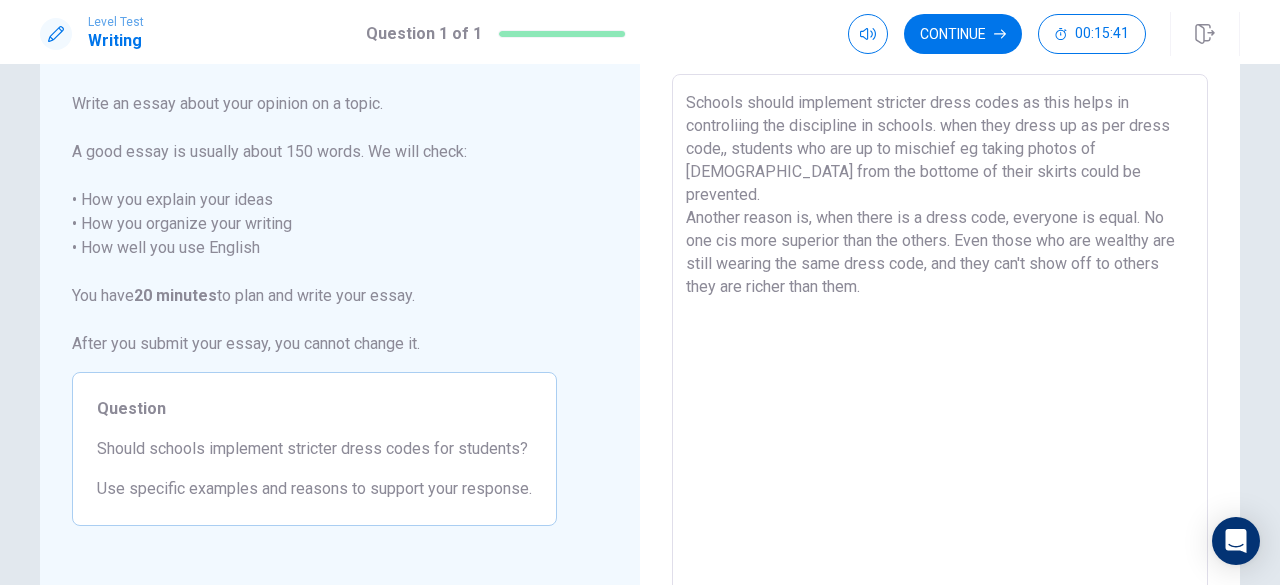 click on "Schools should implement stricter dress codes as this helps in controliing the discipline in schools. when they dress up as per dress code,, students who are up to mischief eg taking photos of [DEMOGRAPHIC_DATA] from the bottome of their skirts could be prevented.
Another reason is, when there is a dress code, everyone is equal. No one cis more superior than the others. Even those who are wealthy are still wearing the same dress code, and they can't show off to others they are richer than them." at bounding box center [940, 351] 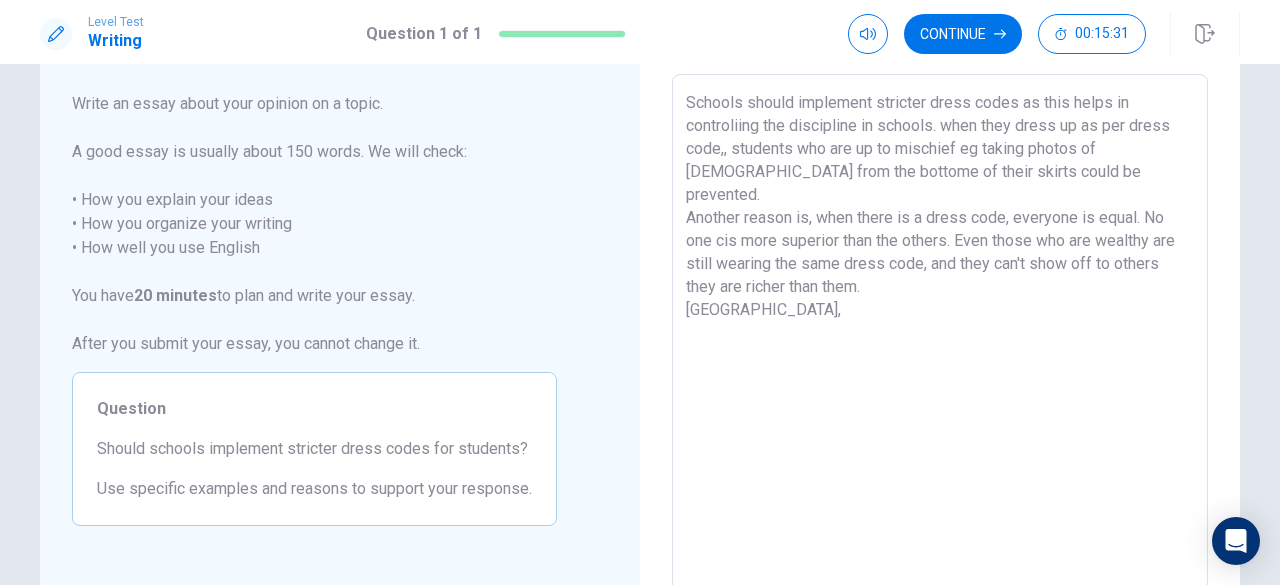 click on "Schools should implement stricter dress codes as this helps in controliing the discipline in schools. when they dress up as per dress code,, students who are up to mischief eg taking photos of [DEMOGRAPHIC_DATA] from the bottome of their skirts could be prevented.
Another reason is, when there is a dress code, everyone is equal. No one cis more superior than the others. Even those who are wealthy are still wearing the same dress code, and they can't show off to others they are richer than them.
[GEOGRAPHIC_DATA]," at bounding box center (940, 351) 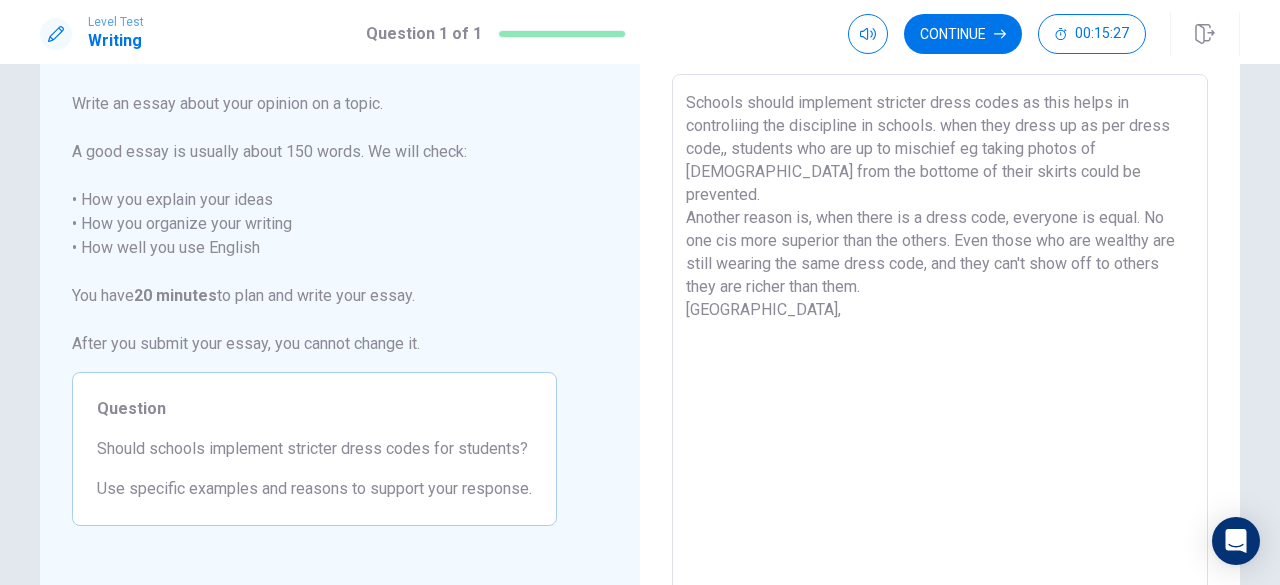 click on "Schools should implement stricter dress codes as this helps in controliing the discipline in schools. when they dress up as per dress code,, students who are up to mischief eg taking photos of [DEMOGRAPHIC_DATA] from the bottome of their skirts could be prevented.
Another reason is, when there is a dress code, everyone is equal. No one cis more superior than the others. Even those who are wealthy are still wearing the same dress code, and they can't show off to others they are richer than them.
[GEOGRAPHIC_DATA]," at bounding box center [940, 351] 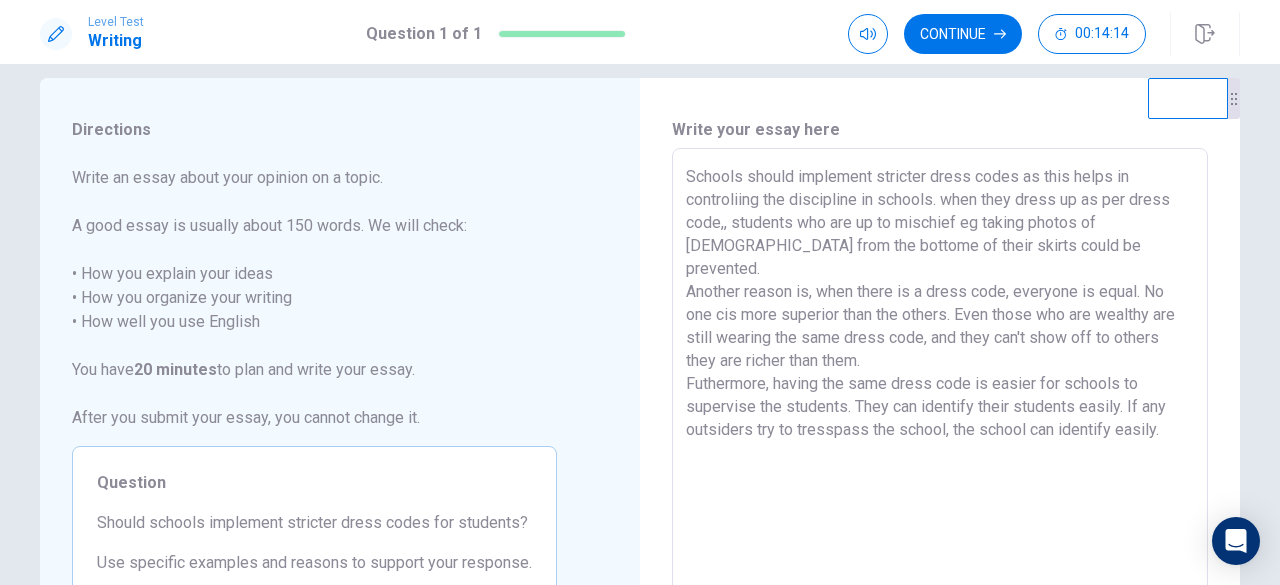 scroll, scrollTop: 0, scrollLeft: 0, axis: both 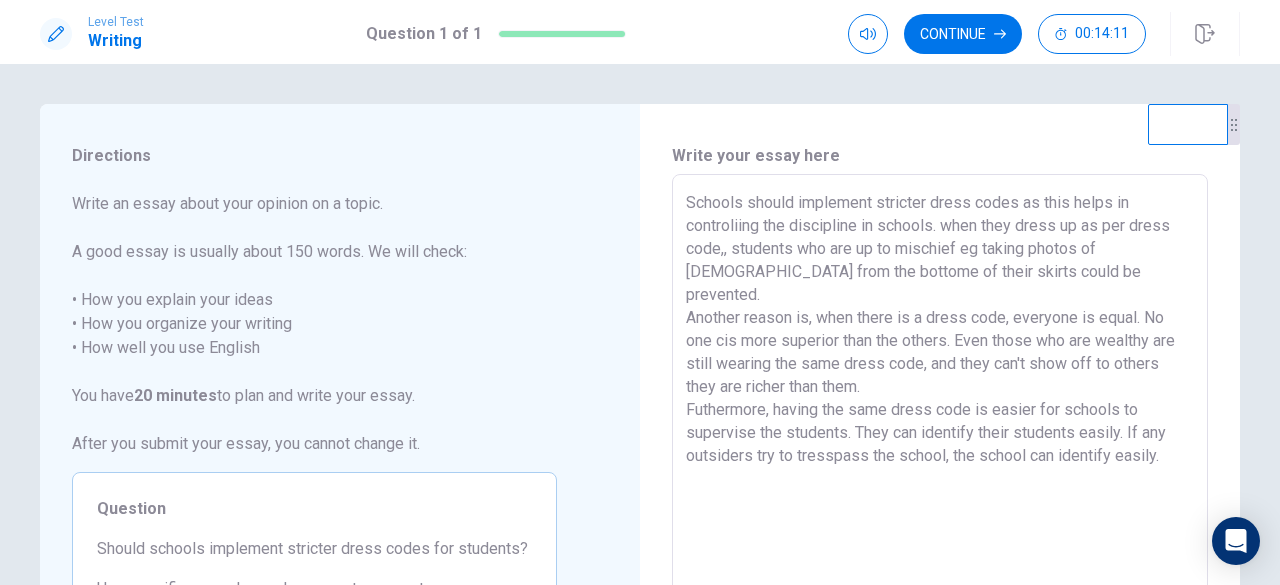 drag, startPoint x: 680, startPoint y: 201, endPoint x: 1150, endPoint y: 439, distance: 526.82446 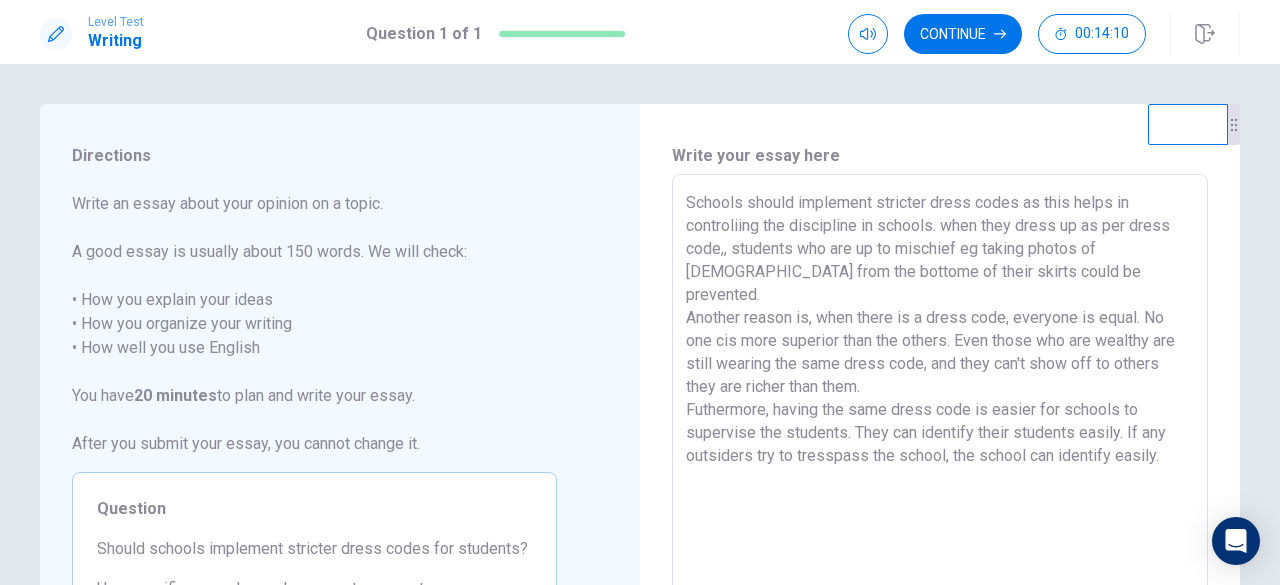 click on "Schools should implement stricter dress codes as this helps in controliing the discipline in schools. when they dress up as per dress code,, students who are up to mischief eg taking photos of [DEMOGRAPHIC_DATA] from the bottome of their skirts could be prevented.
Another reason is, when there is a dress code, everyone is equal. No one cis more superior than the others. Even those who are wealthy are still wearing the same dress code, and they can't show off to others they are richer than them.
Futhermore, having the same dress code is easier for schools to supervise the students. They can identify their students easily. If any outsiders try to tresspass the school, the school can identify easily." at bounding box center (940, 451) 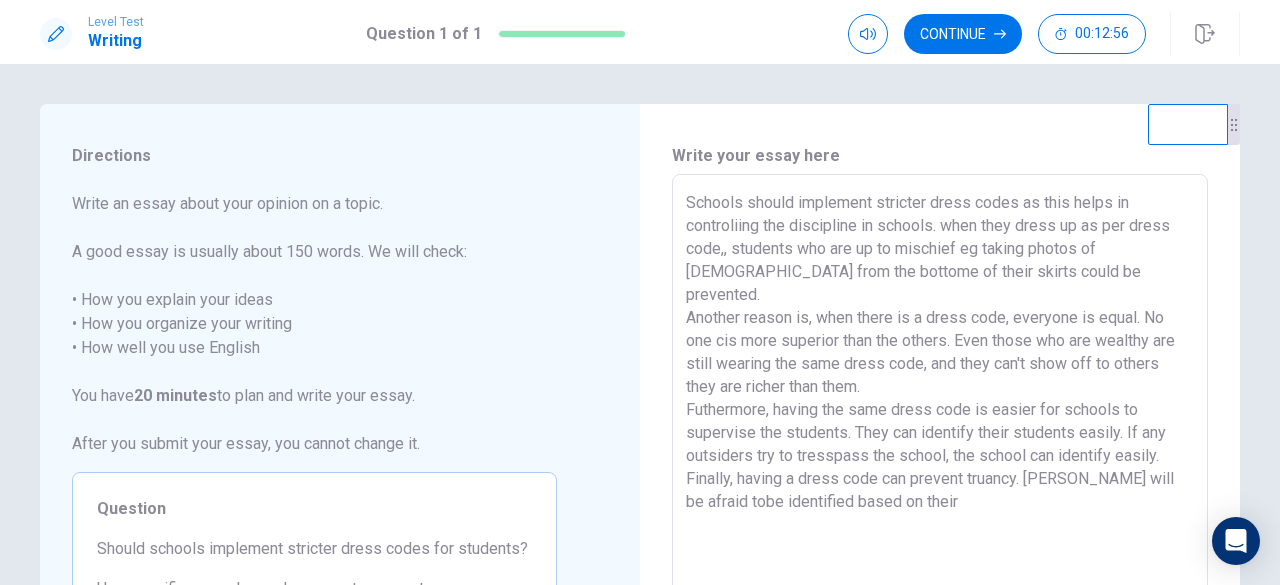 click on "Schools should implement stricter dress codes as this helps in controliing the discipline in schools. when they dress up as per dress code,, students who are up to mischief eg taking photos of [DEMOGRAPHIC_DATA] from the bottome of their skirts could be prevented.
Another reason is, when there is a dress code, everyone is equal. No one cis more superior than the others. Even those who are wealthy are still wearing the same dress code, and they can't show off to others they are richer than them.
Futhermore, having the same dress code is easier for schools to supervise the students. They can identify their students easily. If any outsiders try to tresspass the school, the school can identify easily.
Finally, having a dress code can prevent truancy. [PERSON_NAME] will be afraid tobe identified based on their" at bounding box center [940, 451] 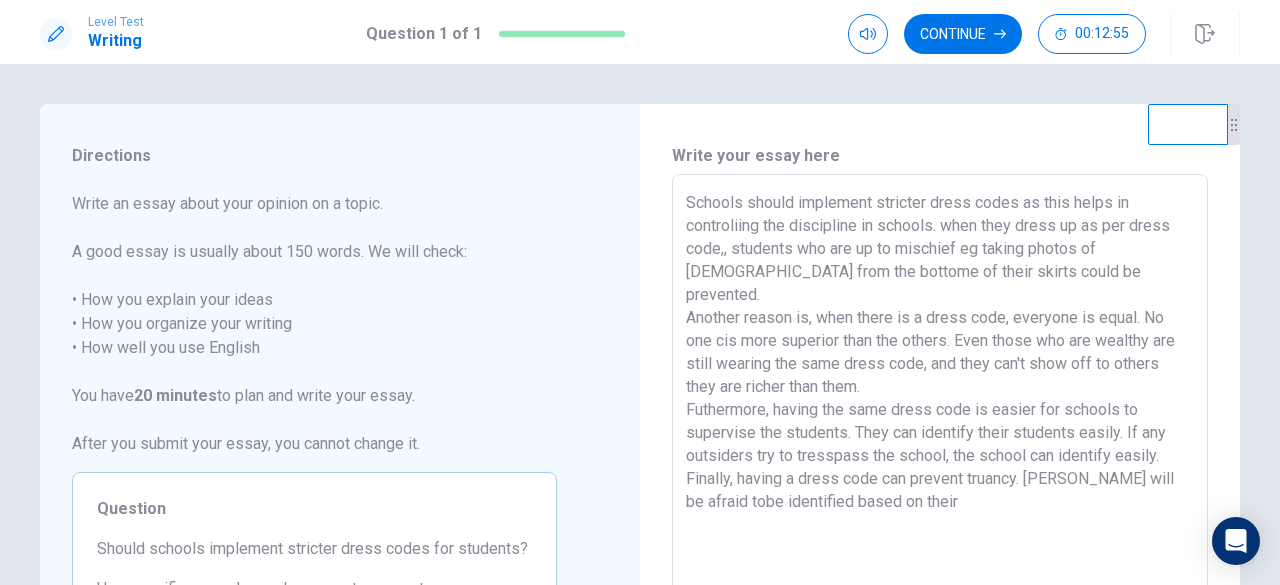 click on "Schools should implement stricter dress codes as this helps in controliing the discipline in schools. when they dress up as per dress code,, students who are up to mischief eg taking photos of [DEMOGRAPHIC_DATA] from the bottome of their skirts could be prevented.
Another reason is, when there is a dress code, everyone is equal. No one cis more superior than the others. Even those who are wealthy are still wearing the same dress code, and they can't show off to others they are richer than them.
Futhermore, having the same dress code is easier for schools to supervise the students. They can identify their students easily. If any outsiders try to tresspass the school, the school can identify easily.
Finally, having a dress code can prevent truancy. [PERSON_NAME] will be afraid tobe identified based on their" at bounding box center [940, 451] 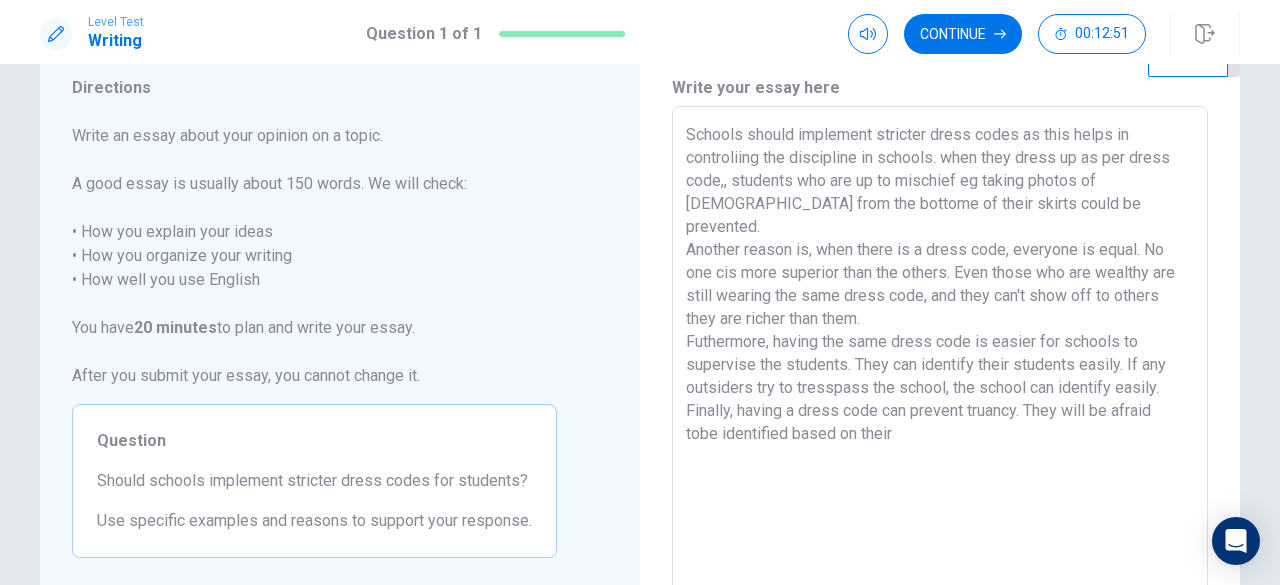 scroll, scrollTop: 100, scrollLeft: 0, axis: vertical 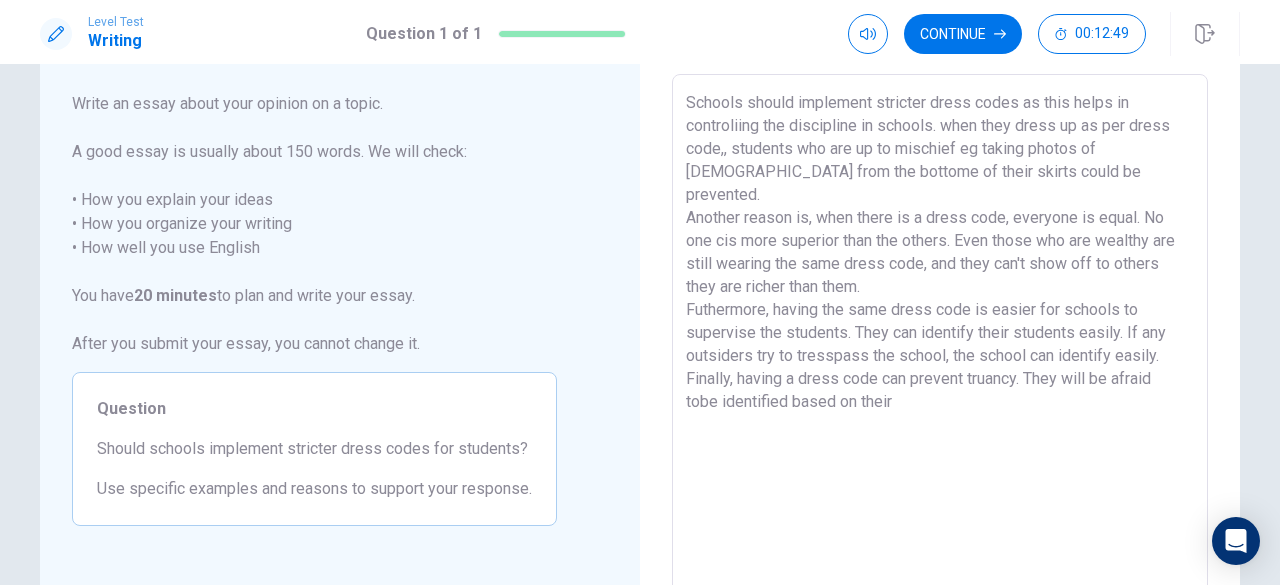 click on "Schools should implement stricter dress codes as this helps in controliing the discipline in schools. when they dress up as per dress code,, students who are up to mischief eg taking photos of [DEMOGRAPHIC_DATA] from the bottome of their skirts could be prevented.
Another reason is, when there is a dress code, everyone is equal. No one cis more superior than the others. Even those who are wealthy are still wearing the same dress code, and they can't show off to others they are richer than them.
Futhermore, having the same dress code is easier for schools to supervise the students. They can identify their students easily. If any outsiders try to tresspass the school, the school can identify easily.
Finally, having a dress code can prevent truancy. They will be afraid tobe identified based on their" at bounding box center (940, 351) 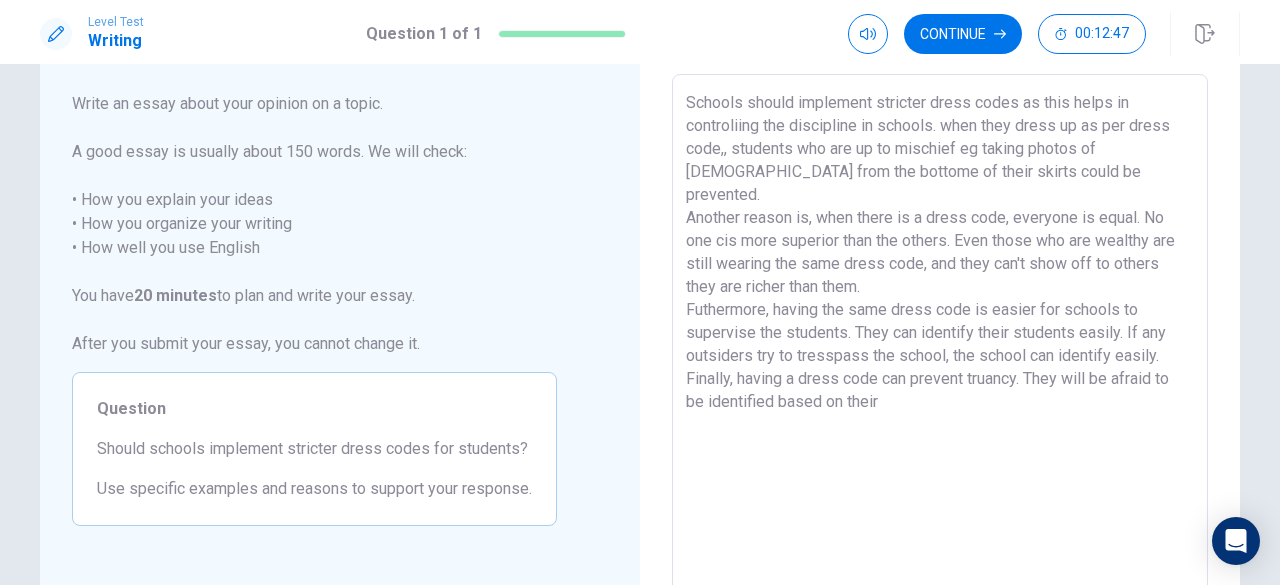 click on "Schools should implement stricter dress codes as this helps in controliing the discipline in schools. when they dress up as per dress code,, students who are up to mischief eg taking photos of [DEMOGRAPHIC_DATA] from the bottome of their skirts could be prevented.
Another reason is, when there is a dress code, everyone is equal. No one cis more superior than the others. Even those who are wealthy are still wearing the same dress code, and they can't show off to others they are richer than them.
Futhermore, having the same dress code is easier for schools to supervise the students. They can identify their students easily. If any outsiders try to tresspass the school, the school can identify easily.
Finally, having a dress code can prevent truancy. They will be afraid to be identified based on their" at bounding box center [940, 351] 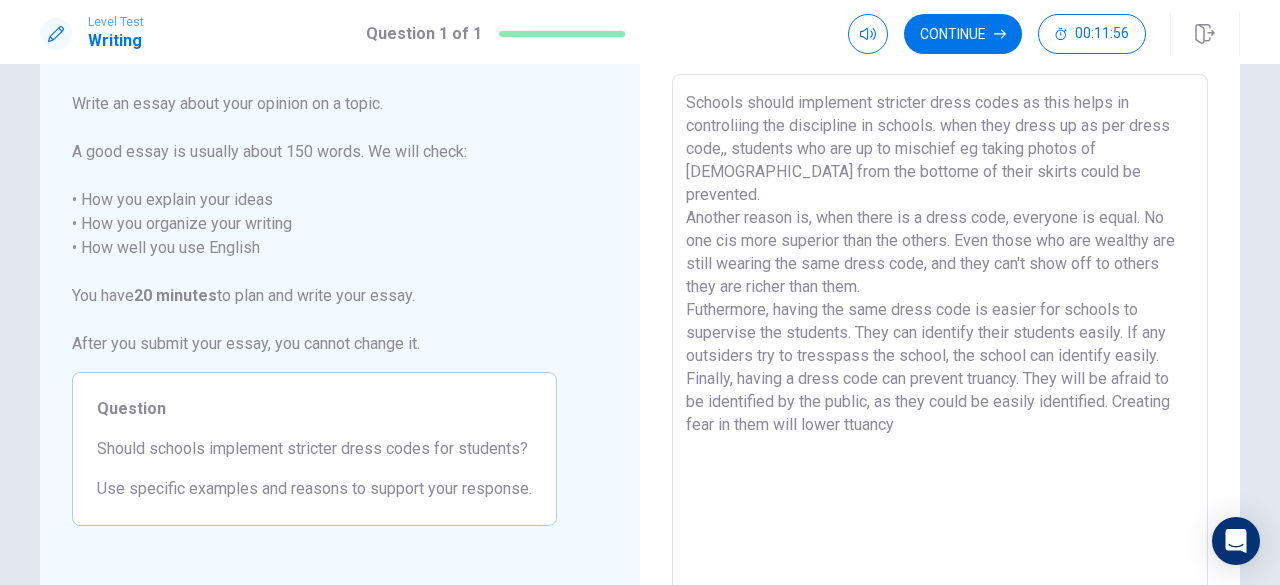 click on "Schools should implement stricter dress codes as this helps in controliing the discipline in schools. when they dress up as per dress code,, students who are up to mischief eg taking photos of [DEMOGRAPHIC_DATA] from the bottome of their skirts could be prevented.
Another reason is, when there is a dress code, everyone is equal. No one cis more superior than the others. Even those who are wealthy are still wearing the same dress code, and they can't show off to others they are richer than them.
Futhermore, having the same dress code is easier for schools to supervise the students. They can identify their students easily. If any outsiders try to tresspass the school, the school can identify easily.
Finally, having a dress code can prevent truancy. They will be afraid to be identified by the public, as they could be easily identified. Creating fear in them will lower ttuancy" at bounding box center [940, 351] 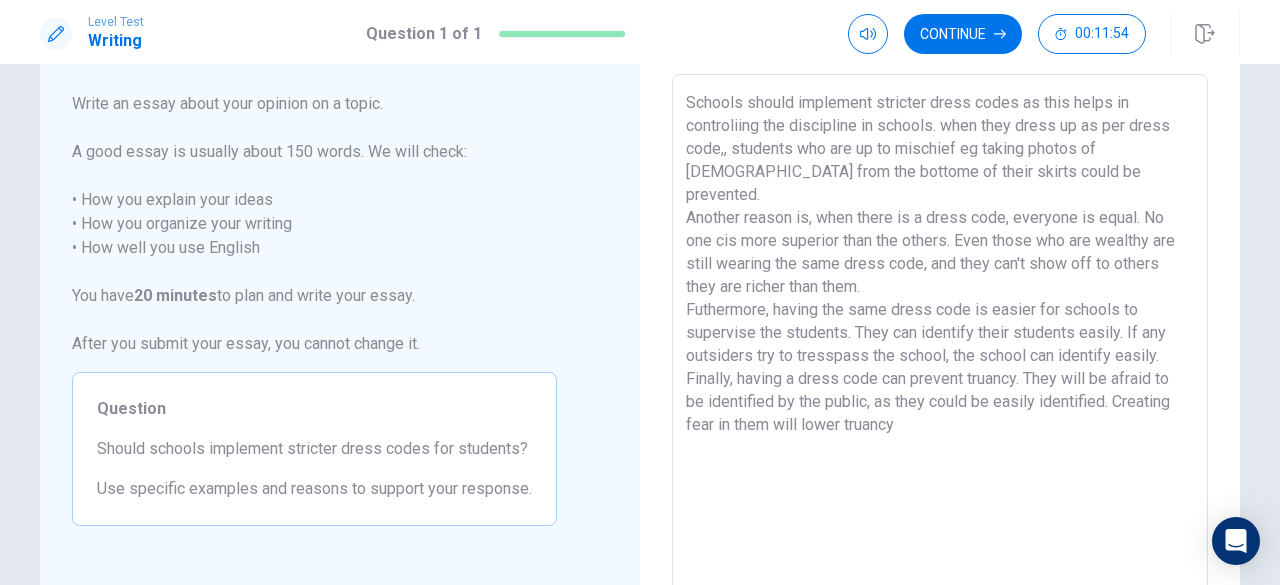 click on "Schools should implement stricter dress codes as this helps in controliing the discipline in schools. when they dress up as per dress code,, students who are up to mischief eg taking photos of [DEMOGRAPHIC_DATA] from the bottome of their skirts could be prevented.
Another reason is, when there is a dress code, everyone is equal. No one cis more superior than the others. Even those who are wealthy are still wearing the same dress code, and they can't show off to others they are richer than them.
Futhermore, having the same dress code is easier for schools to supervise the students. They can identify their students easily. If any outsiders try to tresspass the school, the school can identify easily.
Finally, having a dress code can prevent truancy. They will be afraid to be identified by the public, as they could be easily identified. Creating fear in them will lower truancy" at bounding box center [940, 351] 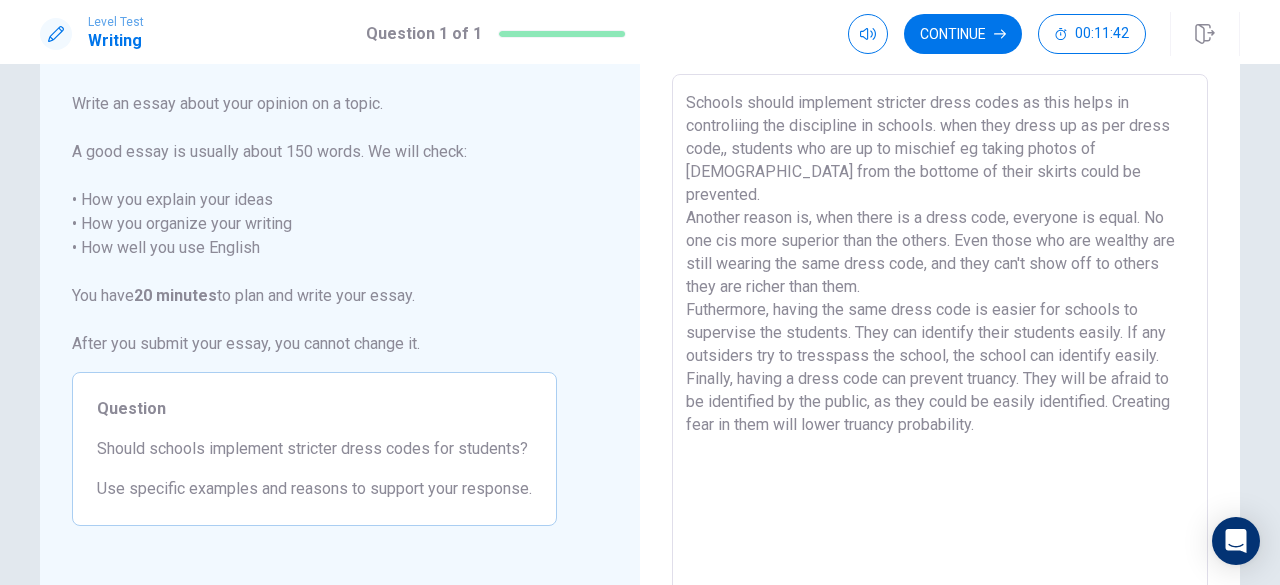 click on "Schools should implement stricter dress codes as this helps in controliing the discipline in schools. when they dress up as per dress code,, students who are up to mischief eg taking photos of [DEMOGRAPHIC_DATA] from the bottome of their skirts could be prevented.
Another reason is, when there is a dress code, everyone is equal. No one cis more superior than the others. Even those who are wealthy are still wearing the same dress code, and they can't show off to others they are richer than them.
Futhermore, having the same dress code is easier for schools to supervise the students. They can identify their students easily. If any outsiders try to tresspass the school, the school can identify easily.
Finally, having a dress code can prevent truancy. They will be afraid to be identified by the public, as they could be easily identified. Creating fear in them will lower truancy probability." at bounding box center (940, 351) 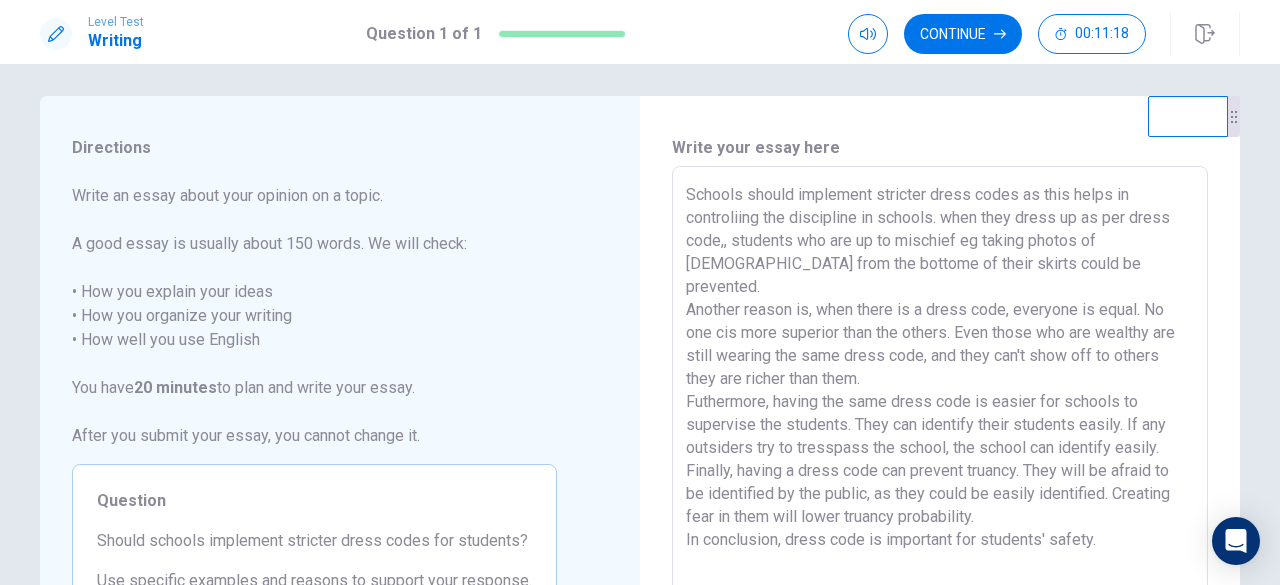 scroll, scrollTop: 0, scrollLeft: 0, axis: both 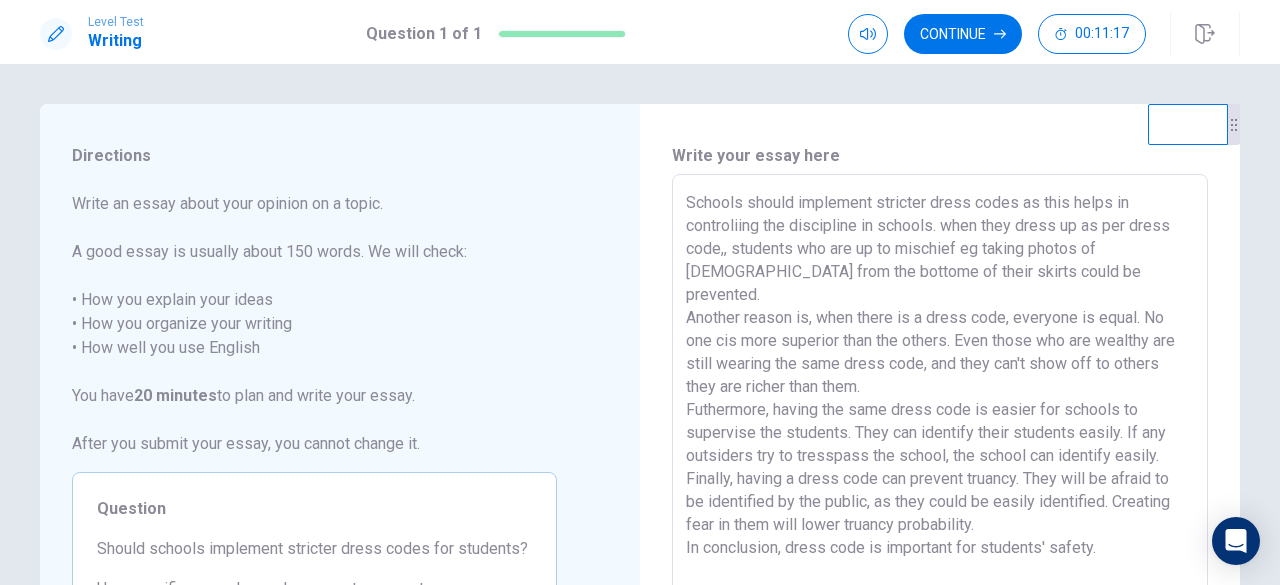 click on "Schools should implement stricter dress codes as this helps in controliing the discipline in schools. when they dress up as per dress code,, students who are up to mischief eg taking photos of [DEMOGRAPHIC_DATA] from the bottome of their skirts could be prevented.
Another reason is, when there is a dress code, everyone is equal. No one cis more superior than the others. Even those who are wealthy are still wearing the same dress code, and they can't show off to others they are richer than them.
Futhermore, having the same dress code is easier for schools to supervise the students. They can identify their students easily. If any outsiders try to tresspass the school, the school can identify easily.
Finally, having a dress code can prevent truancy. They will be afraid to be identified by the public, as they could be easily identified. Creating fear in them will lower truancy probability.
In conclusion, dress code is important for students' safety.
x ​" at bounding box center [940, 450] 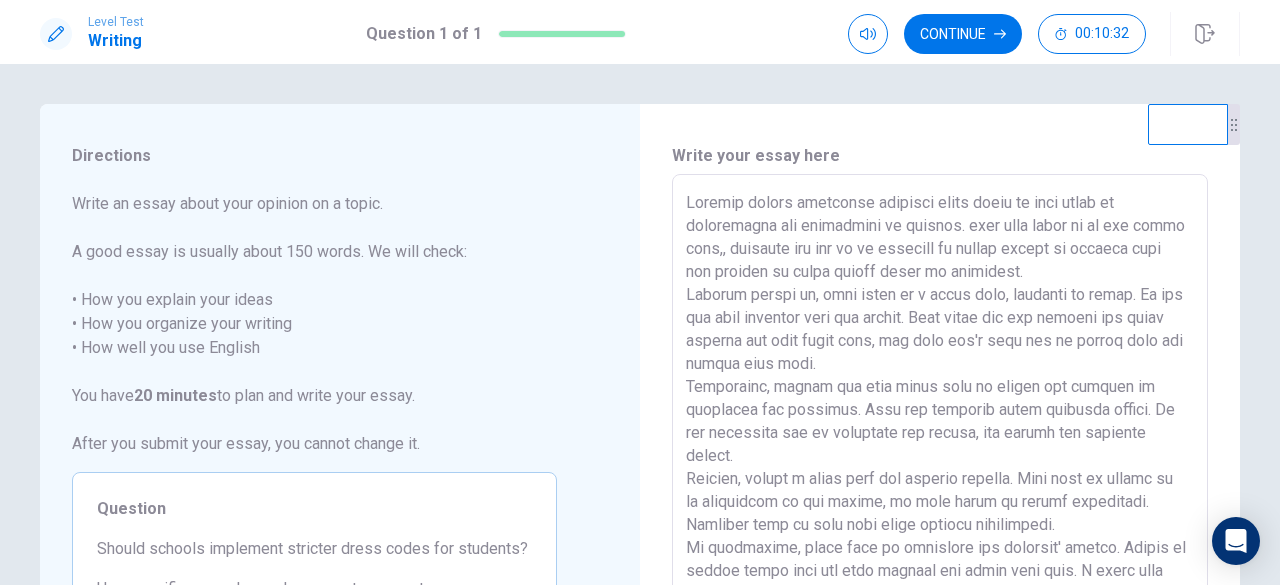 click at bounding box center (940, 451) 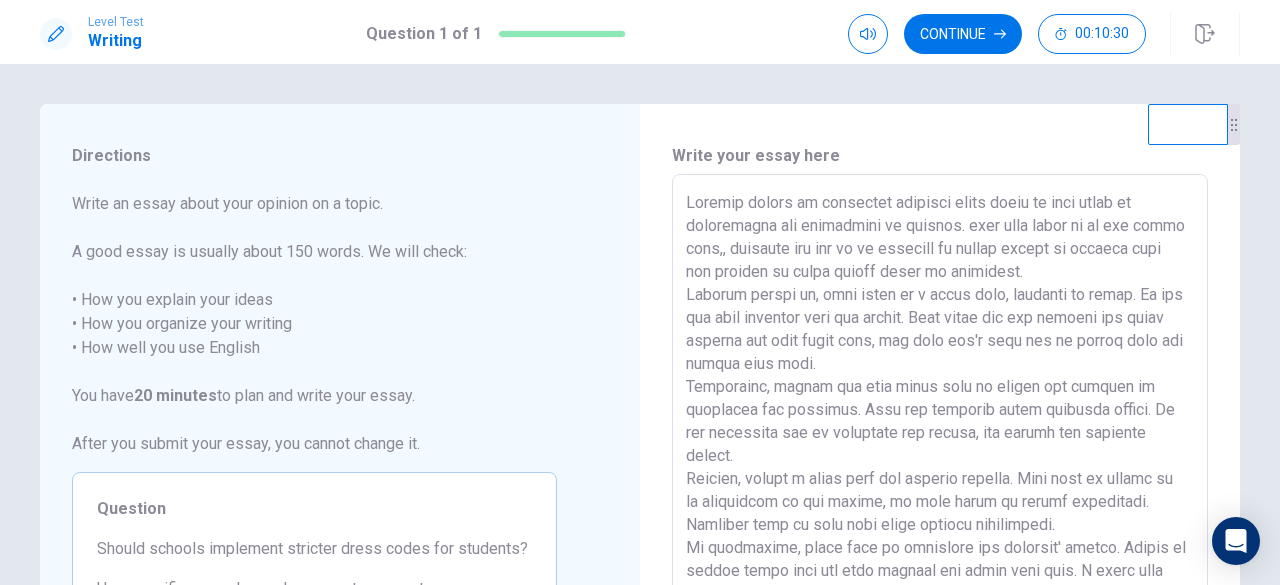 click at bounding box center [940, 451] 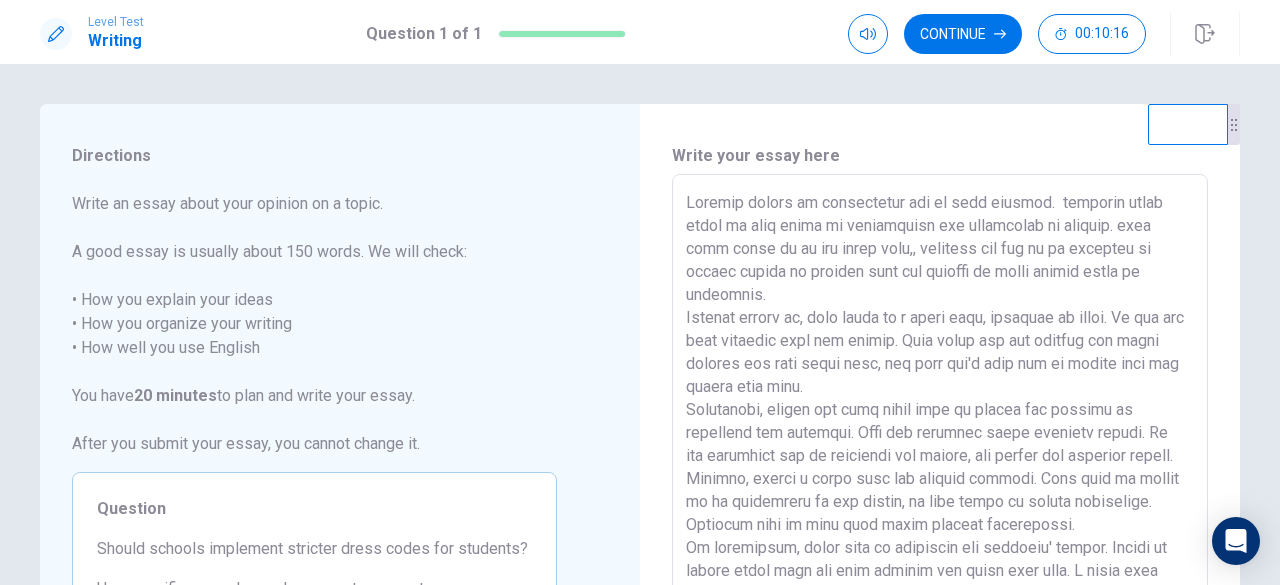 click at bounding box center [940, 451] 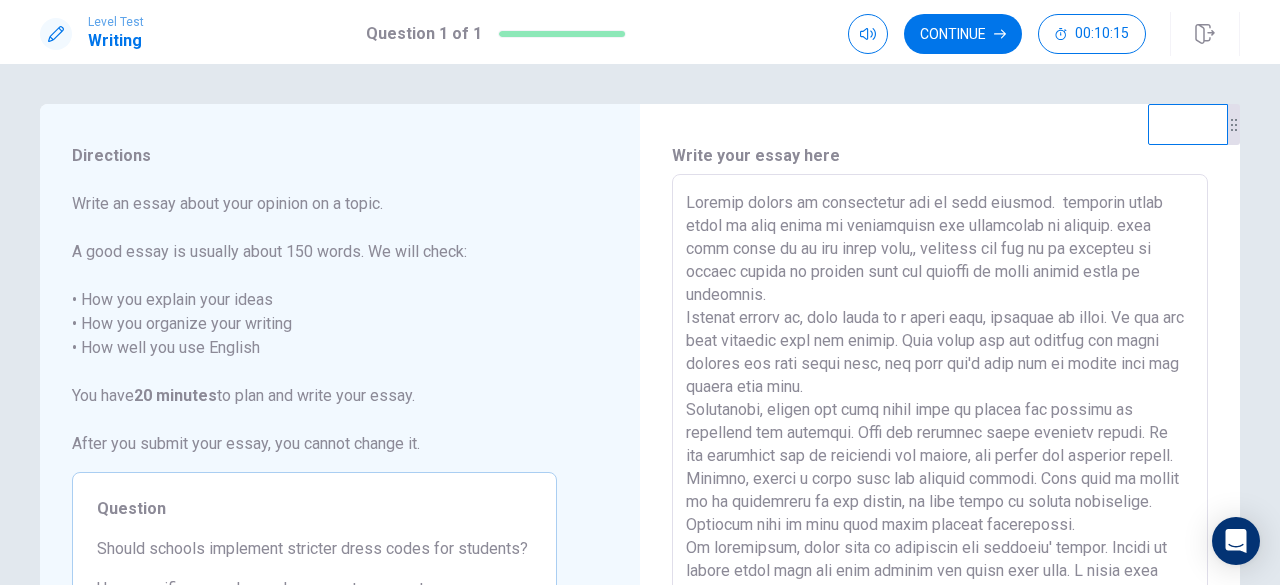 click at bounding box center (940, 451) 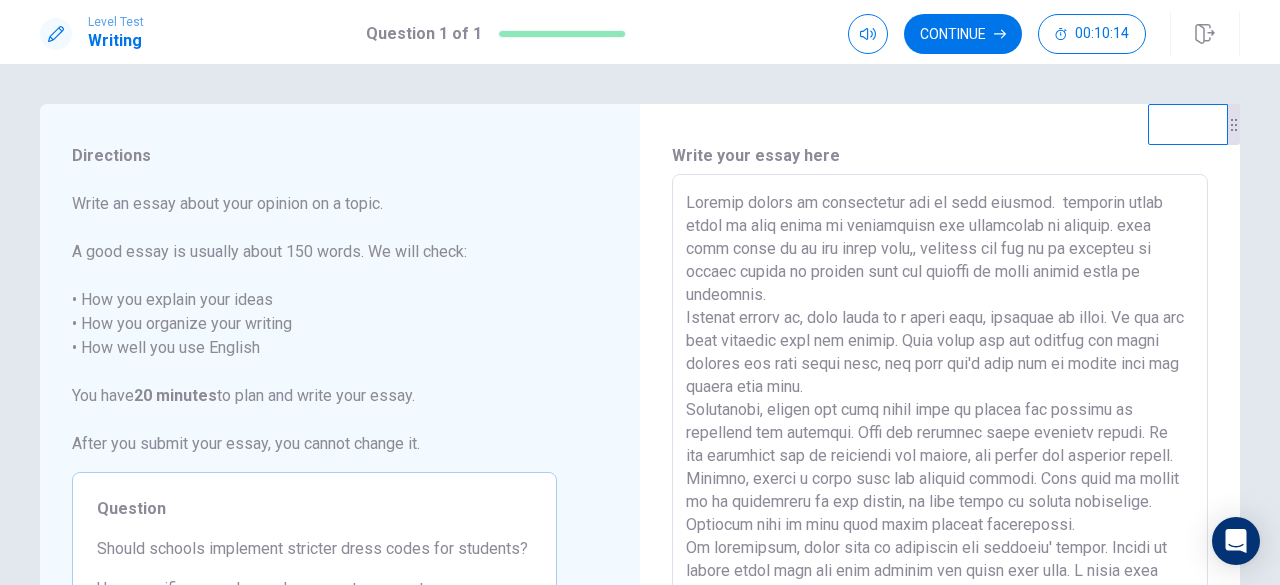click at bounding box center (940, 451) 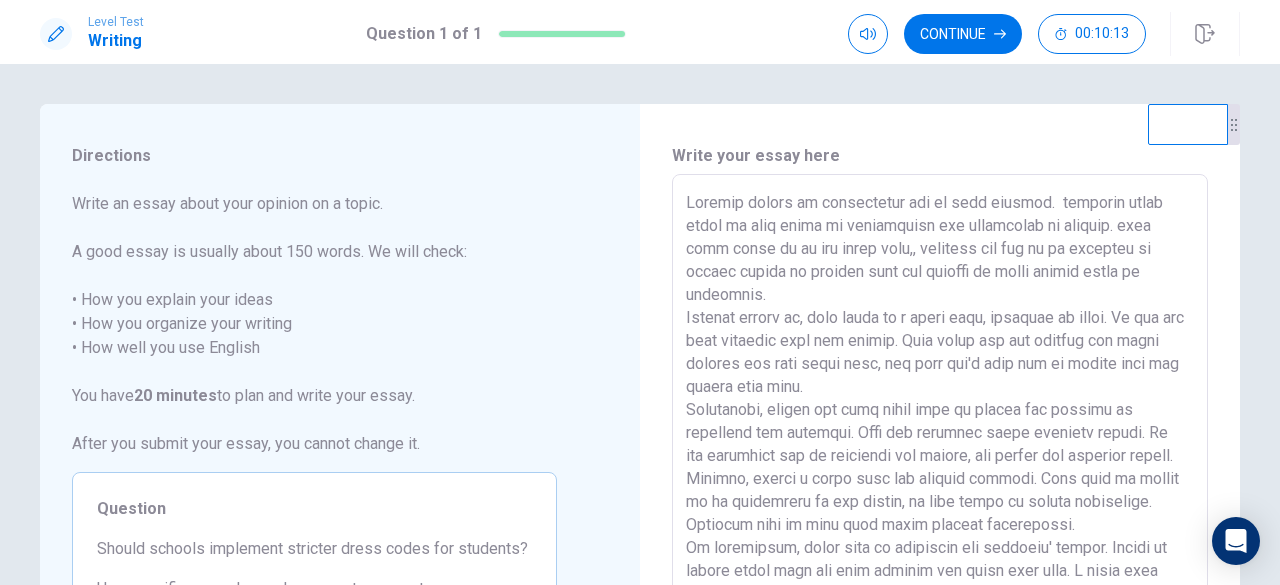 click at bounding box center (940, 451) 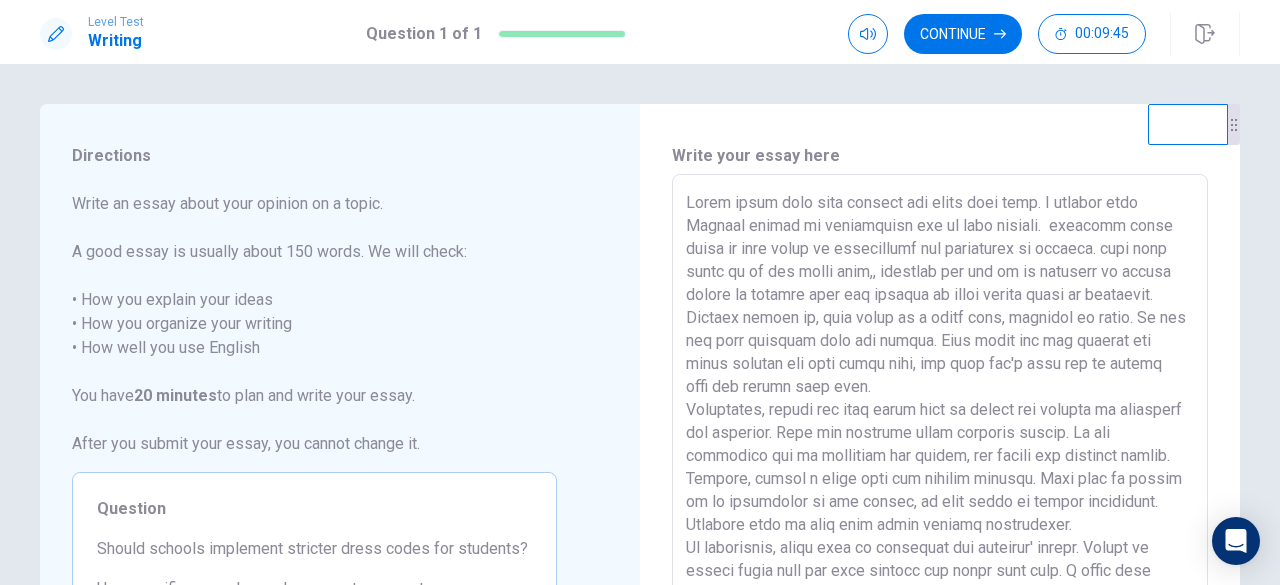click at bounding box center (940, 451) 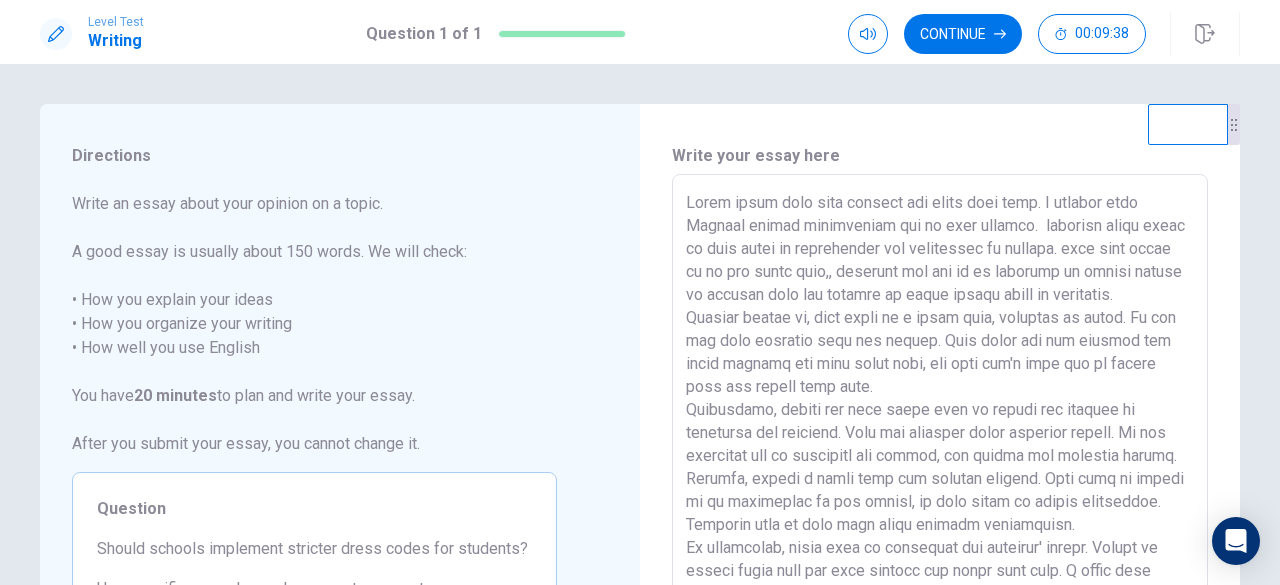 click at bounding box center (940, 451) 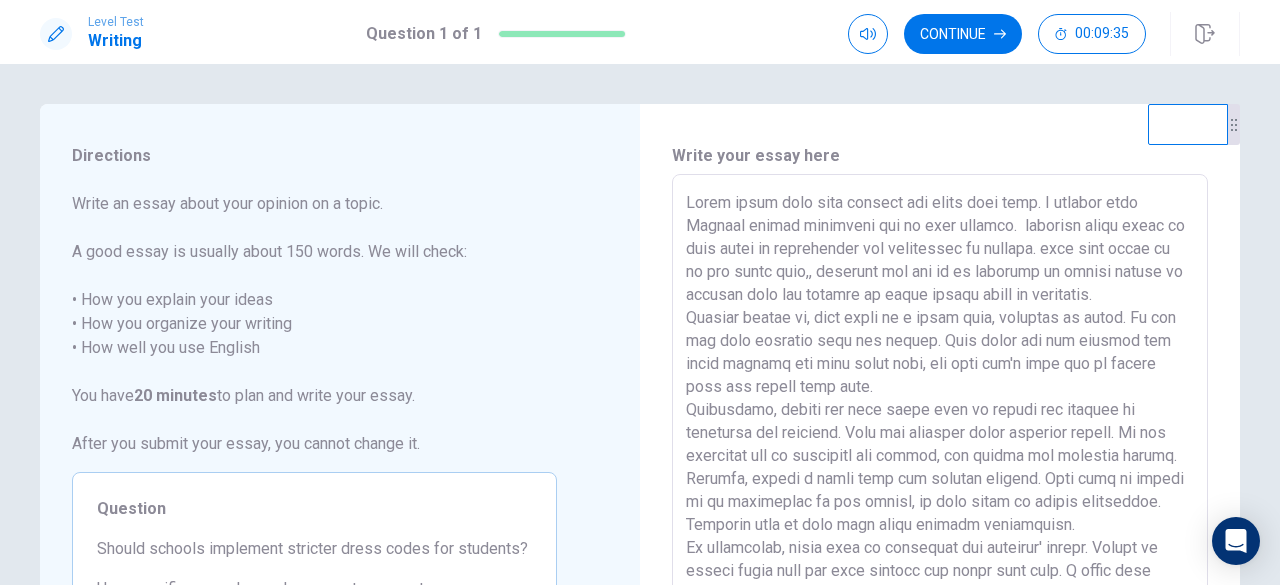 click at bounding box center (940, 451) 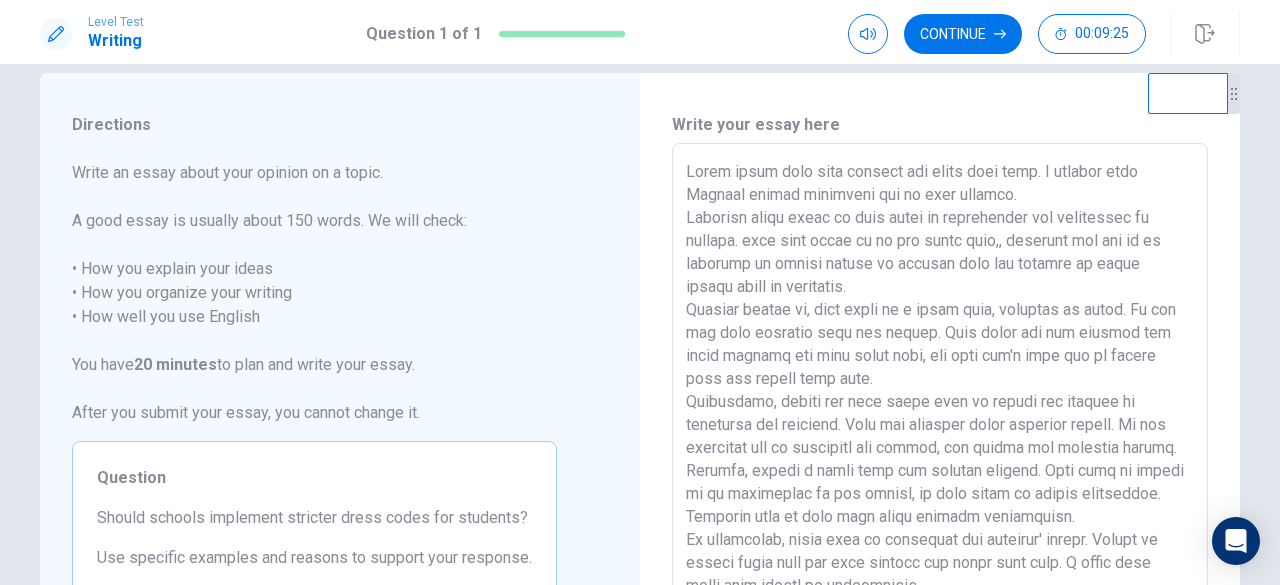 scroll, scrollTop: 0, scrollLeft: 0, axis: both 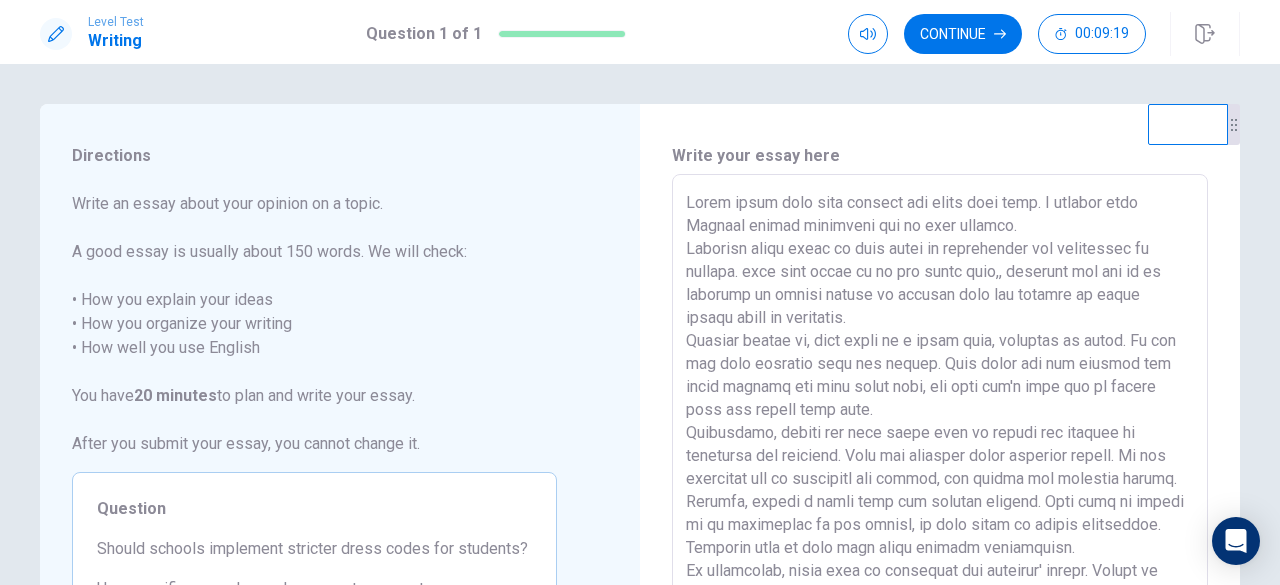 drag, startPoint x: 793, startPoint y: 226, endPoint x: 867, endPoint y: 228, distance: 74.02702 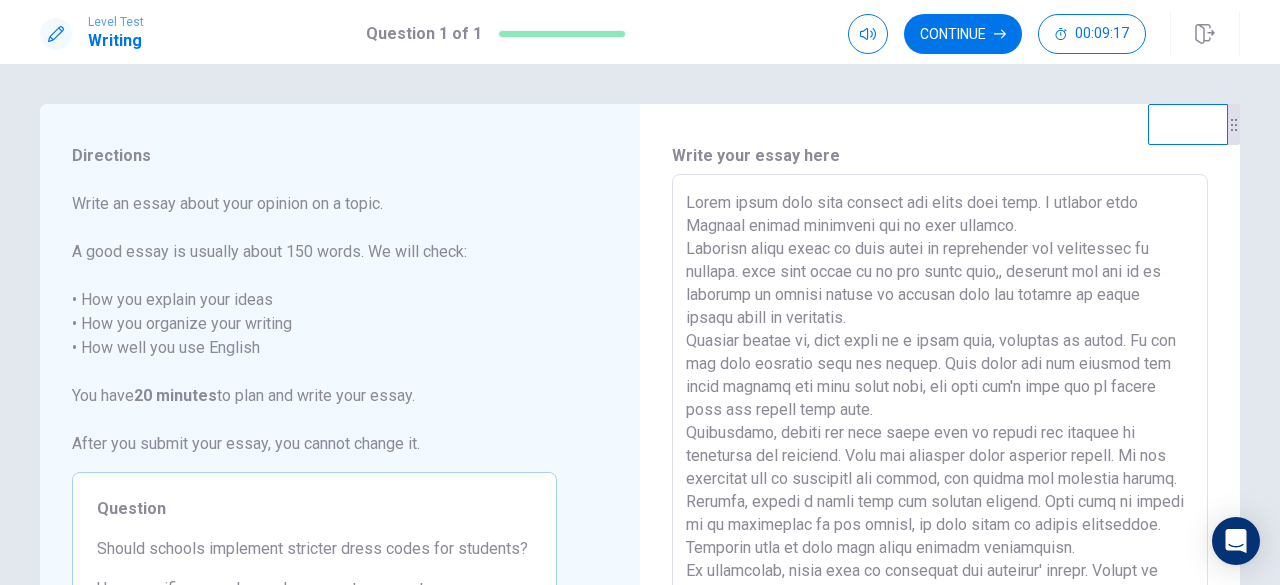 click at bounding box center (940, 451) 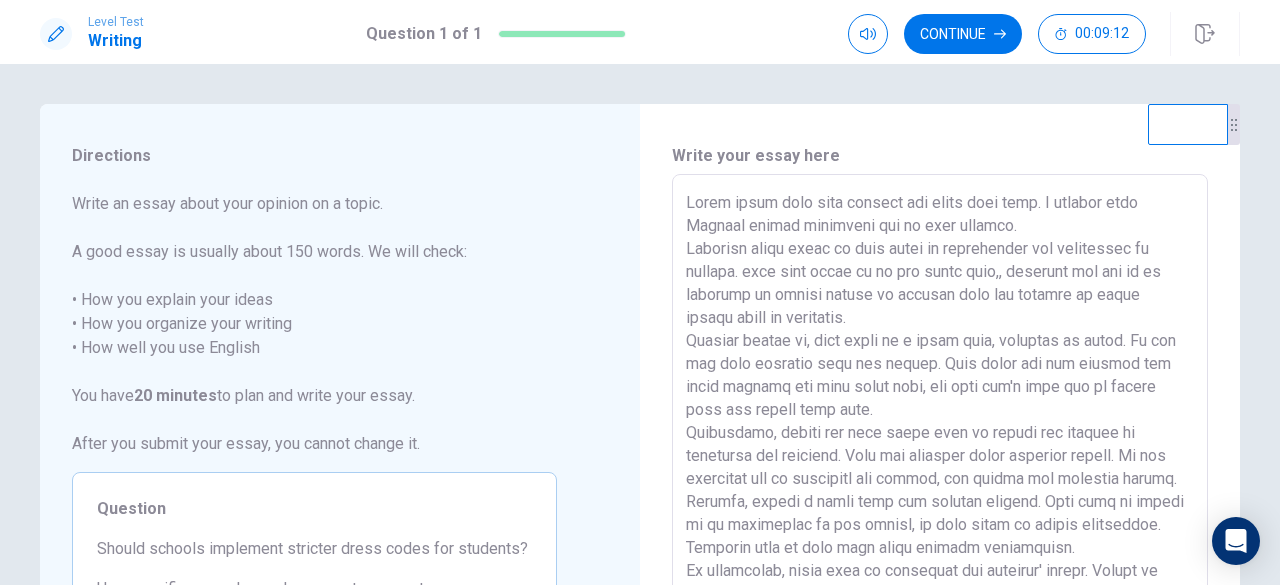 drag, startPoint x: 792, startPoint y: 225, endPoint x: 868, endPoint y: 223, distance: 76.02631 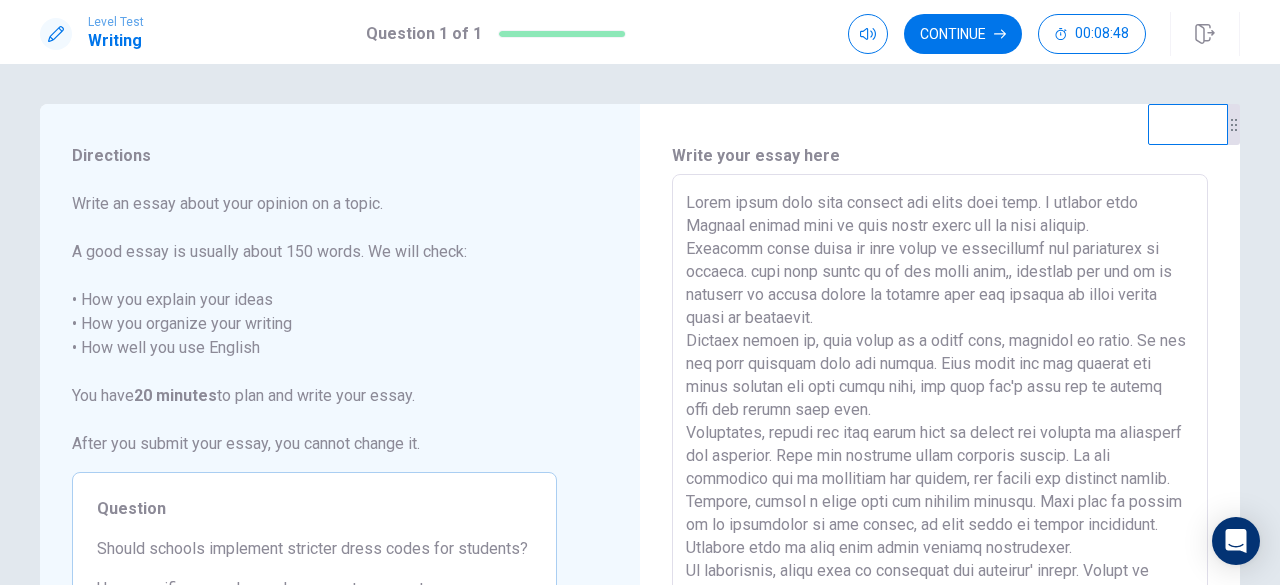 click at bounding box center (940, 451) 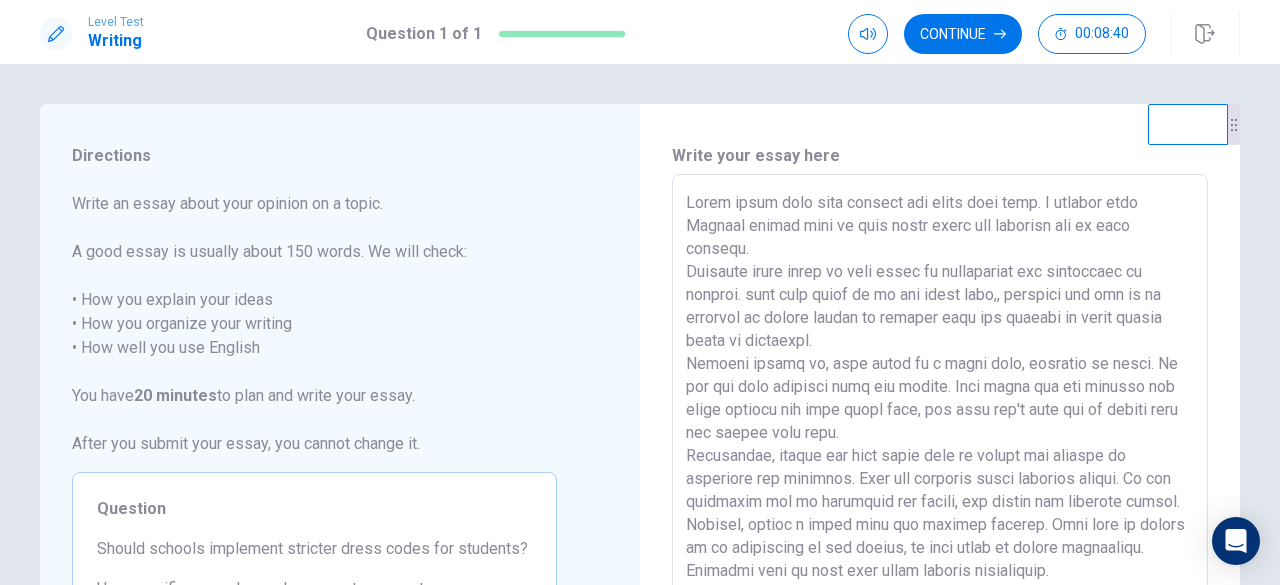 drag, startPoint x: 991, startPoint y: 271, endPoint x: 1014, endPoint y: 271, distance: 23 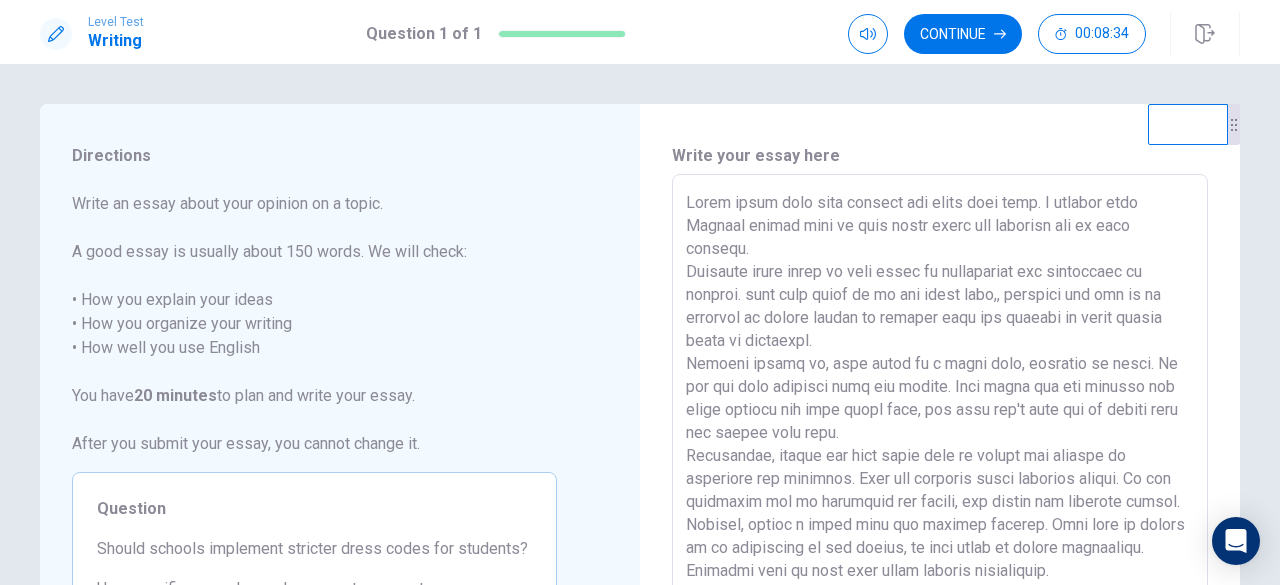 drag, startPoint x: 682, startPoint y: 274, endPoint x: 804, endPoint y: 275, distance: 122.0041 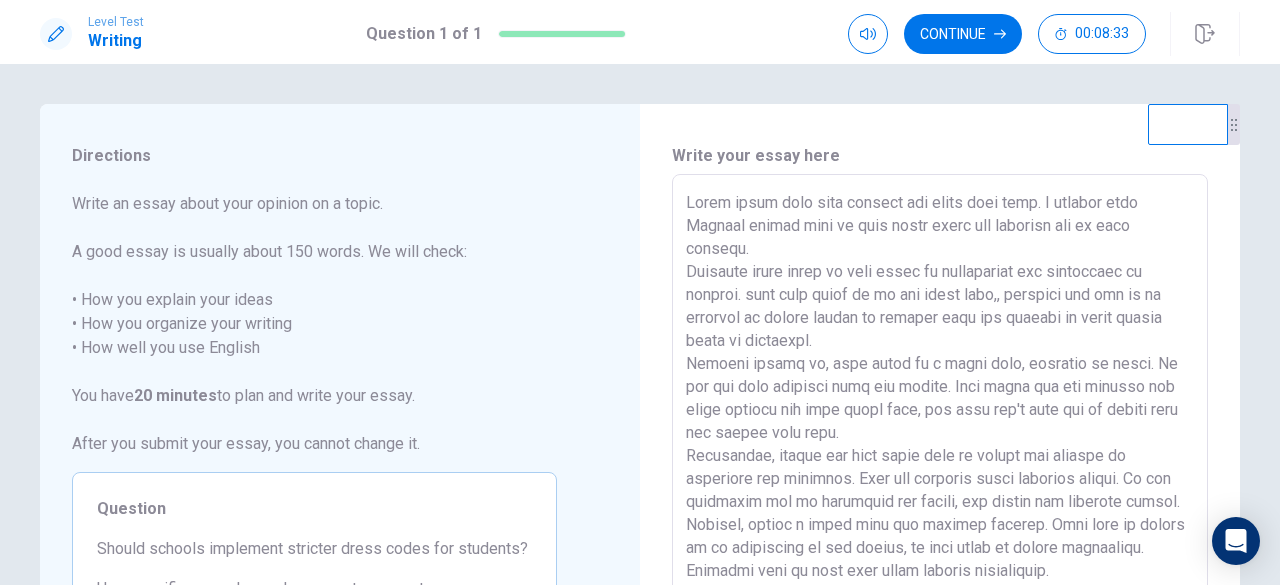 click at bounding box center [940, 451] 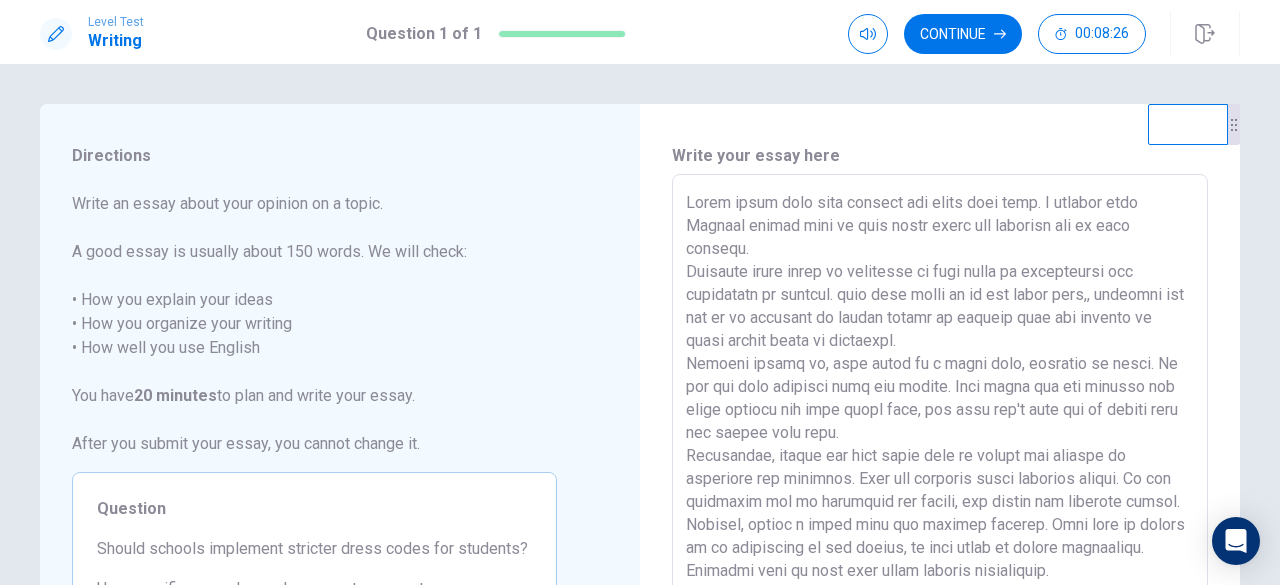 click on "x ​" at bounding box center (940, 450) 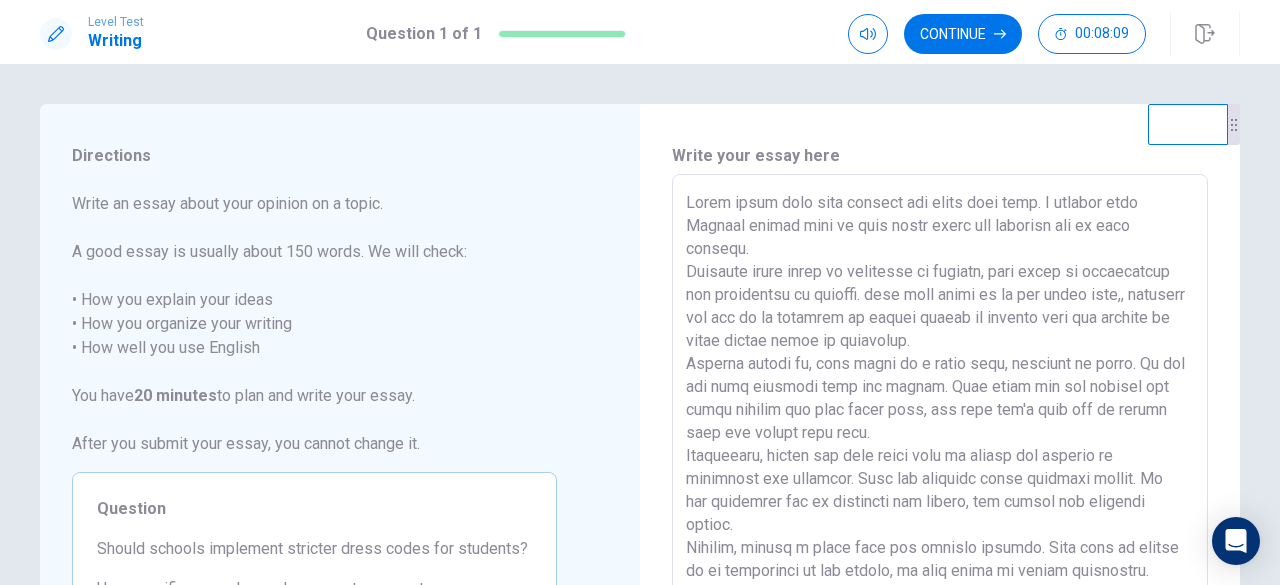 click at bounding box center (940, 451) 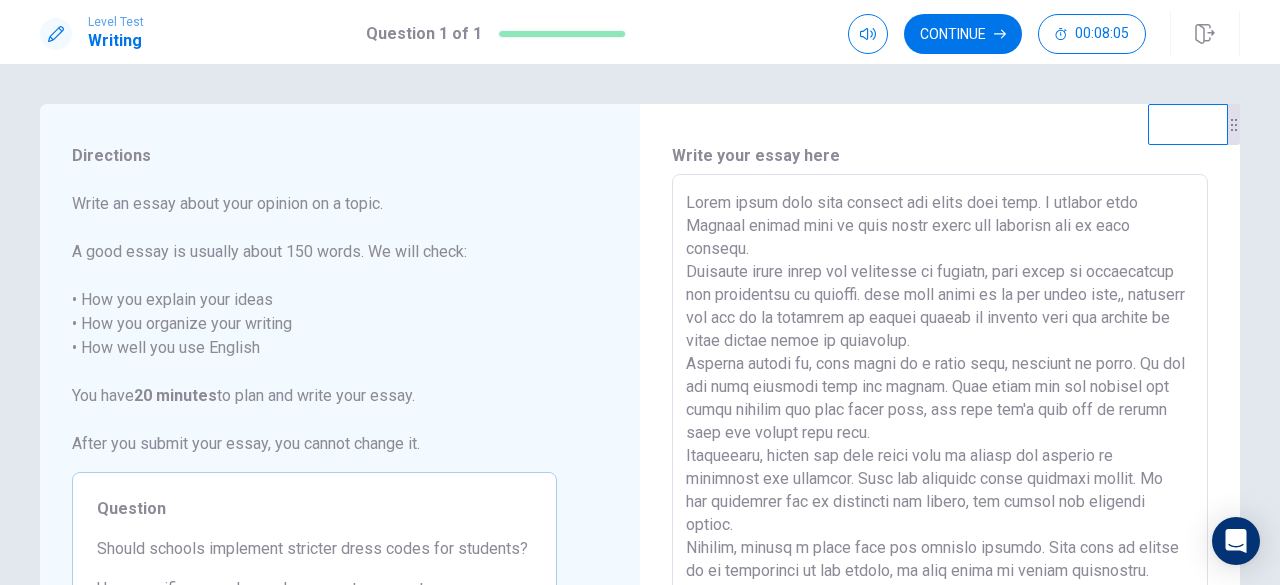 click at bounding box center (940, 451) 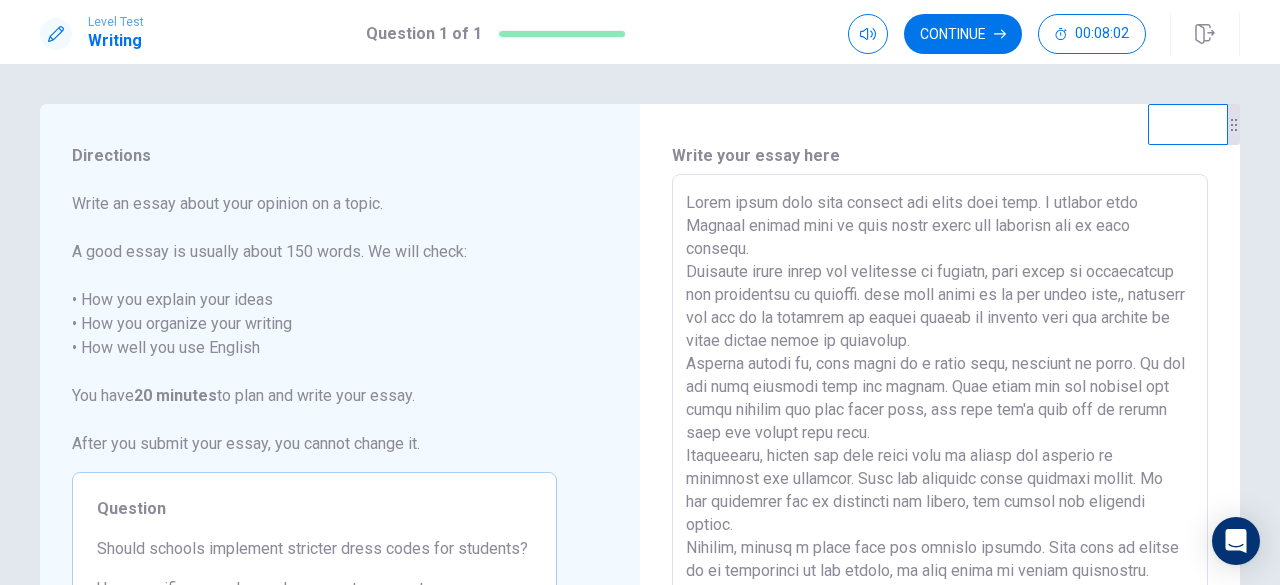 click at bounding box center (940, 451) 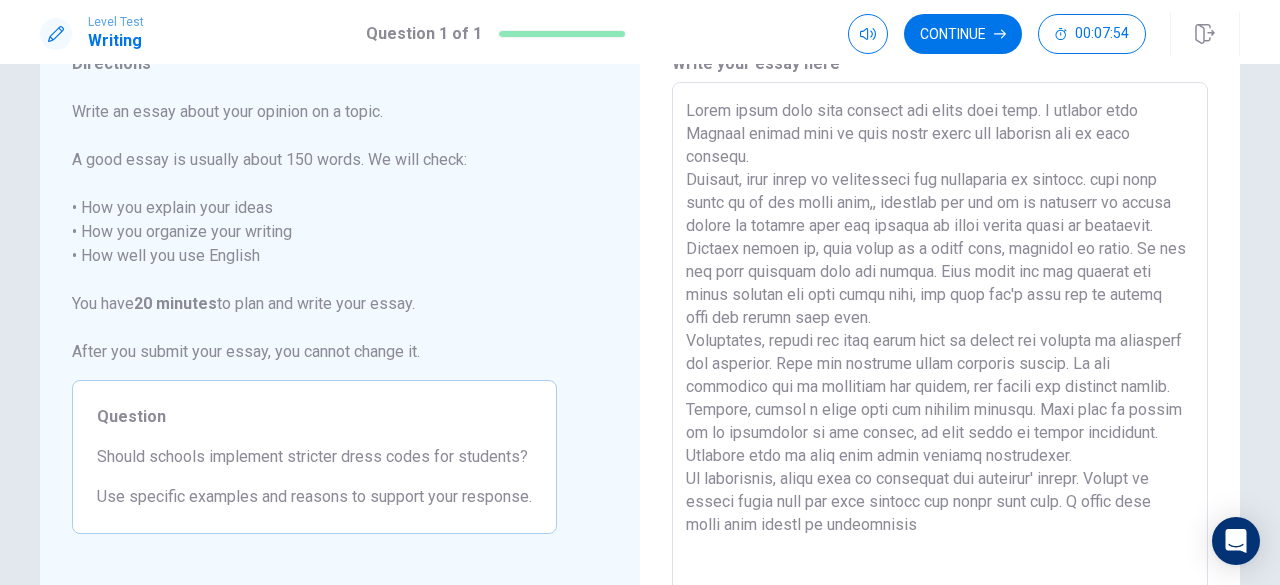 scroll, scrollTop: 100, scrollLeft: 0, axis: vertical 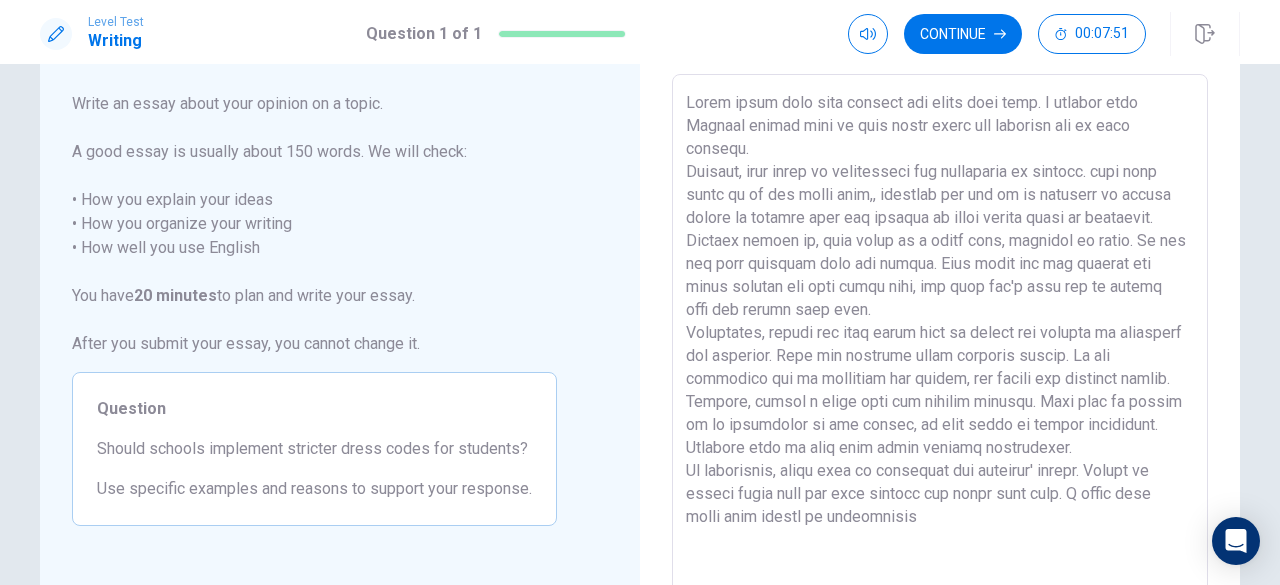 click at bounding box center (940, 351) 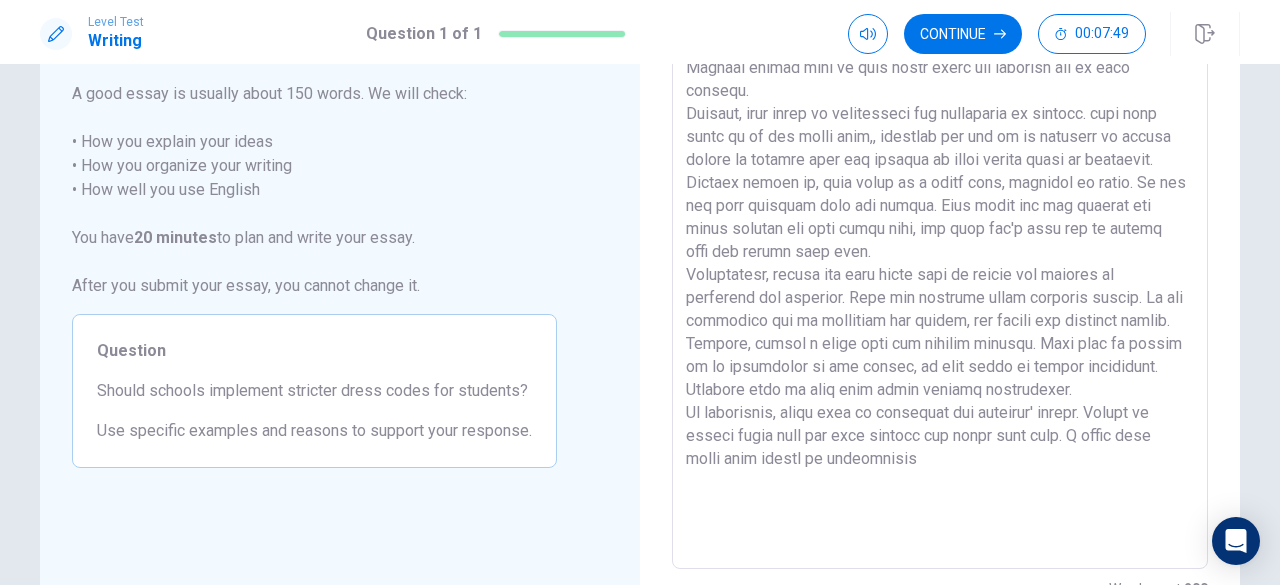 scroll, scrollTop: 200, scrollLeft: 0, axis: vertical 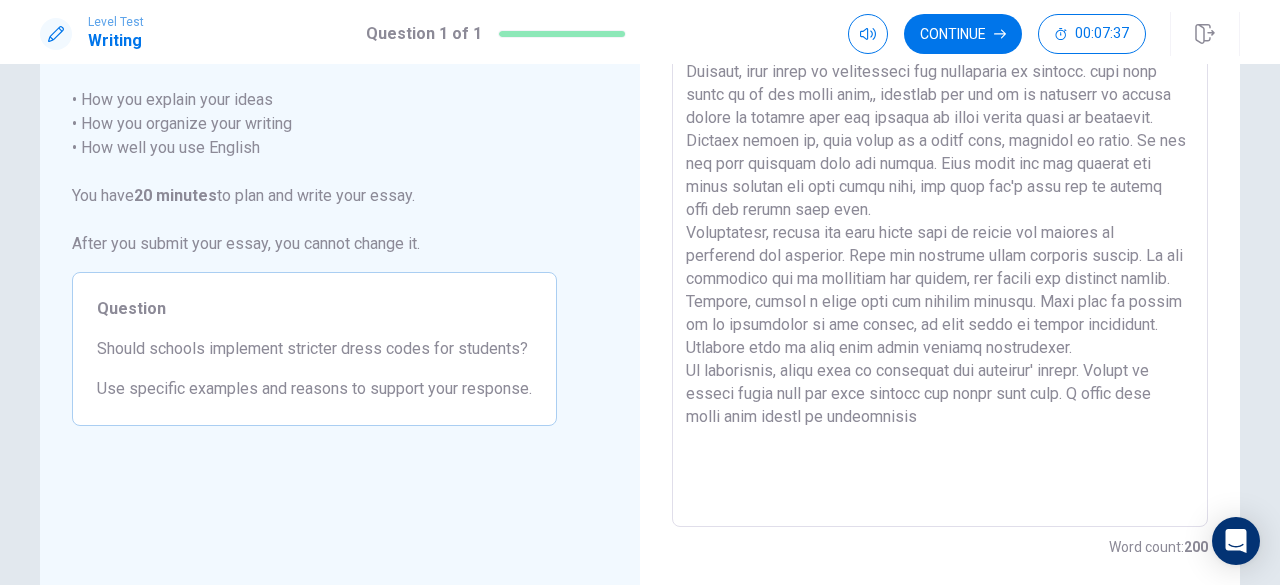 drag, startPoint x: 1098, startPoint y: 373, endPoint x: 1094, endPoint y: 387, distance: 14.56022 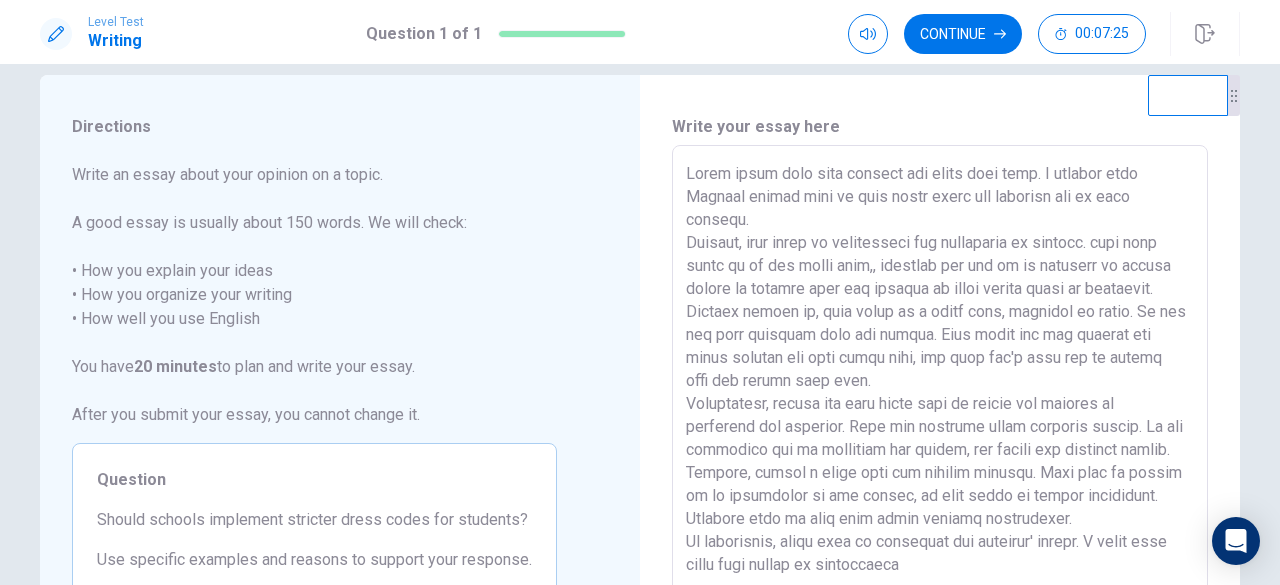 scroll, scrollTop: 0, scrollLeft: 0, axis: both 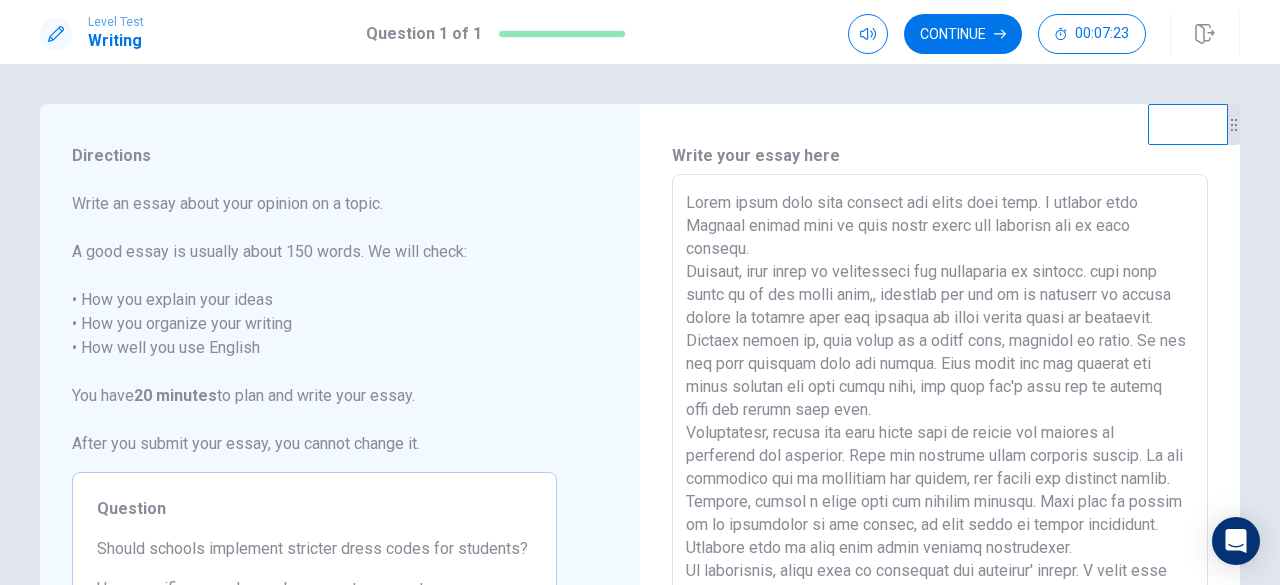 drag, startPoint x: 678, startPoint y: 198, endPoint x: 912, endPoint y: 469, distance: 358.04608 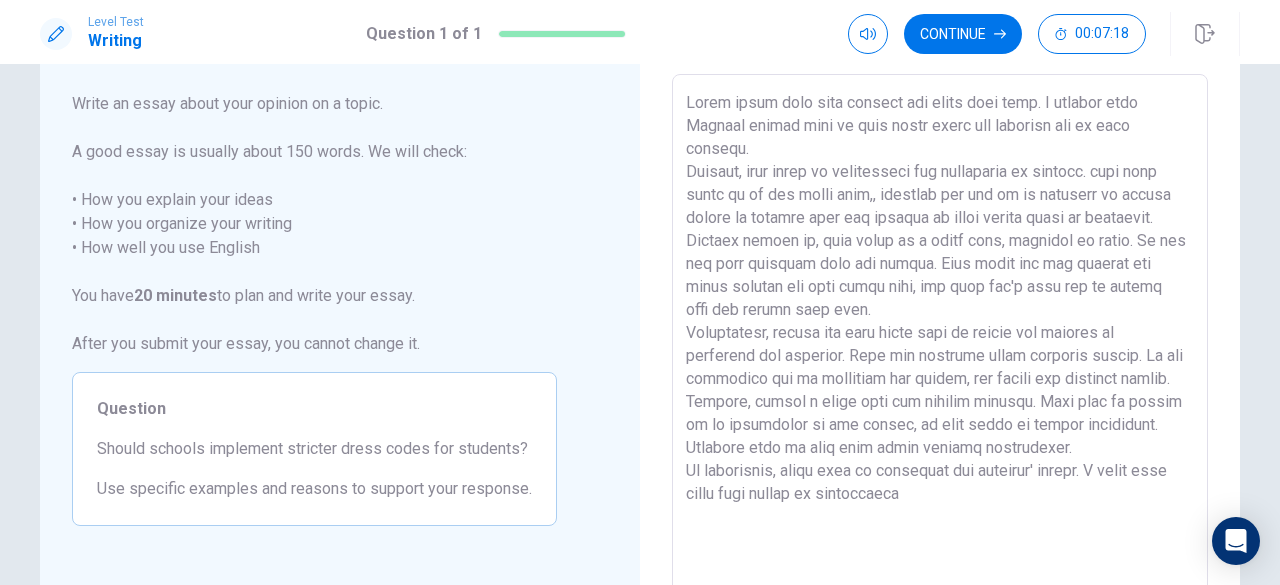 scroll, scrollTop: 0, scrollLeft: 0, axis: both 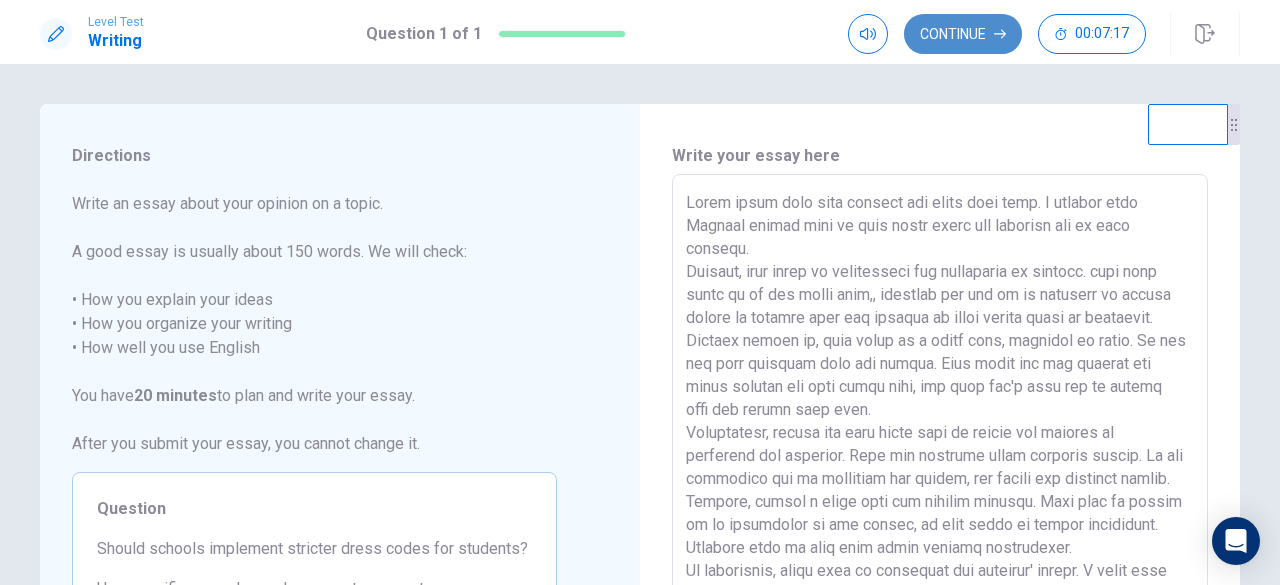 click on "Continue" at bounding box center (963, 34) 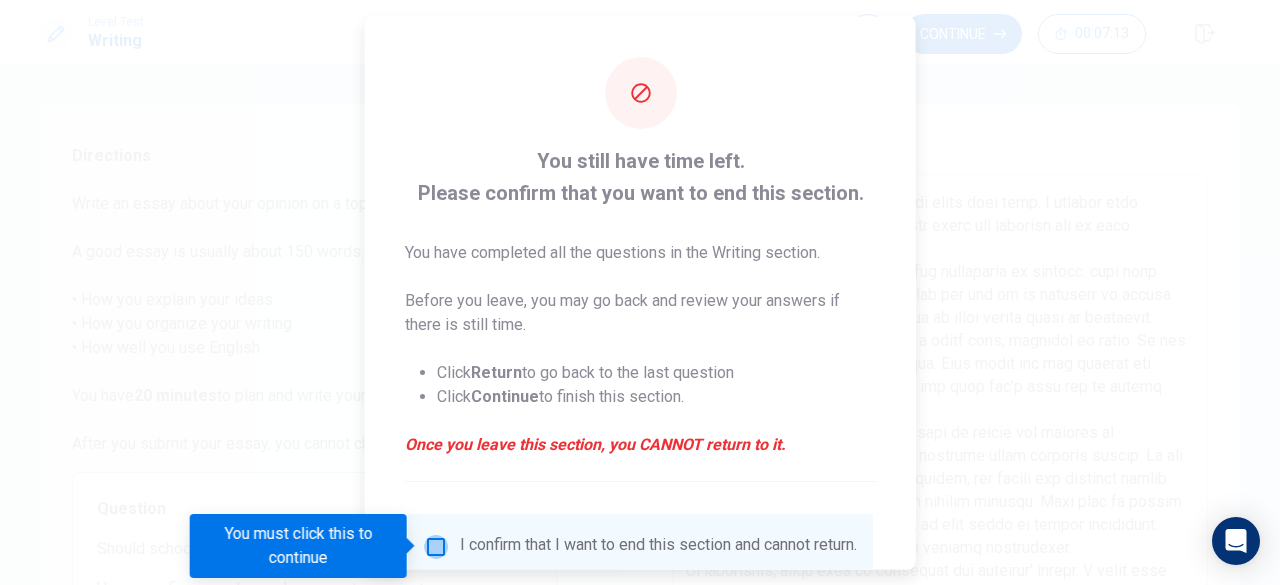 click at bounding box center [436, 546] 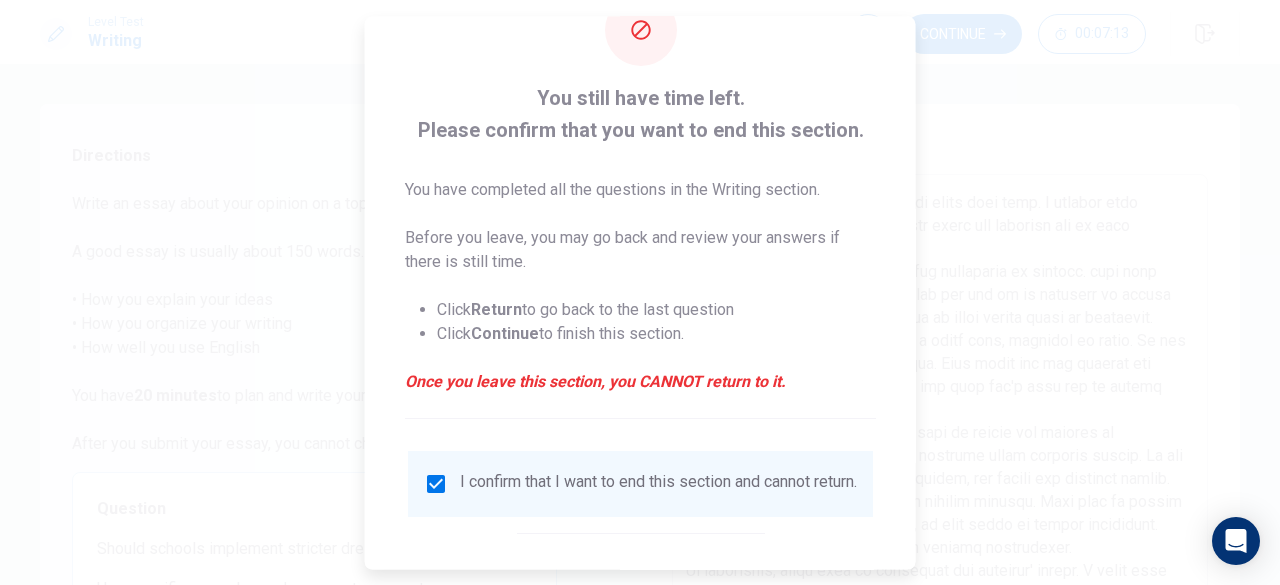 scroll, scrollTop: 100, scrollLeft: 0, axis: vertical 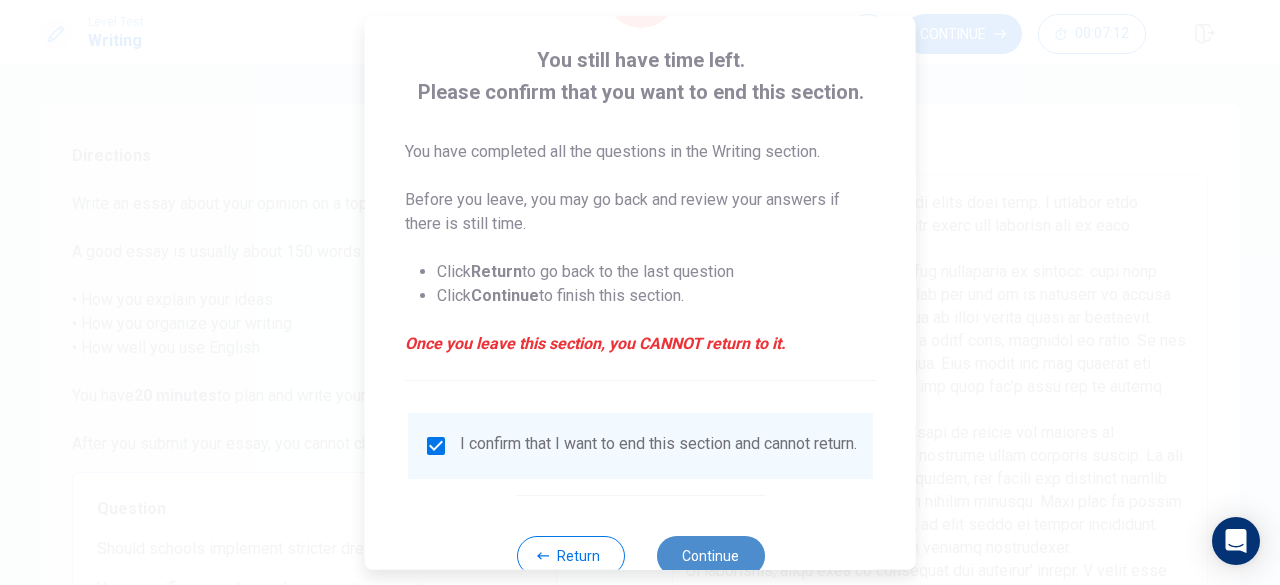 click on "Continue" at bounding box center (710, 556) 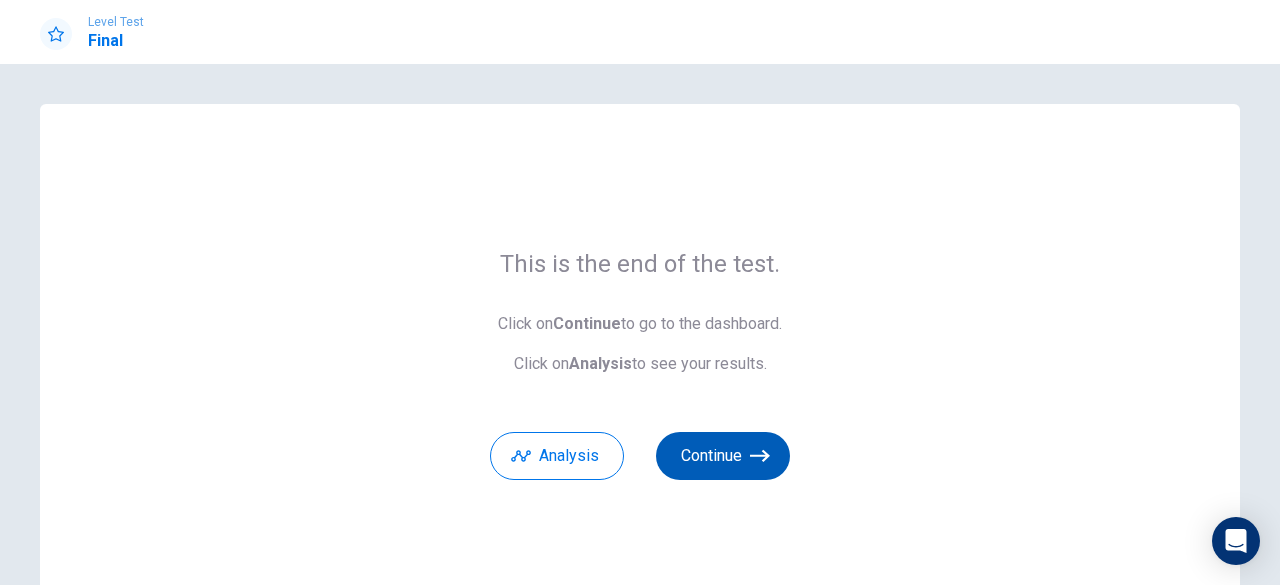 click on "Continue" at bounding box center (723, 456) 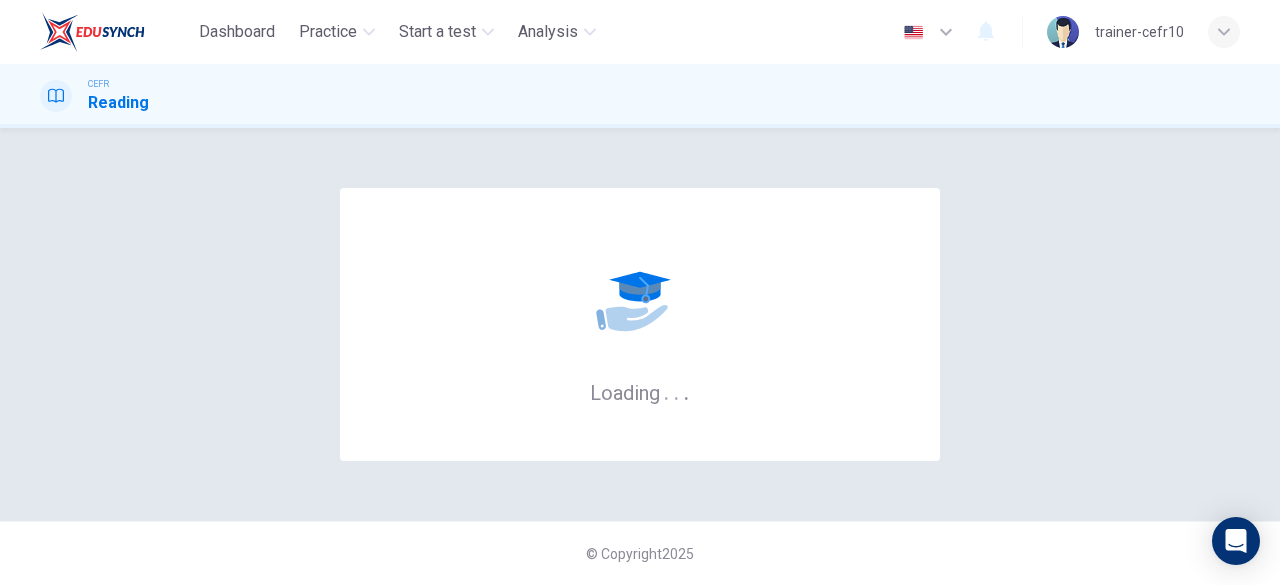 scroll, scrollTop: 0, scrollLeft: 0, axis: both 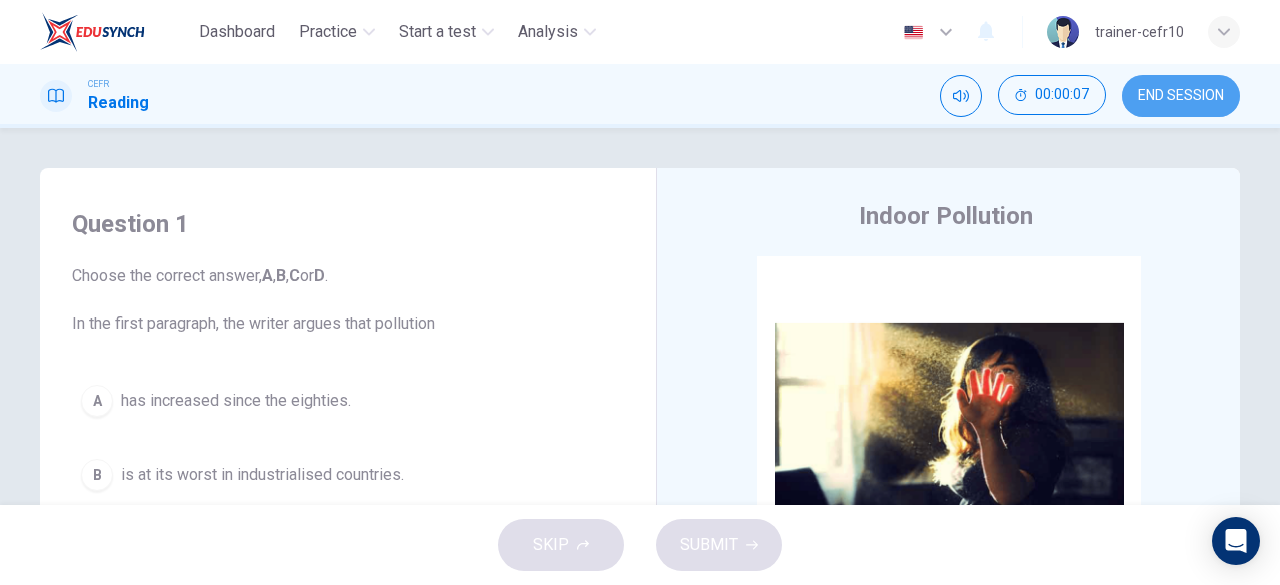 click on "END SESSION" at bounding box center [1181, 96] 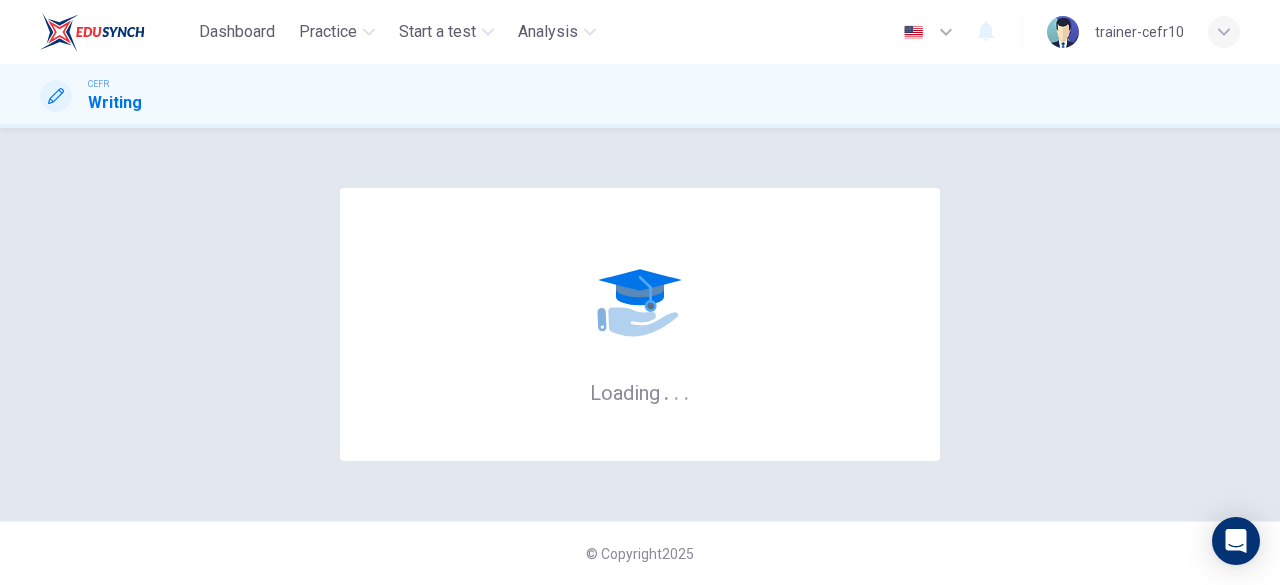 scroll, scrollTop: 0, scrollLeft: 0, axis: both 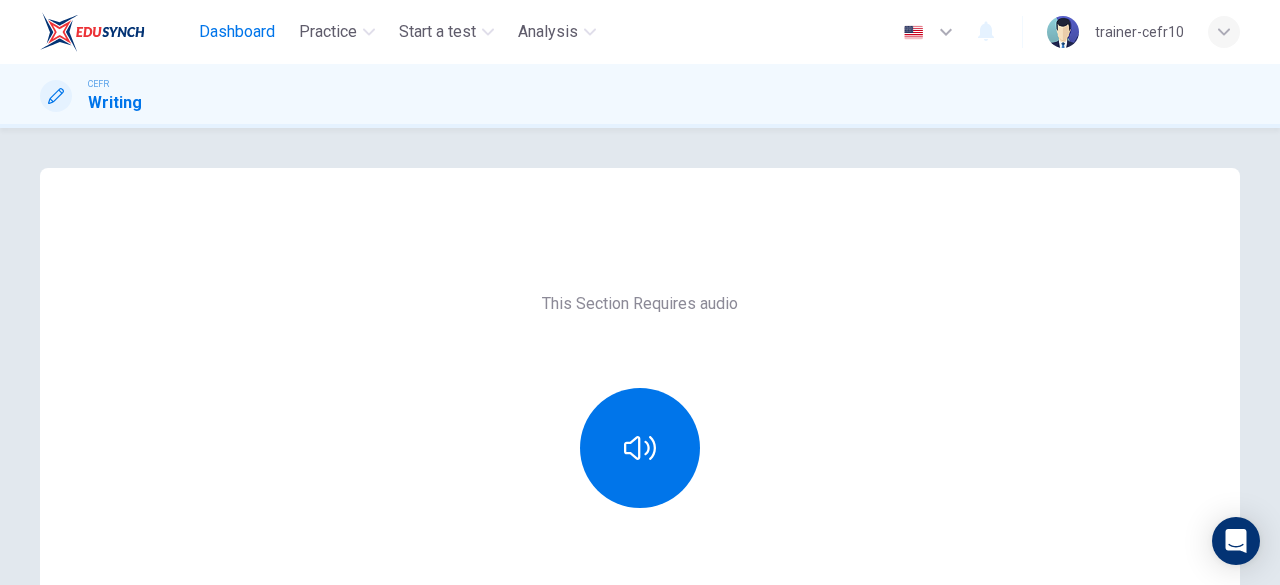 click on "Dashboard" at bounding box center [237, 32] 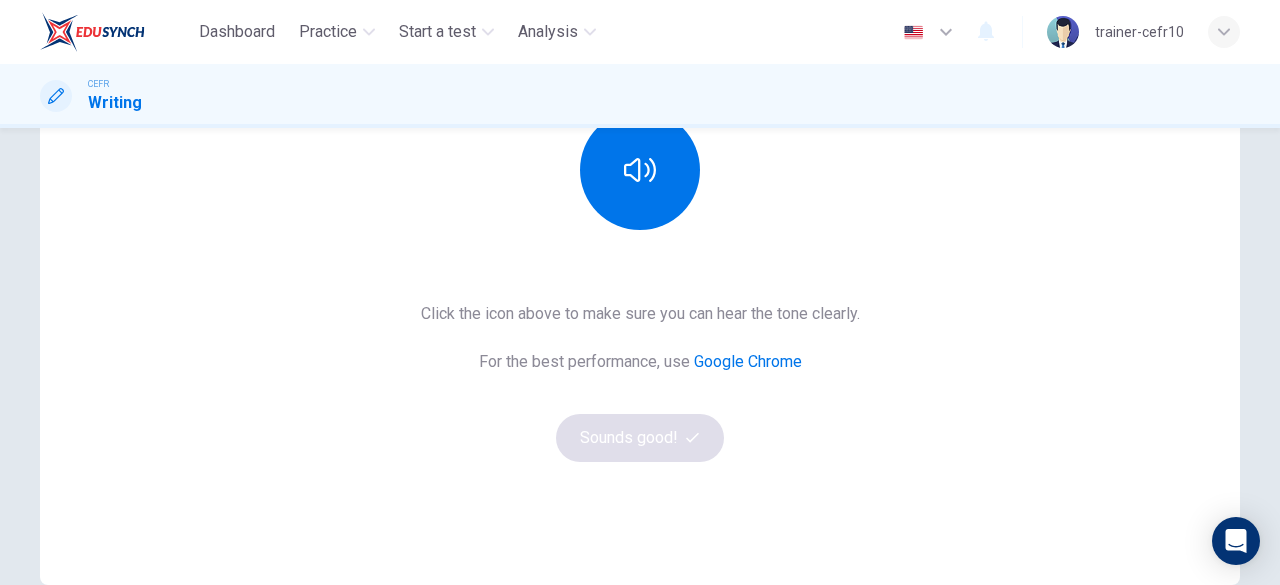 scroll, scrollTop: 382, scrollLeft: 0, axis: vertical 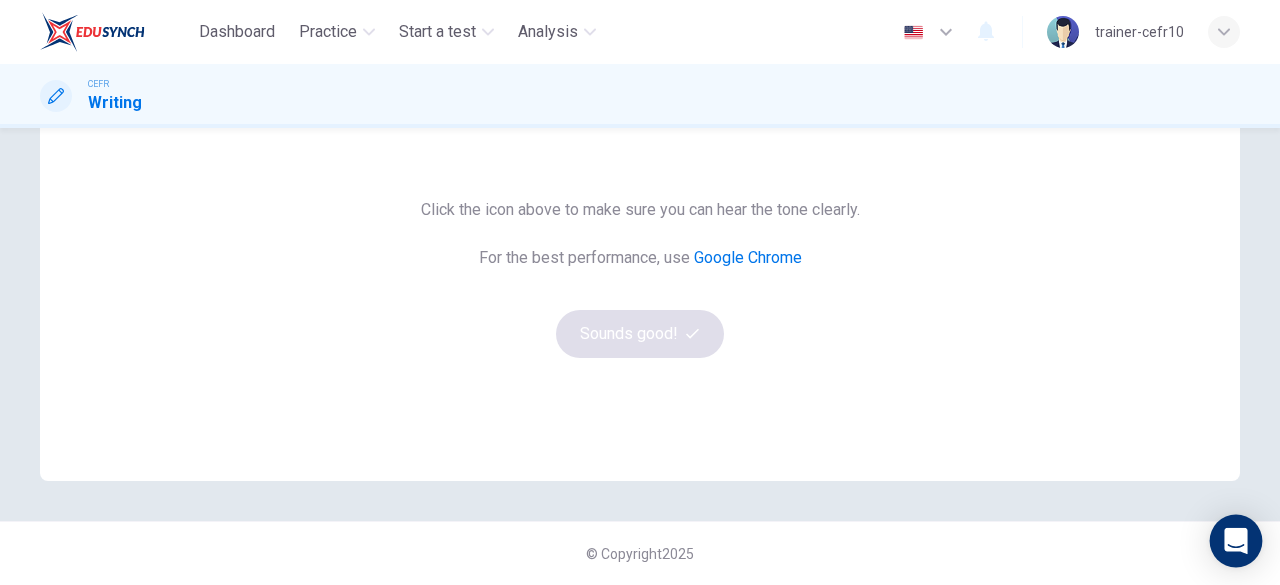 click 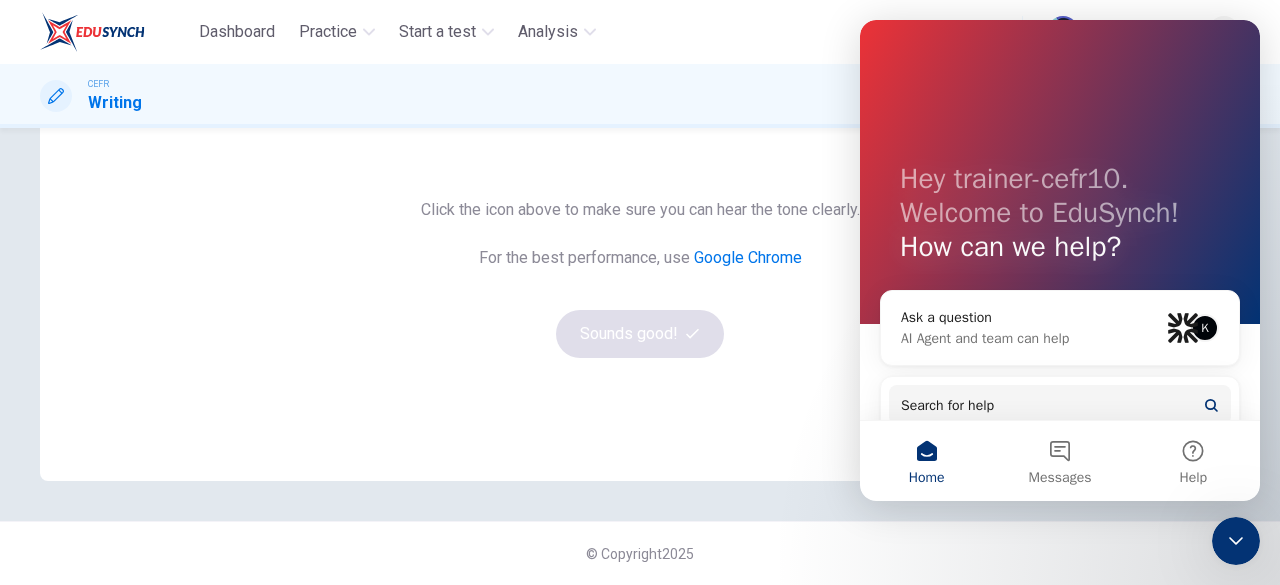 scroll, scrollTop: 0, scrollLeft: 0, axis: both 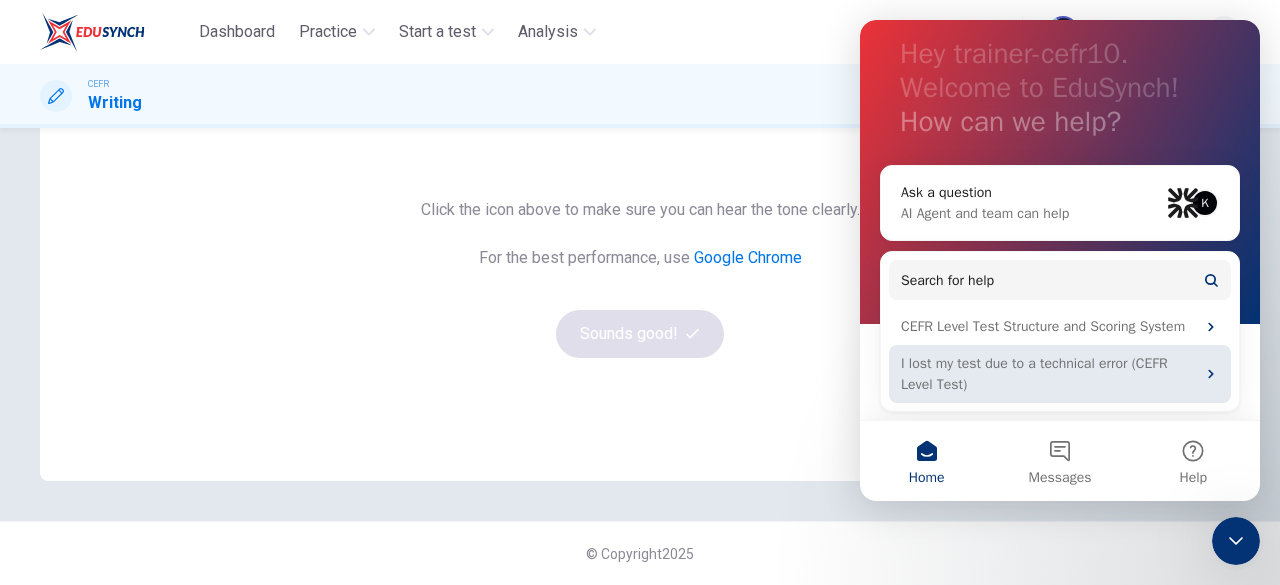 click on "I lost my test due to a technical error (CEFR Level Test)" at bounding box center [1060, 374] 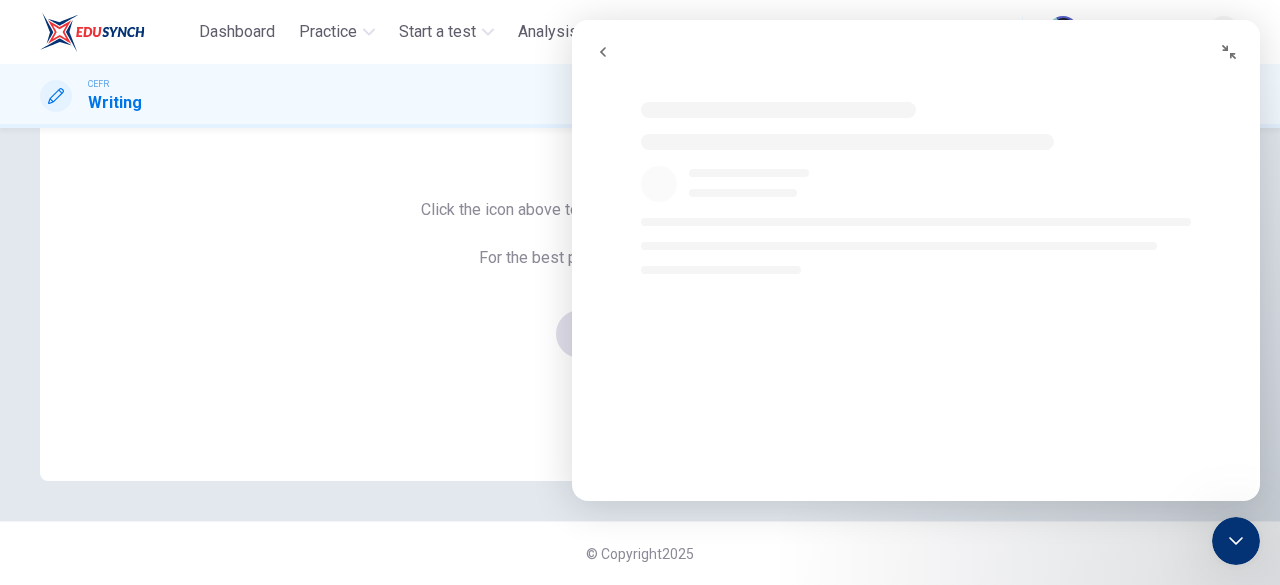 scroll, scrollTop: 0, scrollLeft: 0, axis: both 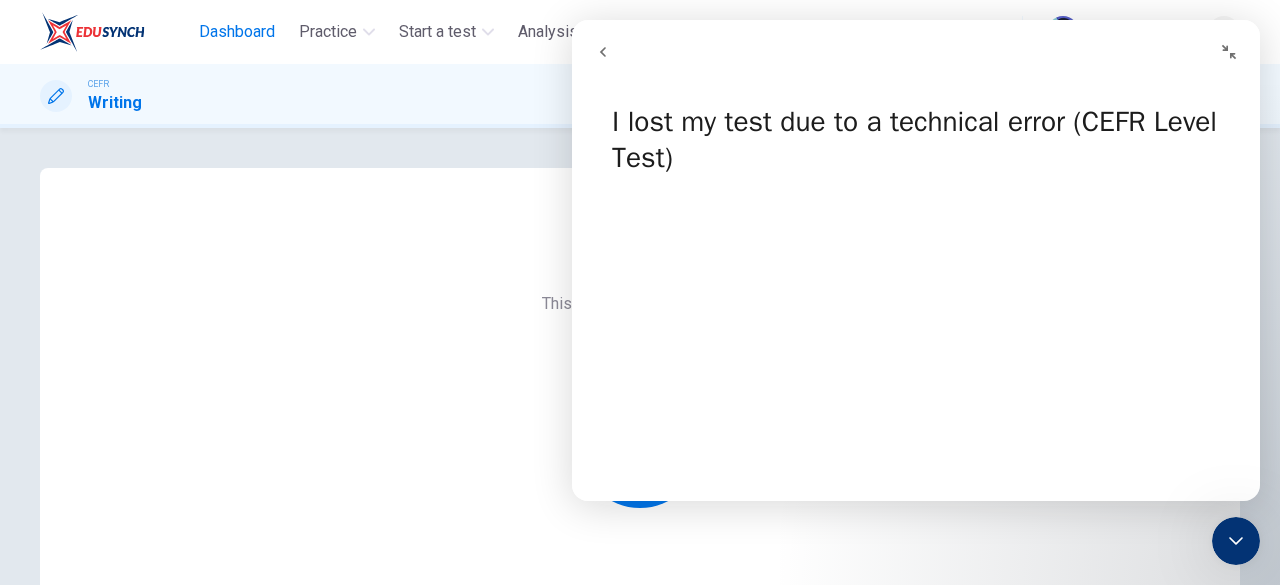 drag, startPoint x: 246, startPoint y: 137, endPoint x: 232, endPoint y: 34, distance: 103.947105 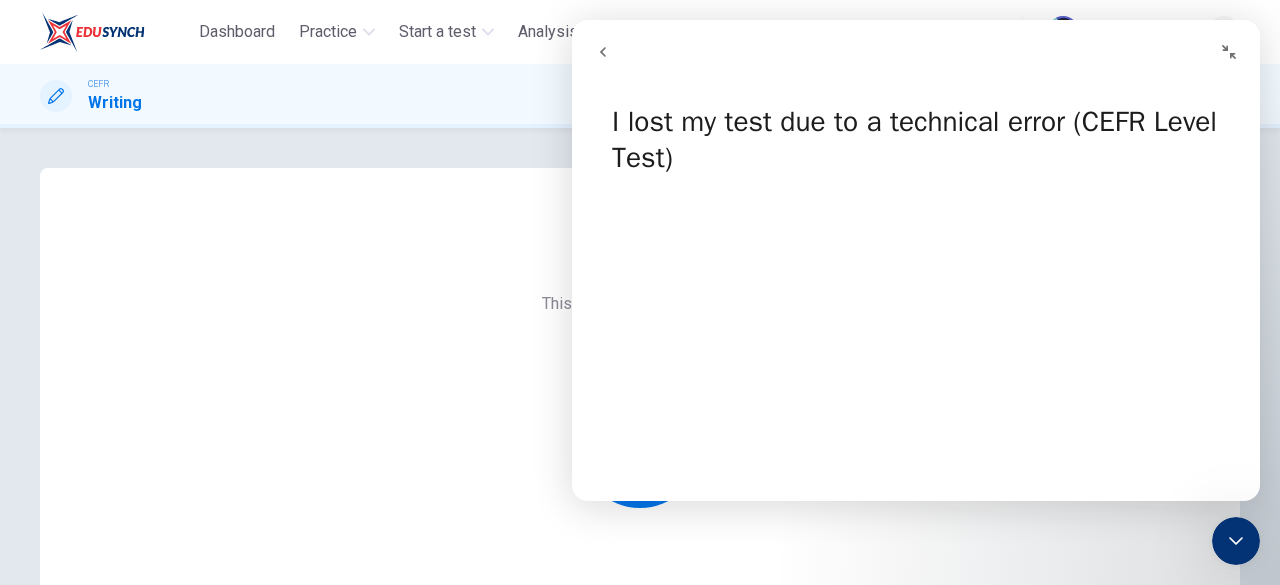 click 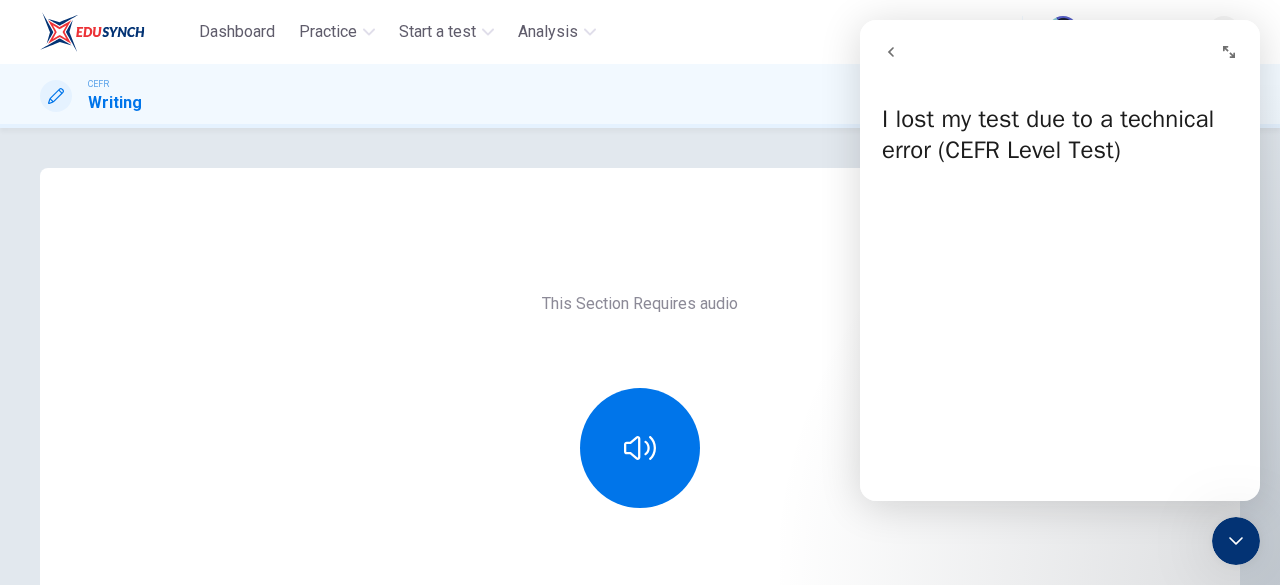 click 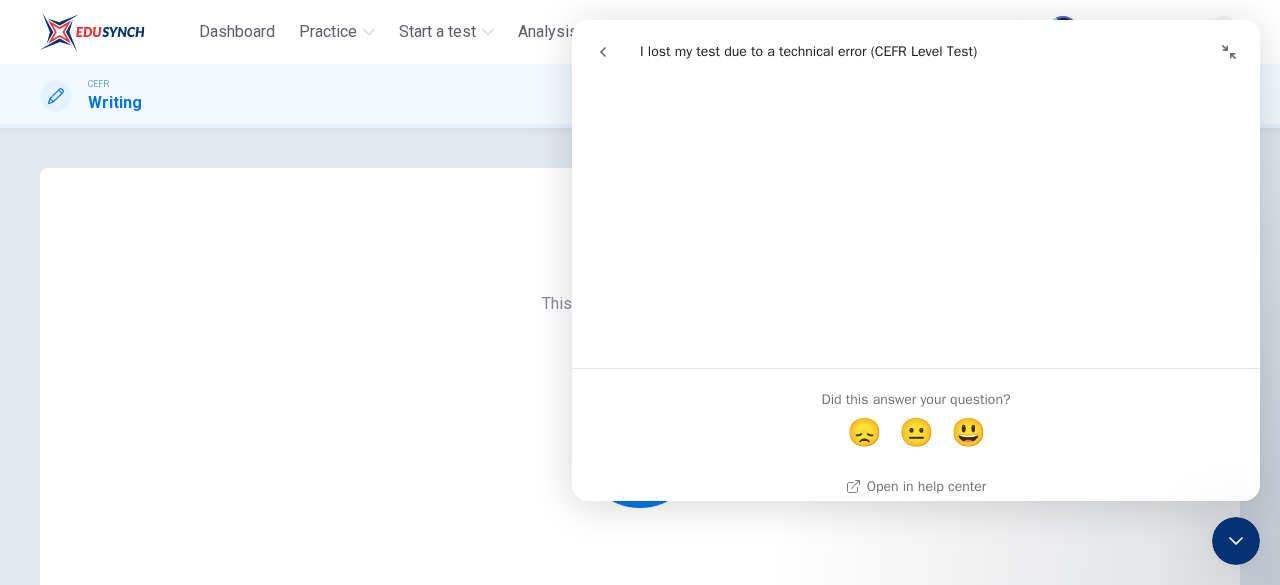 scroll, scrollTop: 200, scrollLeft: 0, axis: vertical 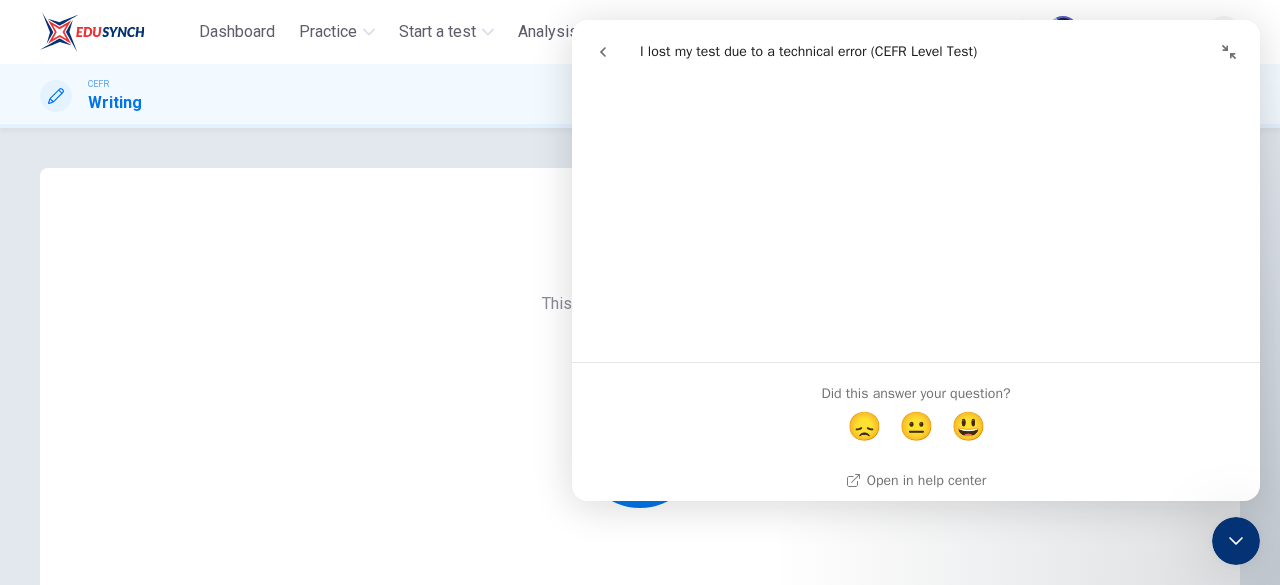 click on "This Section Requires audio Click the icon above to make sure you can hear the tone clearly. For the best performance, use   Google Chrome Sounds good! © Copyright  2025" at bounding box center [640, 356] 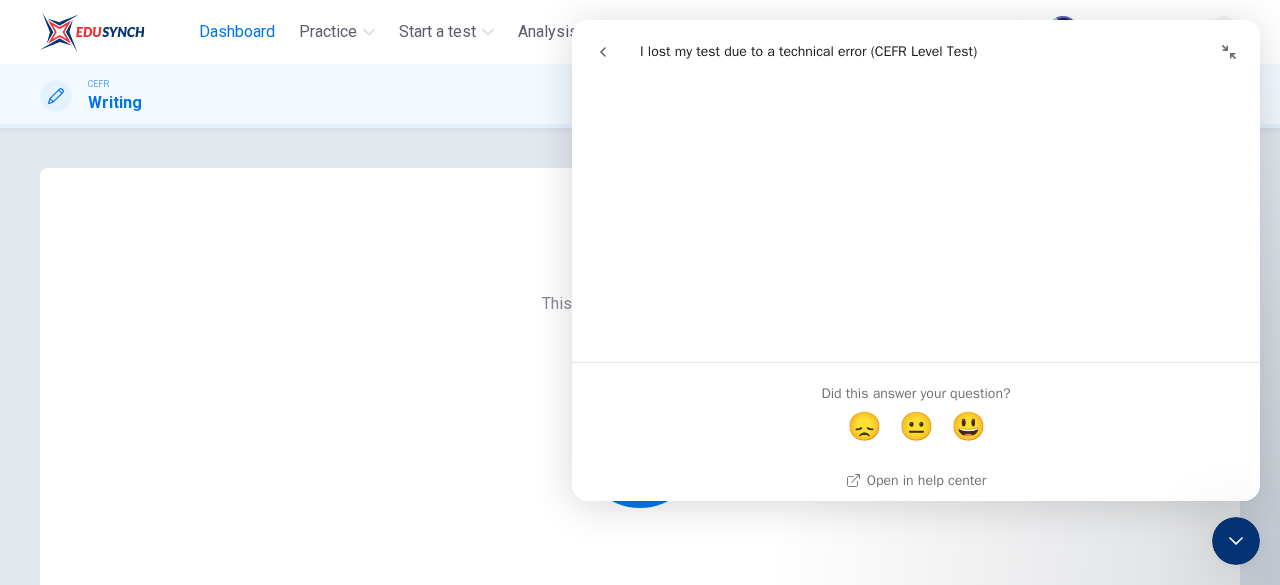 click on "Dashboard" at bounding box center [237, 32] 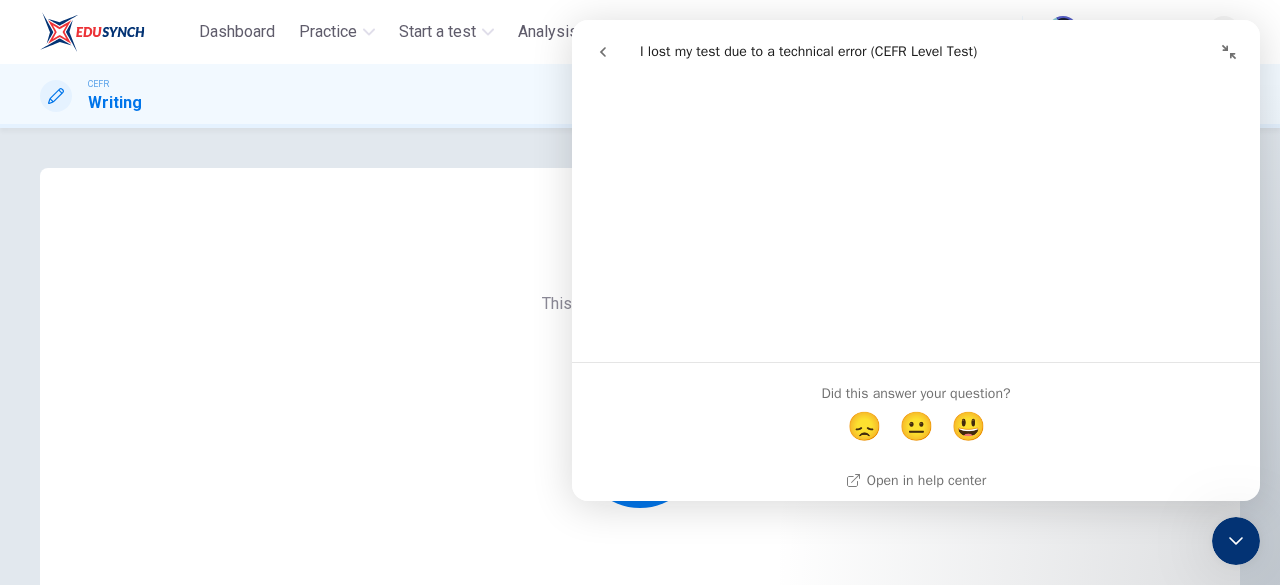 click on "This Section Requires audio Click the icon above to make sure you can hear the tone clearly. For the best performance, use   Google Chrome Sounds good!" at bounding box center (640, 516) 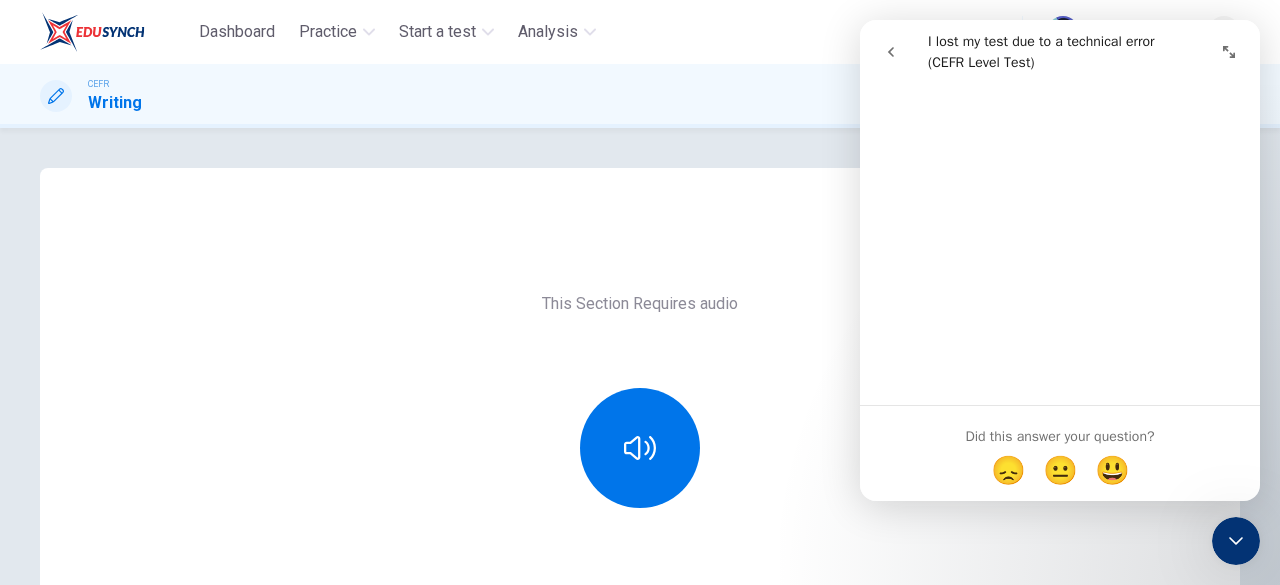scroll, scrollTop: 216, scrollLeft: 0, axis: vertical 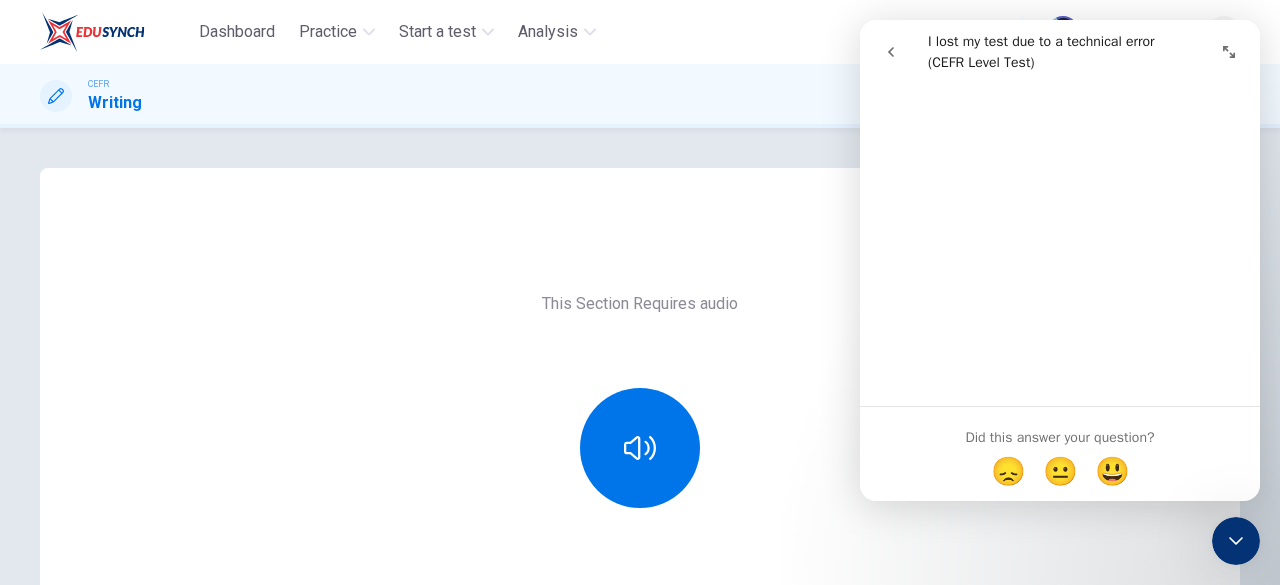 click at bounding box center (1229, 52) 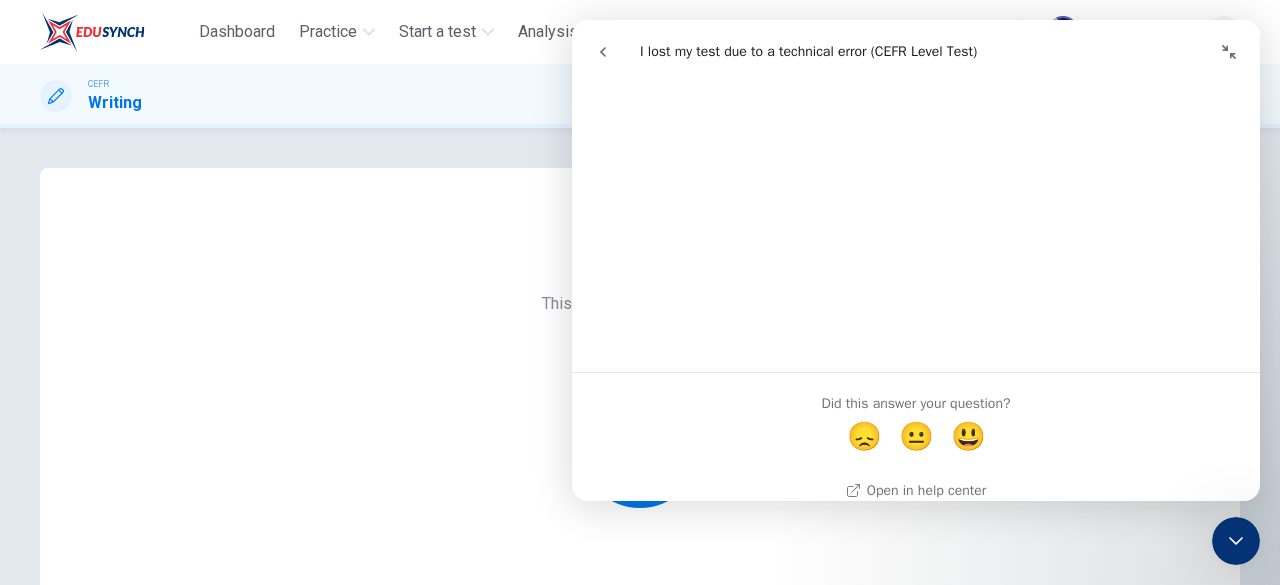 scroll, scrollTop: 192, scrollLeft: 0, axis: vertical 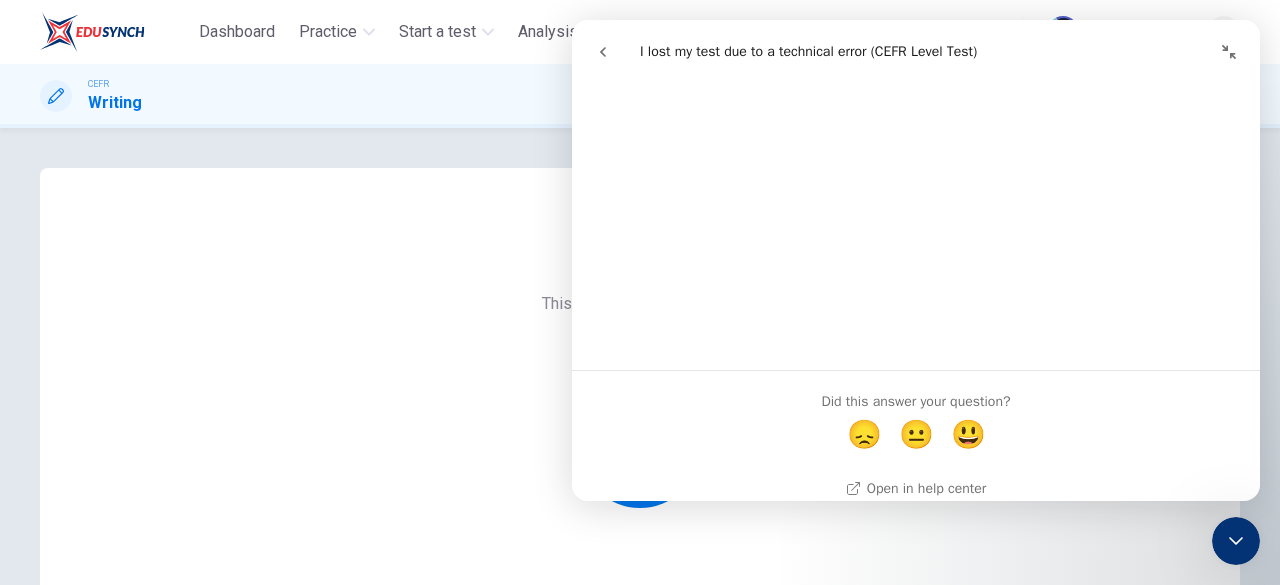 click 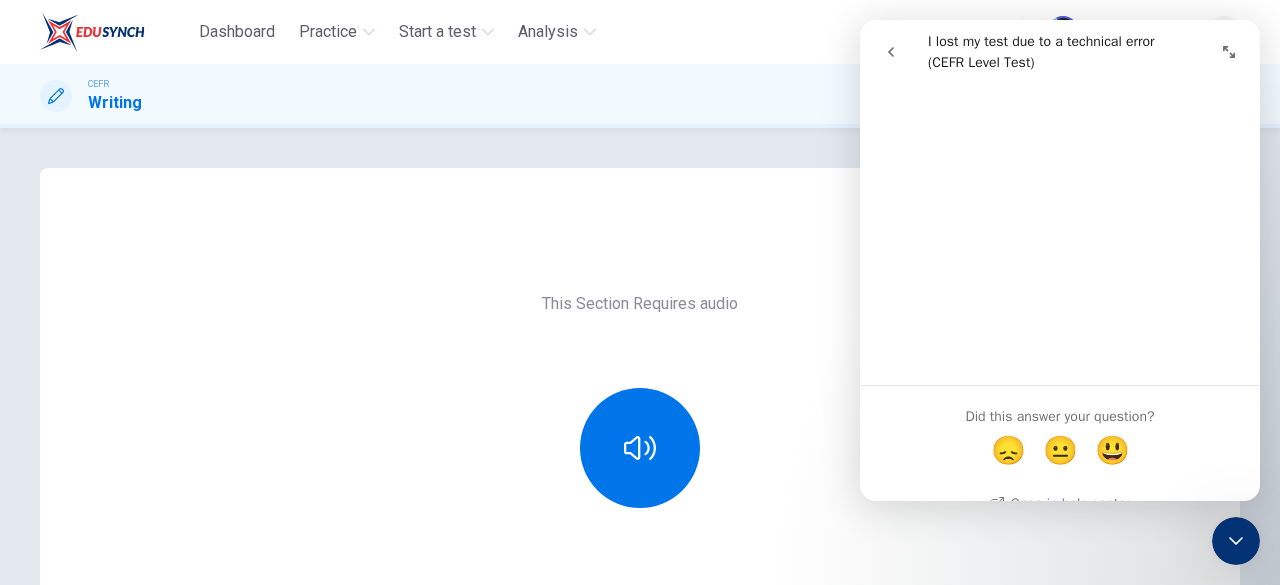 scroll, scrollTop: 214, scrollLeft: 0, axis: vertical 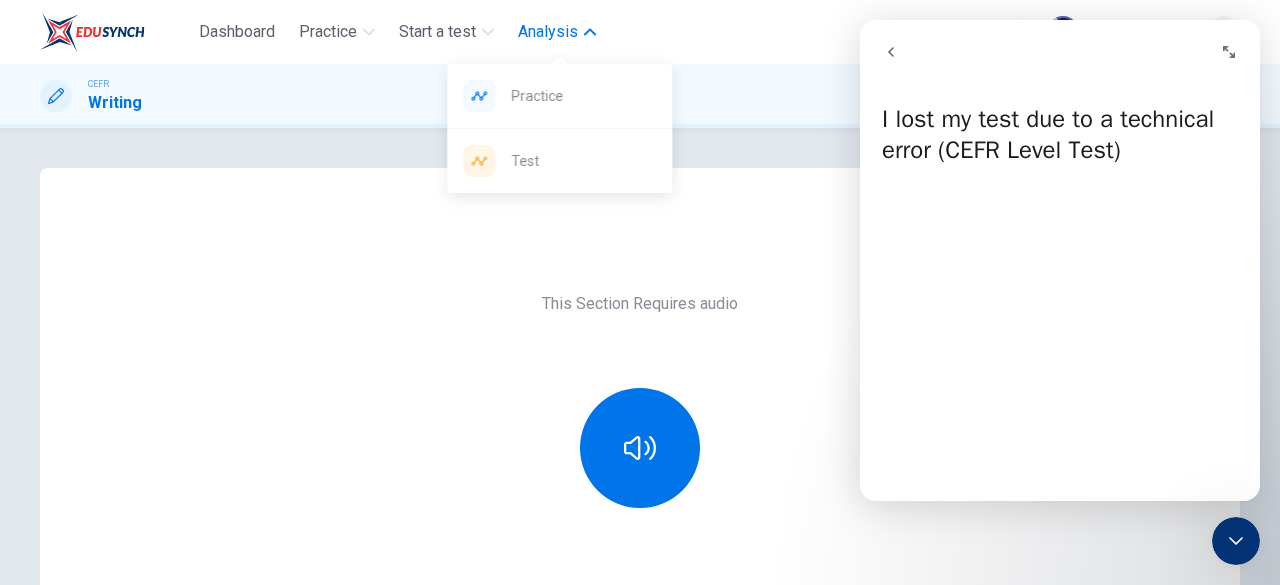 click on "Analysis" at bounding box center [548, 32] 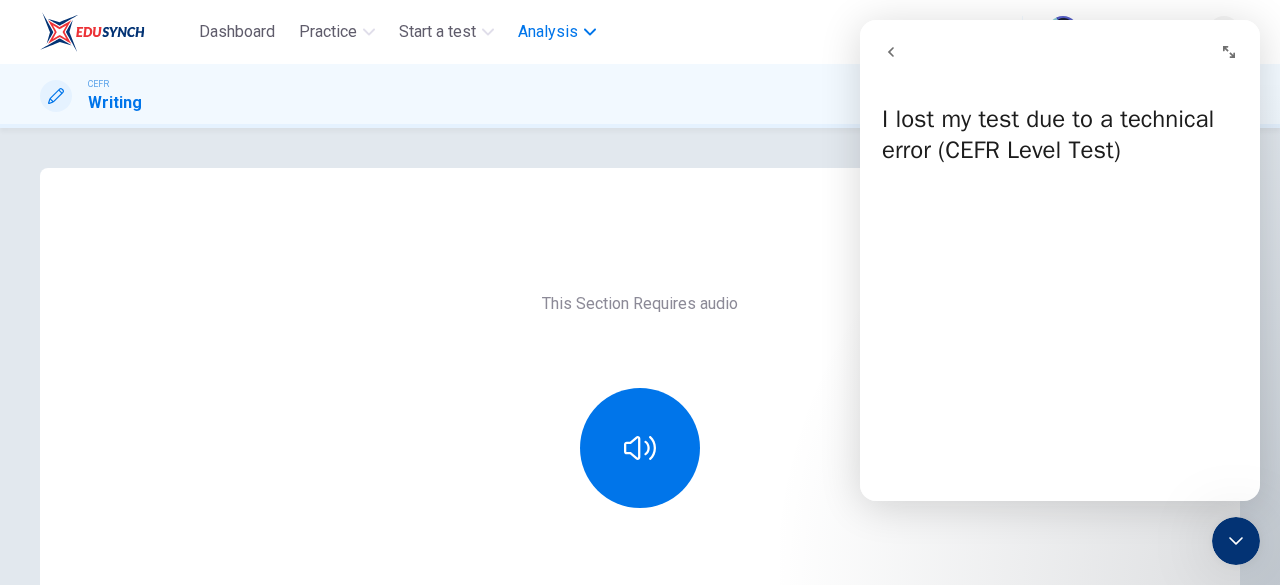 click on "Analysis" at bounding box center [548, 32] 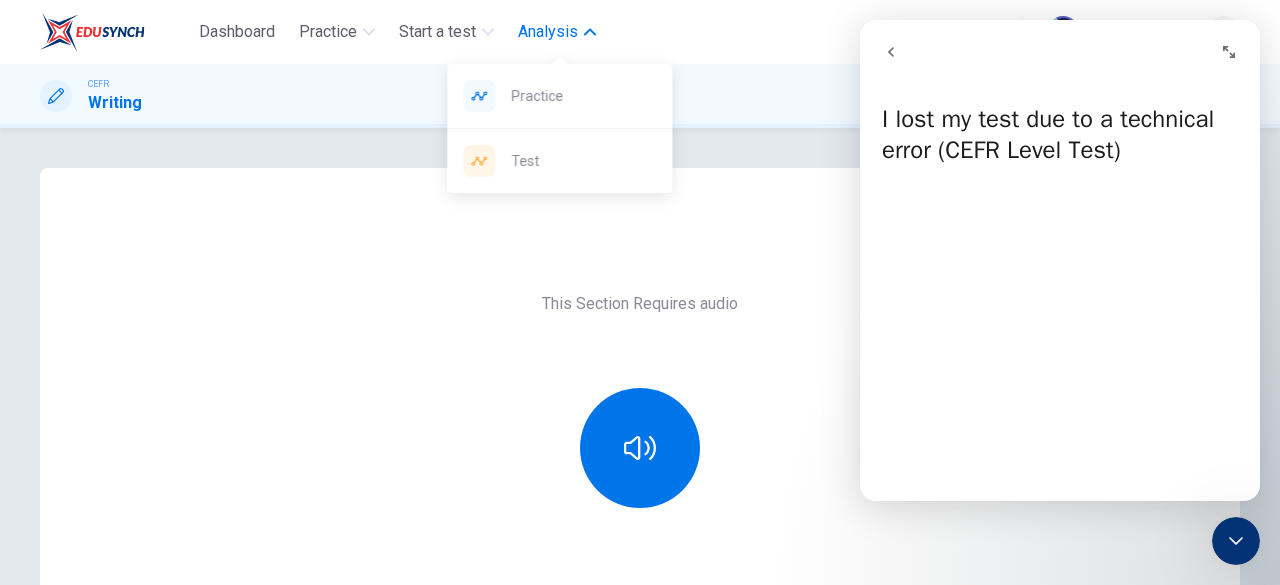 click on "Analysis" at bounding box center [548, 32] 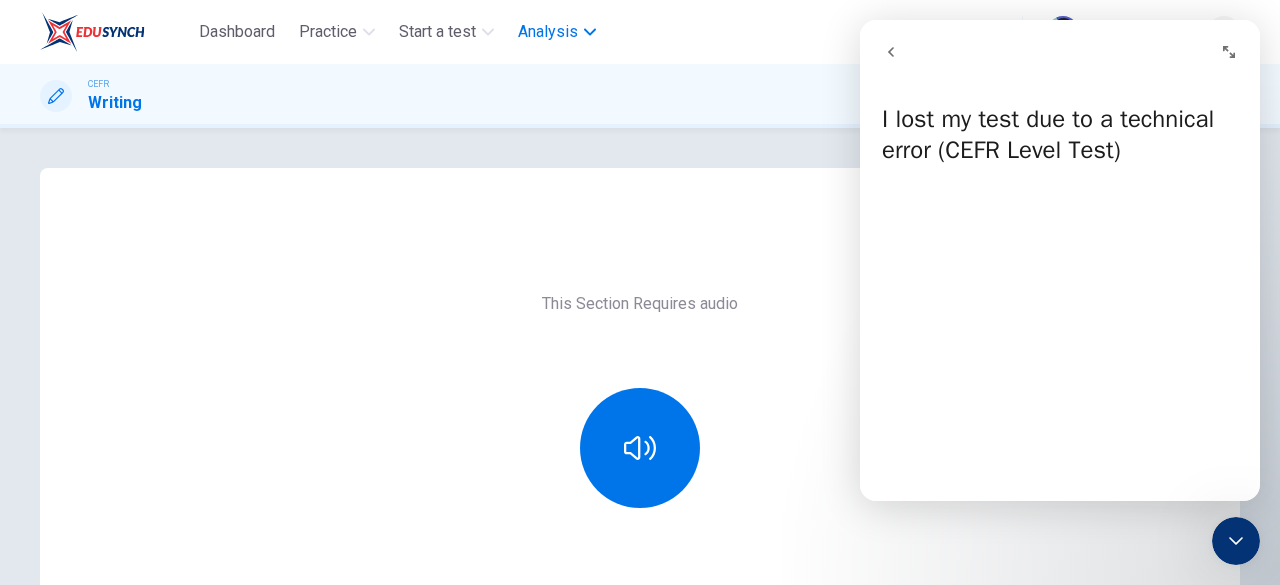 click on "Analysis" at bounding box center (548, 32) 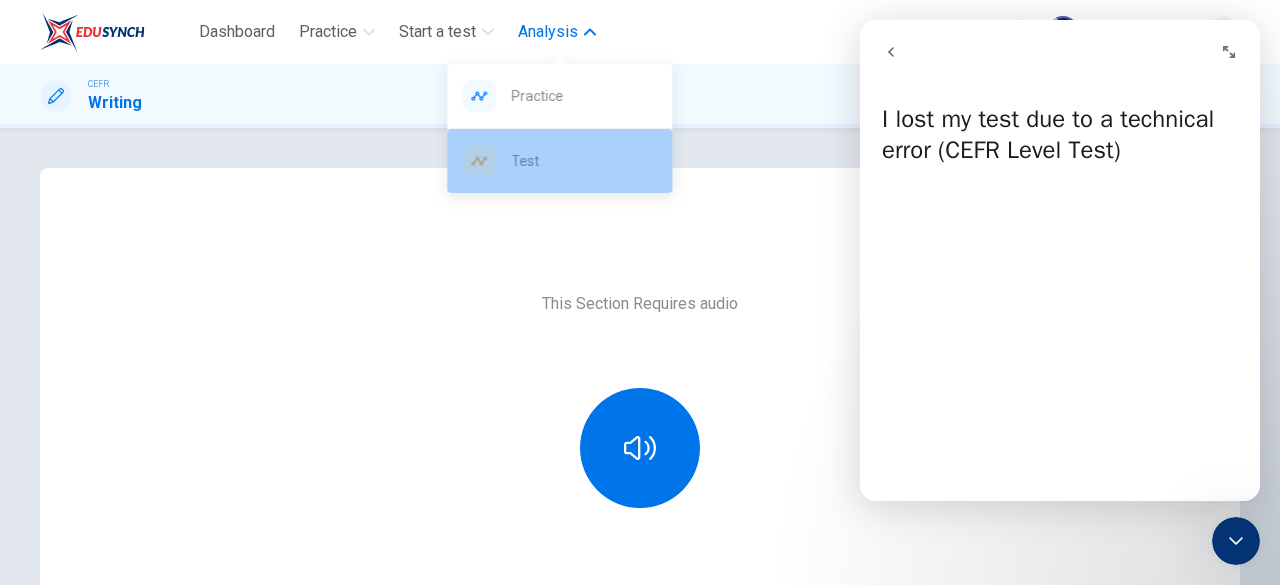 drag, startPoint x: 531, startPoint y: 165, endPoint x: 14, endPoint y: 153, distance: 517.1392 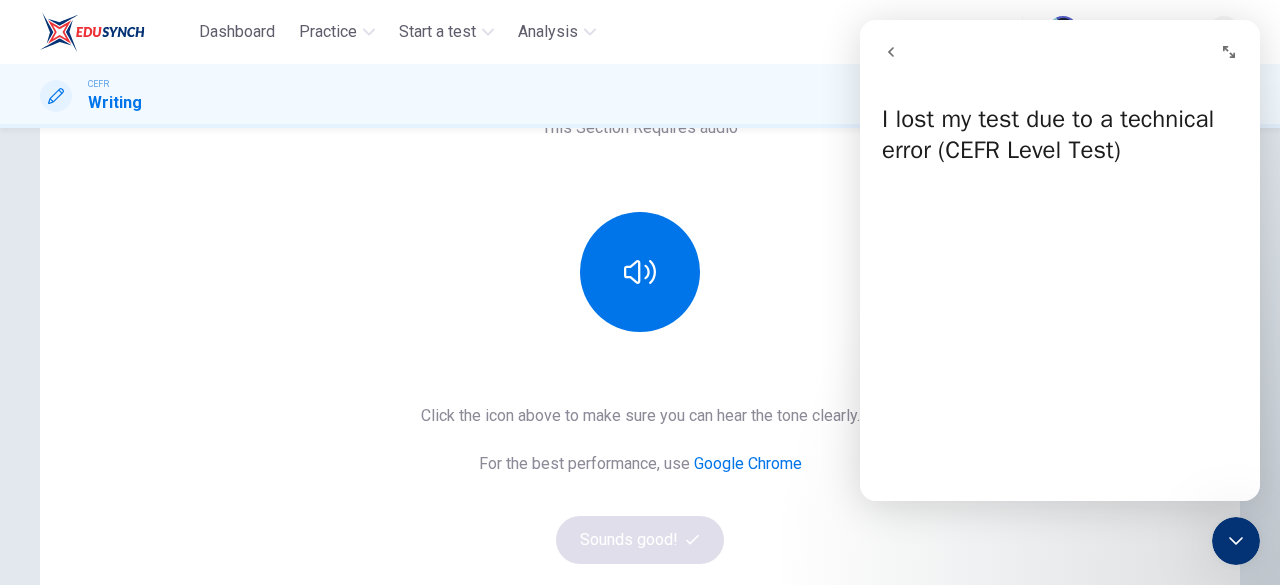 scroll, scrollTop: 0, scrollLeft: 0, axis: both 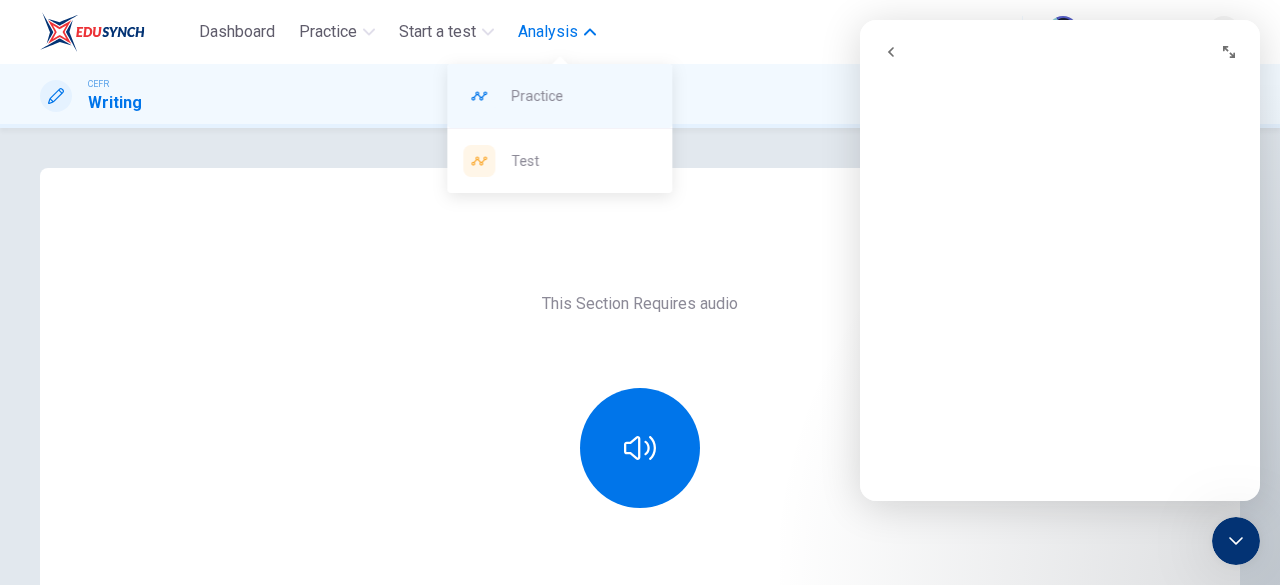 click on "Practice" at bounding box center (583, 96) 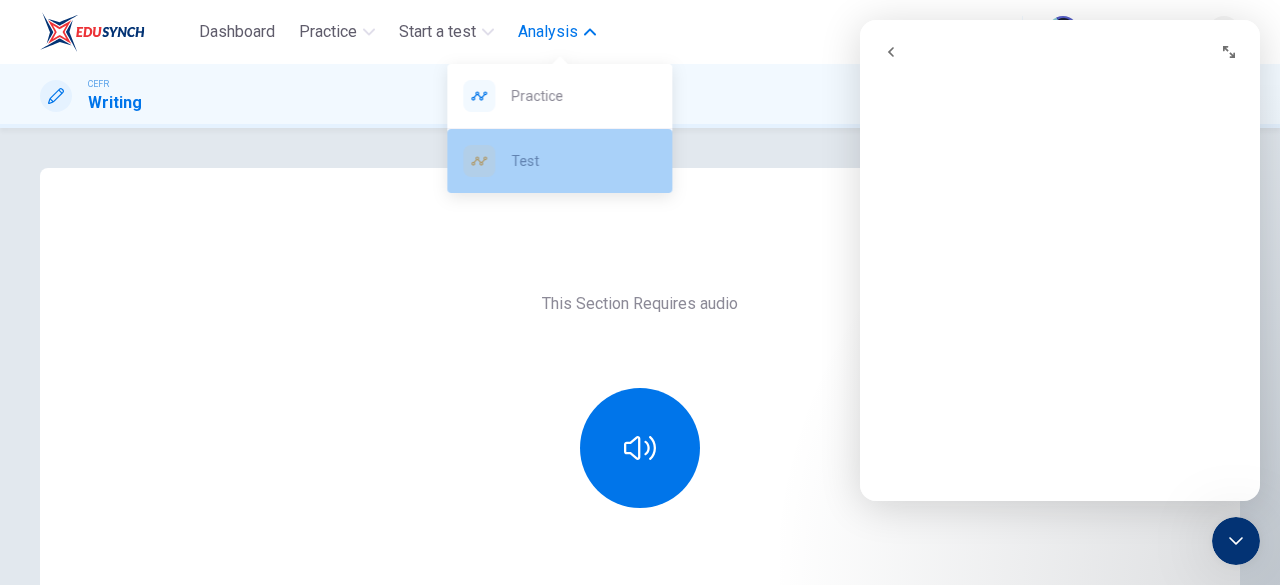click on "Test" at bounding box center (583, 161) 